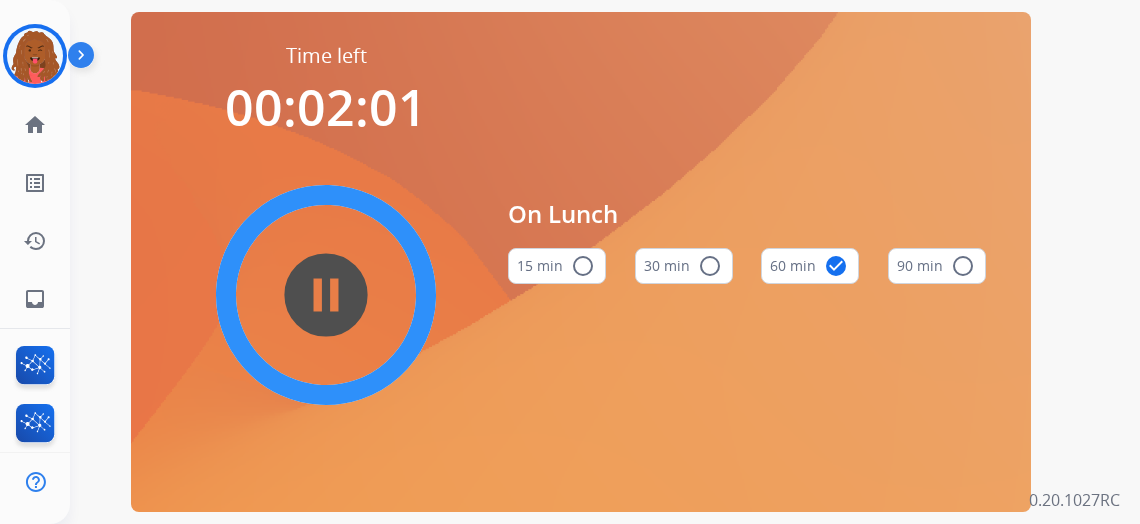 scroll, scrollTop: 0, scrollLeft: 0, axis: both 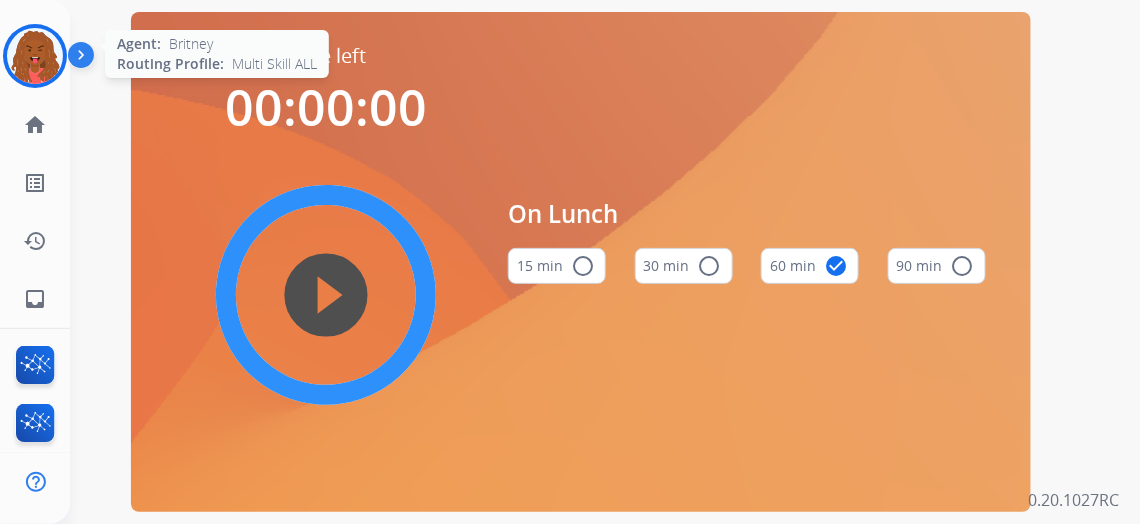 click at bounding box center (35, 56) 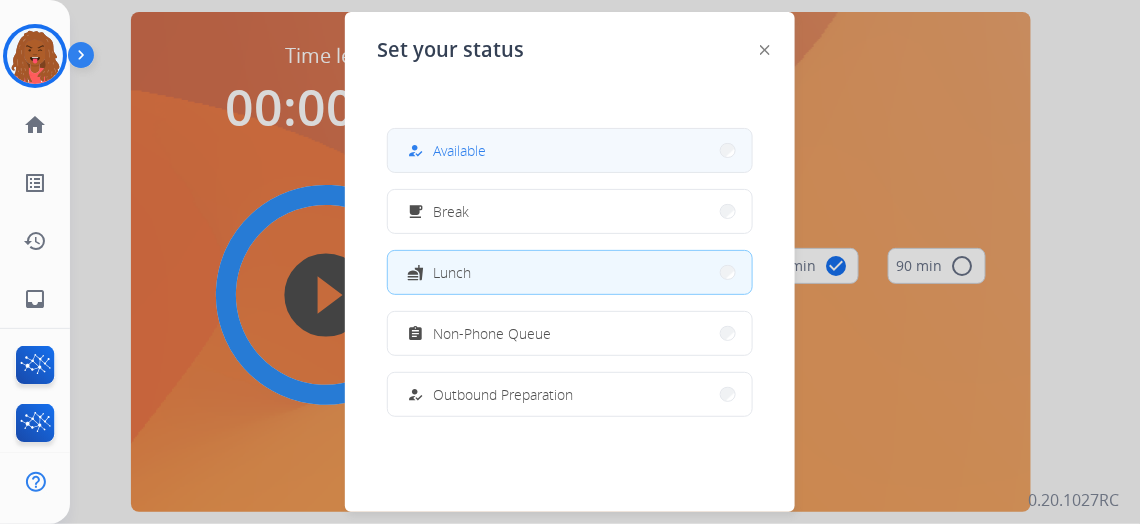 click on "how_to_reg Available" at bounding box center (570, 150) 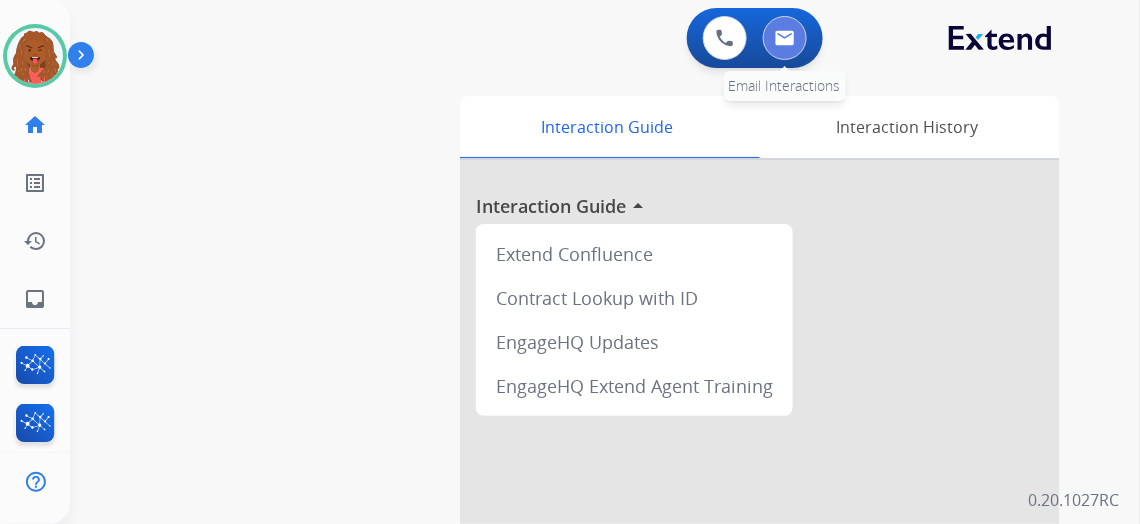 click at bounding box center (785, 38) 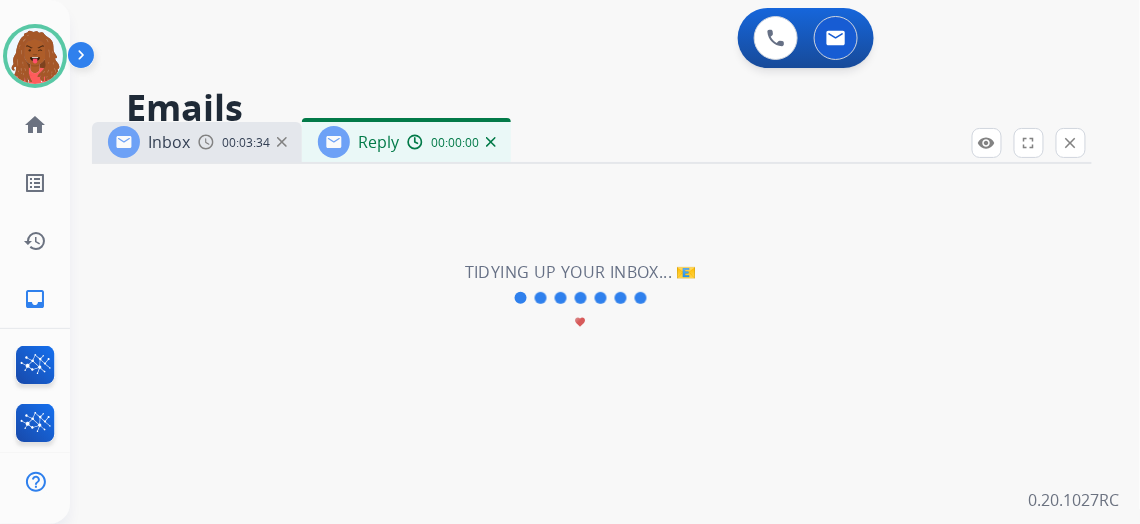 select on "**********" 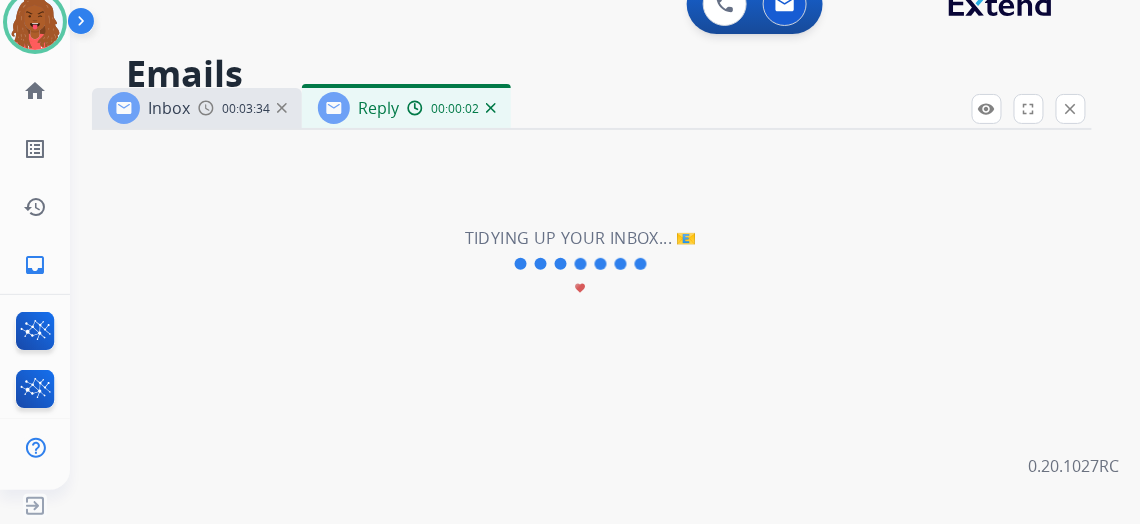 scroll, scrollTop: 35, scrollLeft: 0, axis: vertical 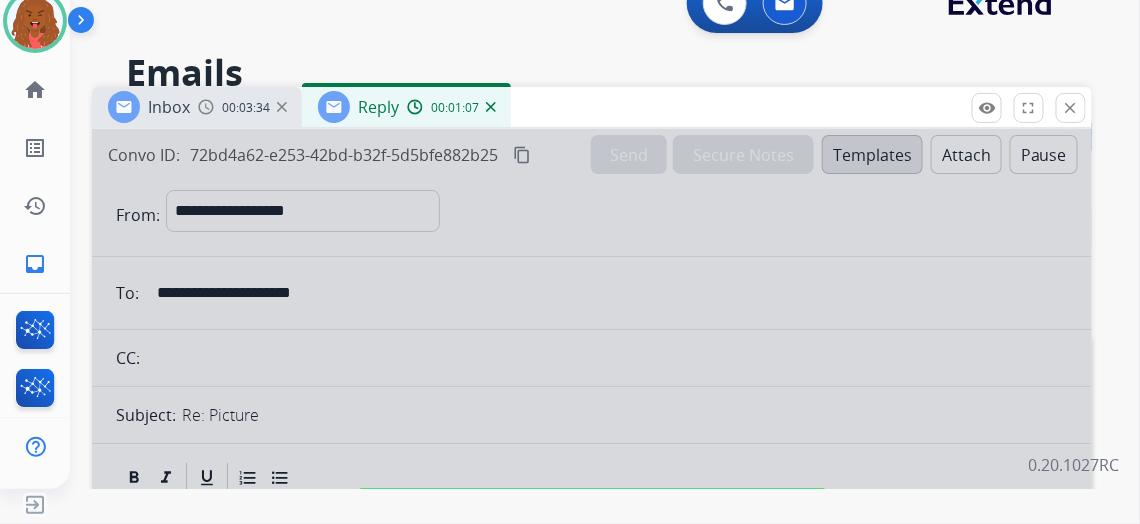 click at bounding box center [592, 502] 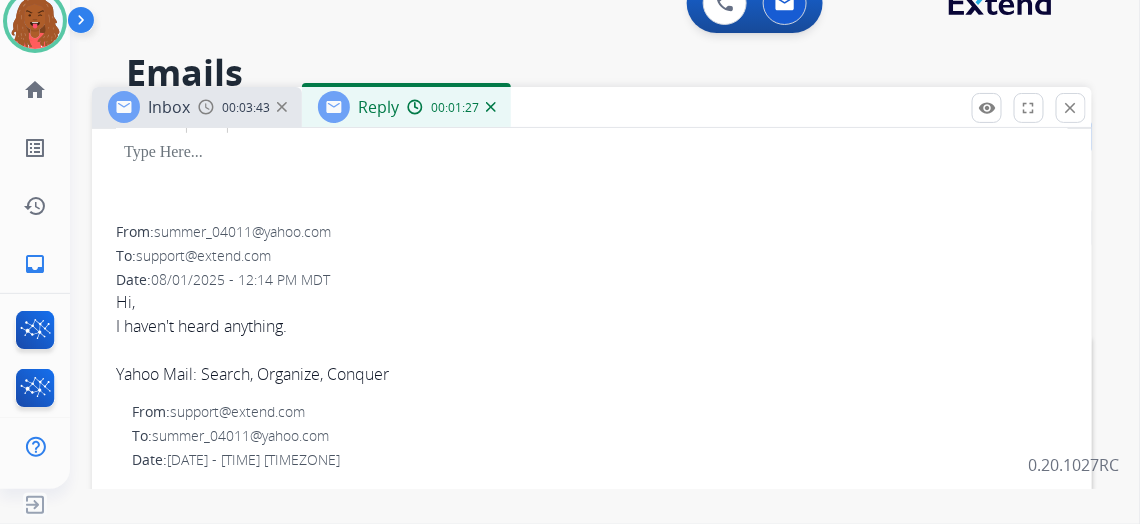 scroll, scrollTop: 272, scrollLeft: 0, axis: vertical 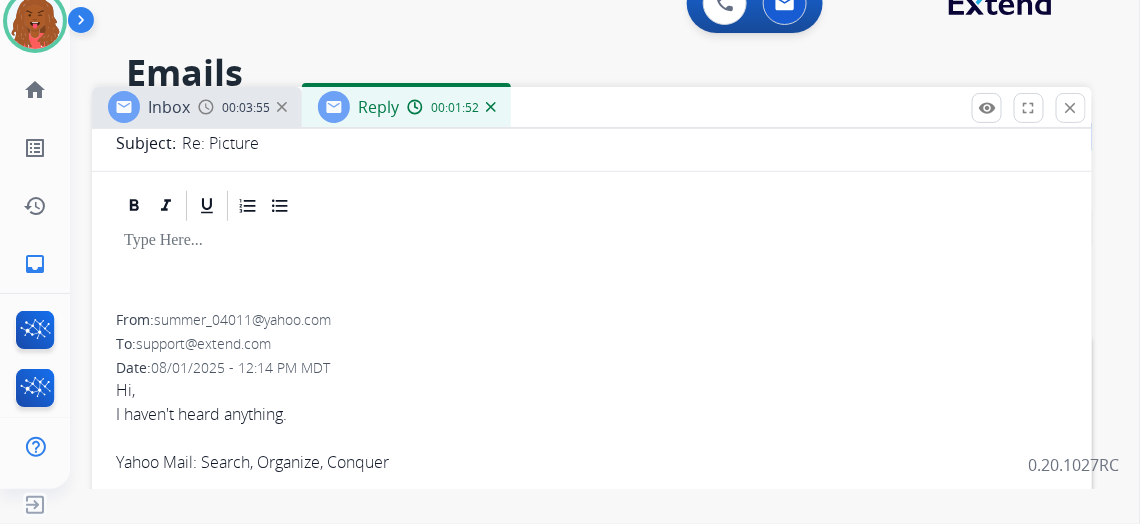 click on "summer_04011@yahoo.com" at bounding box center [242, 319] 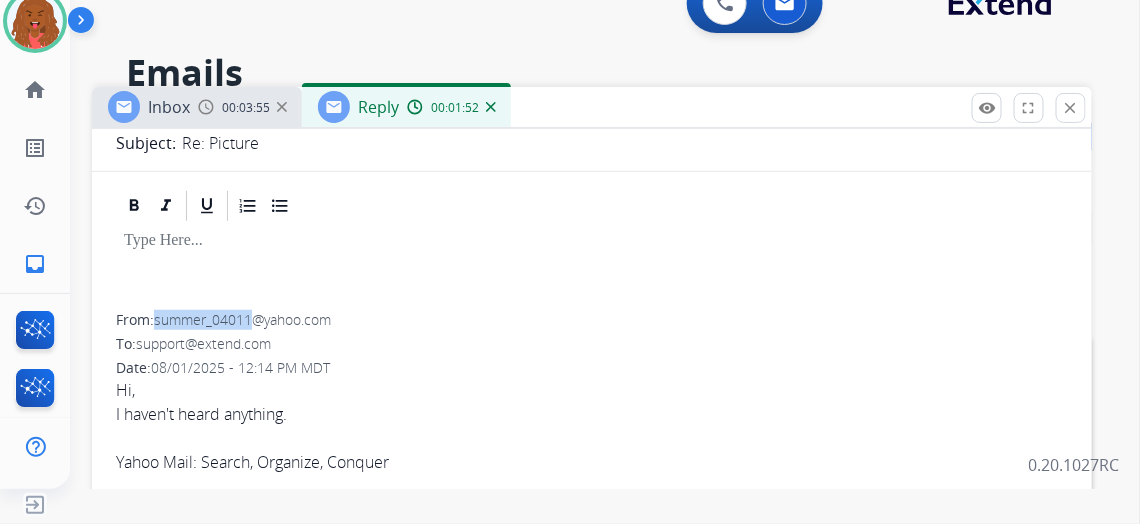 click on "summer_04011@yahoo.com" at bounding box center (242, 319) 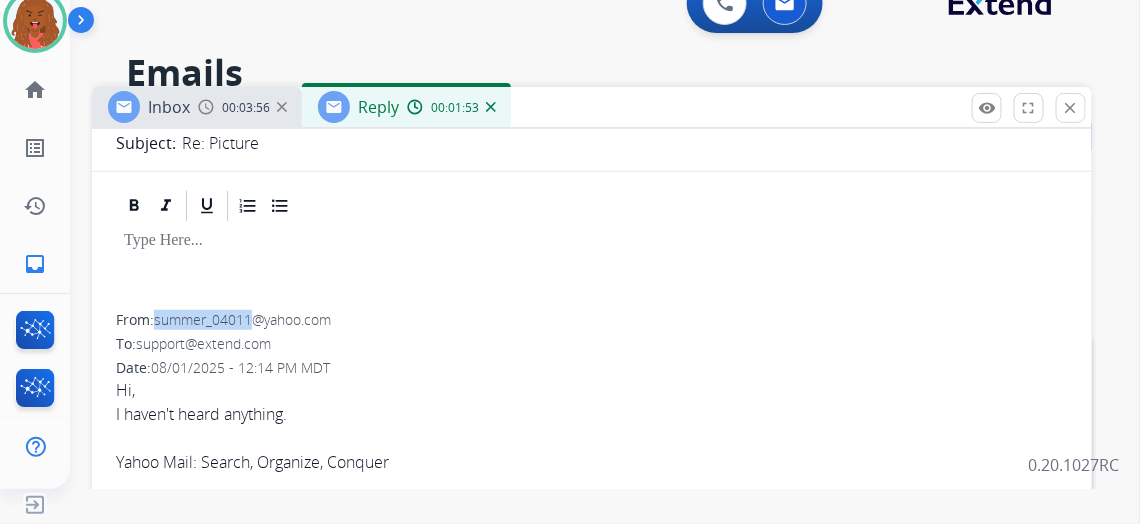 click on "summer_04011@yahoo.com" at bounding box center [242, 319] 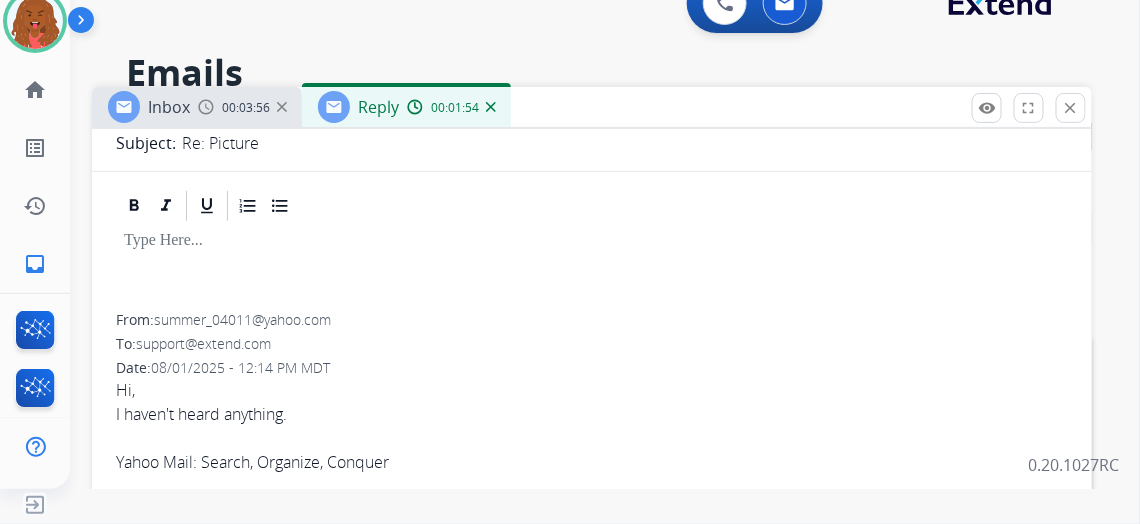 click on "summer_04011@yahoo.com" at bounding box center (242, 319) 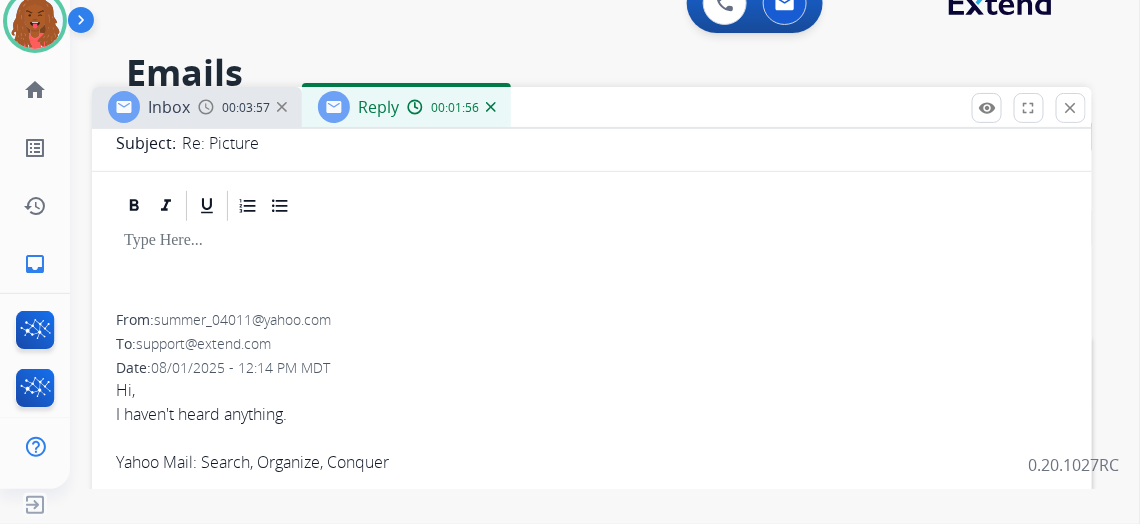 click on "summer_04011@yahoo.com" at bounding box center [242, 319] 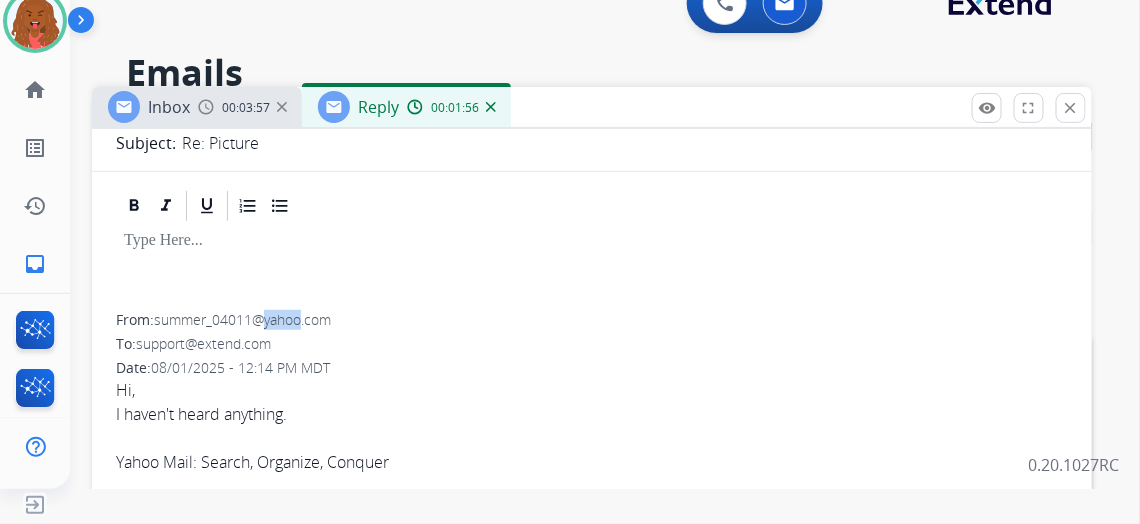 click on "summer_04011@yahoo.com" at bounding box center (242, 319) 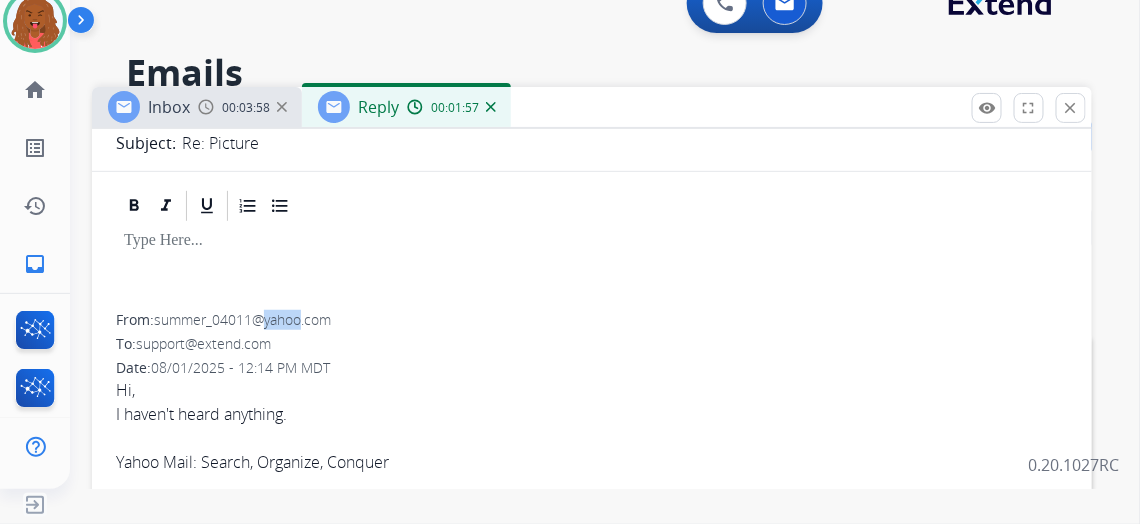click on "summer_04011@yahoo.com" at bounding box center [242, 319] 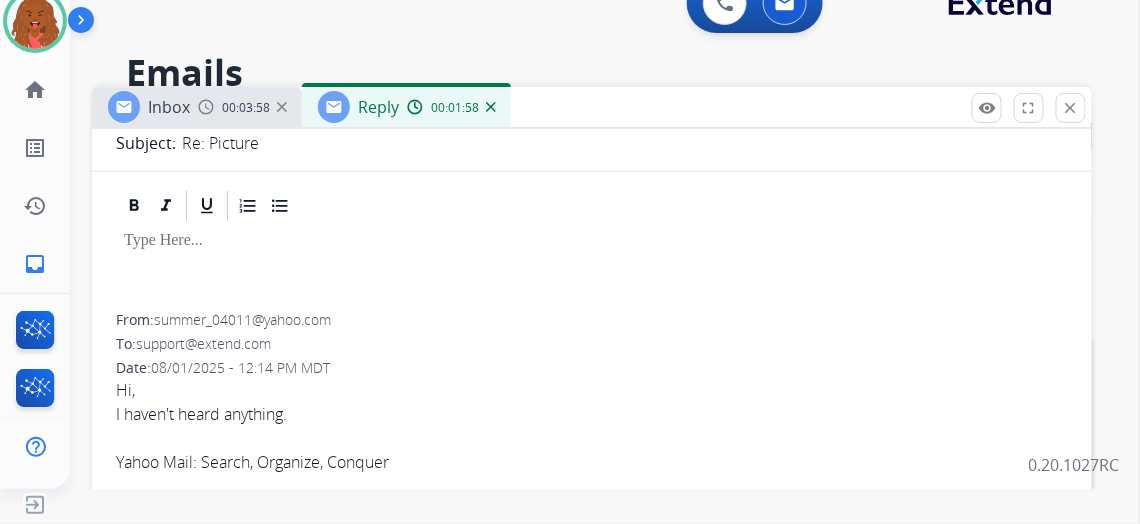 click on "summer_04011@yahoo.com" at bounding box center [242, 319] 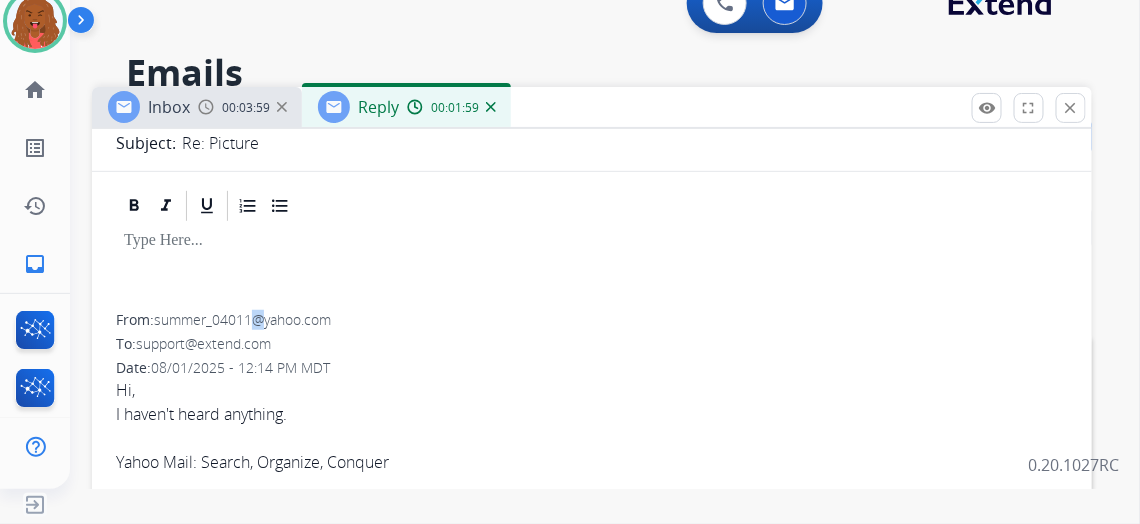 click on "summer_04011@yahoo.com" at bounding box center (242, 319) 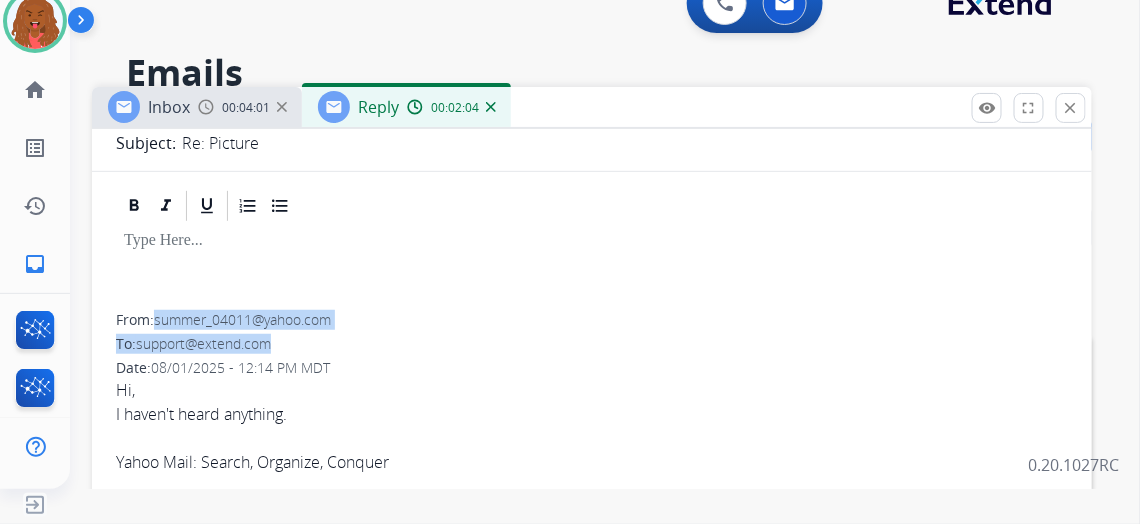 drag, startPoint x: 269, startPoint y: 309, endPoint x: 332, endPoint y: 337, distance: 68.942 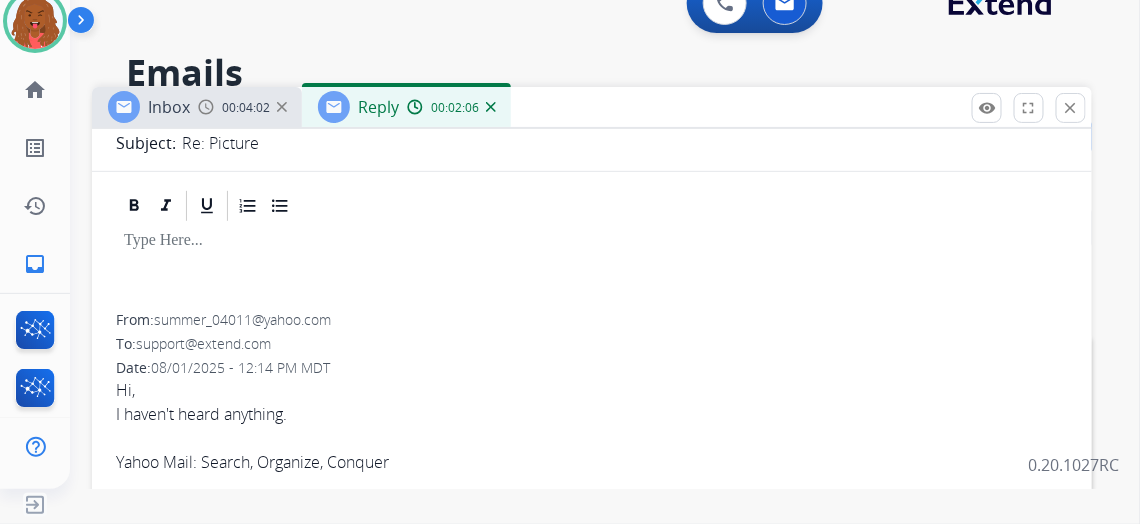 click at bounding box center [592, 269] 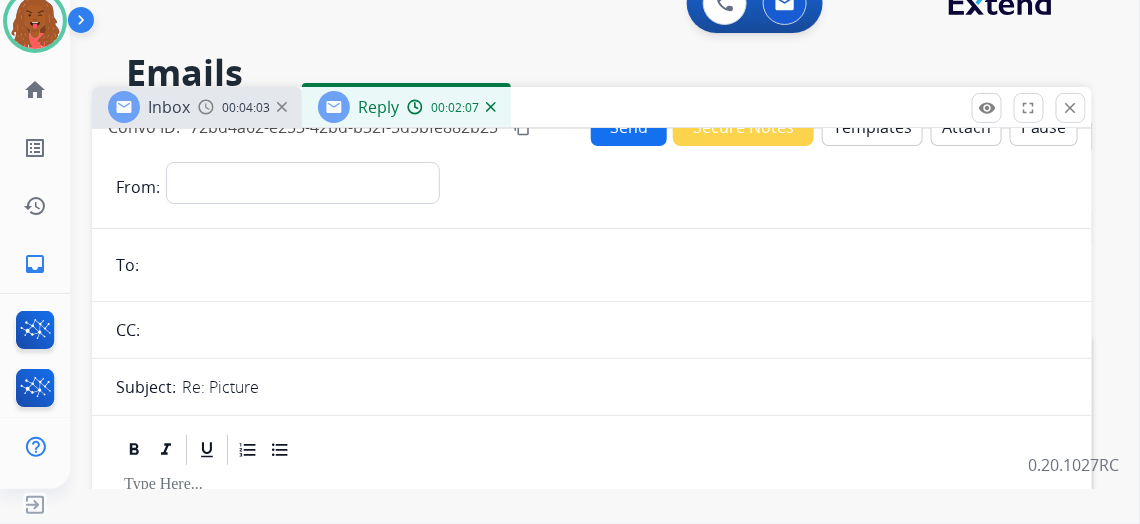 scroll, scrollTop: 0, scrollLeft: 0, axis: both 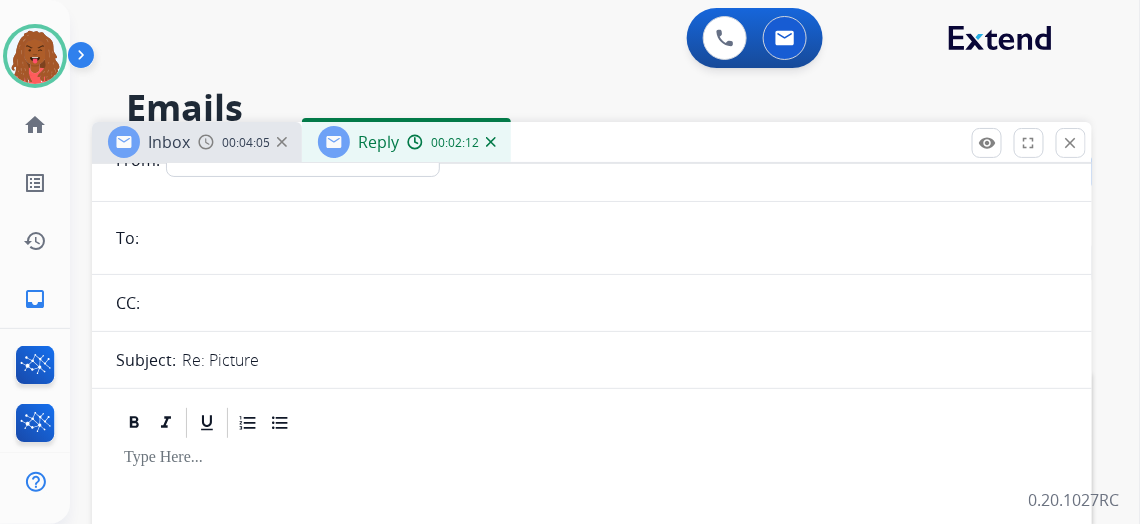 click on "00:04:05" at bounding box center [246, 143] 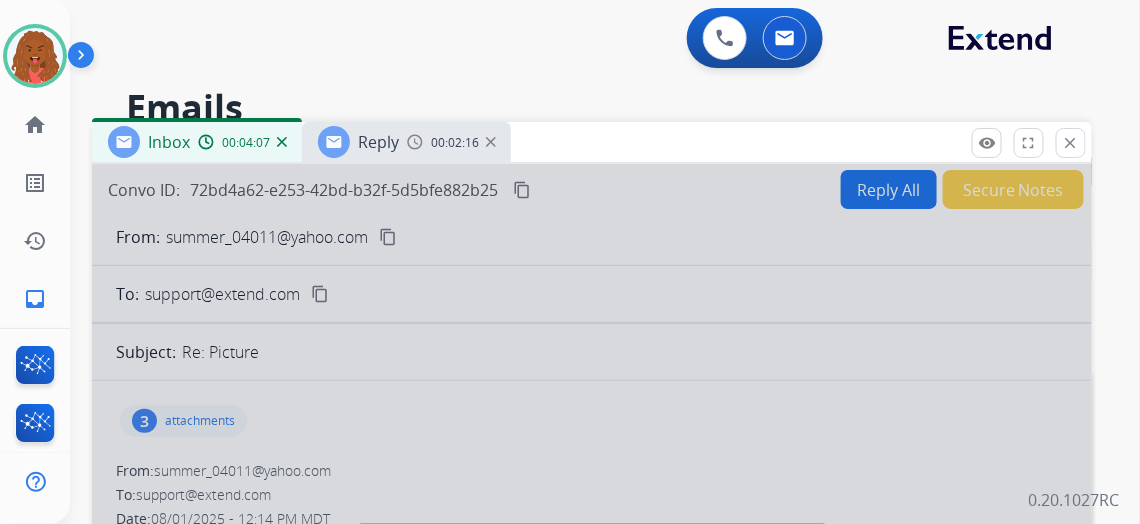 click at bounding box center (592, 537) 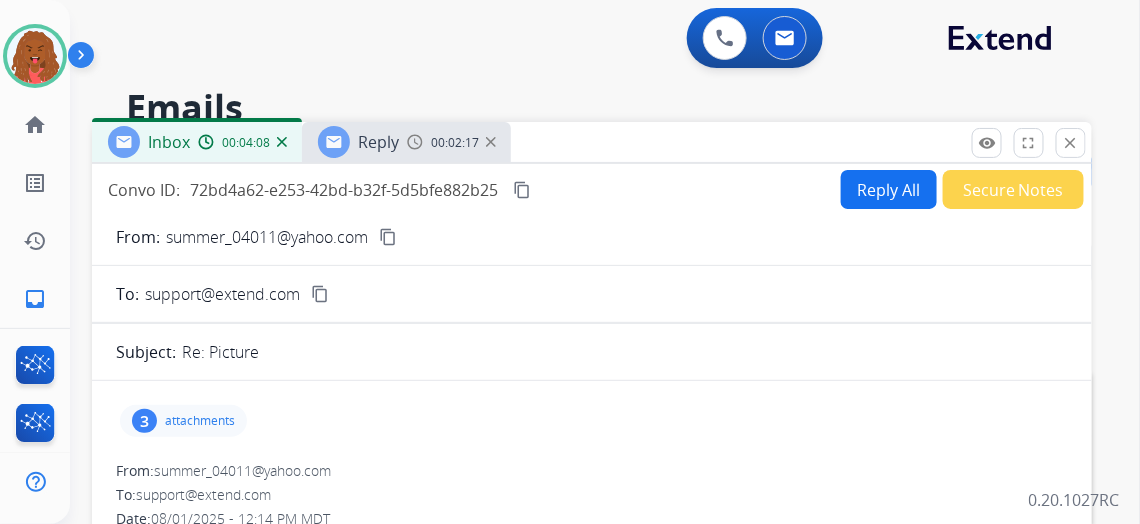 click on "content_copy" at bounding box center [388, 237] 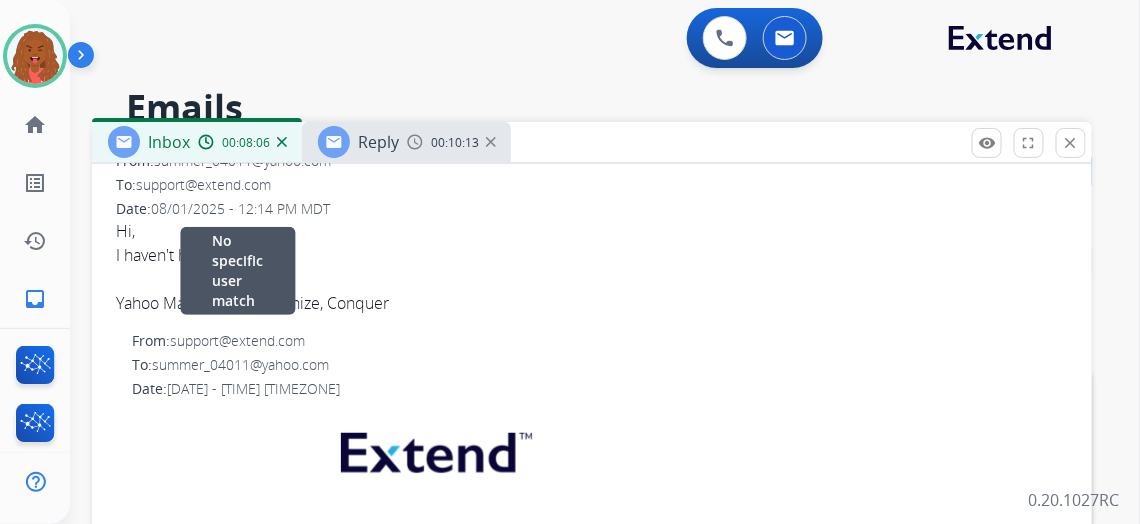 scroll, scrollTop: 0, scrollLeft: 0, axis: both 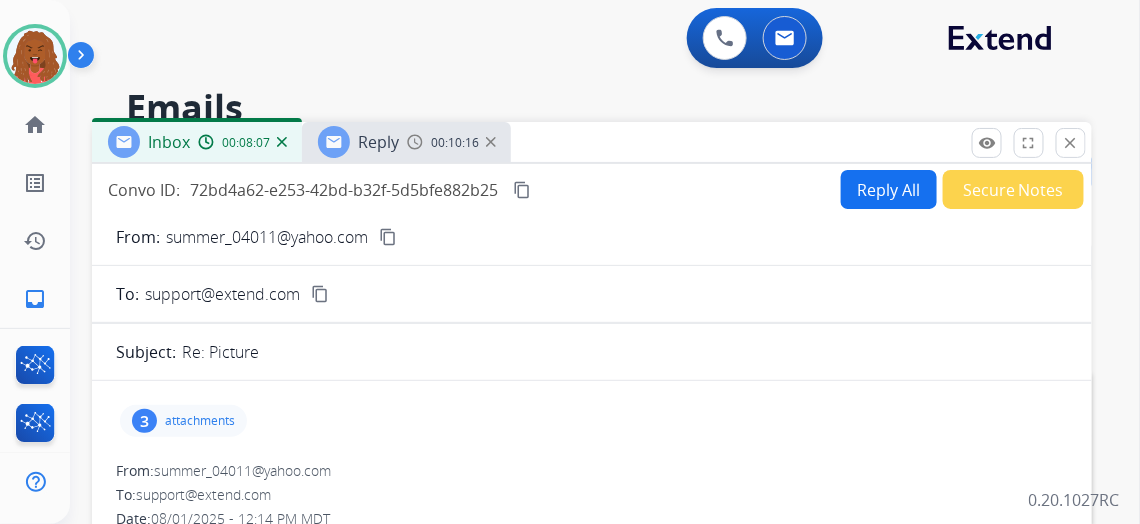 drag, startPoint x: 177, startPoint y: 433, endPoint x: 180, endPoint y: 423, distance: 10.440307 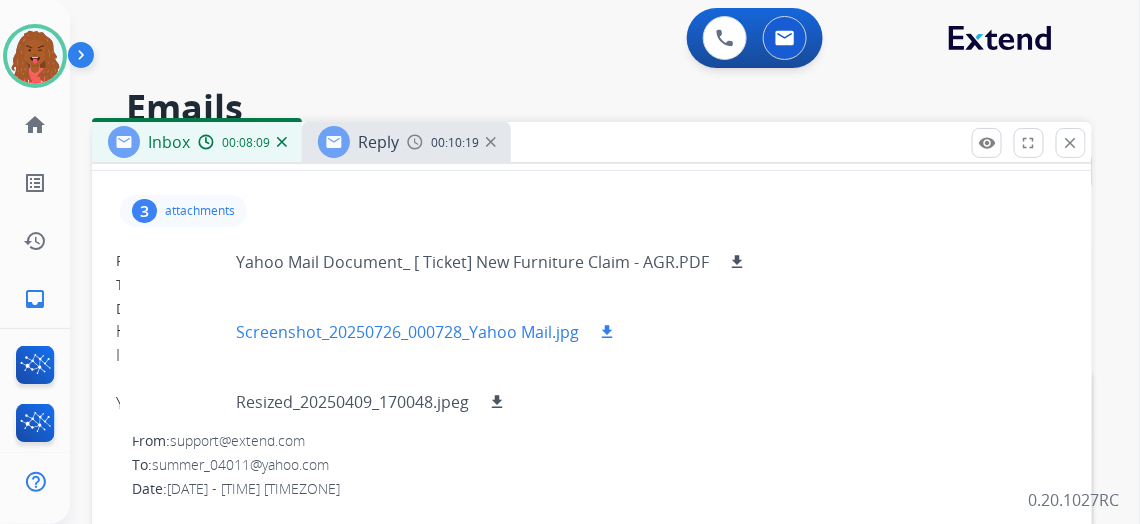 scroll, scrollTop: 181, scrollLeft: 0, axis: vertical 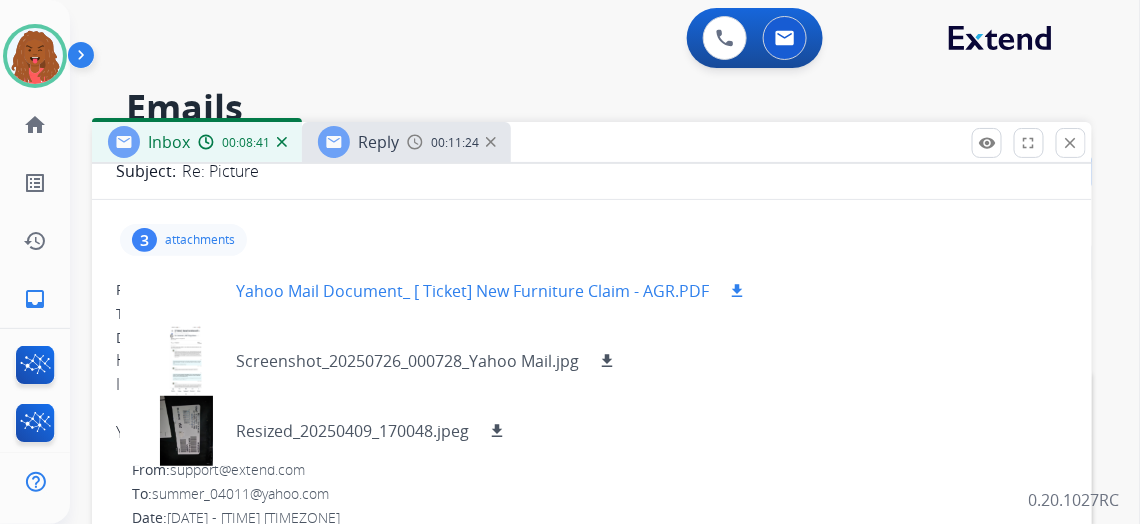 click on "download" at bounding box center (737, 291) 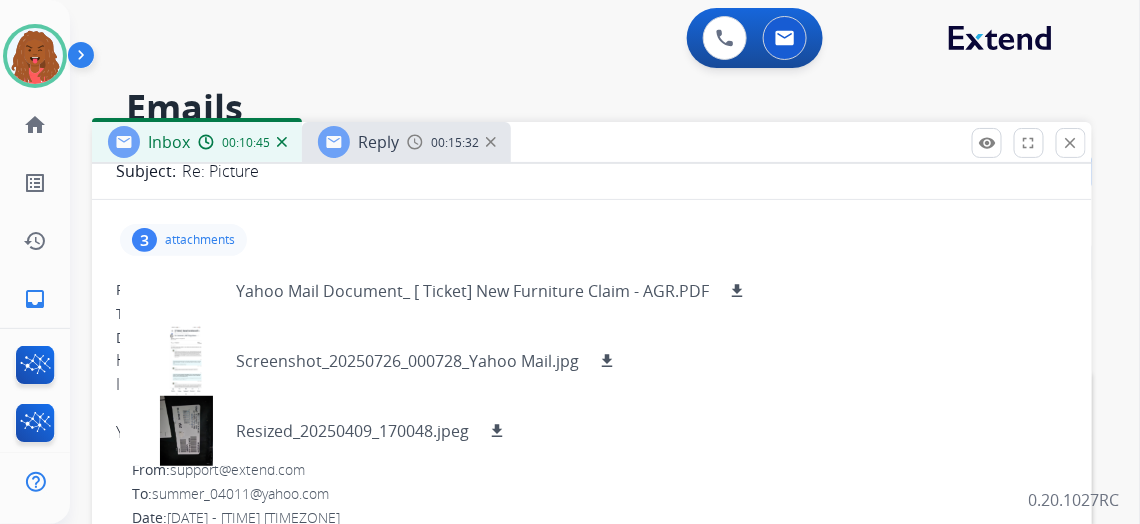 drag, startPoint x: 481, startPoint y: 38, endPoint x: 489, endPoint y: 54, distance: 17.888544 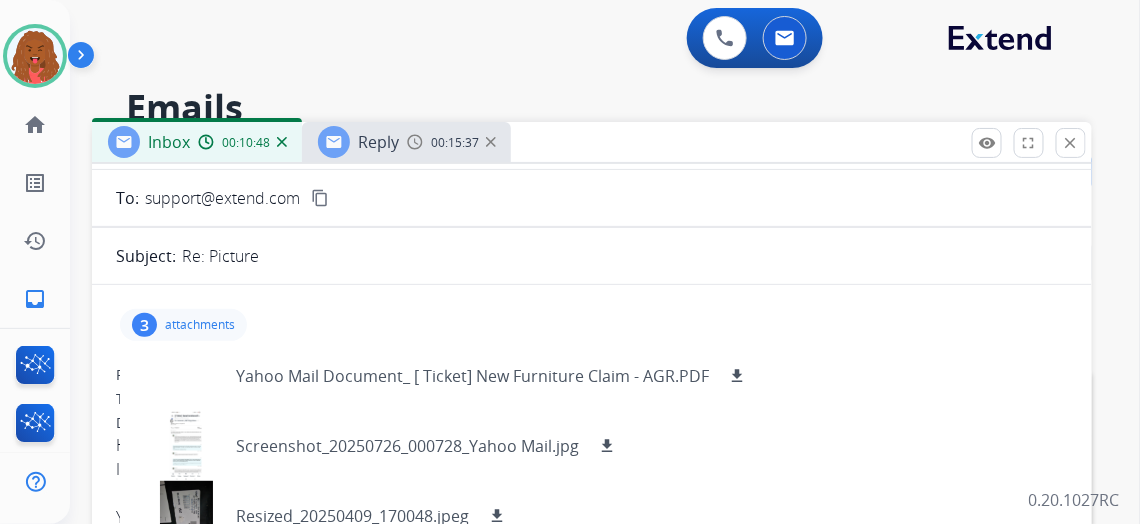 scroll, scrollTop: 90, scrollLeft: 0, axis: vertical 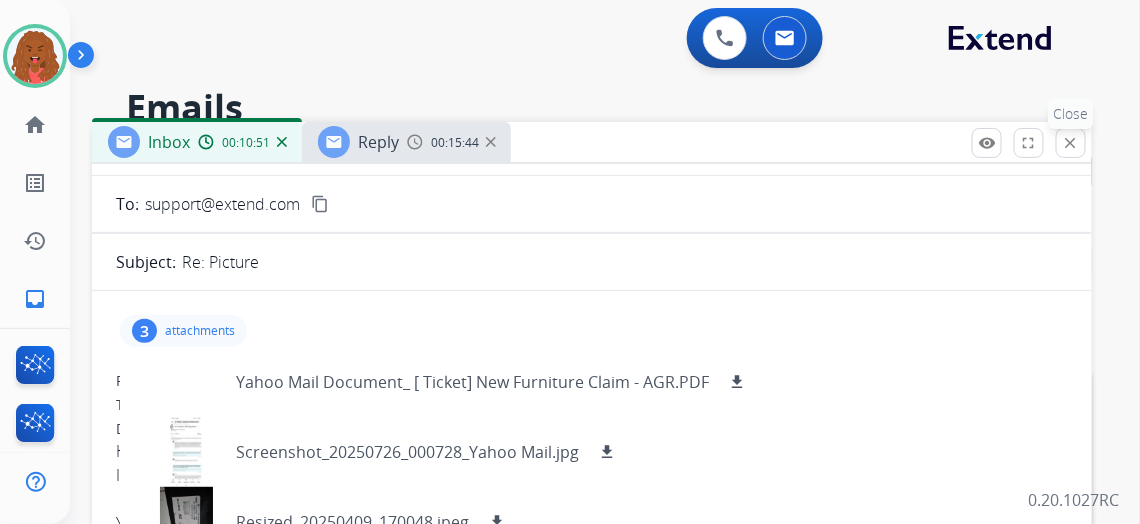 click on "close" at bounding box center (1071, 143) 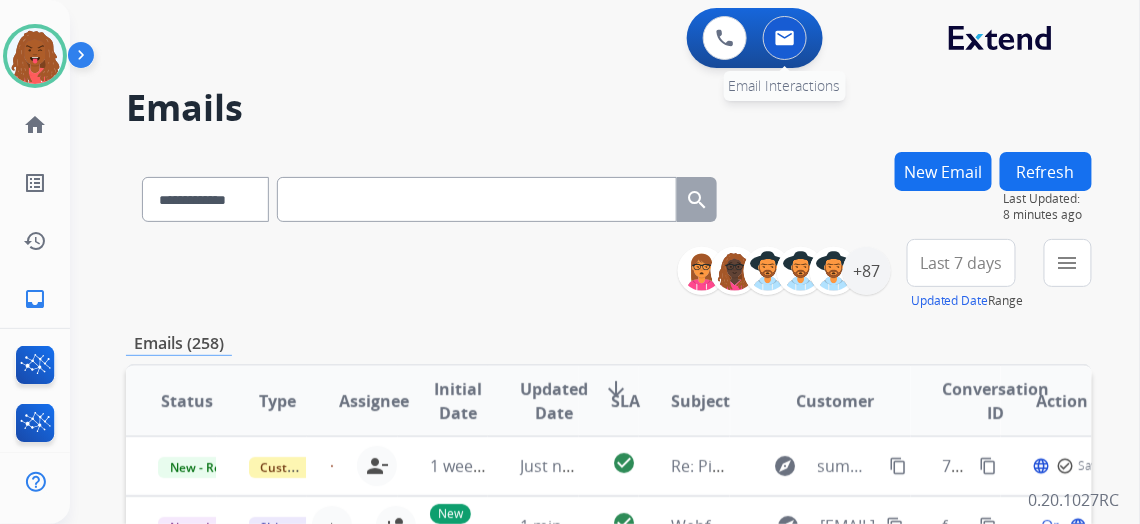 click at bounding box center (785, 38) 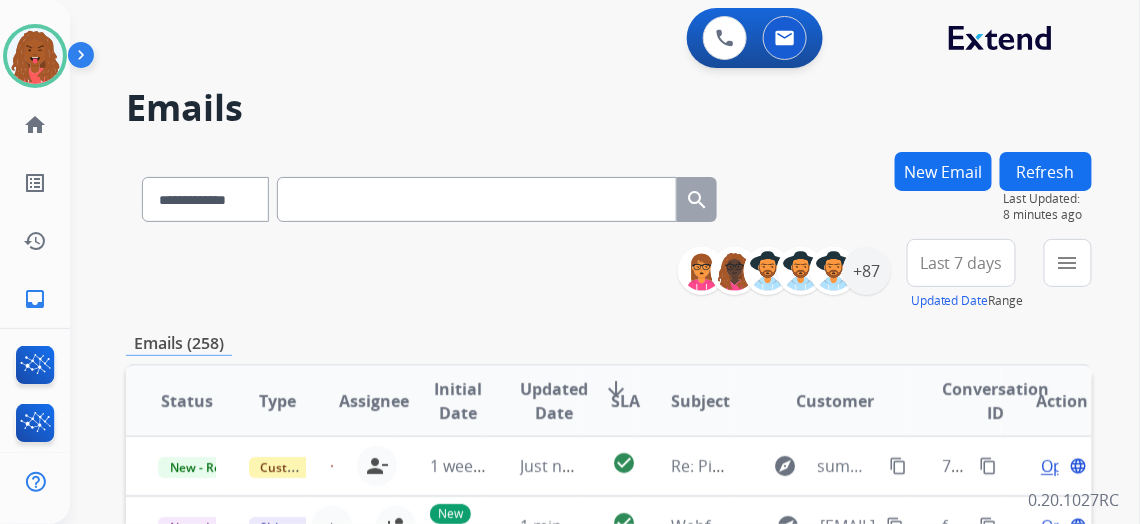 click at bounding box center (477, 199) 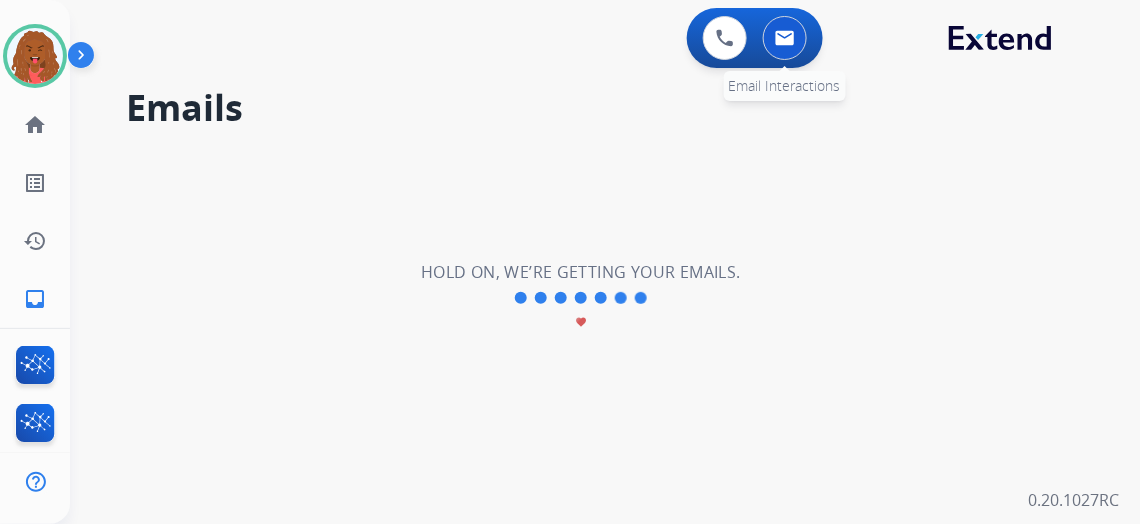 click at bounding box center (785, 38) 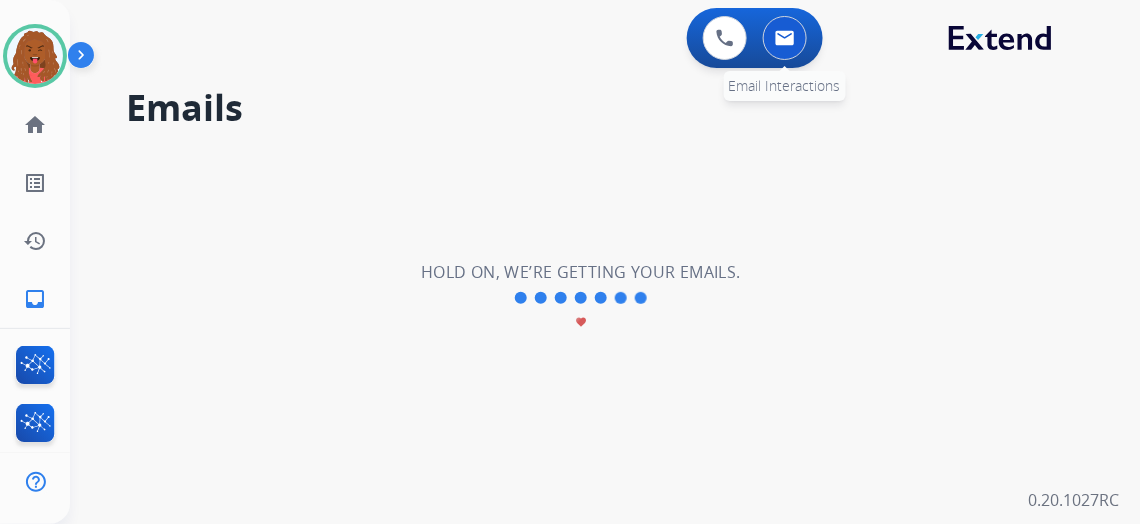click at bounding box center [785, 38] 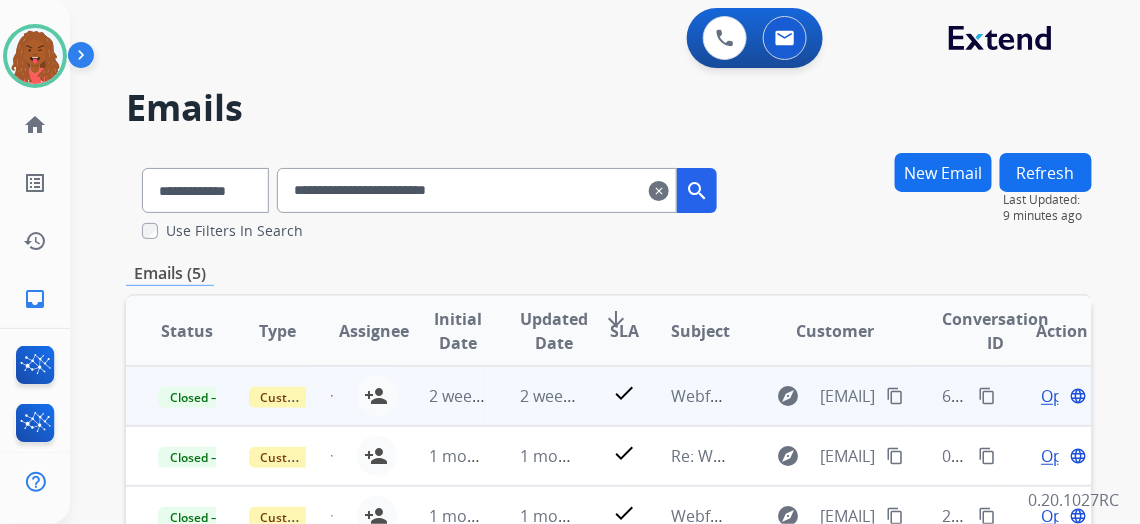 click on "Open" at bounding box center (1061, 396) 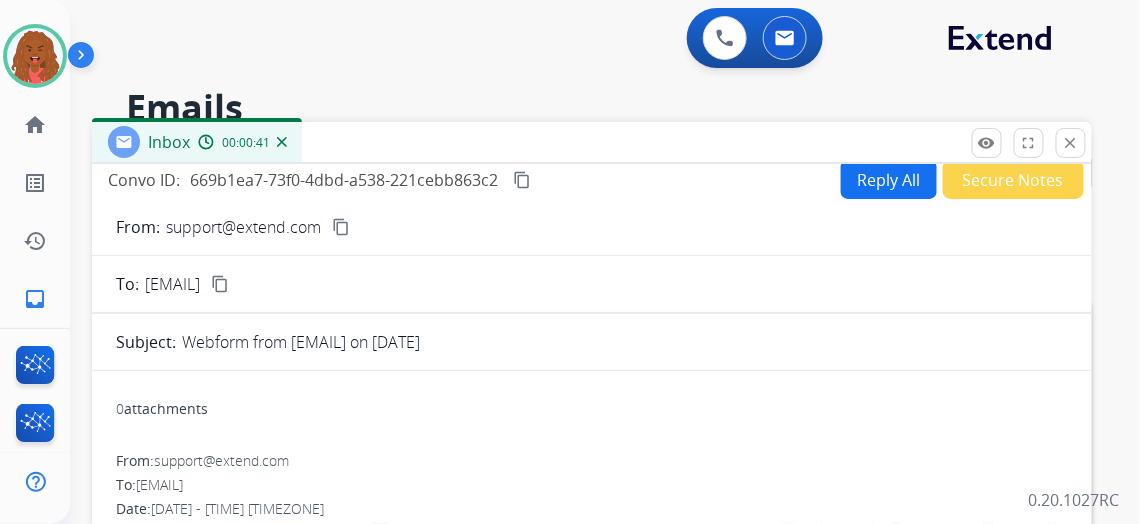 scroll, scrollTop: 0, scrollLeft: 0, axis: both 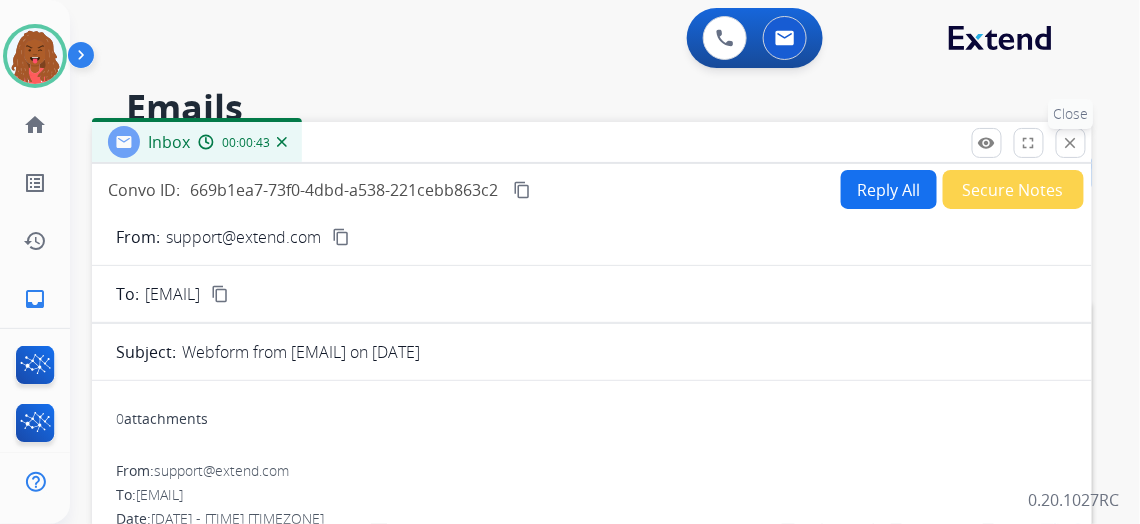 click on "close Close" at bounding box center (1071, 143) 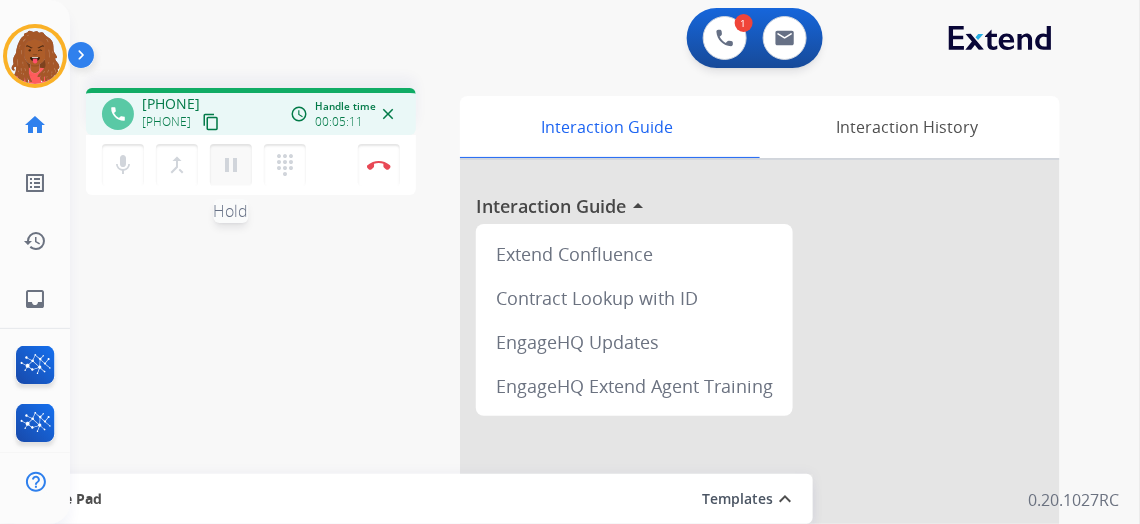 click on "pause" at bounding box center (231, 165) 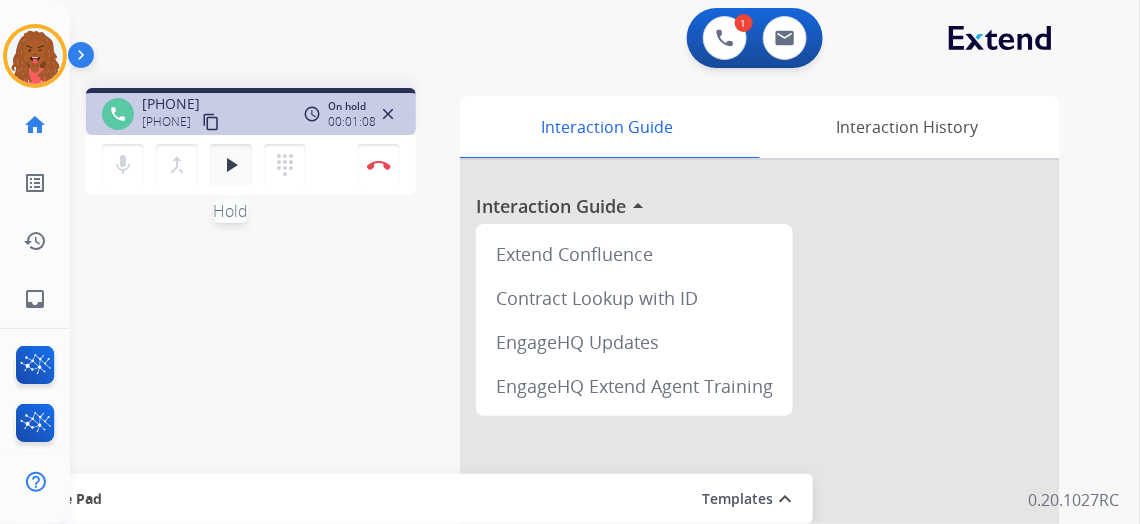 click on "play_arrow Hold" at bounding box center (231, 165) 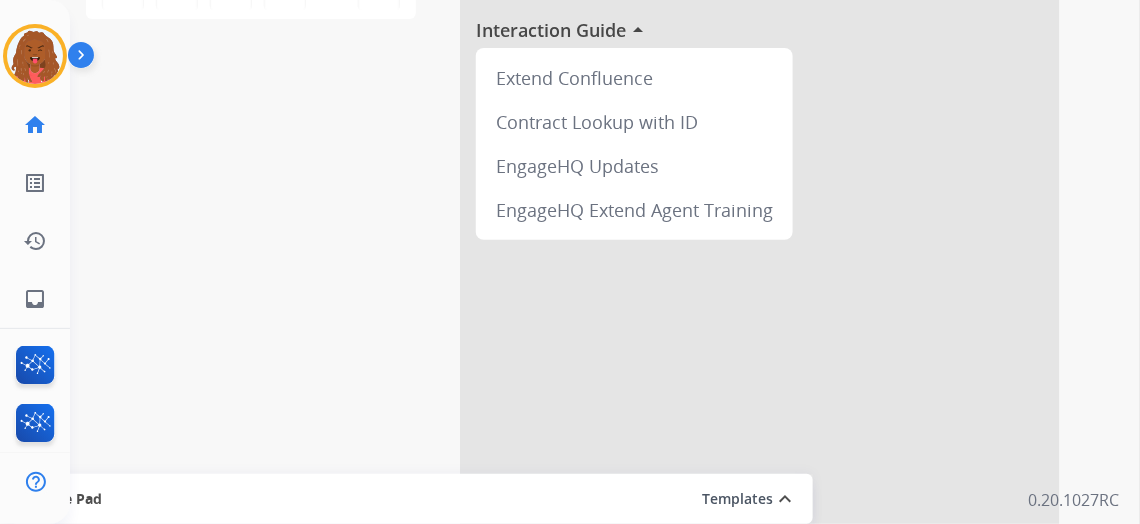 scroll, scrollTop: 0, scrollLeft: 0, axis: both 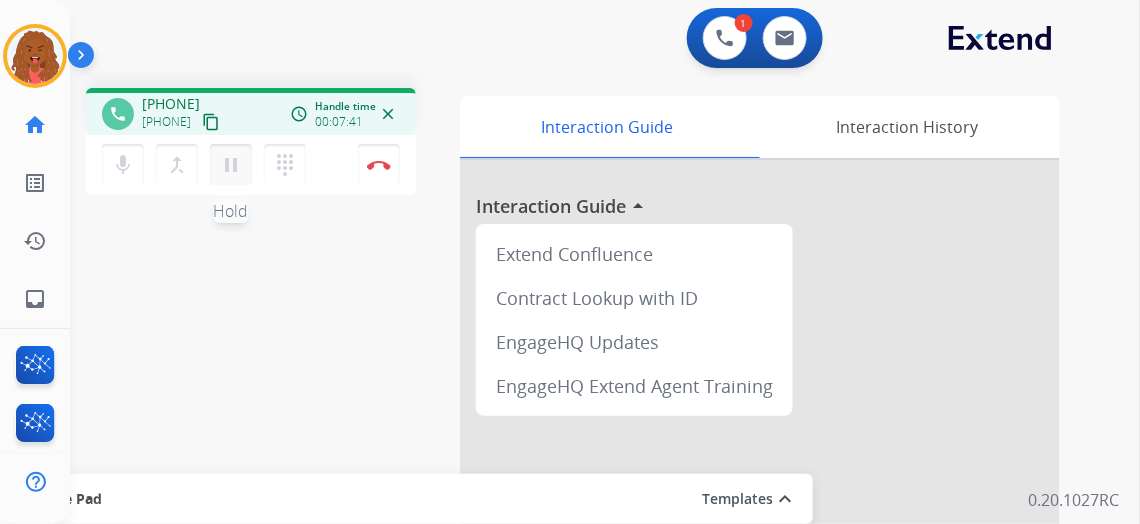 click on "pause" at bounding box center [231, 165] 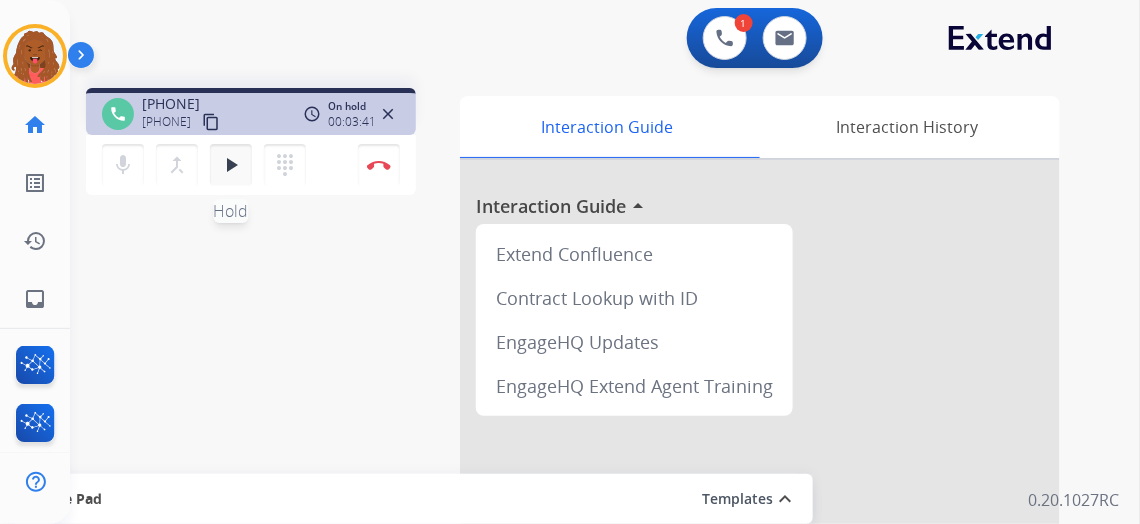 click on "play_arrow Hold" at bounding box center [231, 165] 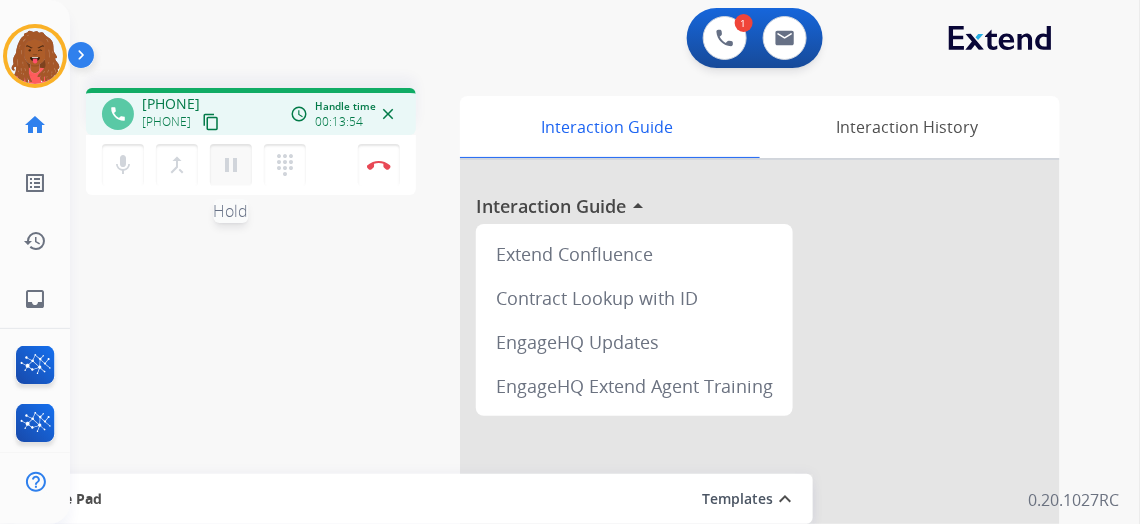 click on "pause" at bounding box center [231, 165] 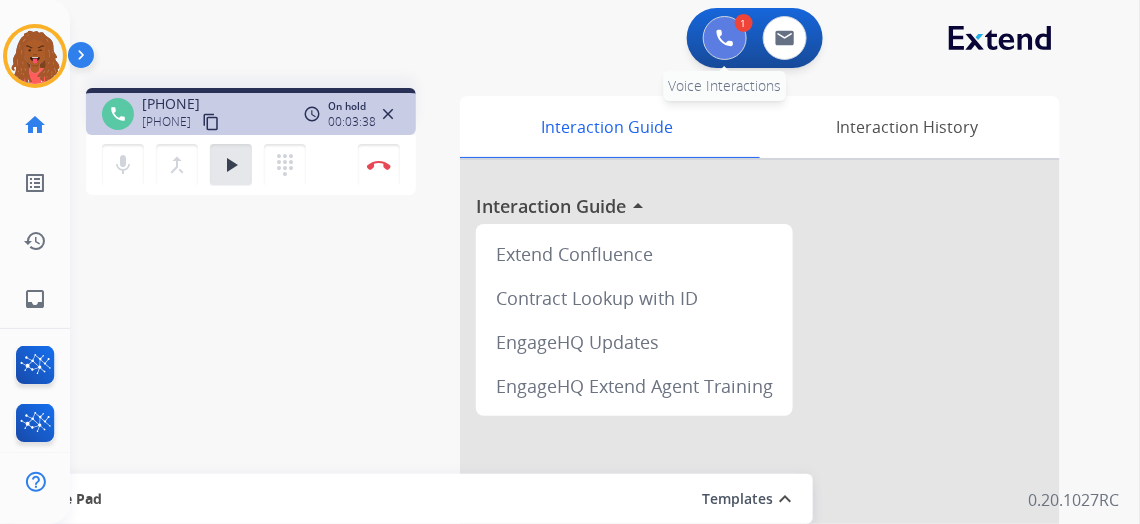click at bounding box center [725, 38] 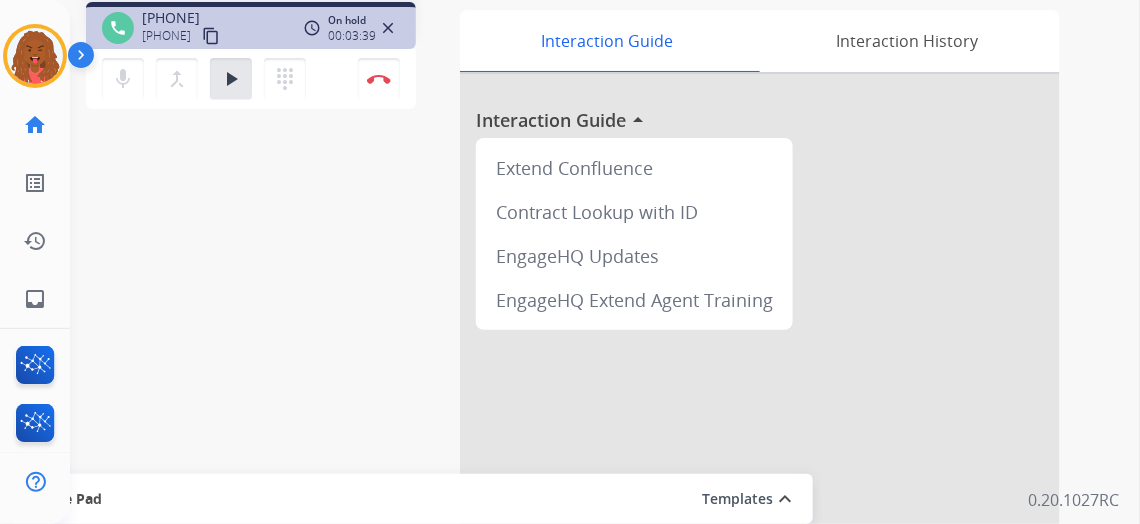 scroll, scrollTop: 0, scrollLeft: 0, axis: both 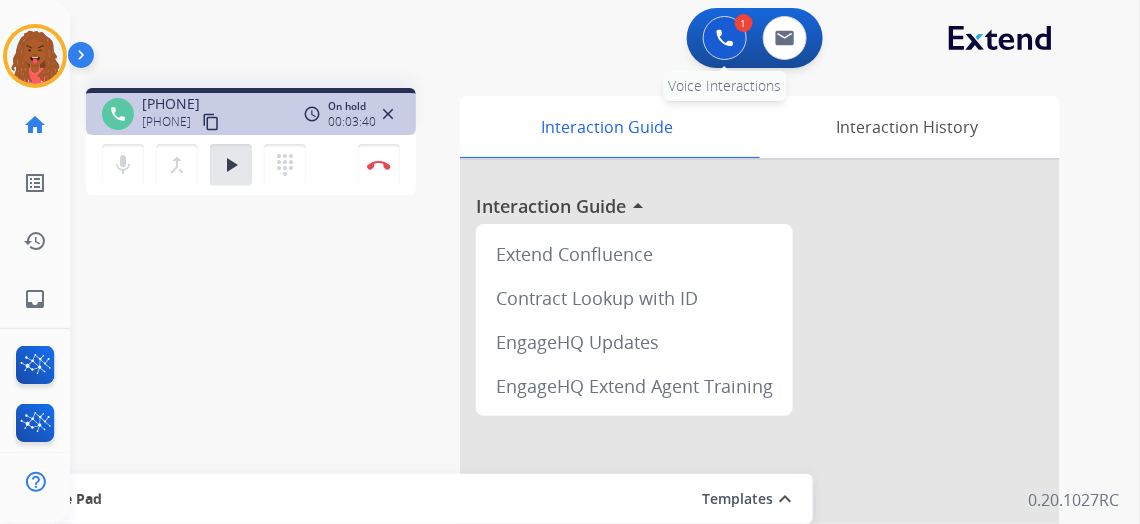 click at bounding box center [725, 38] 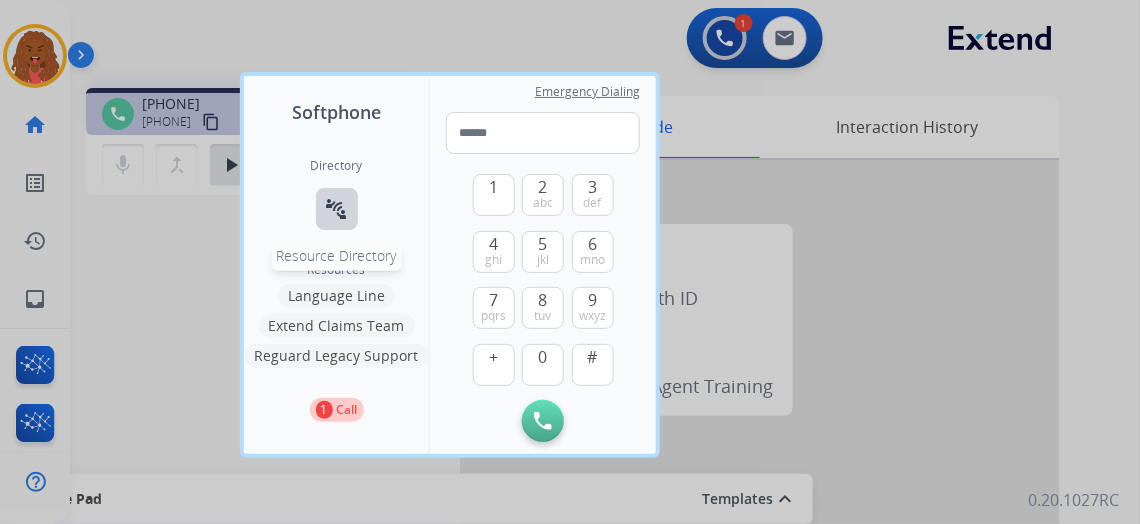 click on "connect_without_contact" at bounding box center (337, 209) 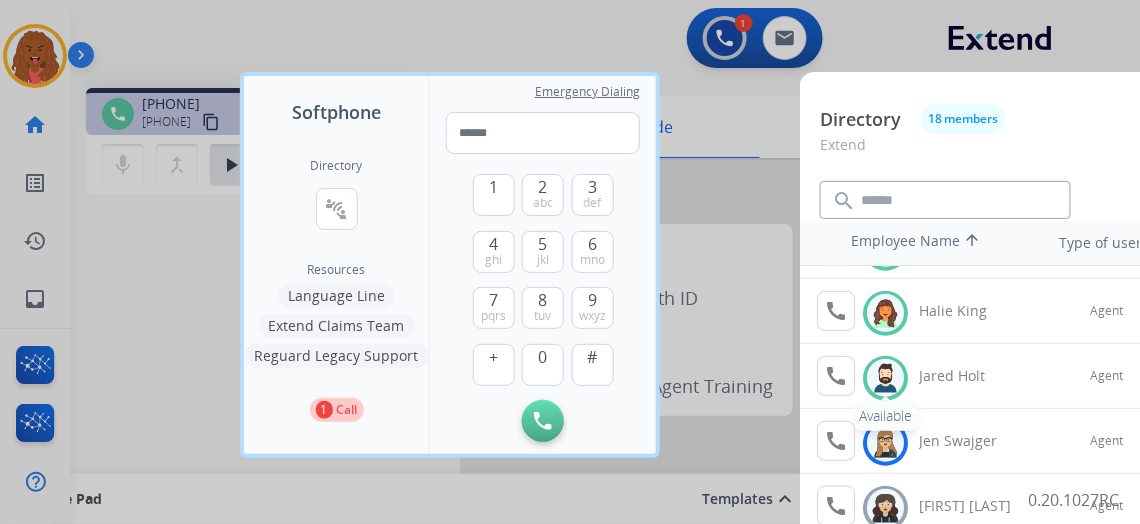 scroll, scrollTop: 272, scrollLeft: 0, axis: vertical 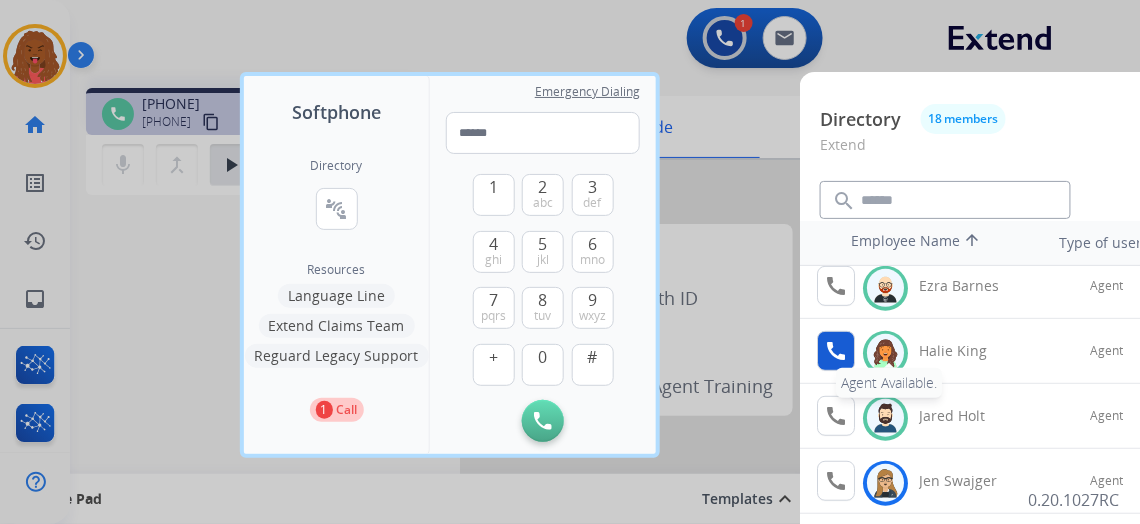 drag, startPoint x: 830, startPoint y: 340, endPoint x: 876, endPoint y: 370, distance: 54.91812 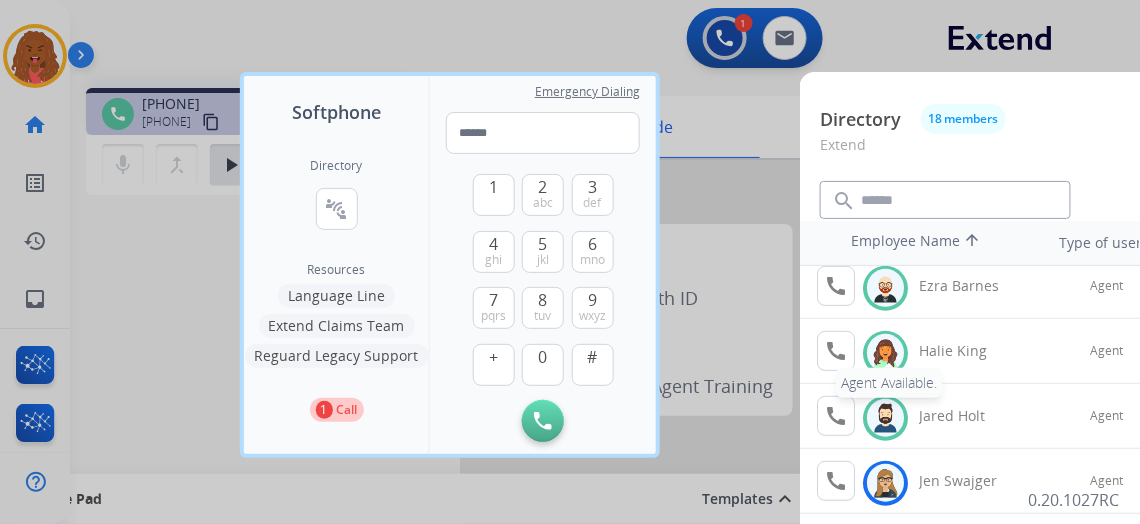 click on "call" at bounding box center (836, 351) 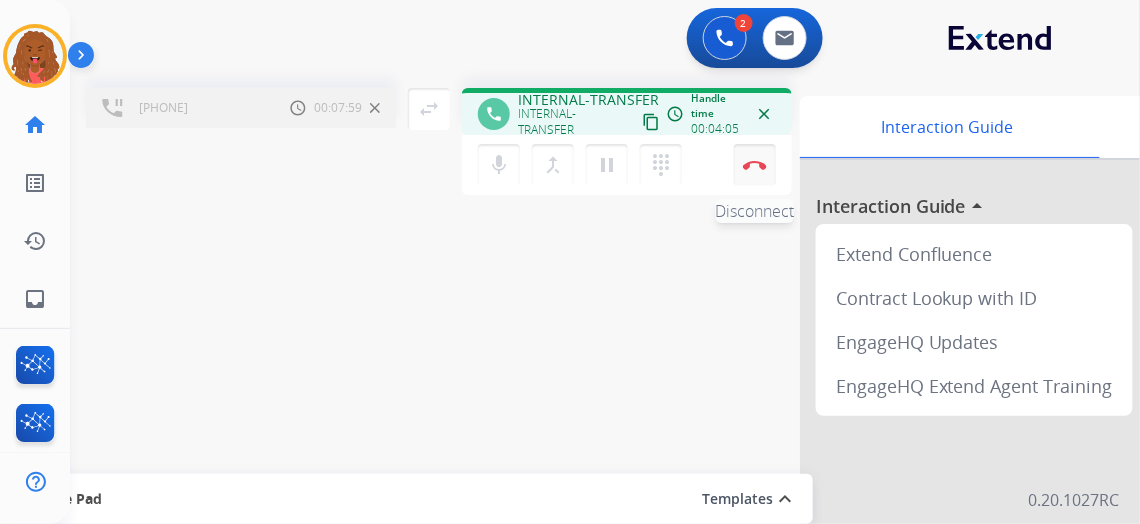 click on "Disconnect" at bounding box center [755, 165] 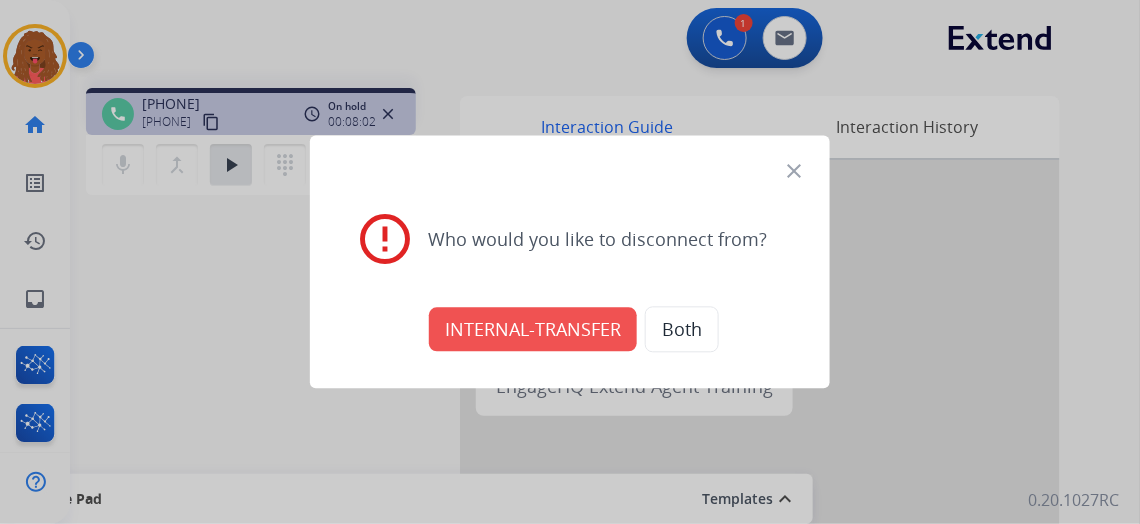 click on "close" at bounding box center [794, 172] 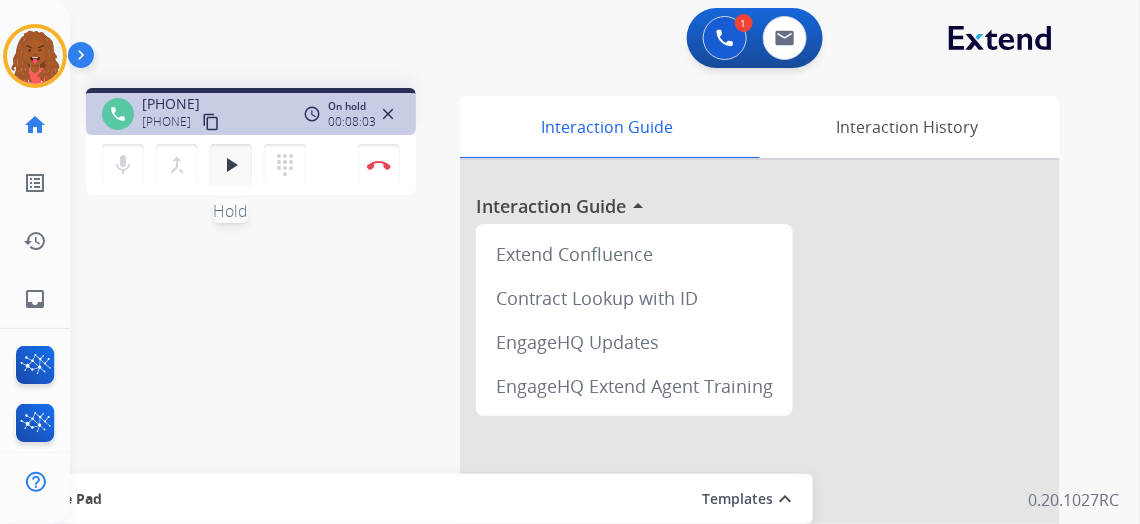 click on "play_arrow" at bounding box center (231, 165) 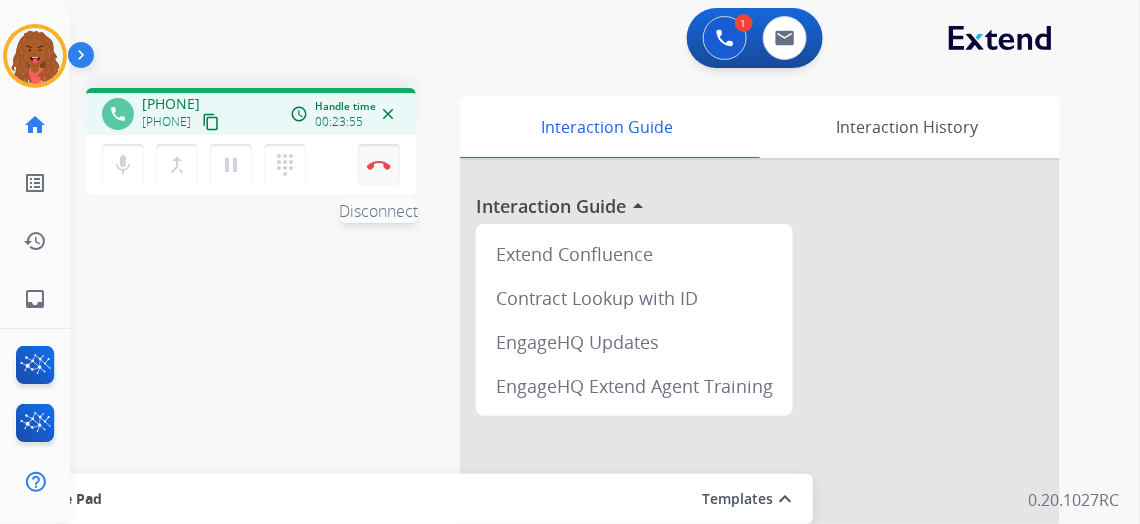 click on "Disconnect" at bounding box center [379, 165] 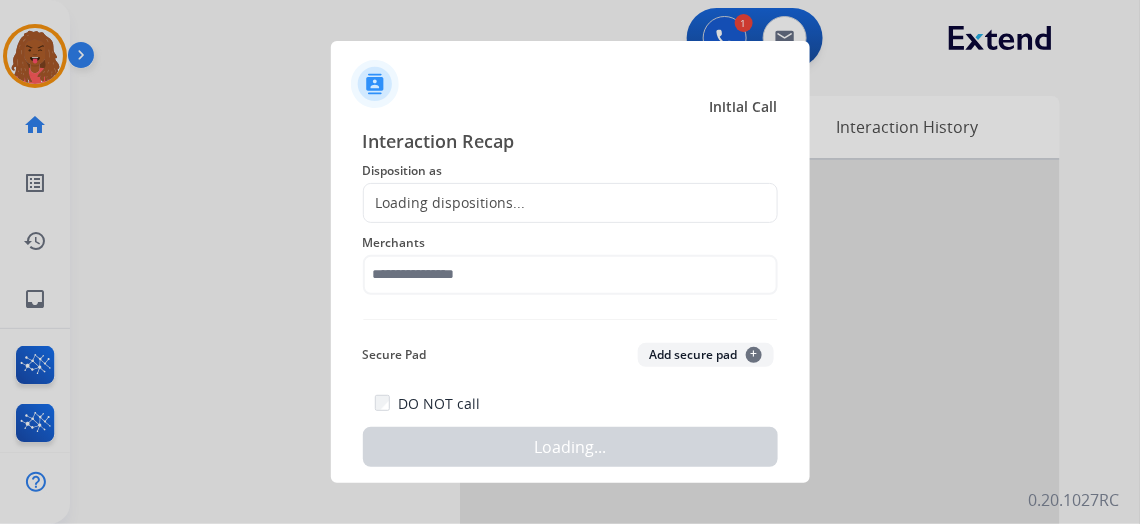 click on "Disposition as" 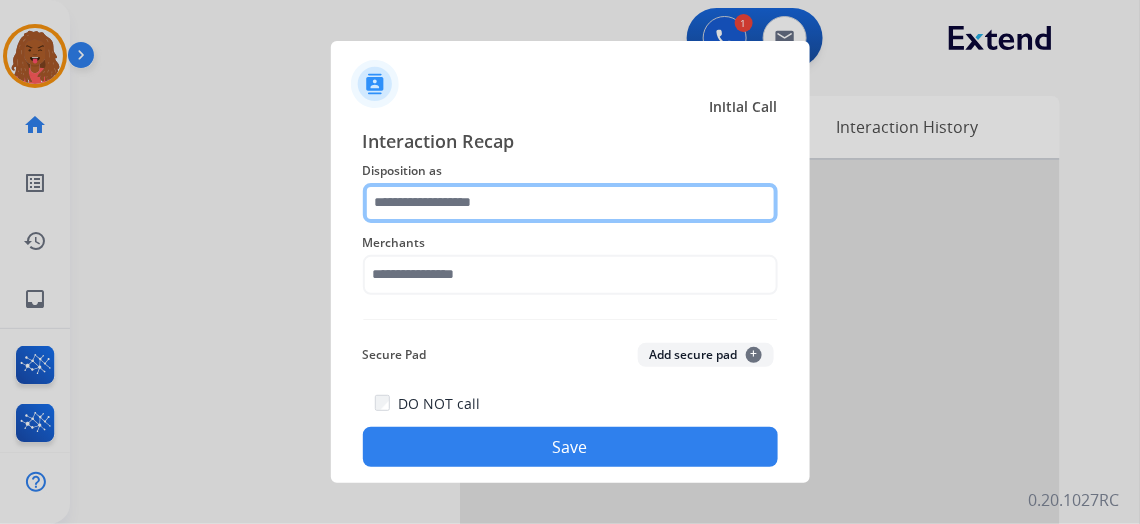 click 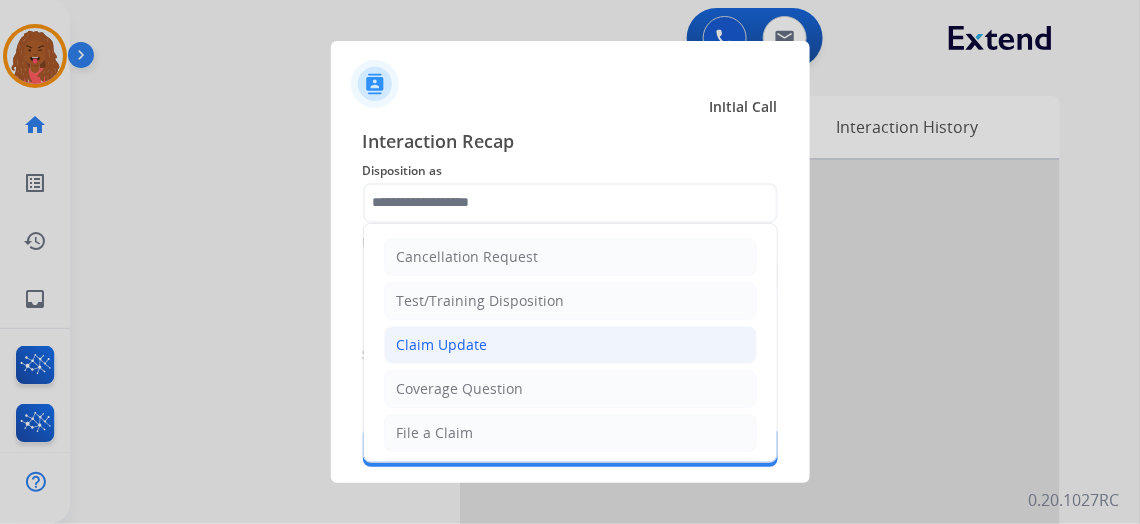 click on "Claim Update" 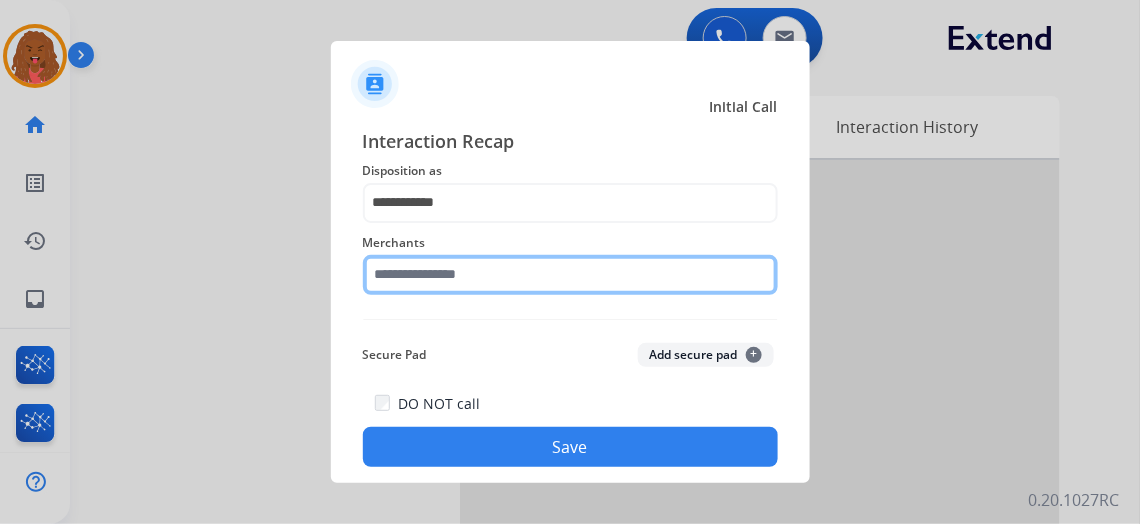 click 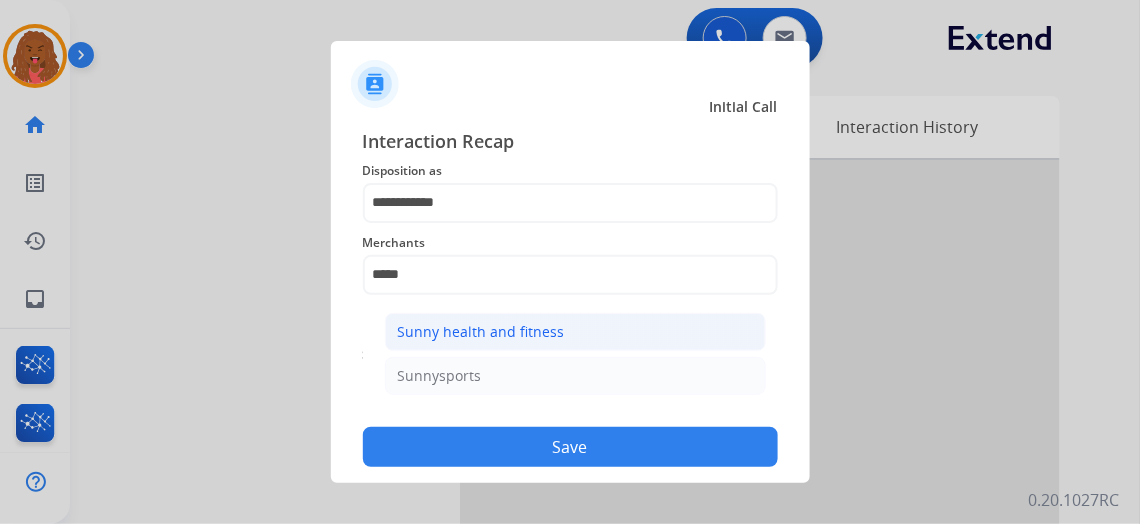 click on "Sunny health and fitness" 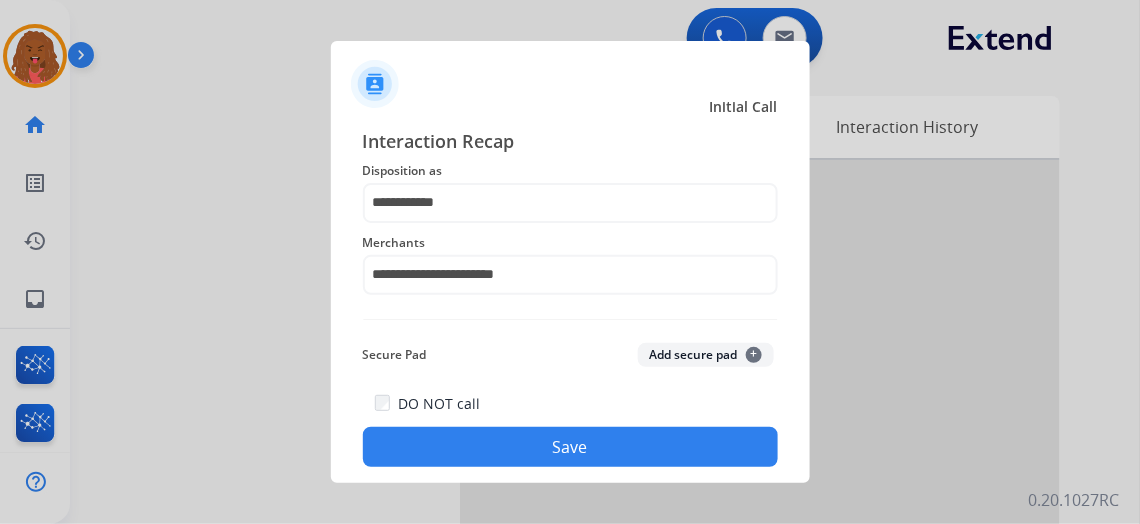 click on "Save" 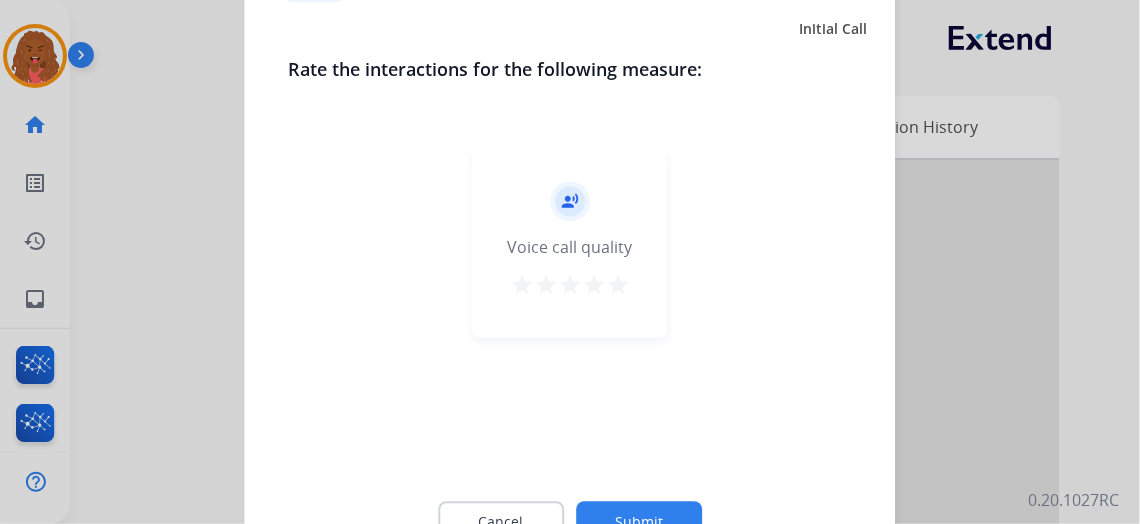 click on "star" at bounding box center (618, 286) 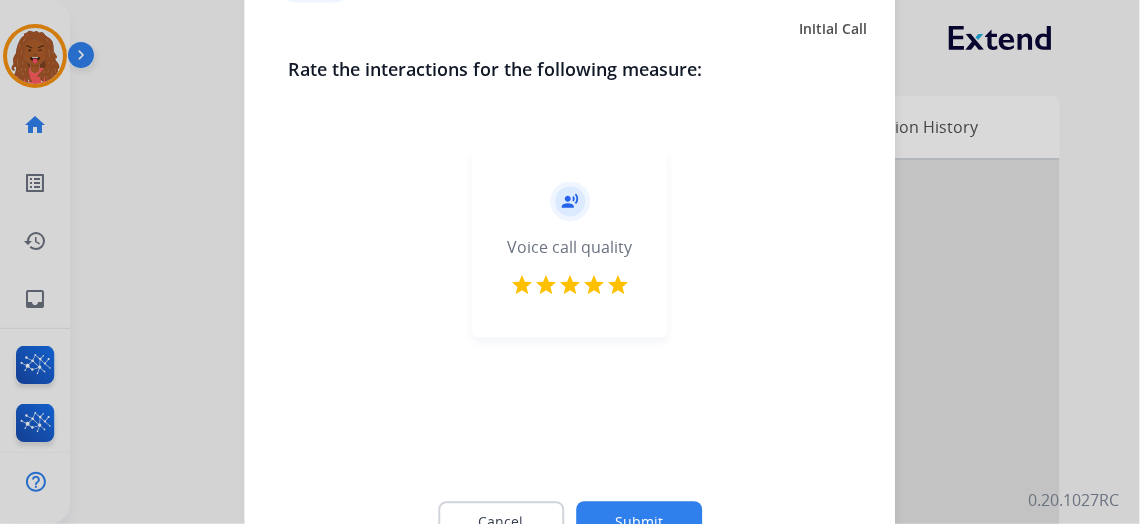 click on "Submit" 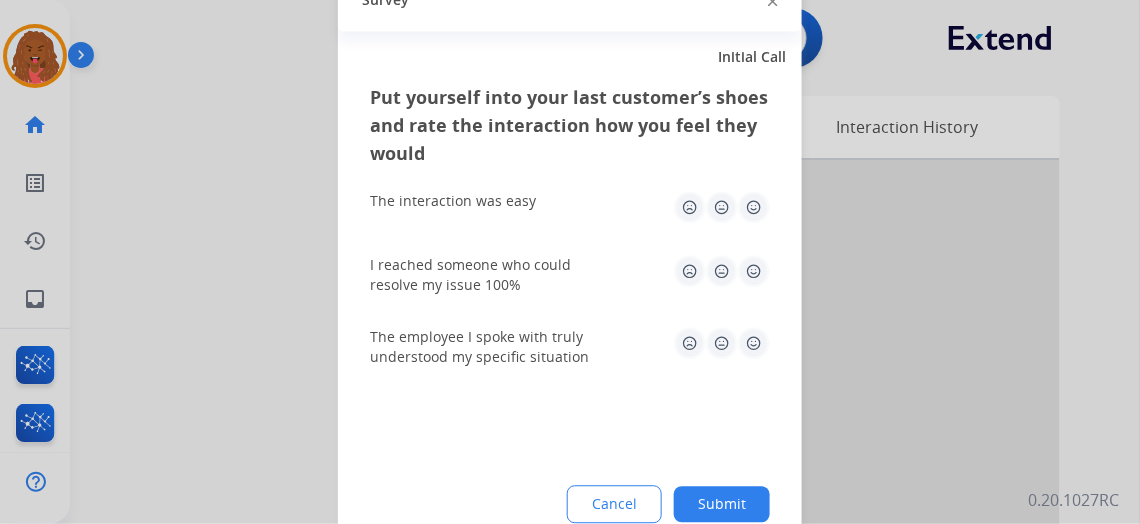 click 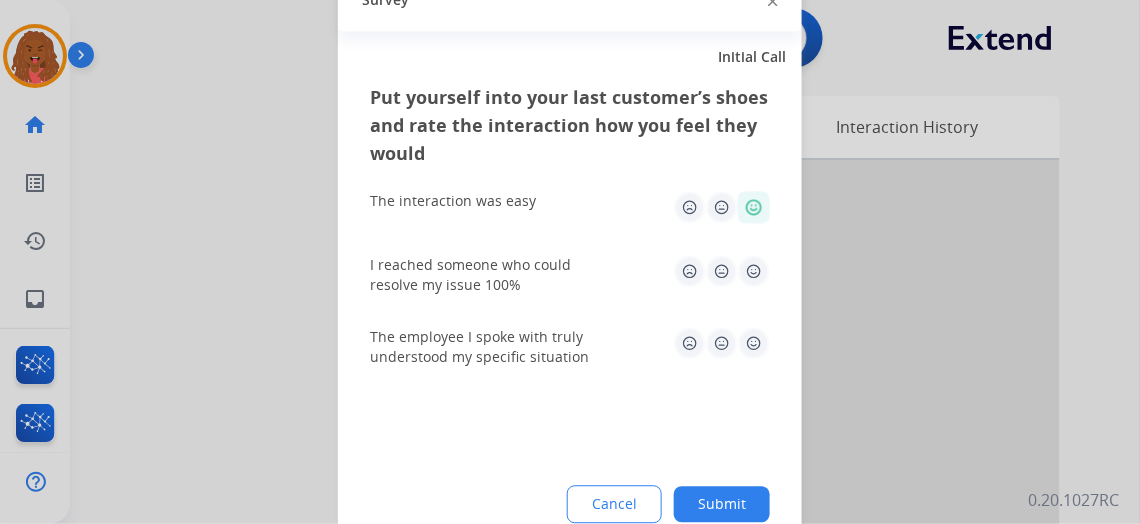 click 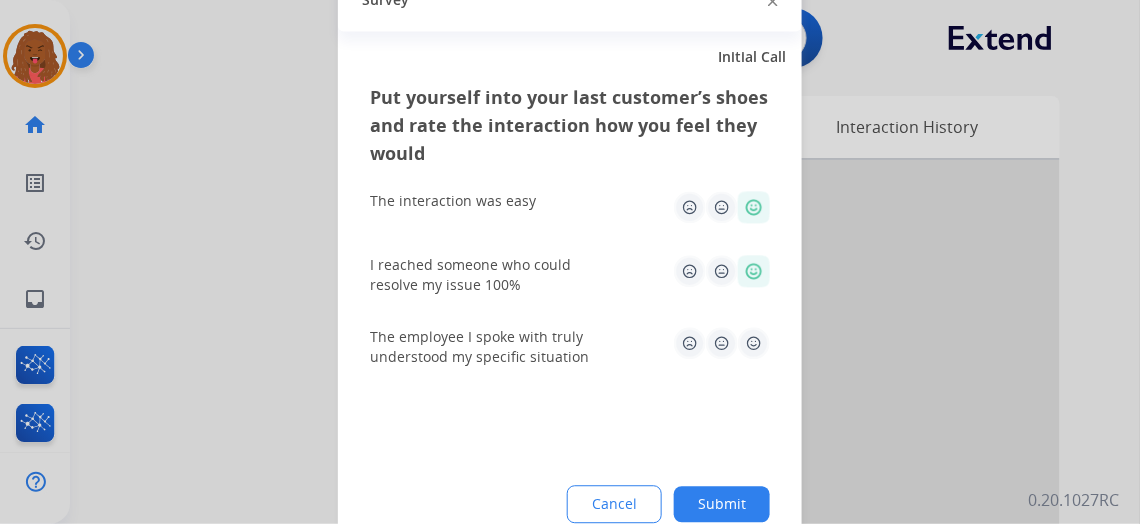 click 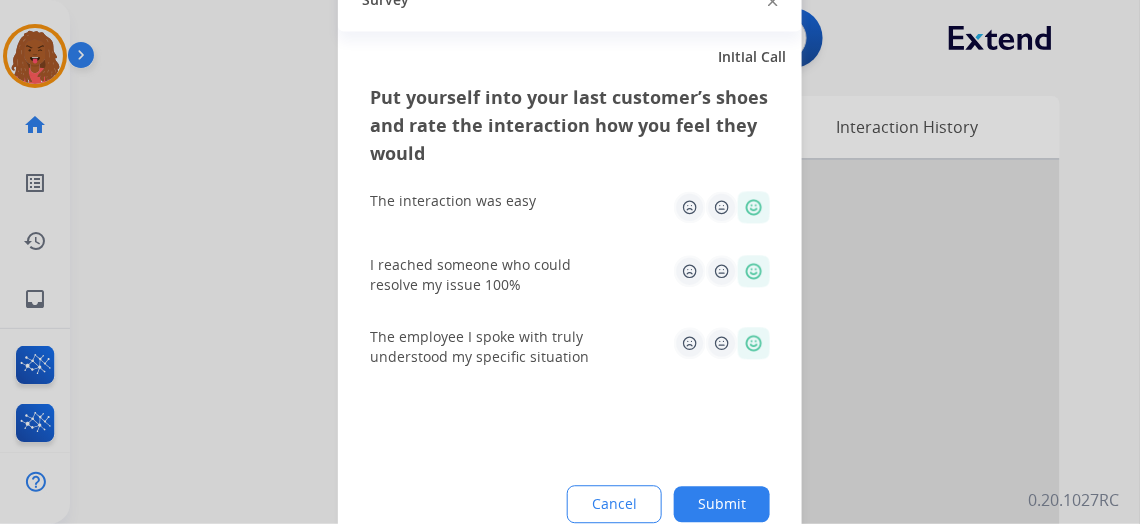 click on "Submit" 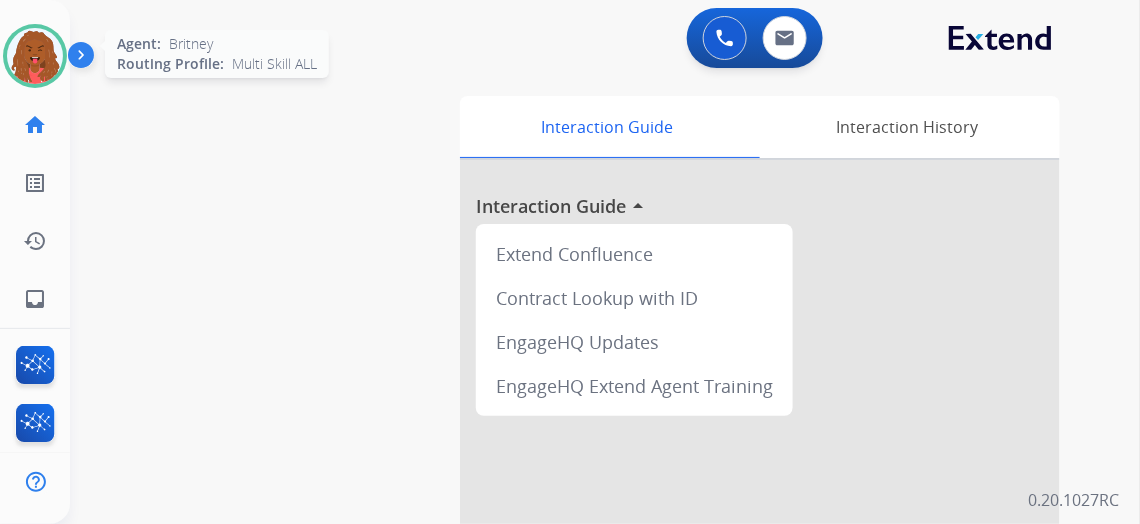 click at bounding box center (35, 56) 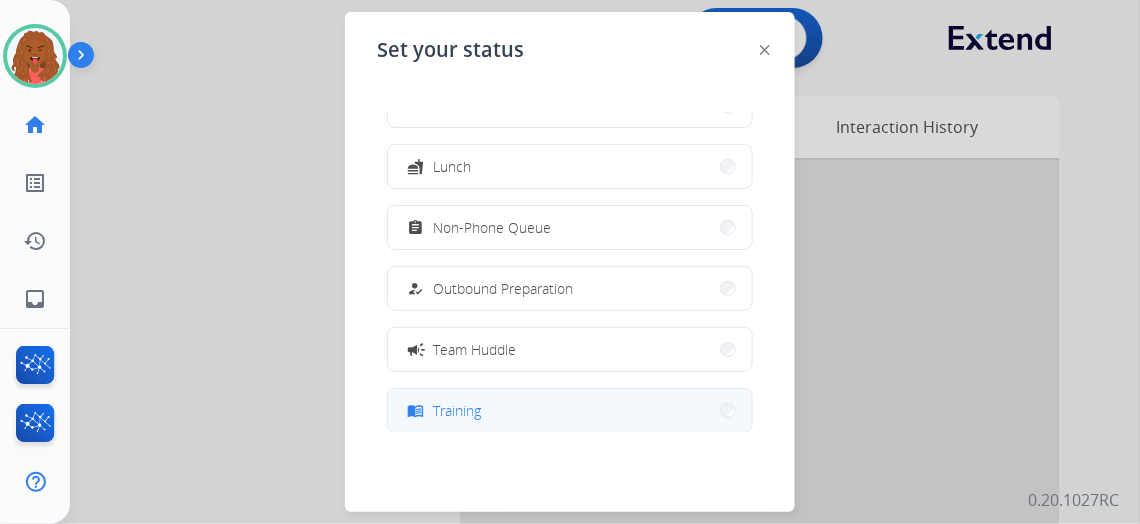 scroll, scrollTop: 181, scrollLeft: 0, axis: vertical 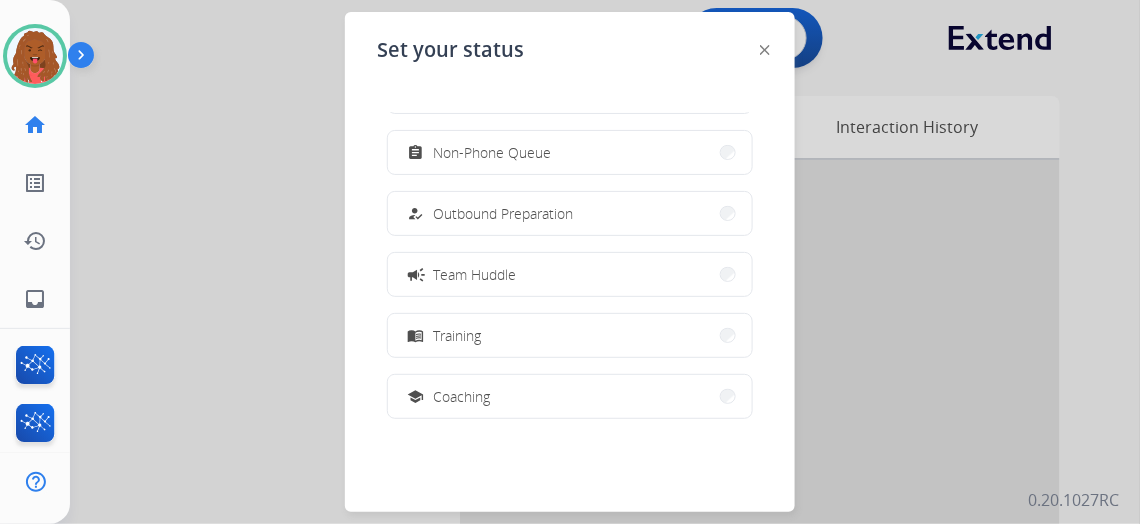 drag, startPoint x: 478, startPoint y: 384, endPoint x: 512, endPoint y: 362, distance: 40.496914 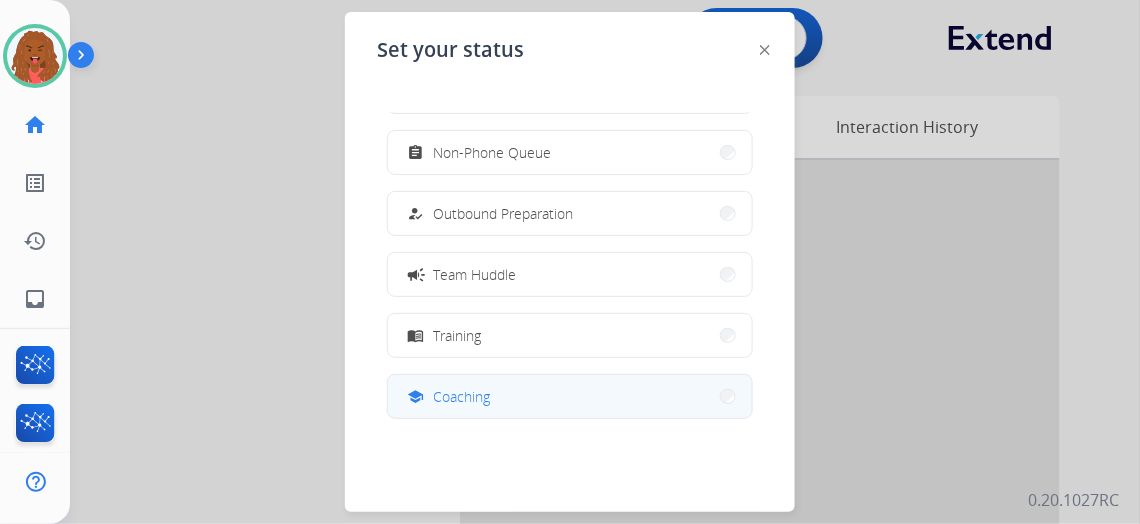 click on "school Coaching" at bounding box center (570, 396) 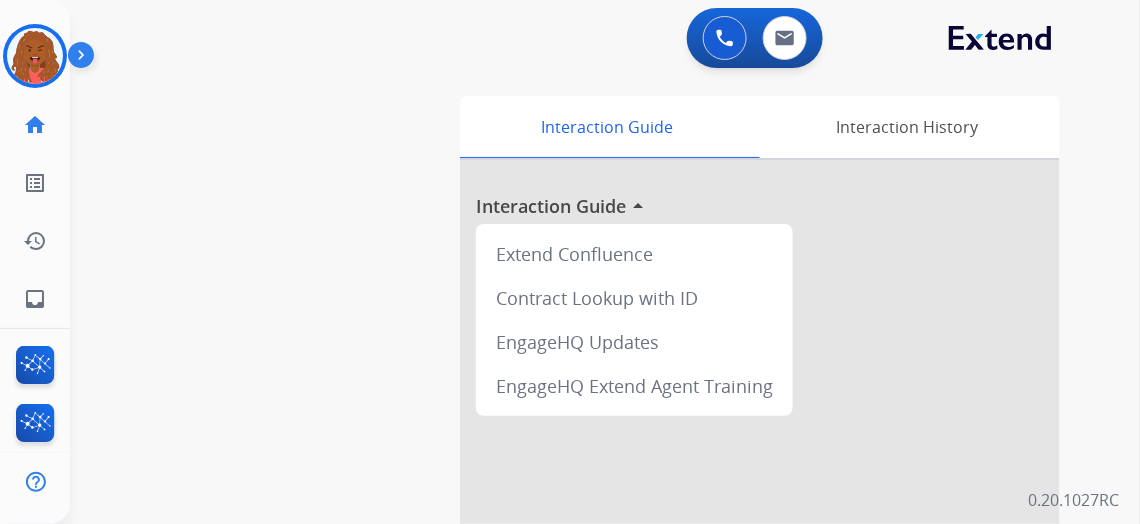 click on "swap_horiz Break voice bridge close_fullscreen Connect 3-Way Call merge_type Separate 3-Way Call  Interaction Guide   Interaction History  Interaction Guide arrow_drop_up  Extend Confluence   Contract Lookup with ID   EngageHQ Updates   EngageHQ Extend Agent Training" at bounding box center (581, 489) 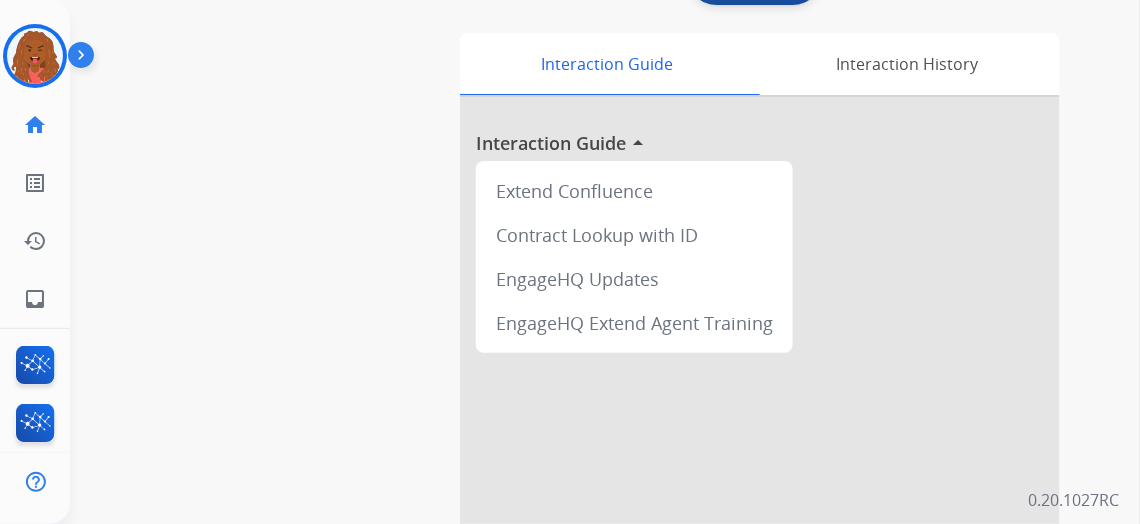 scroll, scrollTop: 90, scrollLeft: 0, axis: vertical 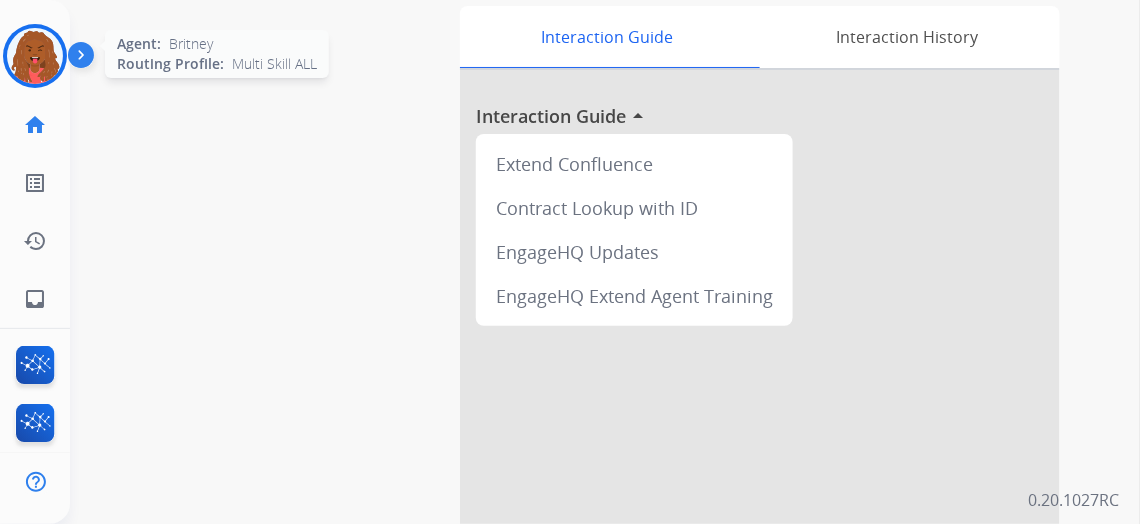 click at bounding box center (35, 56) 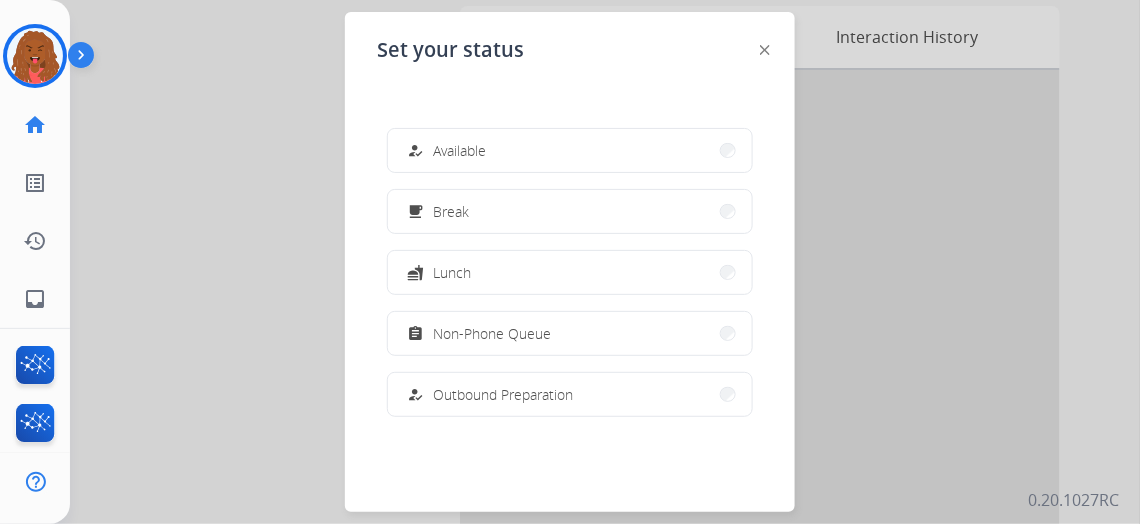 click on "Set your status how_to_reg Available free_breakfast Break fastfood Lunch assignment Non-Phone Queue how_to_reg Outbound Preparation campaign Team Huddle menu_book Training school Coaching phonelink_off System Issue login Logged In work_off Offline" 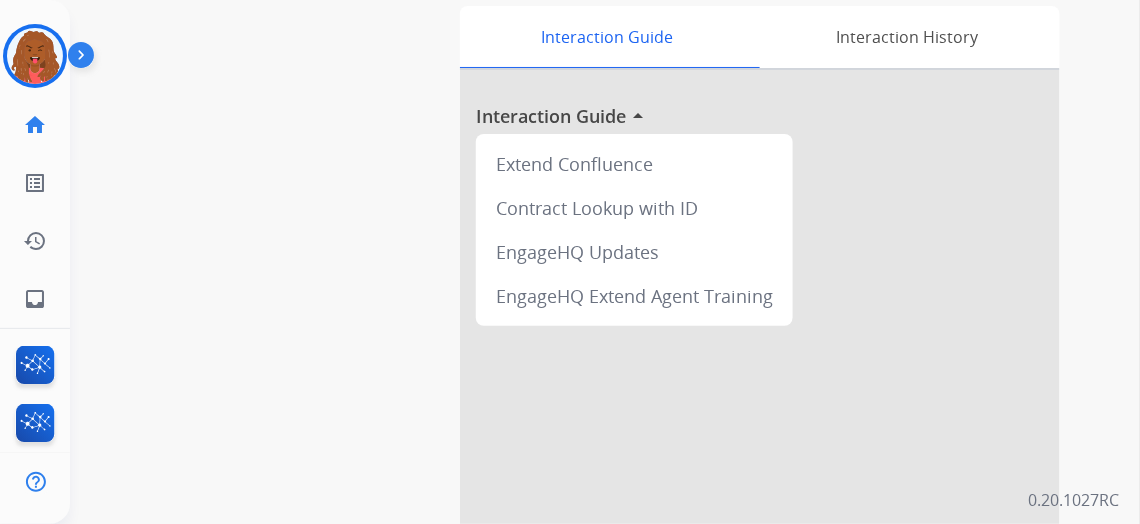 scroll, scrollTop: 0, scrollLeft: 0, axis: both 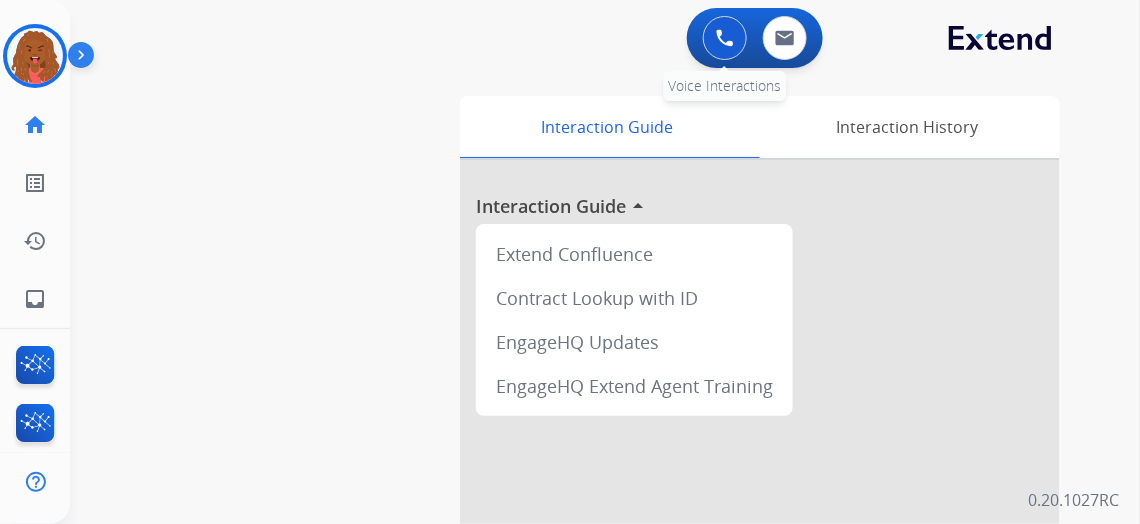 click at bounding box center [725, 38] 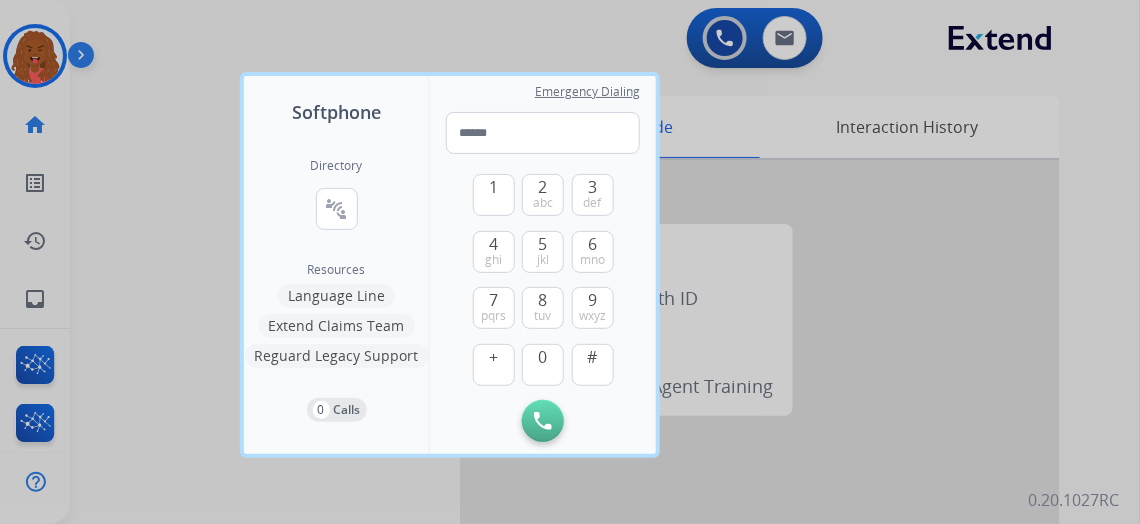 click at bounding box center [570, 262] 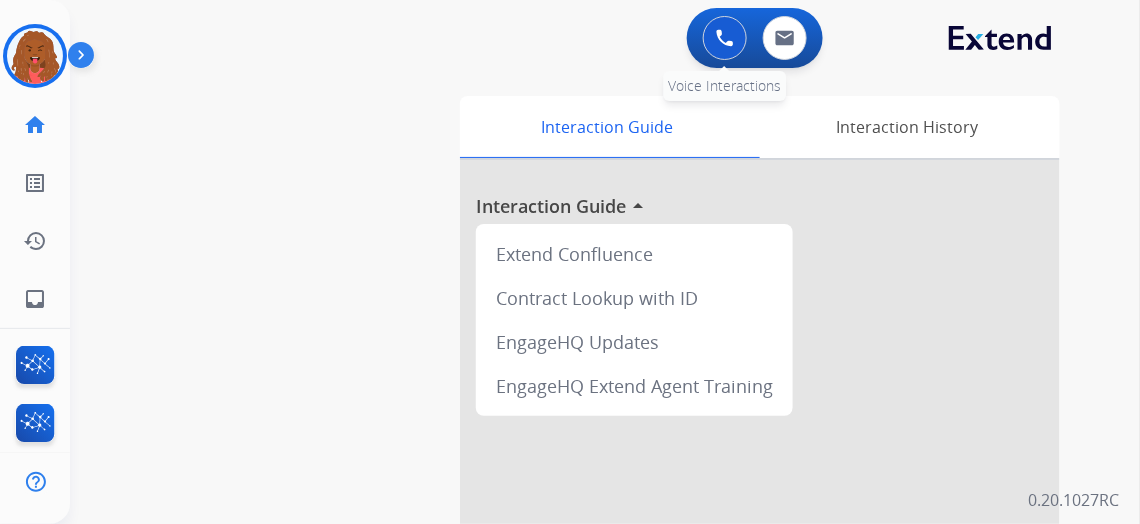click at bounding box center (725, 38) 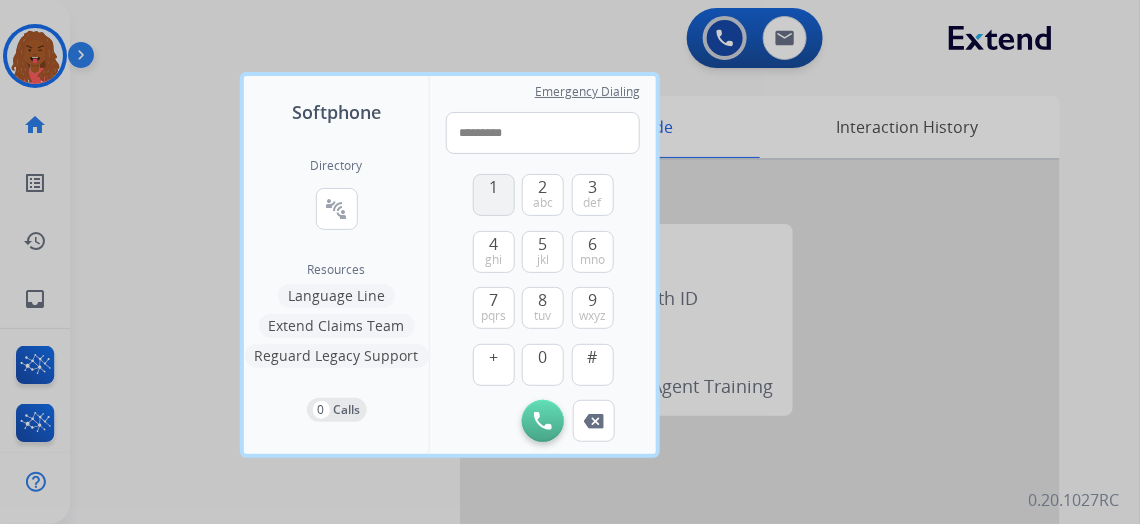 type on "**********" 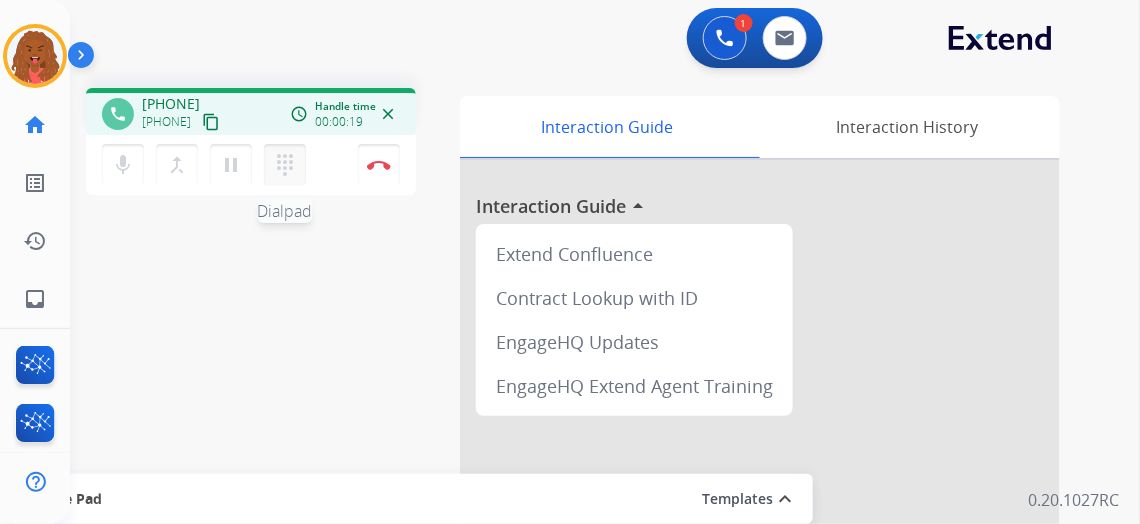 click on "dialpad Dialpad" at bounding box center [291, 165] 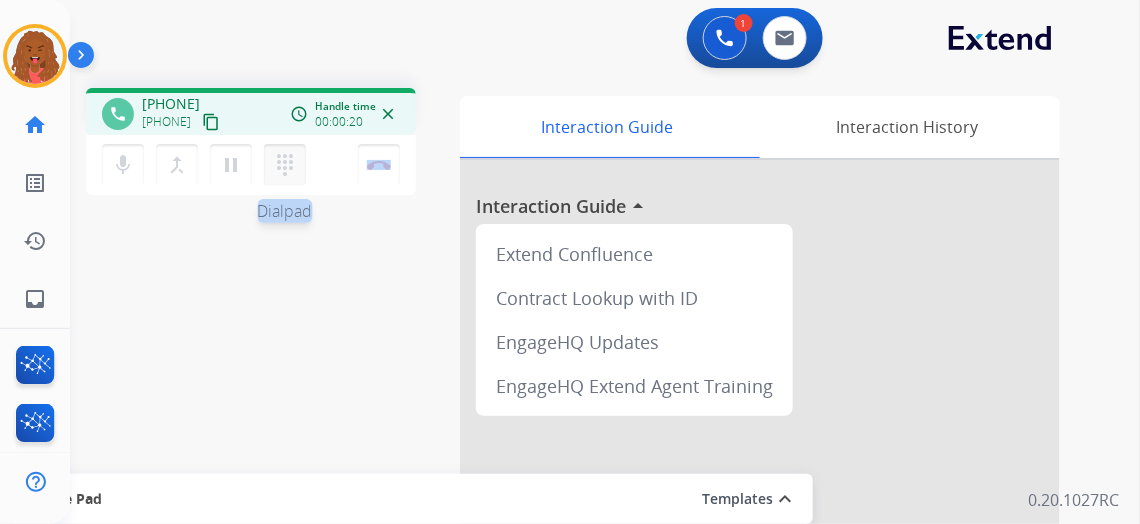 drag, startPoint x: 302, startPoint y: 162, endPoint x: 287, endPoint y: 161, distance: 15.033297 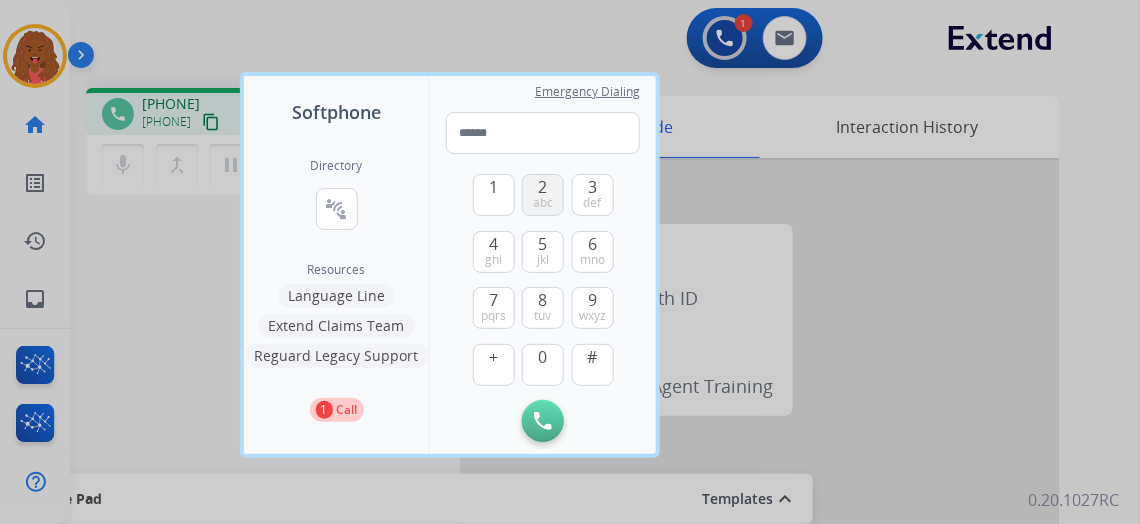 click on "abc" at bounding box center (543, 203) 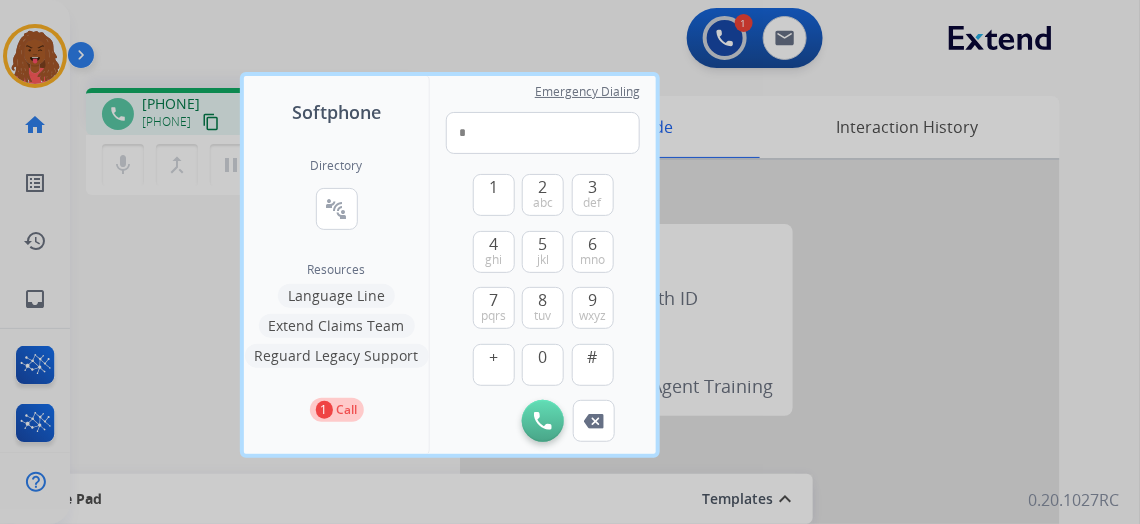 drag, startPoint x: 830, startPoint y: 167, endPoint x: 827, endPoint y: 178, distance: 11.401754 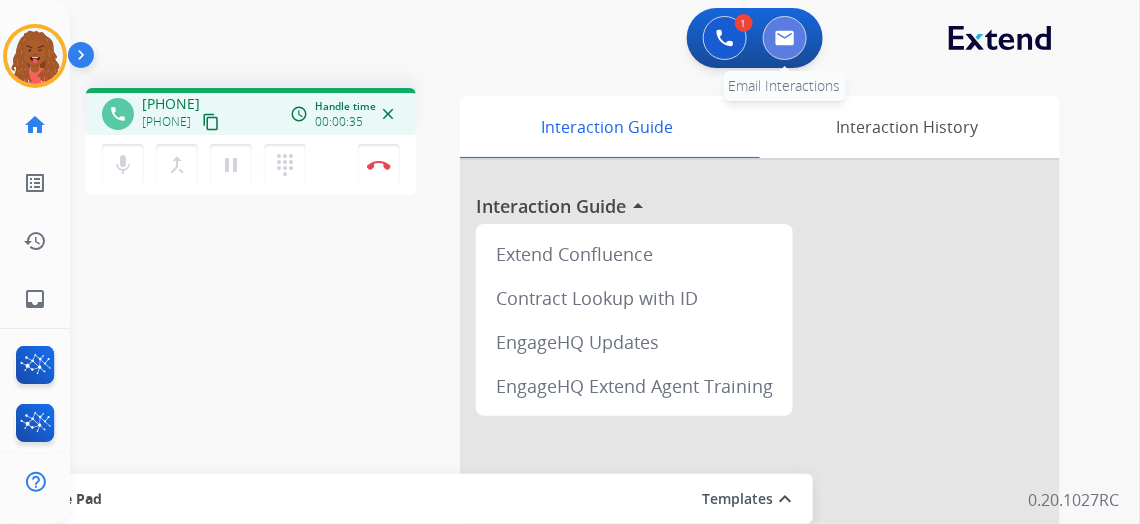 click at bounding box center [785, 38] 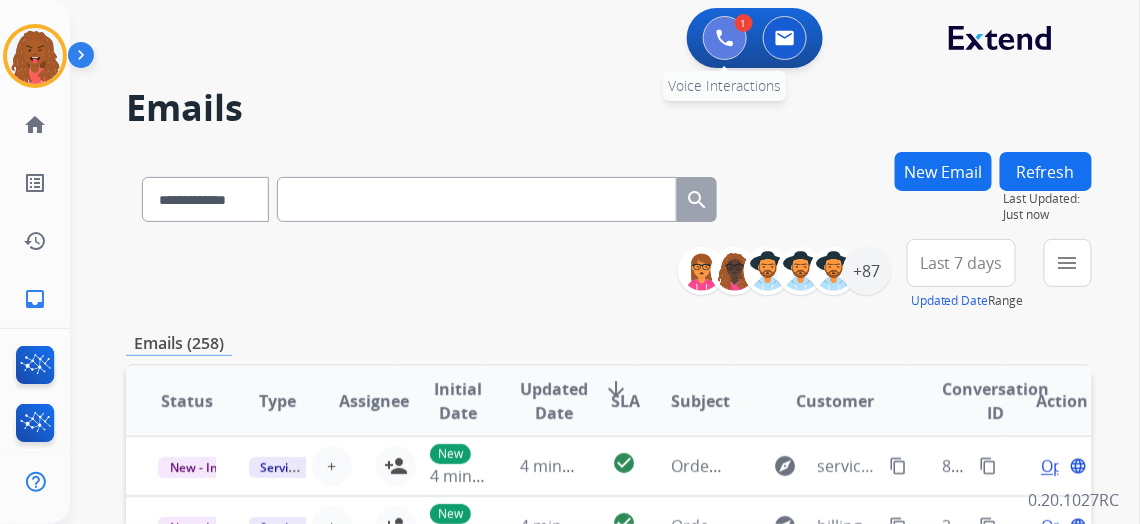 click at bounding box center (725, 38) 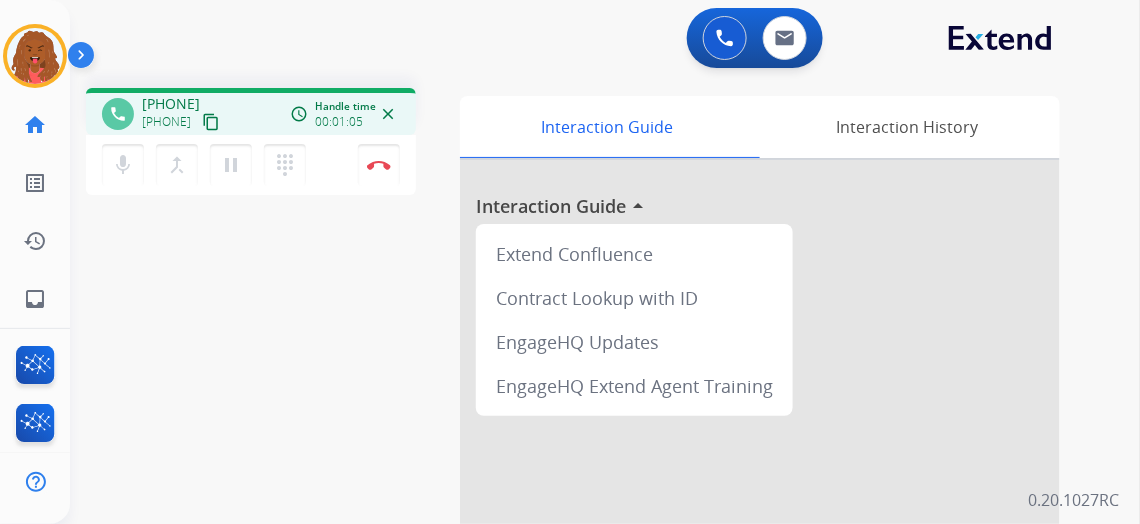 click on "mic Mute merge_type Bridge pause Hold dialpad Dialpad Disconnect" at bounding box center (251, 165) 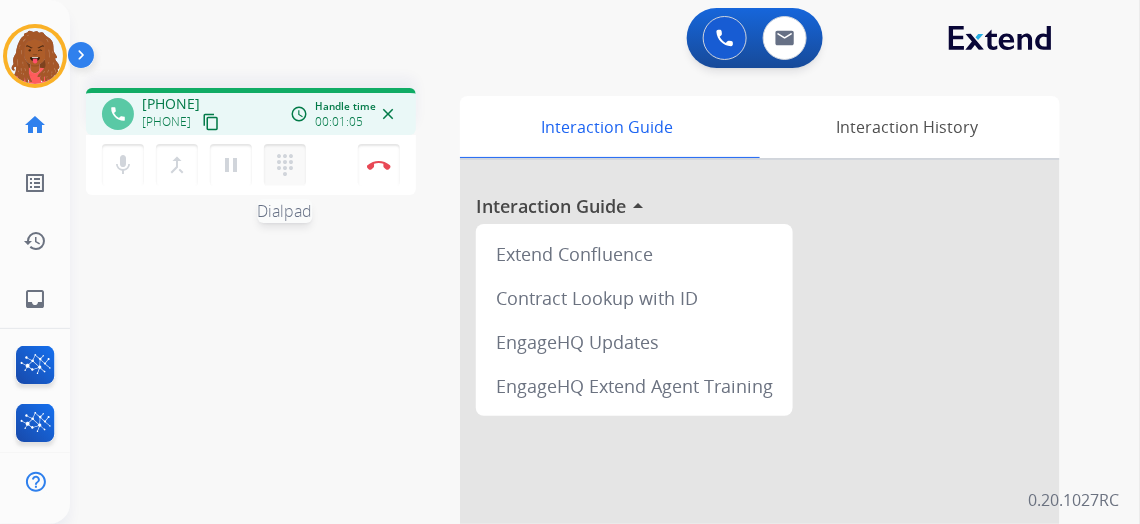 click on "dialpad" at bounding box center (285, 165) 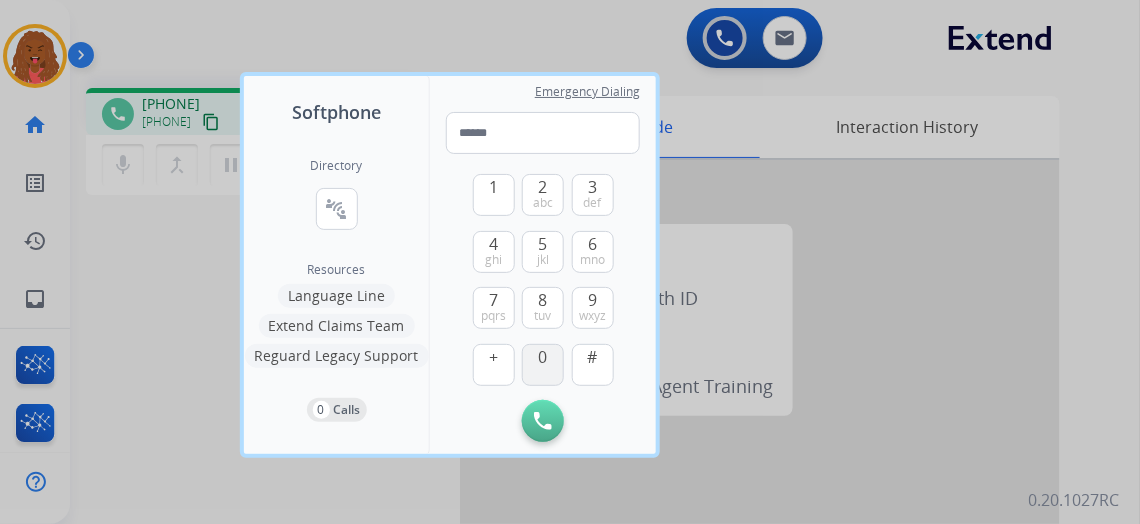 click on "0" at bounding box center (543, 365) 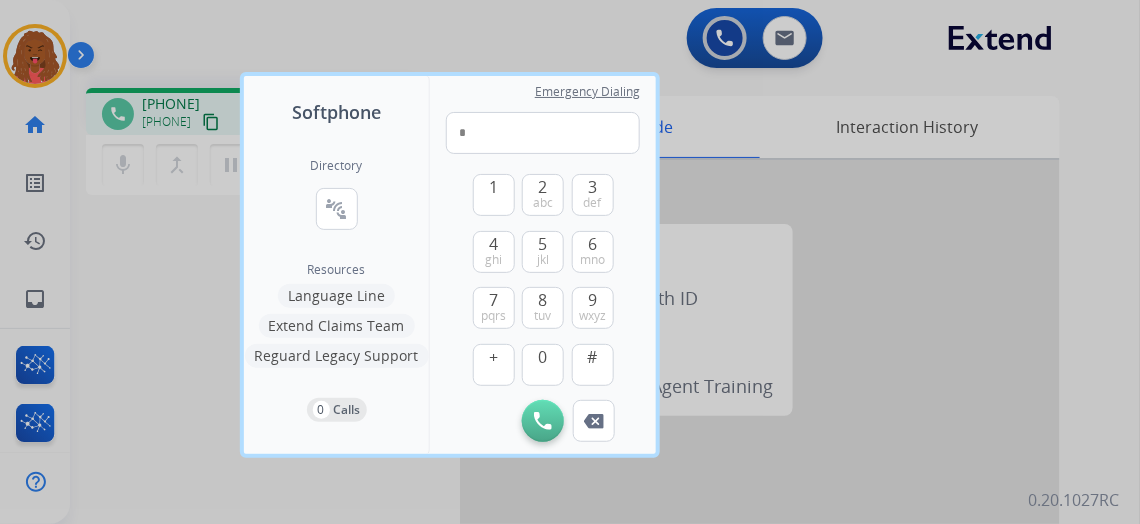 click at bounding box center (570, 262) 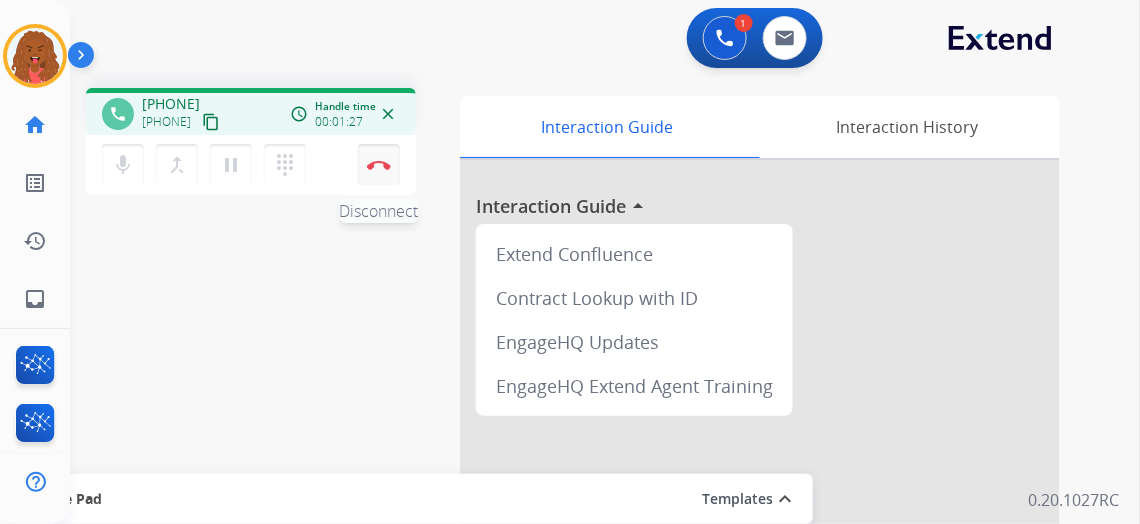 click on "Disconnect" at bounding box center (379, 165) 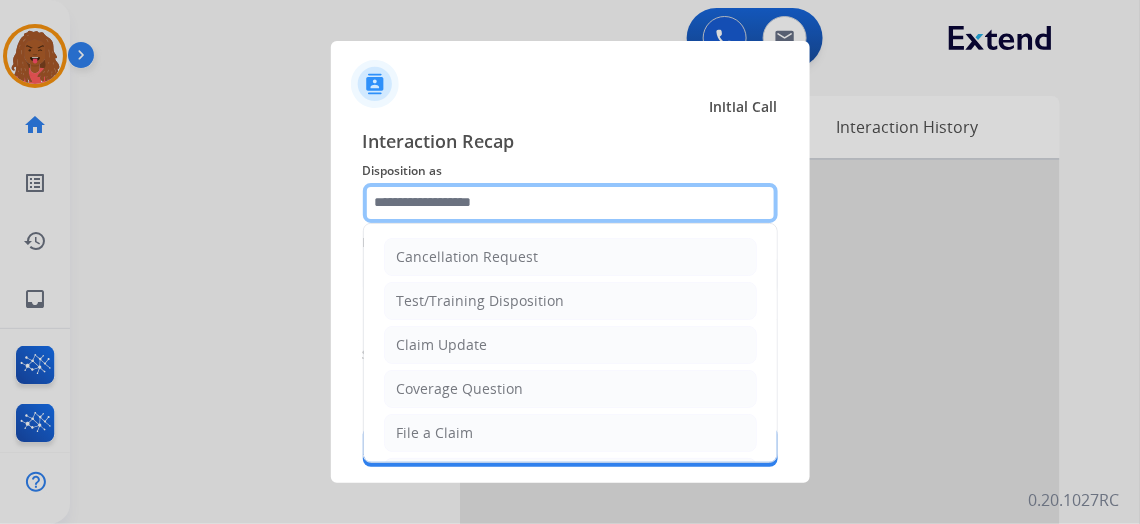 click 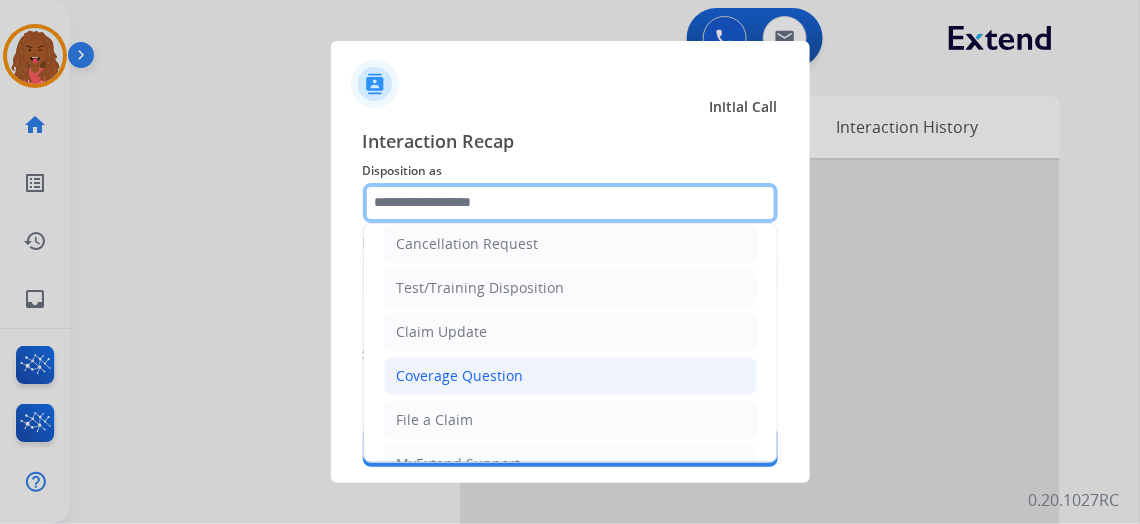 scroll, scrollTop: 0, scrollLeft: 0, axis: both 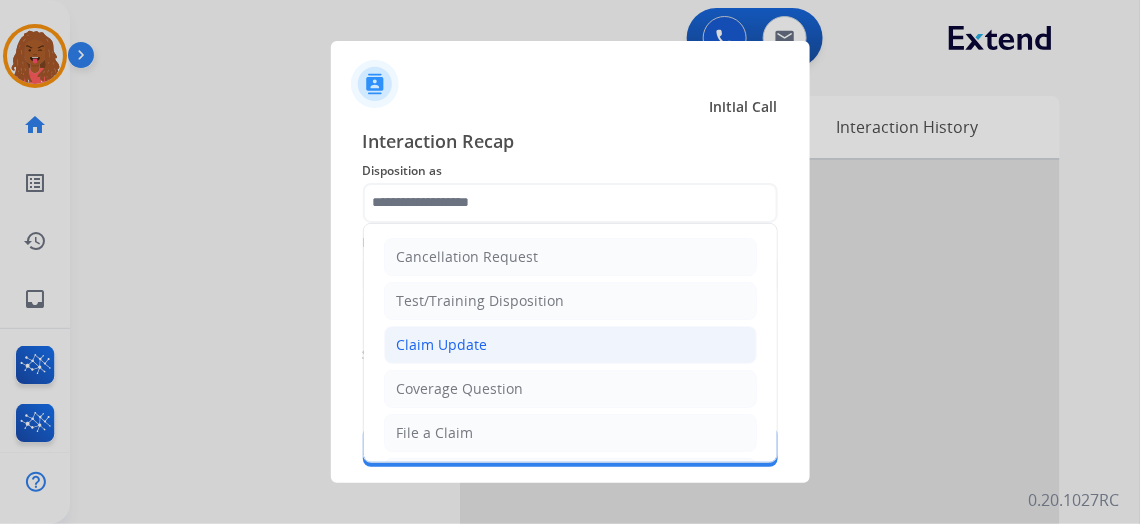 click on "Claim Update" 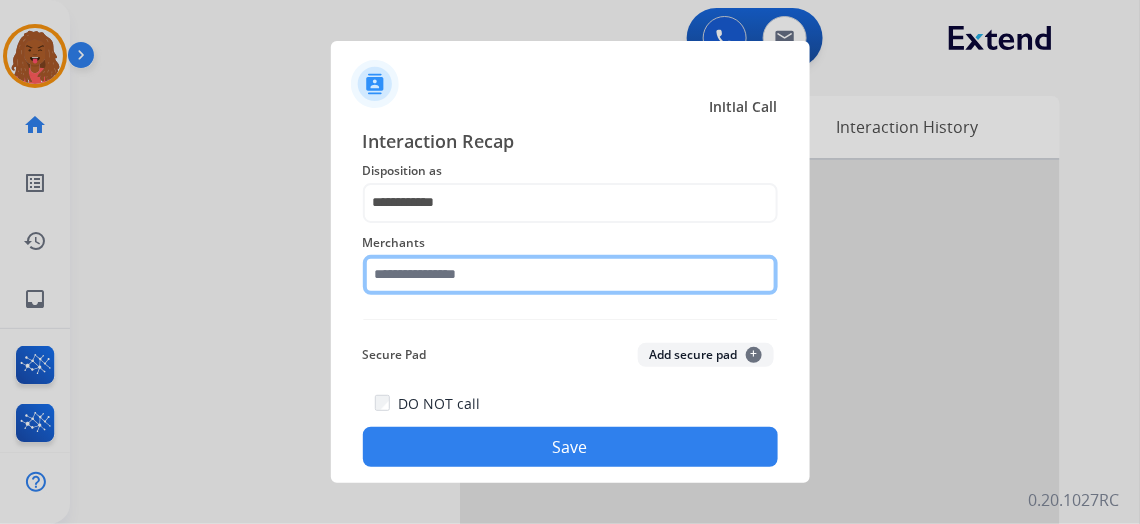 click 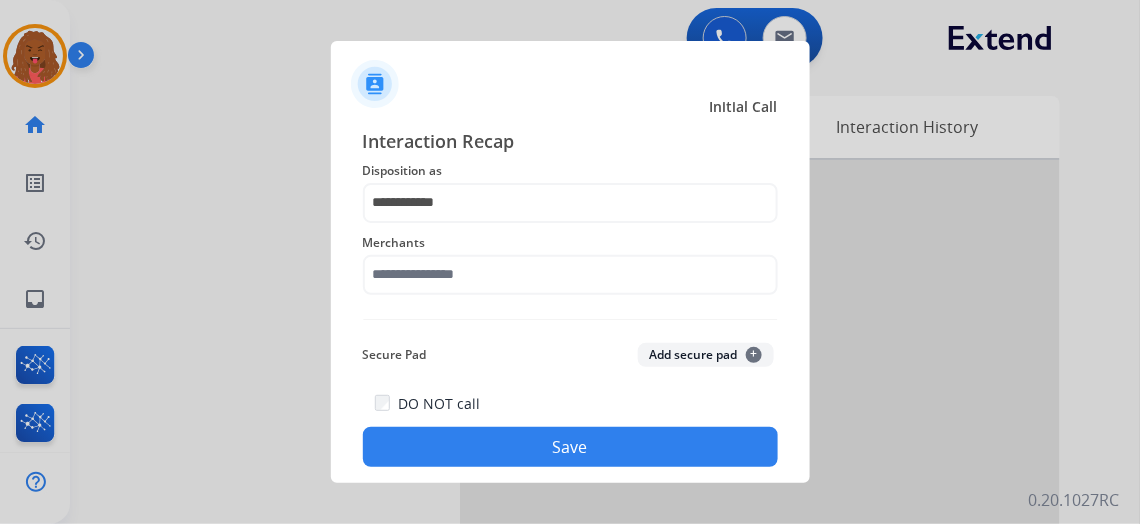 drag, startPoint x: 456, startPoint y: 298, endPoint x: 455, endPoint y: 286, distance: 12.0415945 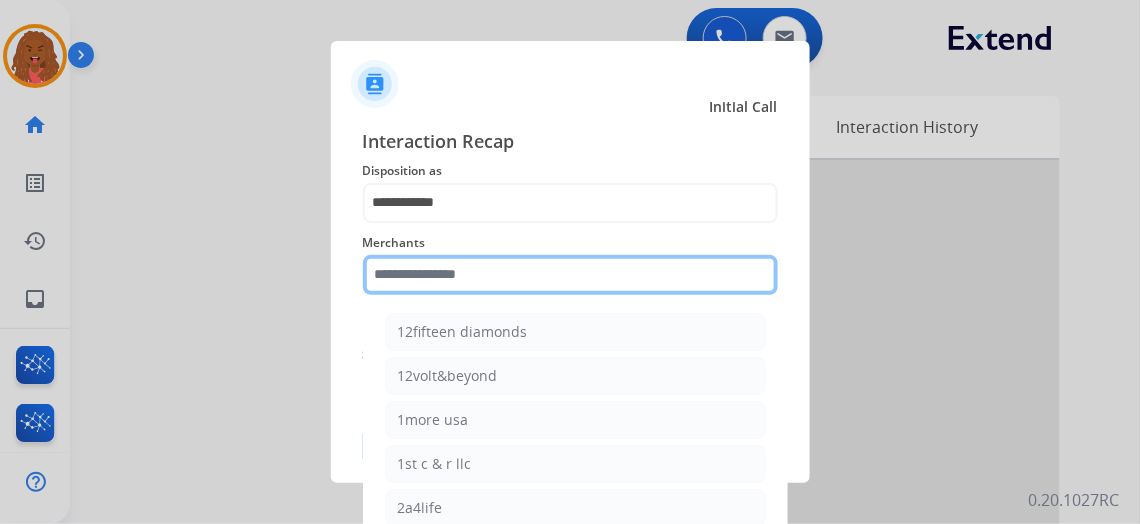 click 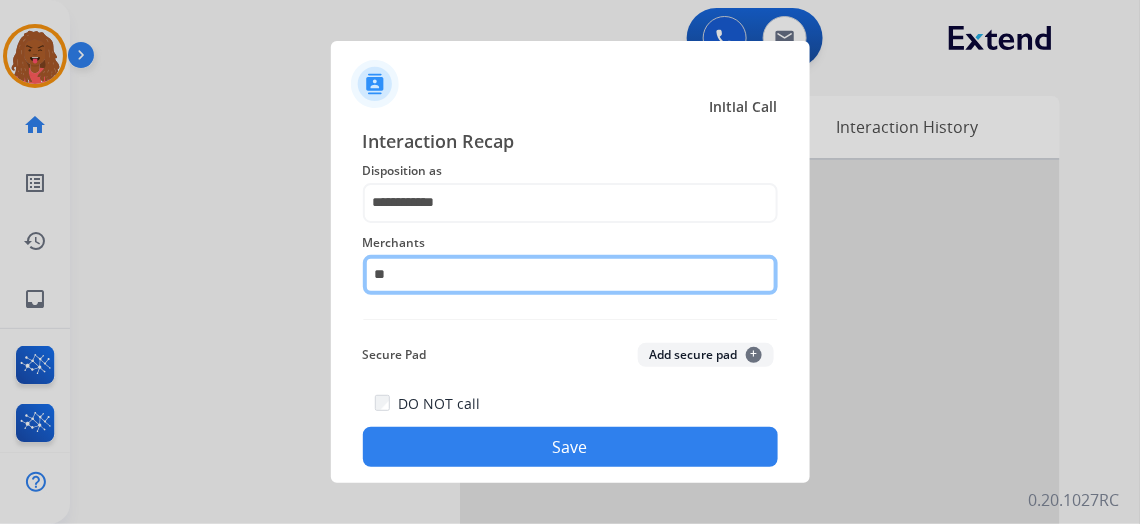 type on "*" 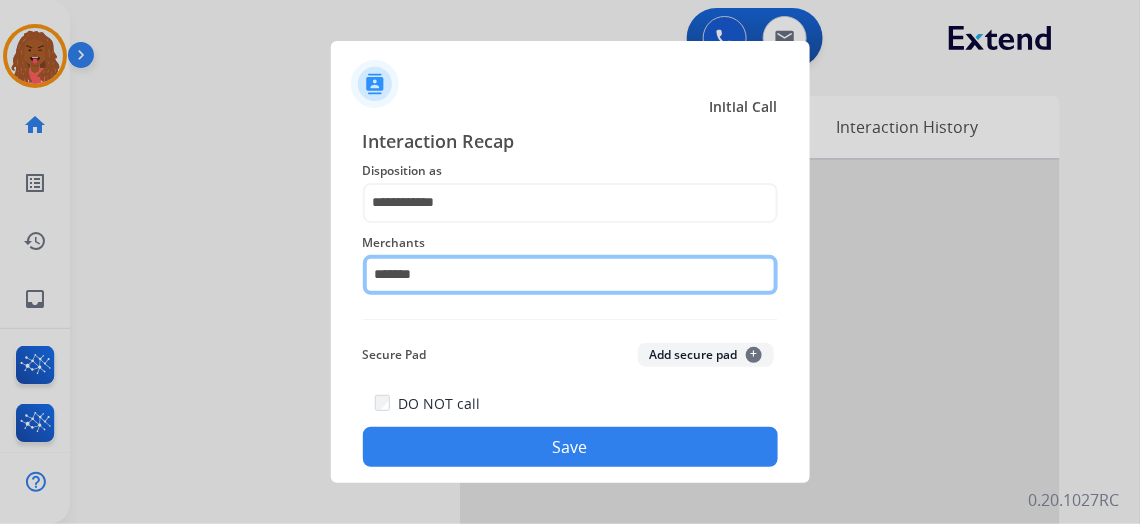 click on "*******" 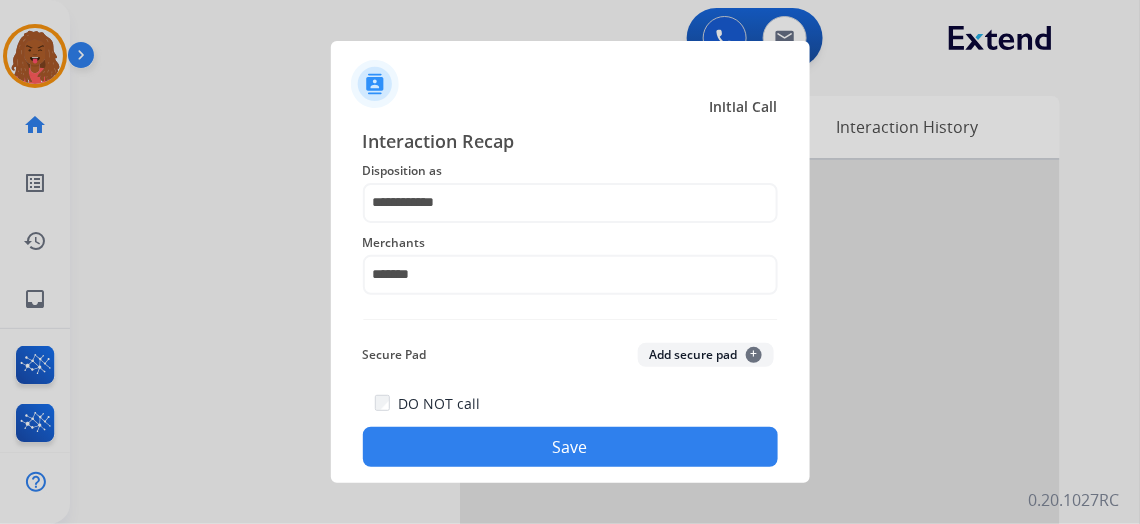 click on "Interaction Recap" 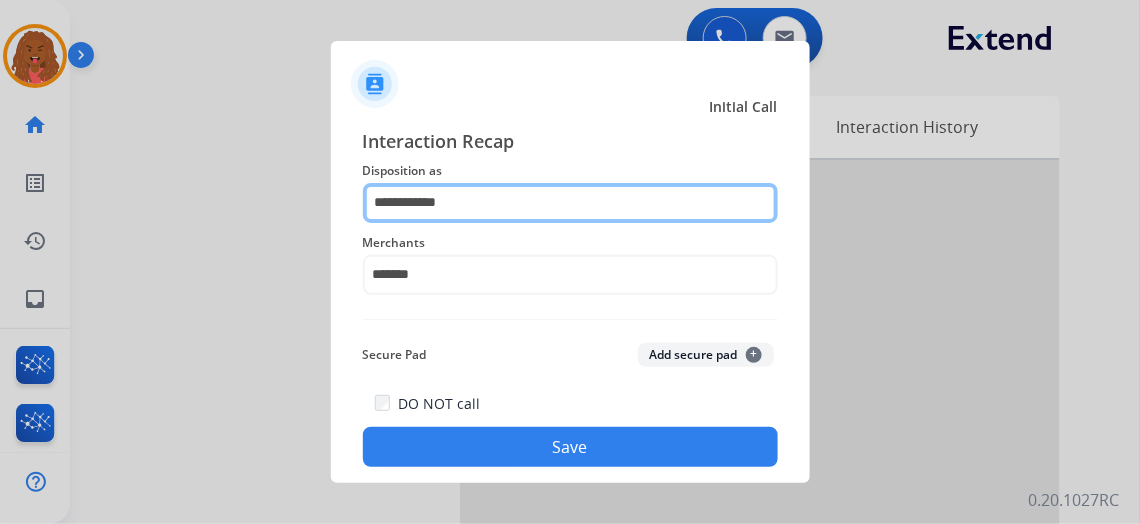 click on "**********" 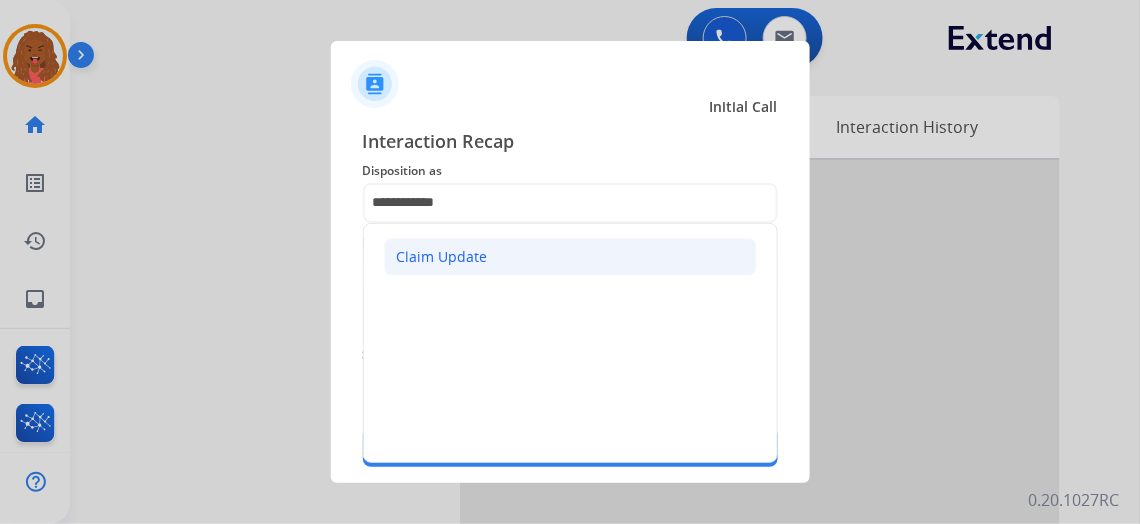 click on "Claim Update" 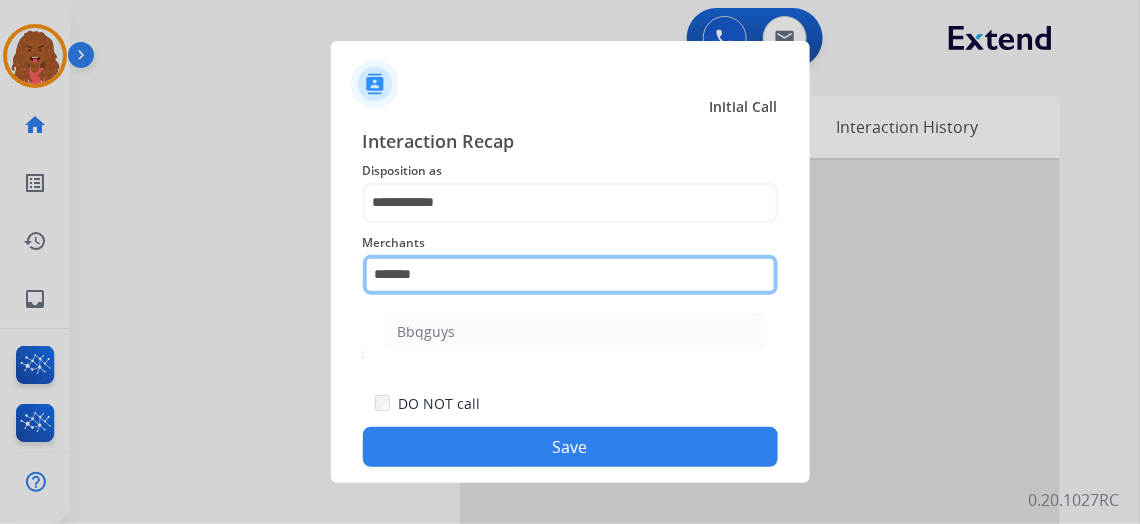 click on "*******" 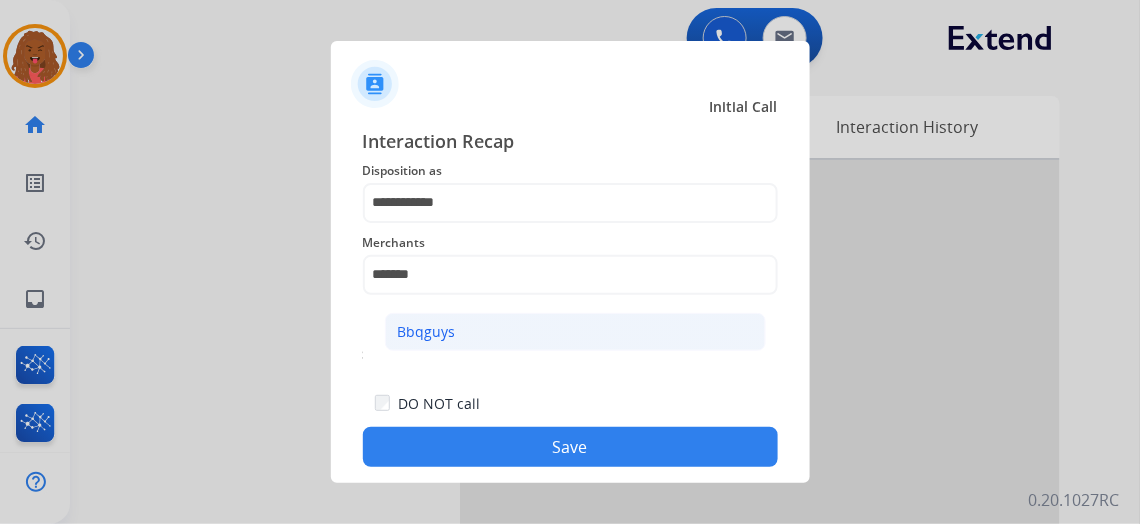 click on "Bbqguys" 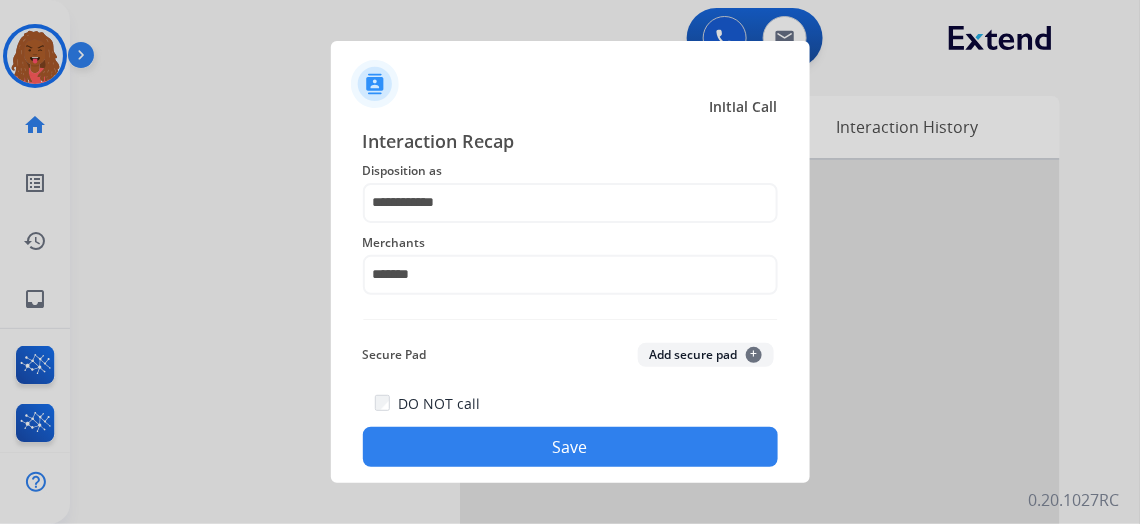 click on "Save" 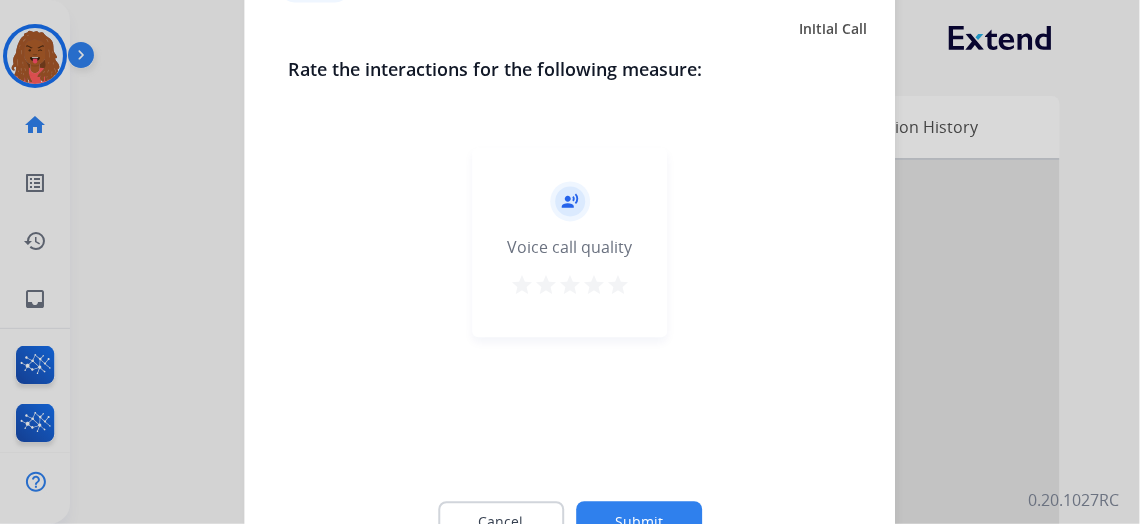 click on "Submit" 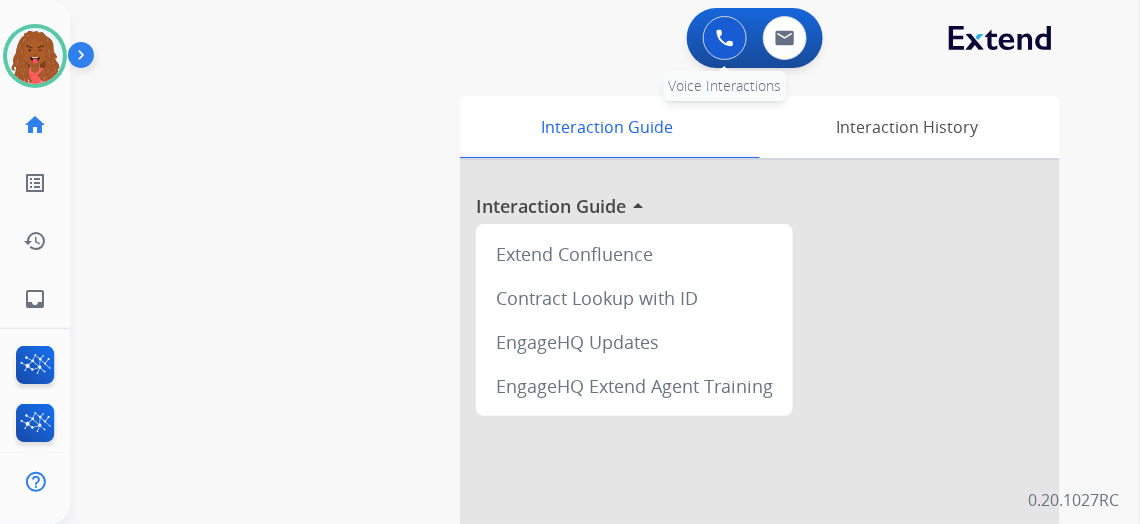 click at bounding box center (725, 38) 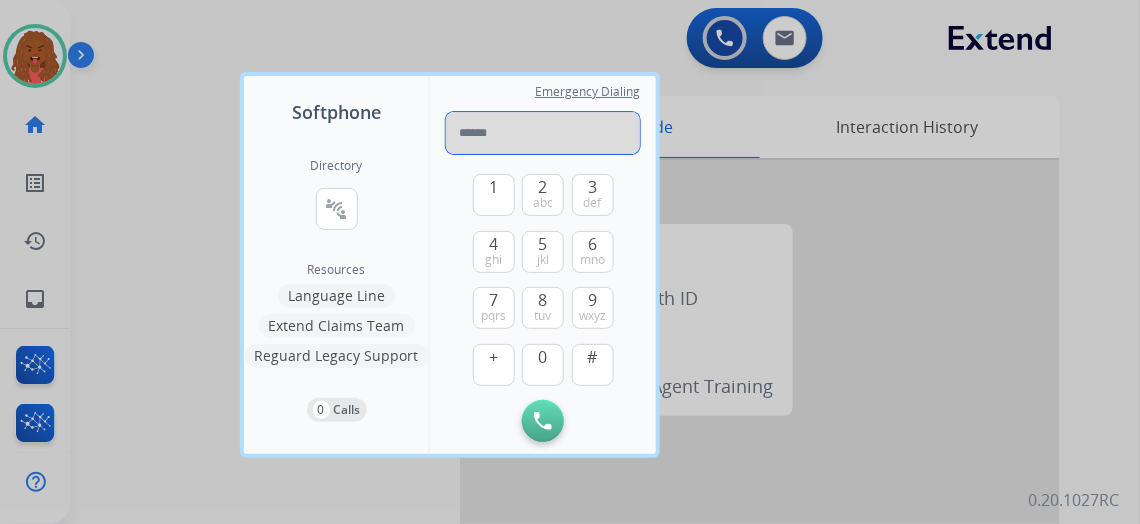 click at bounding box center (543, 133) 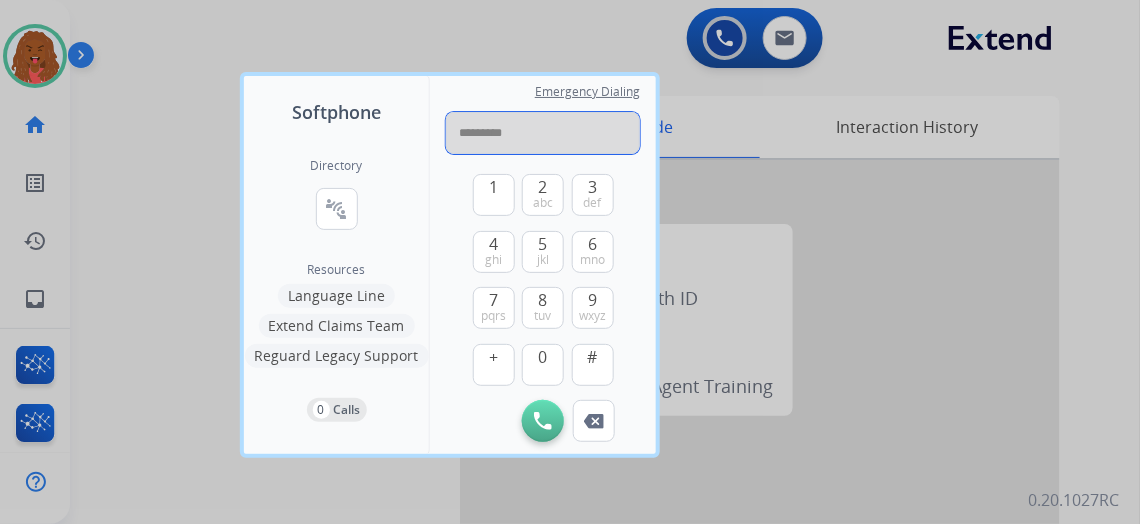 type on "**********" 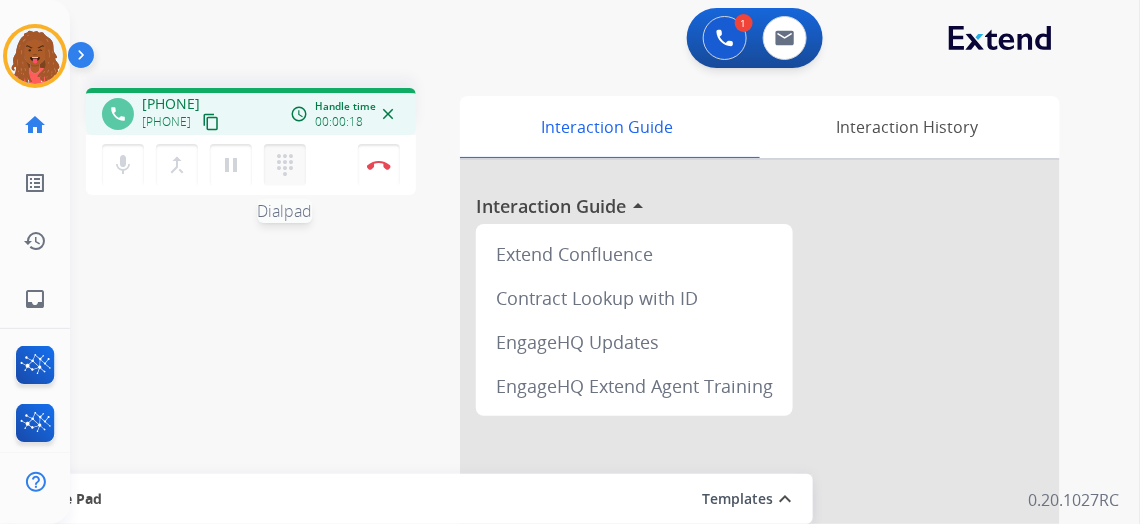 click on "dialpad" at bounding box center (285, 165) 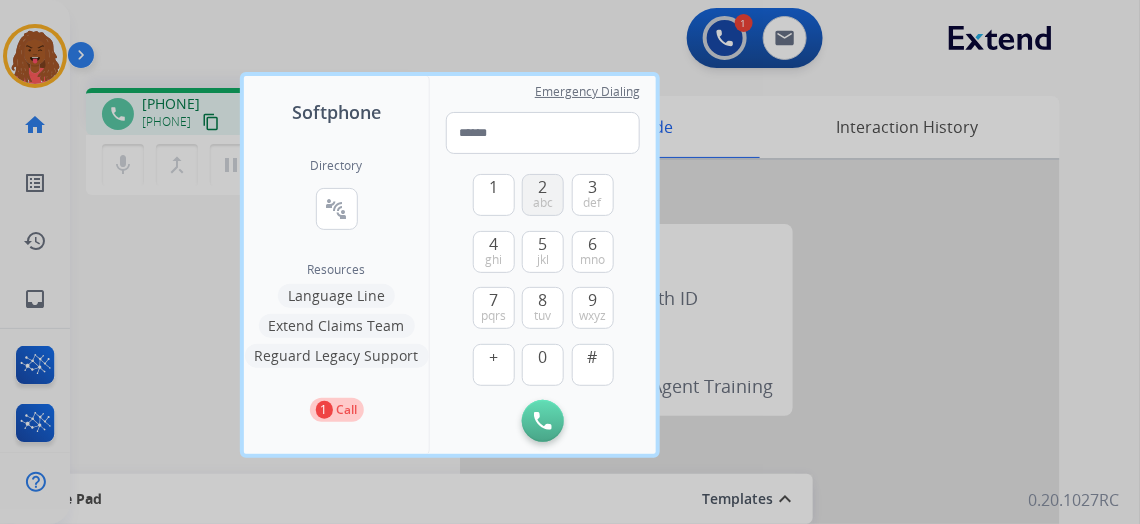 click on "abc" at bounding box center (543, 203) 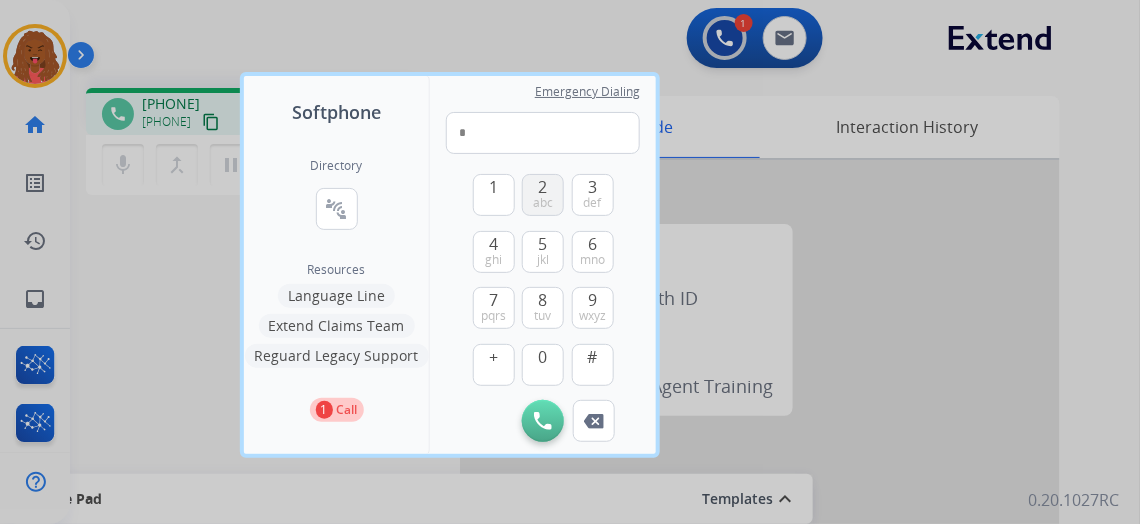 click on "2 abc" at bounding box center (543, 195) 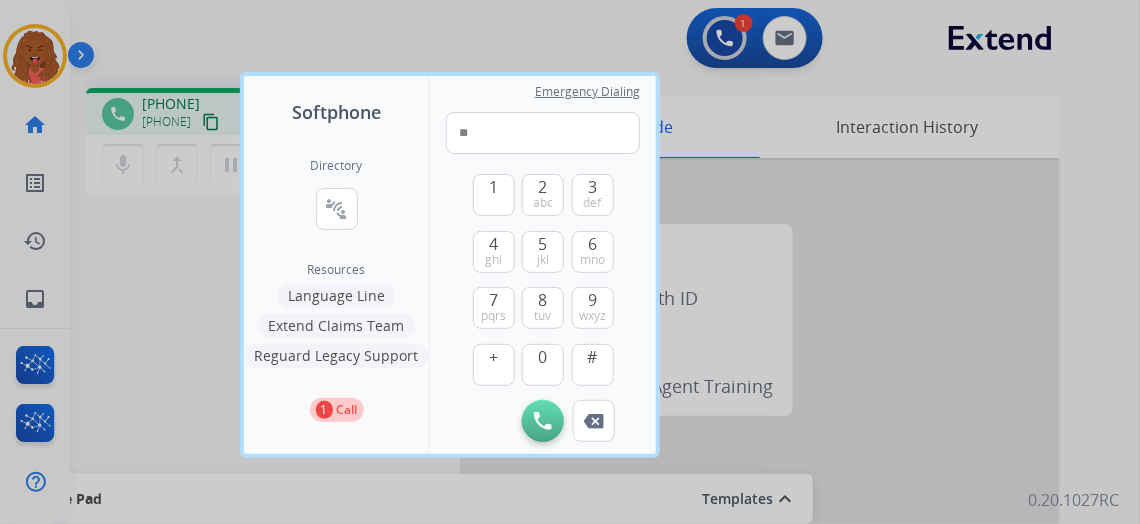 click at bounding box center [570, 262] 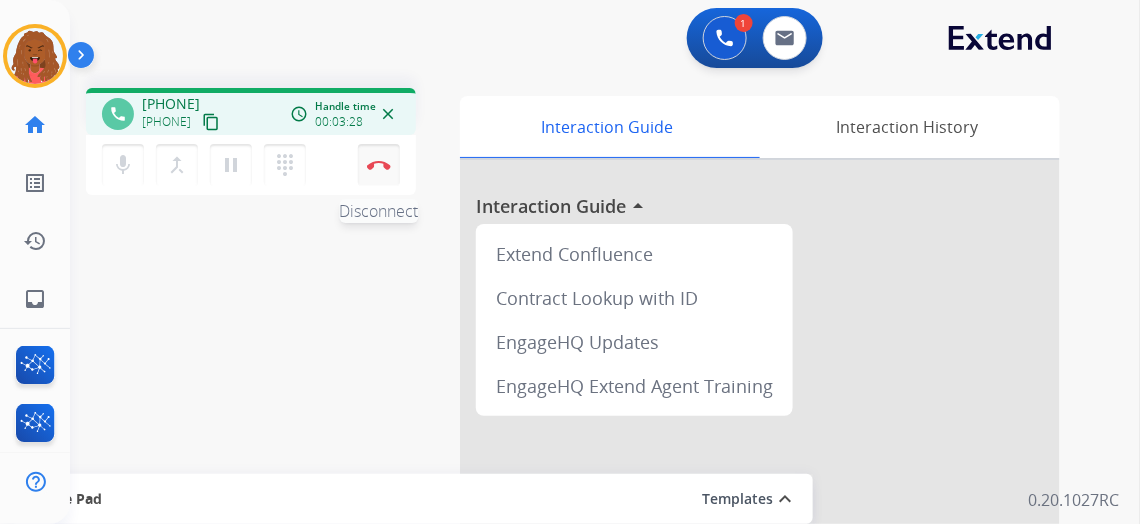click on "Disconnect" at bounding box center (379, 165) 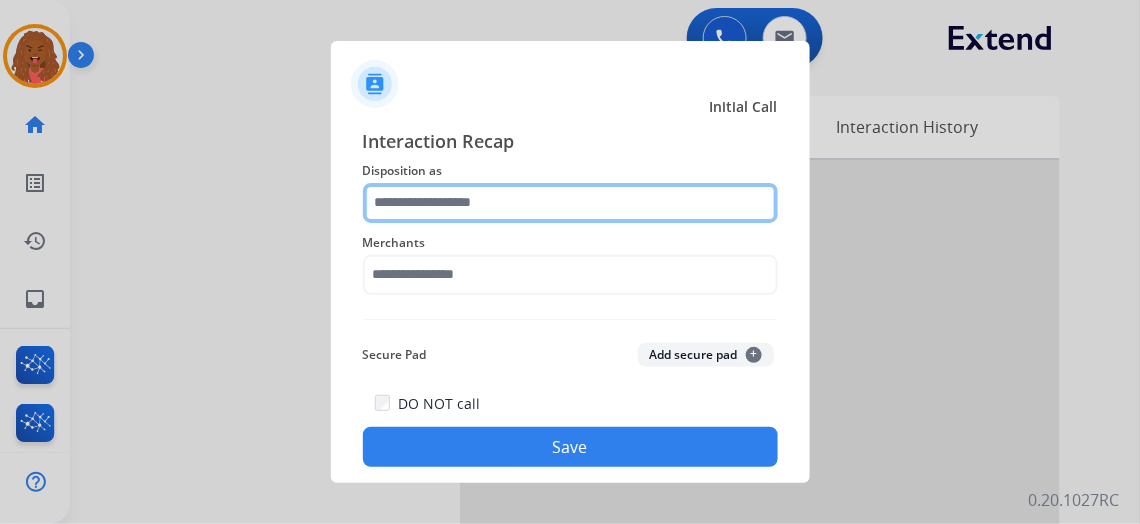 click 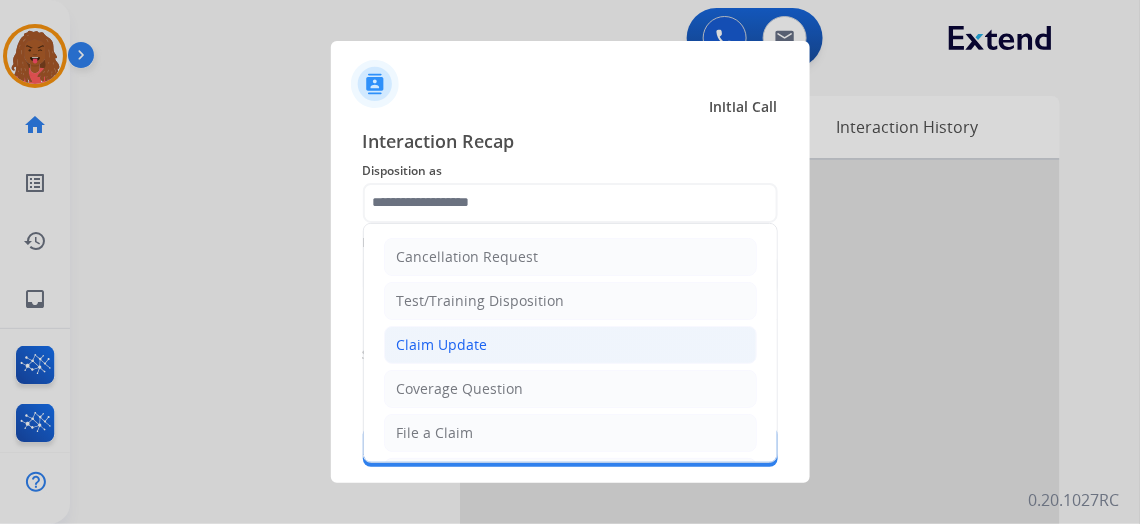 click on "Claim Update" 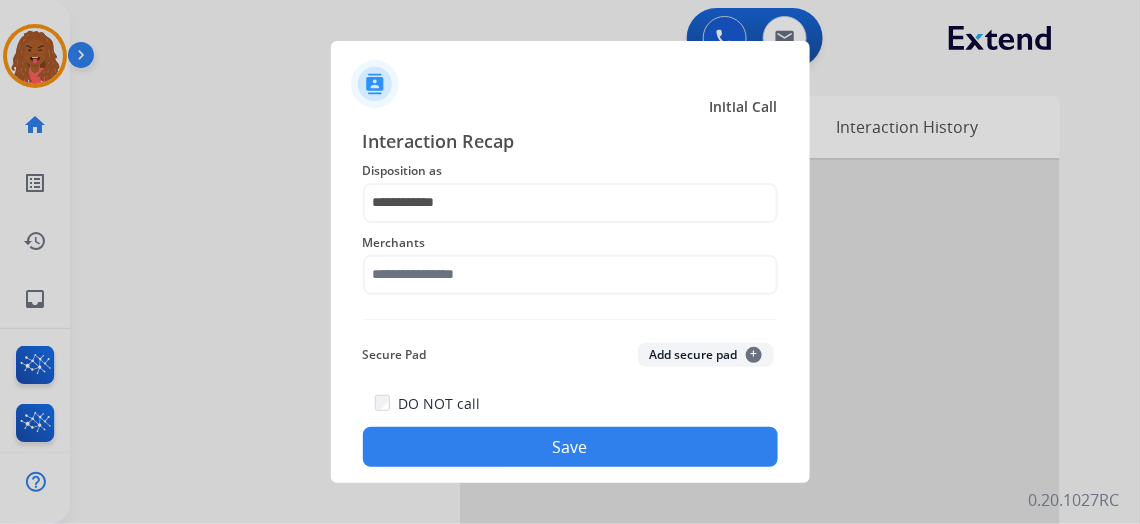 click on "Merchants" 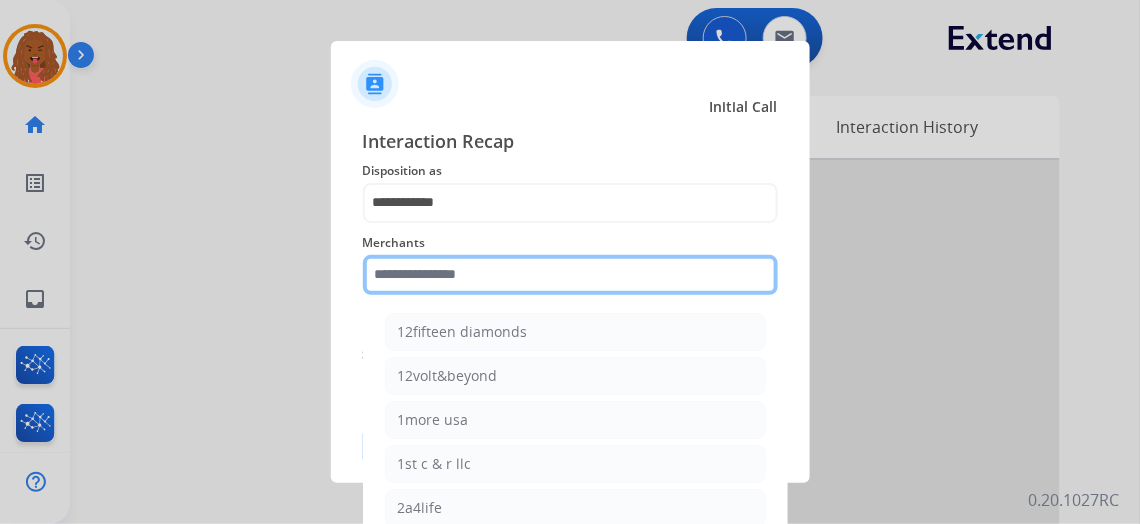 click 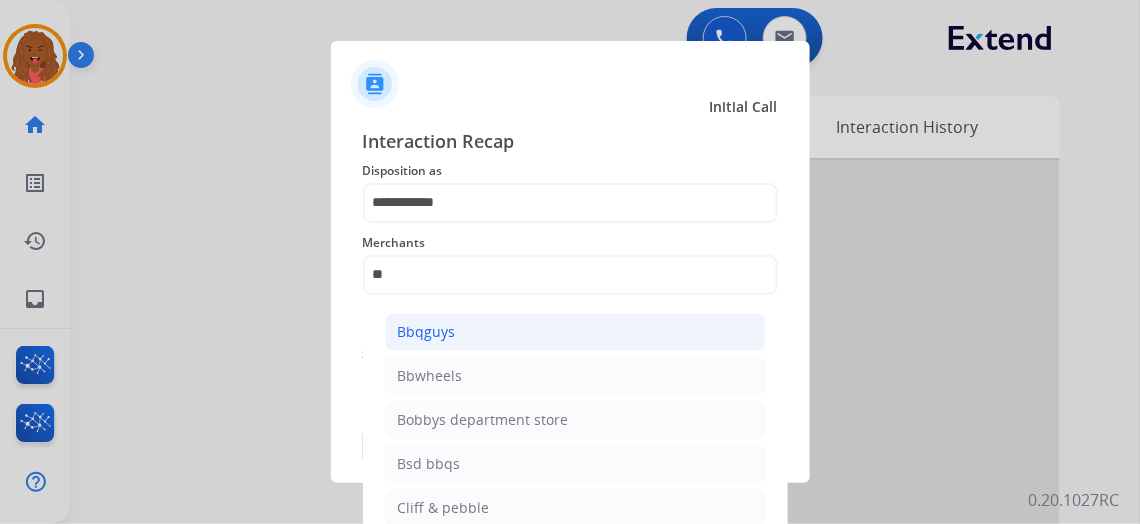 click on "Bbqguys" 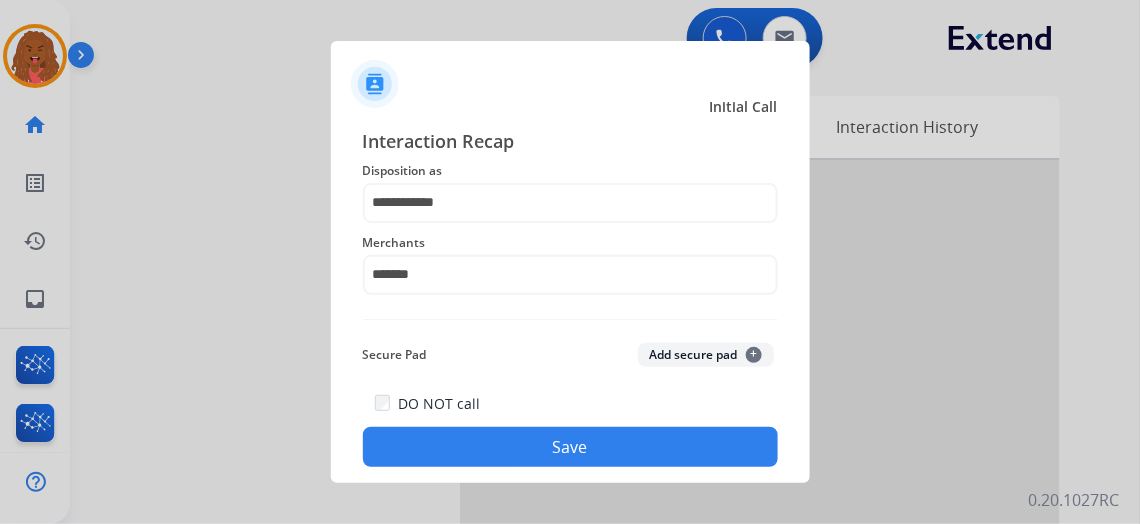 click on "Save" 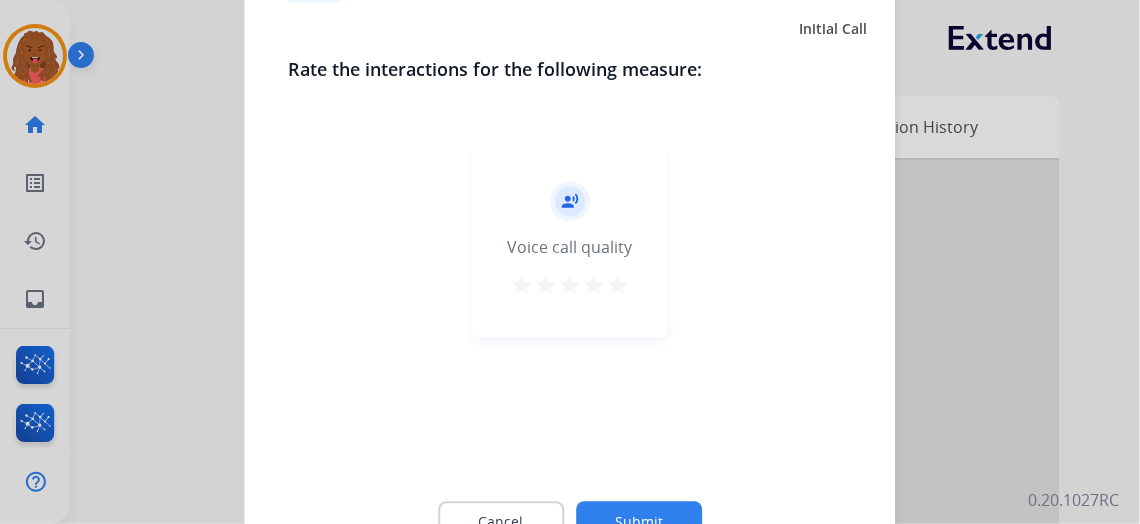 click 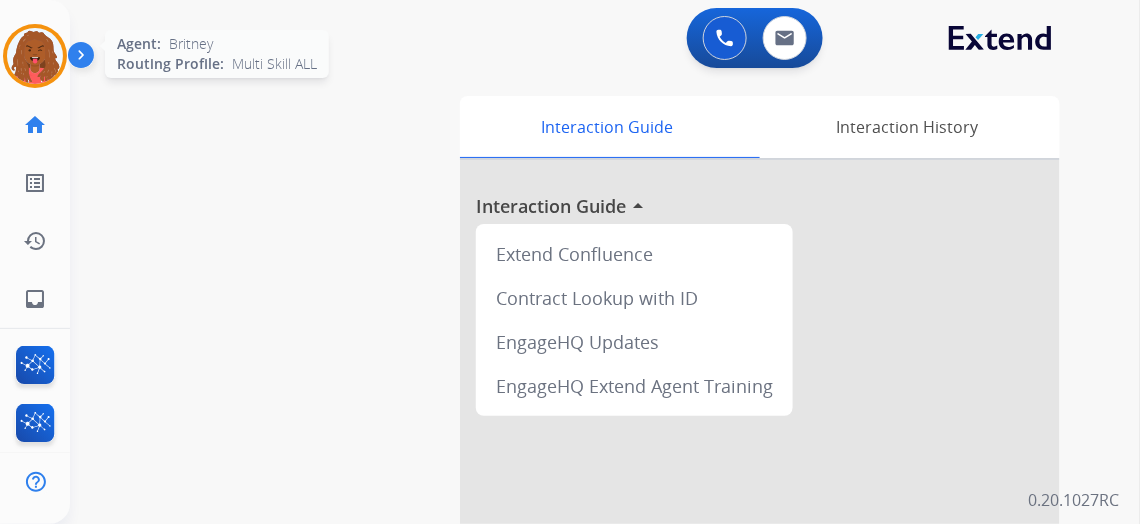 click at bounding box center (35, 56) 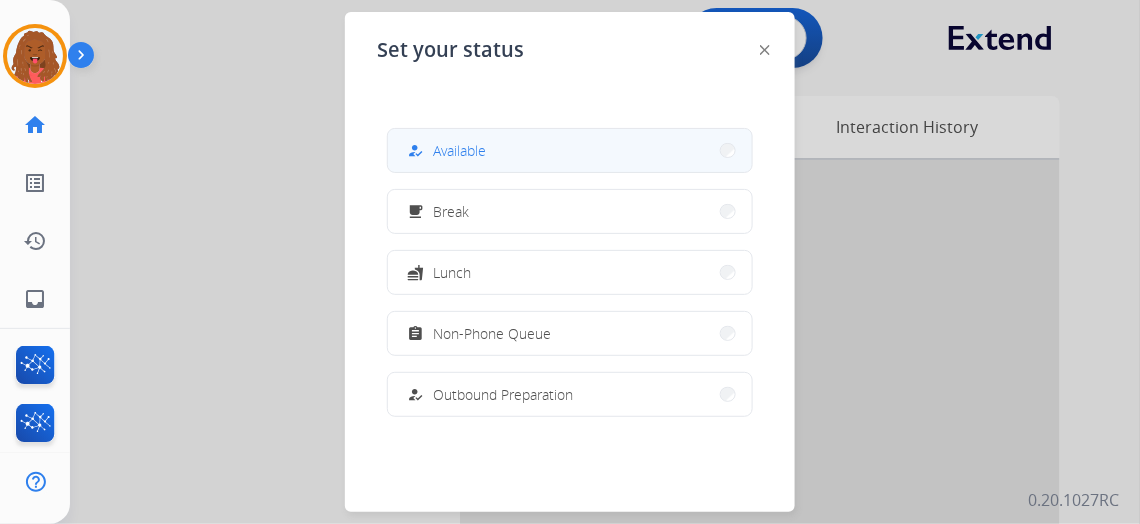 click on "how_to_reg Available" at bounding box center [570, 150] 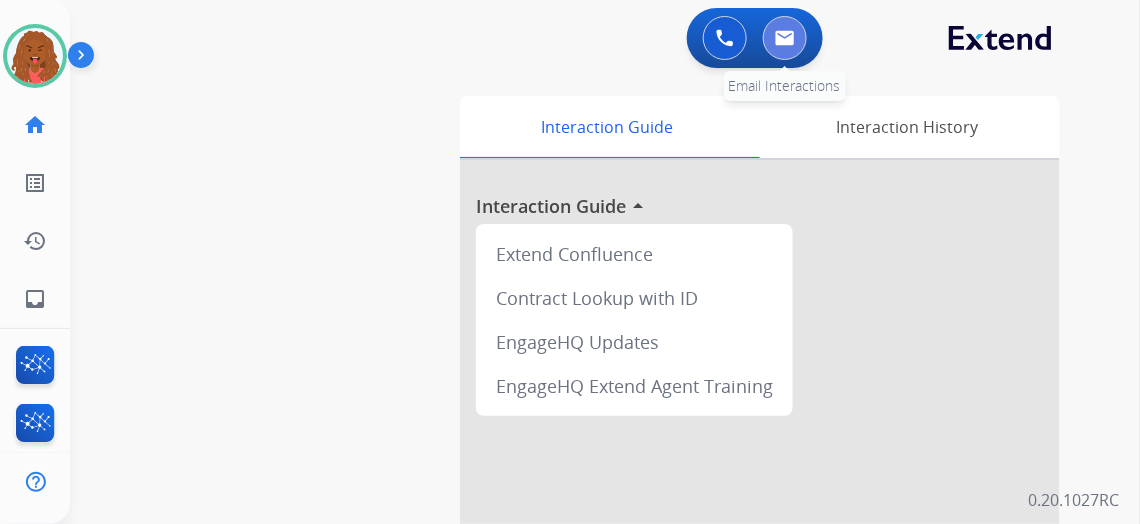 click at bounding box center (785, 38) 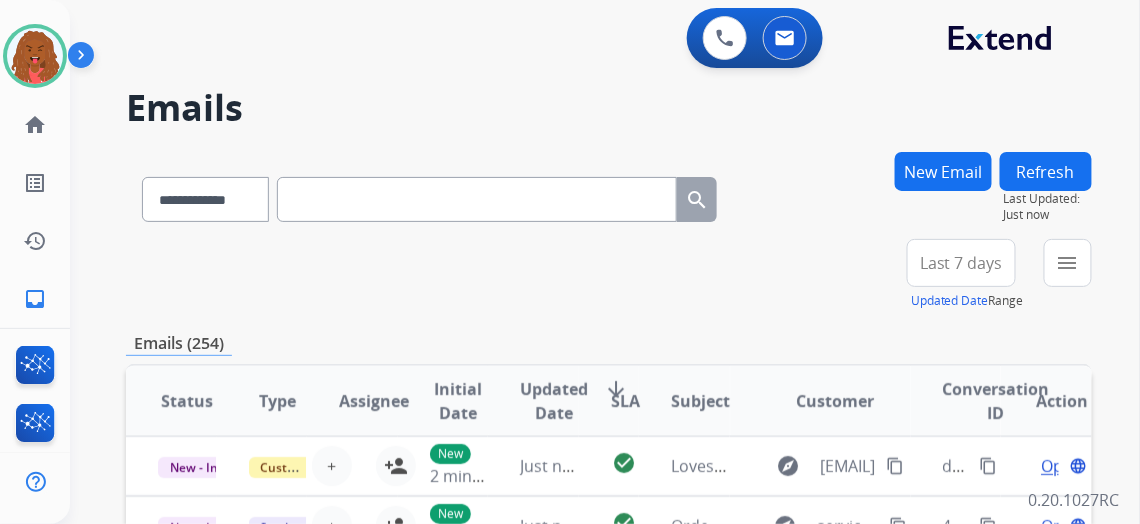 paste on "**********" 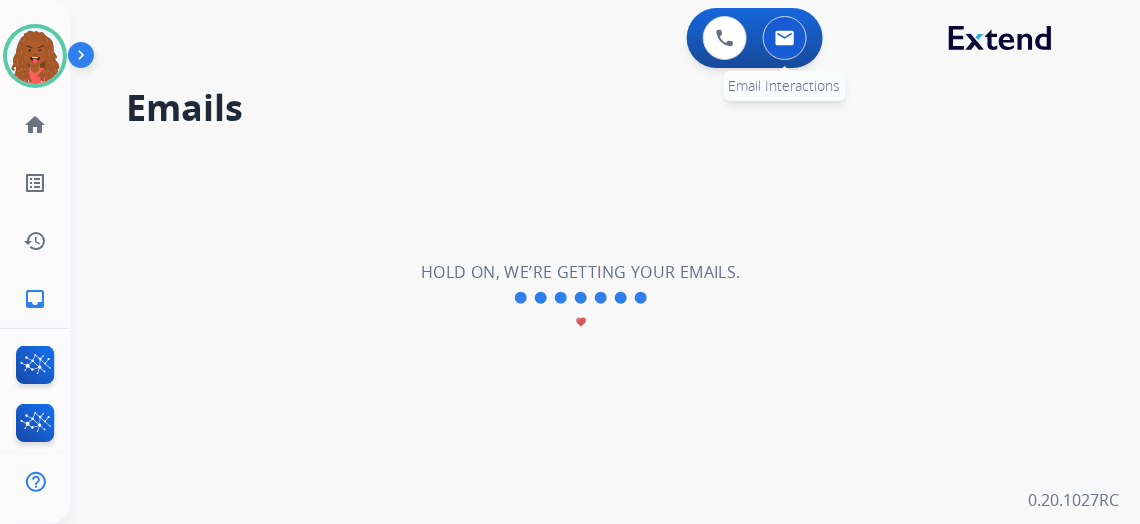 click at bounding box center (785, 38) 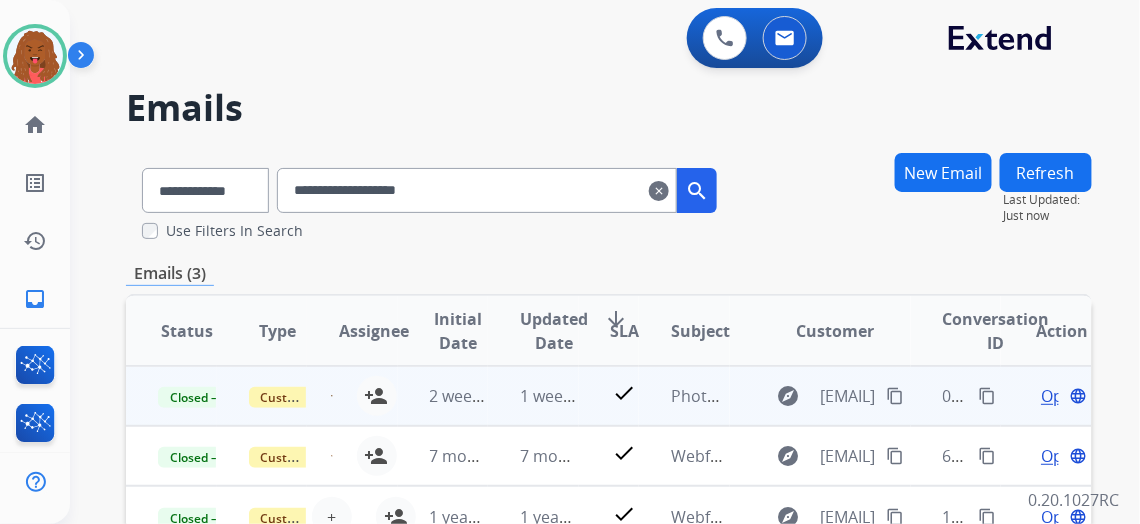 click on "Open" at bounding box center [1061, 396] 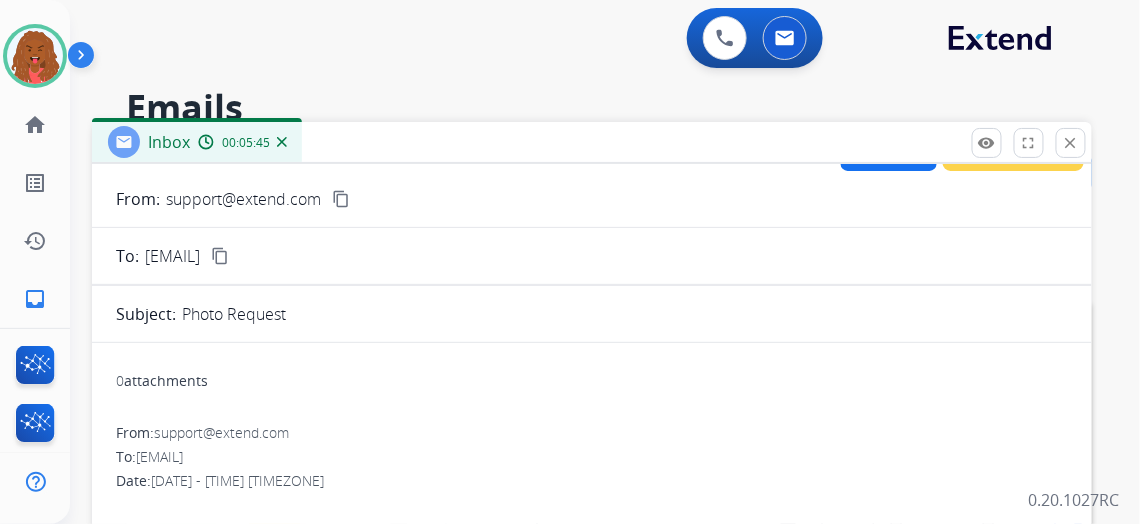 scroll, scrollTop: 0, scrollLeft: 0, axis: both 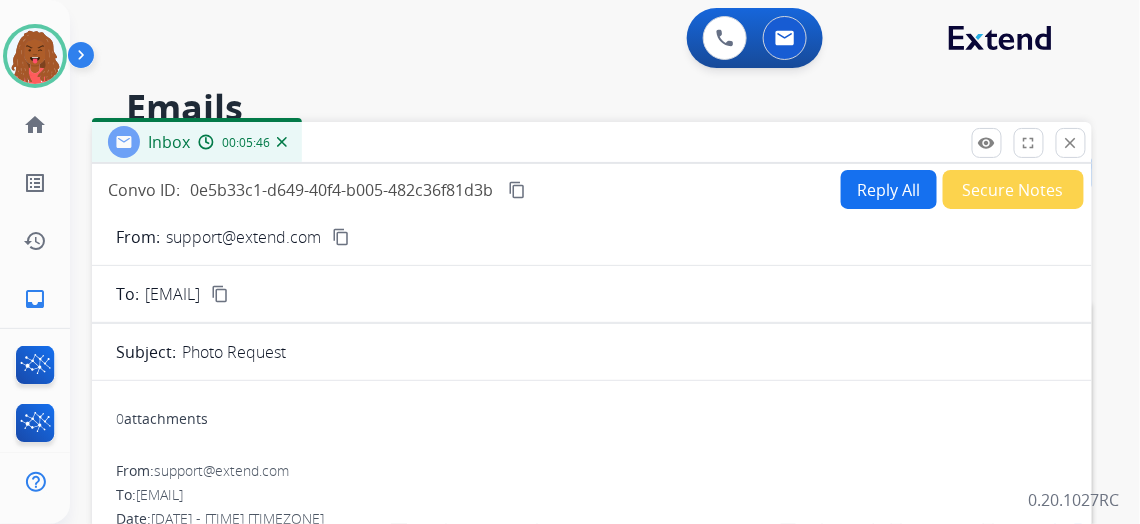 click on "Reply All" at bounding box center [889, 189] 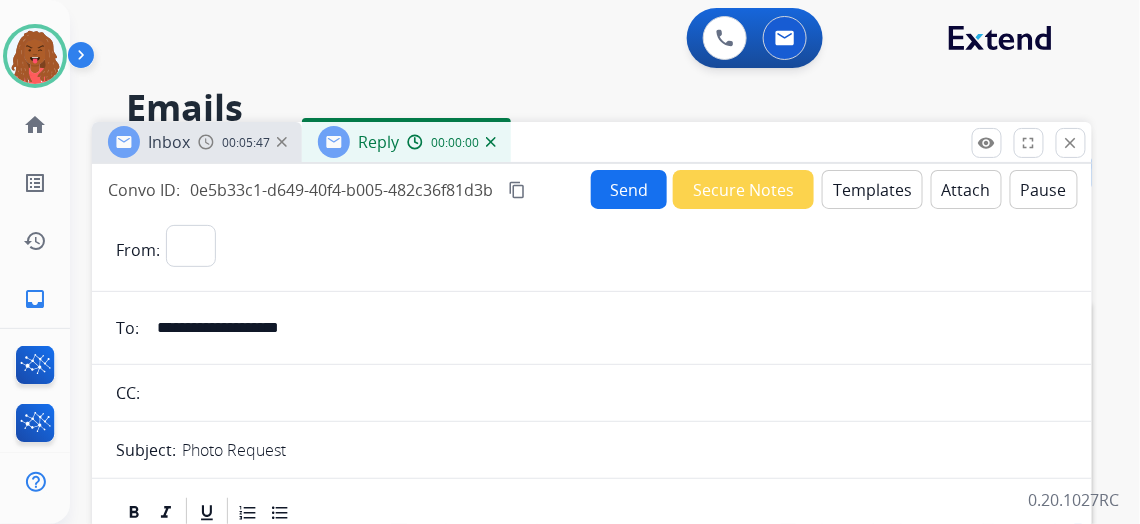 select on "**********" 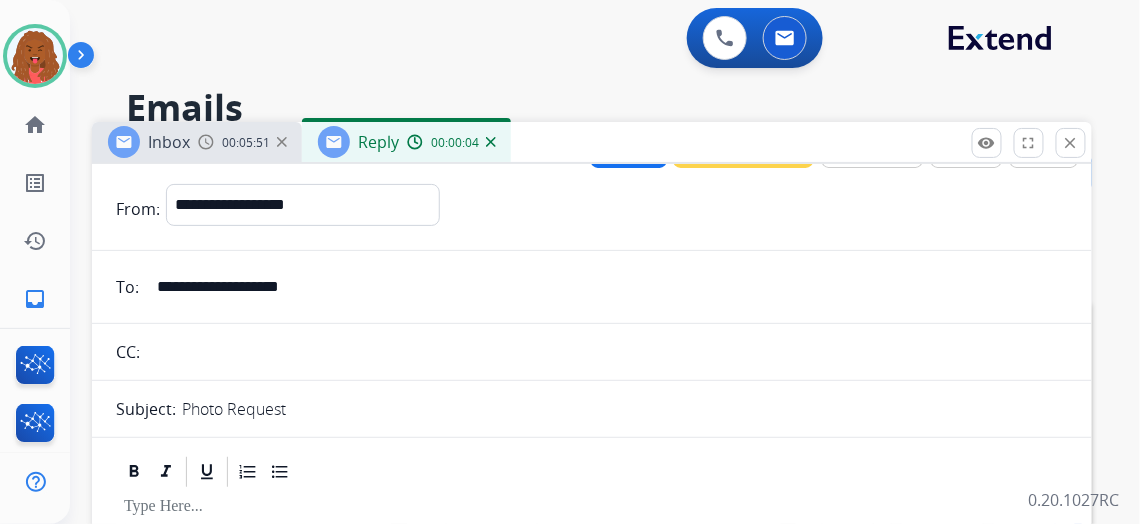 scroll, scrollTop: 0, scrollLeft: 0, axis: both 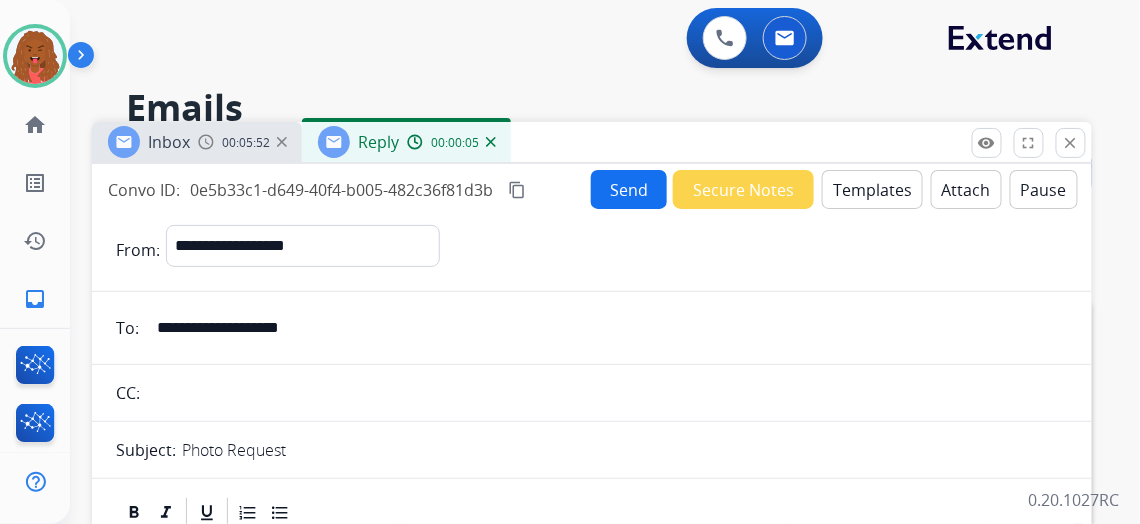 click on "Templates" at bounding box center [872, 189] 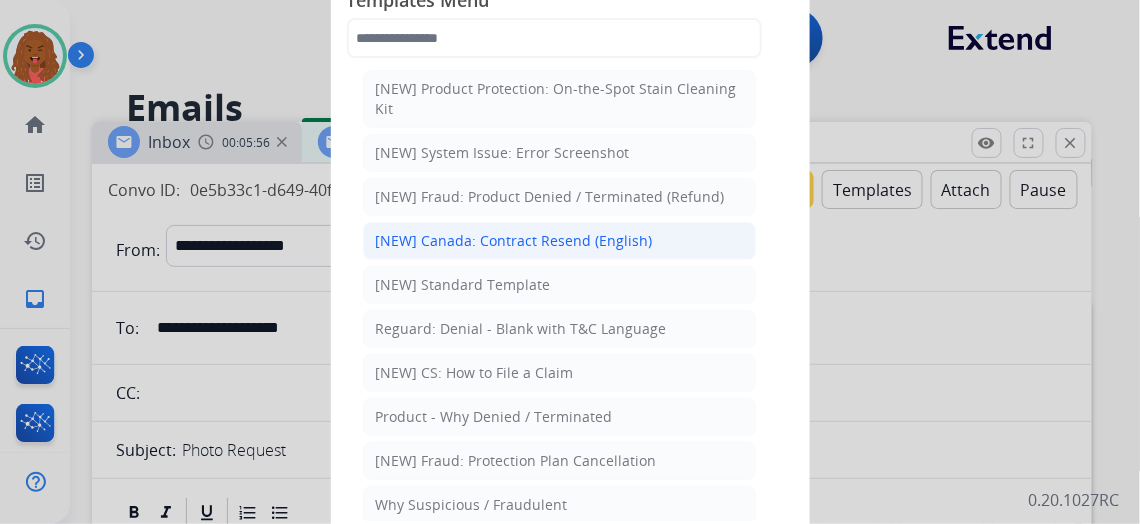 scroll, scrollTop: 0, scrollLeft: 0, axis: both 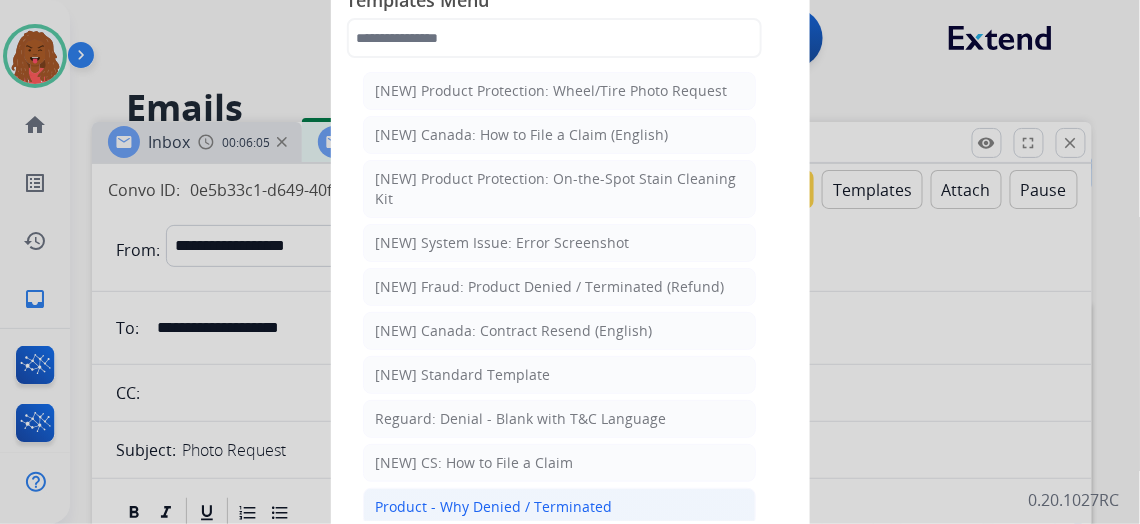 click on "Product - Why Denied / Terminated" 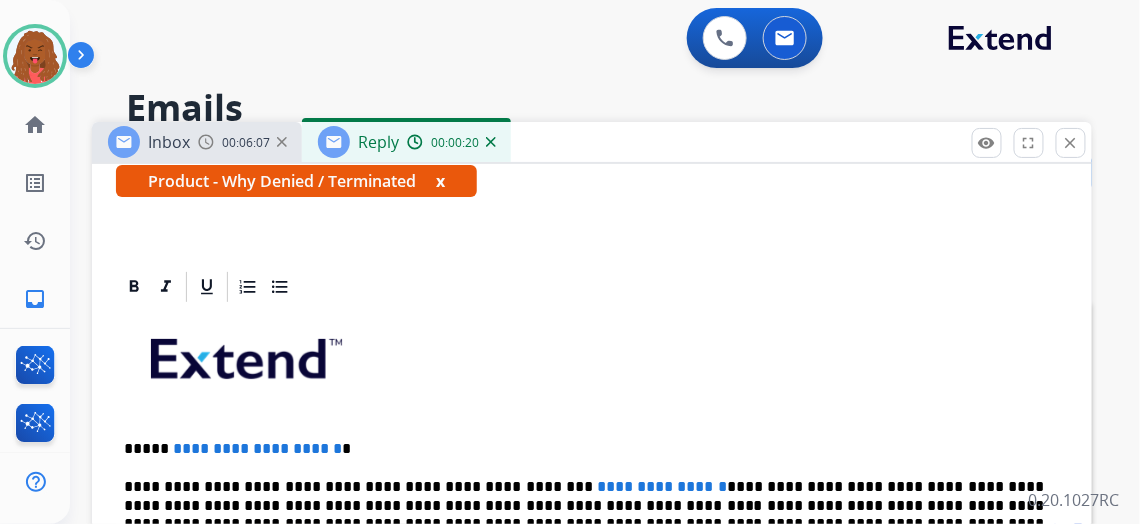 scroll, scrollTop: 363, scrollLeft: 0, axis: vertical 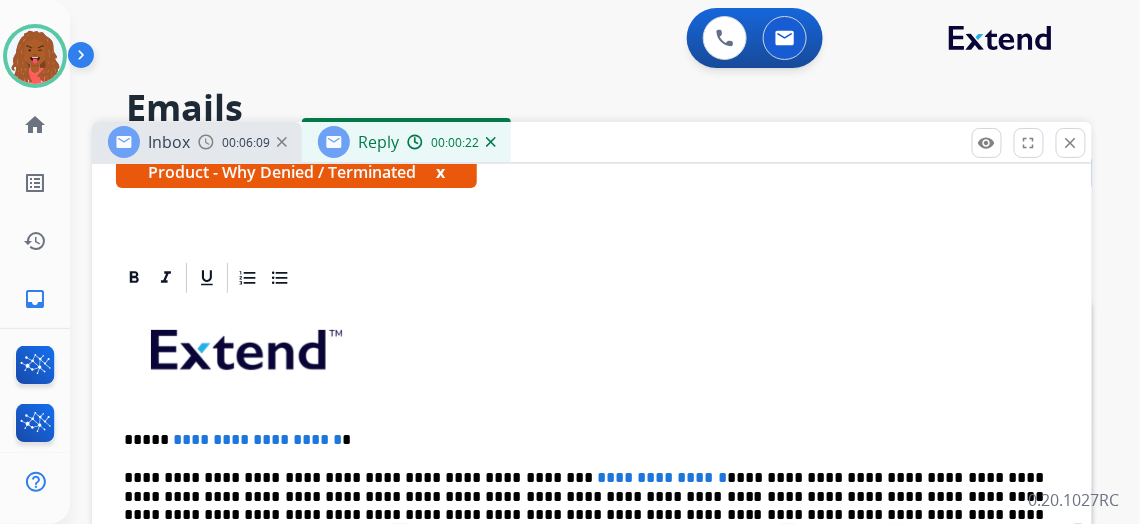 click on "x" at bounding box center (440, 172) 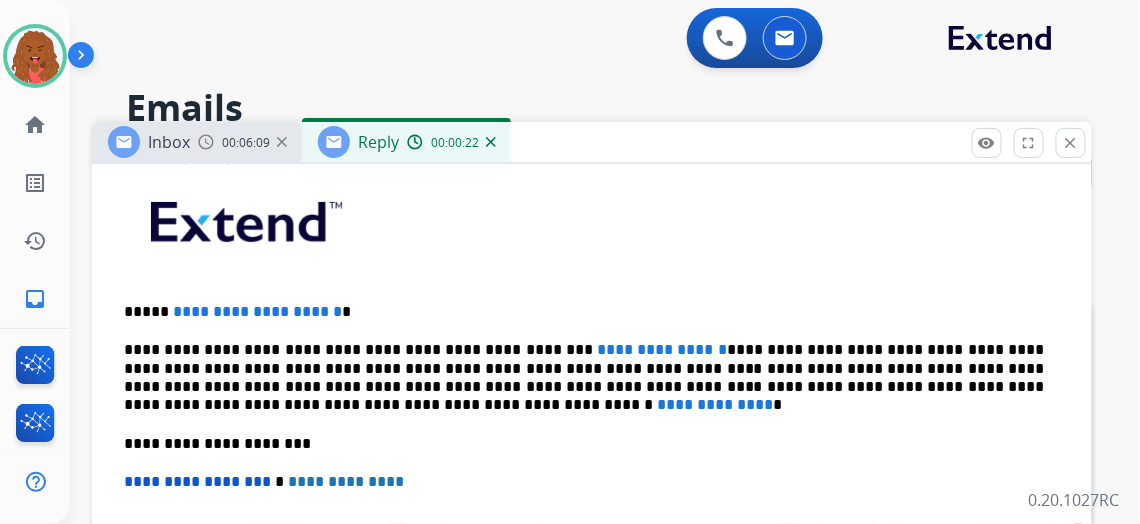 scroll, scrollTop: 235, scrollLeft: 0, axis: vertical 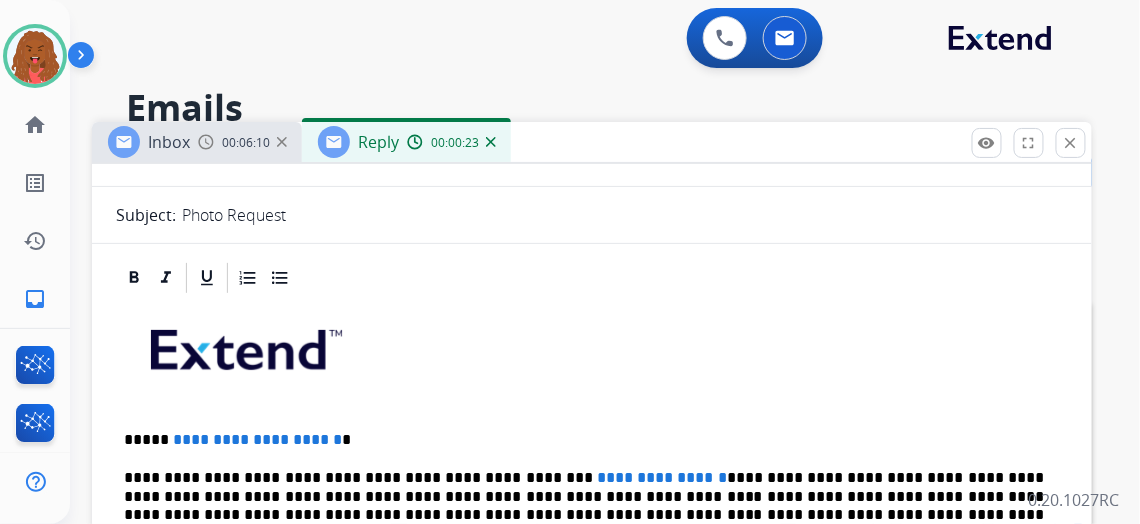 click on "**********" at bounding box center [592, 581] 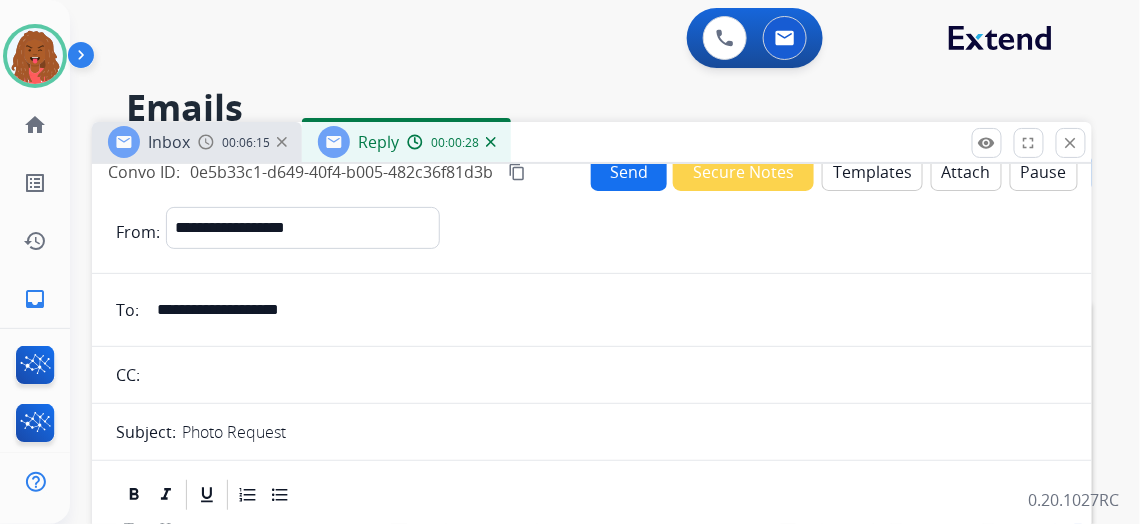 scroll, scrollTop: 0, scrollLeft: 0, axis: both 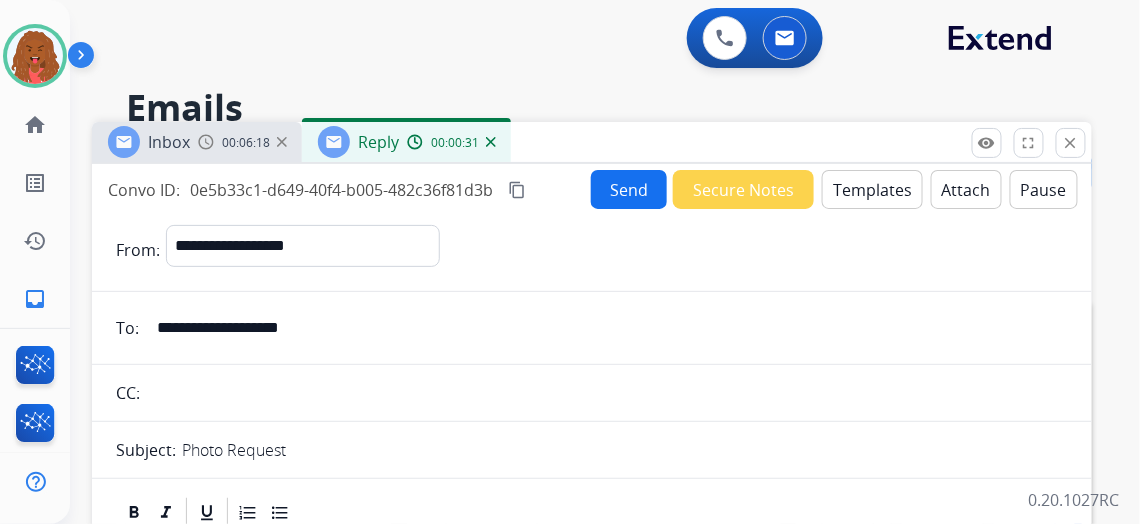 click on "Templates" at bounding box center (872, 189) 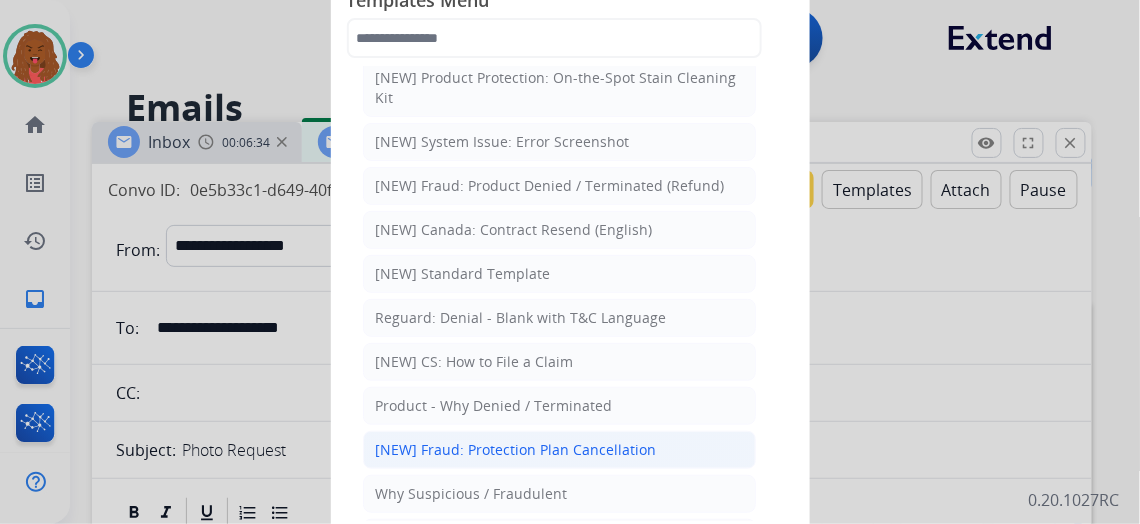 scroll, scrollTop: 0, scrollLeft: 0, axis: both 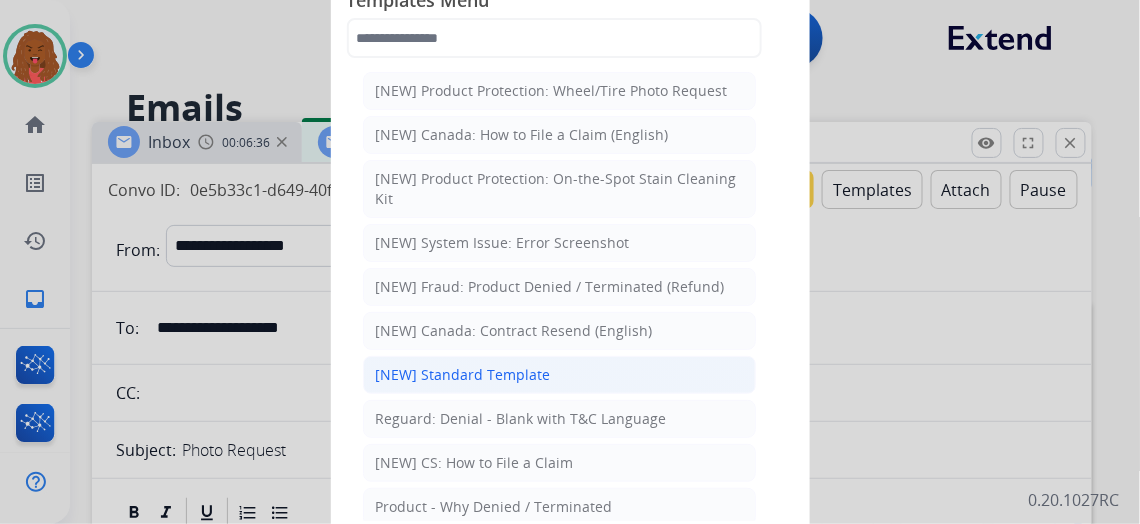 click on "[NEW] Standard Template" 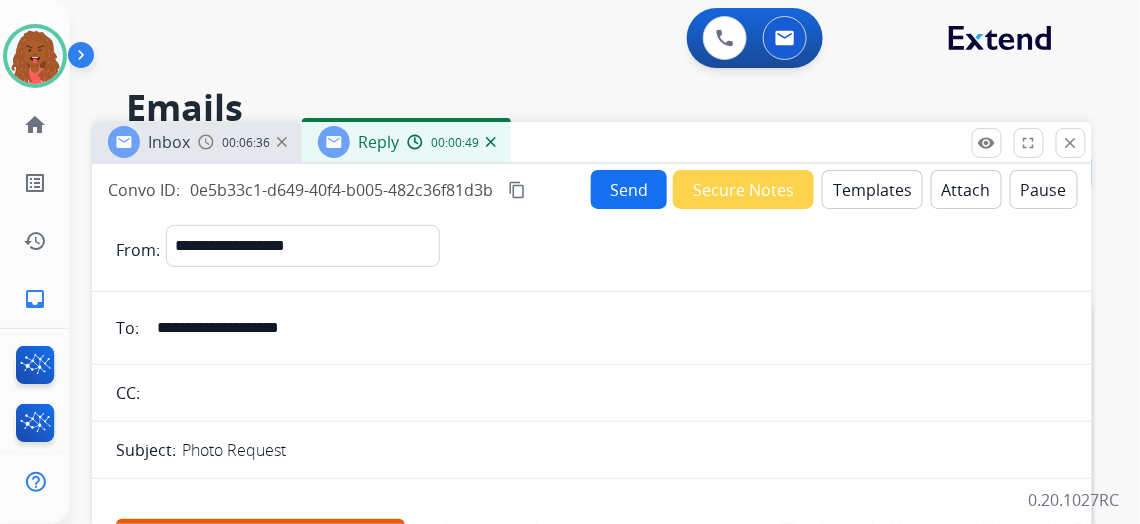 scroll, scrollTop: 363, scrollLeft: 0, axis: vertical 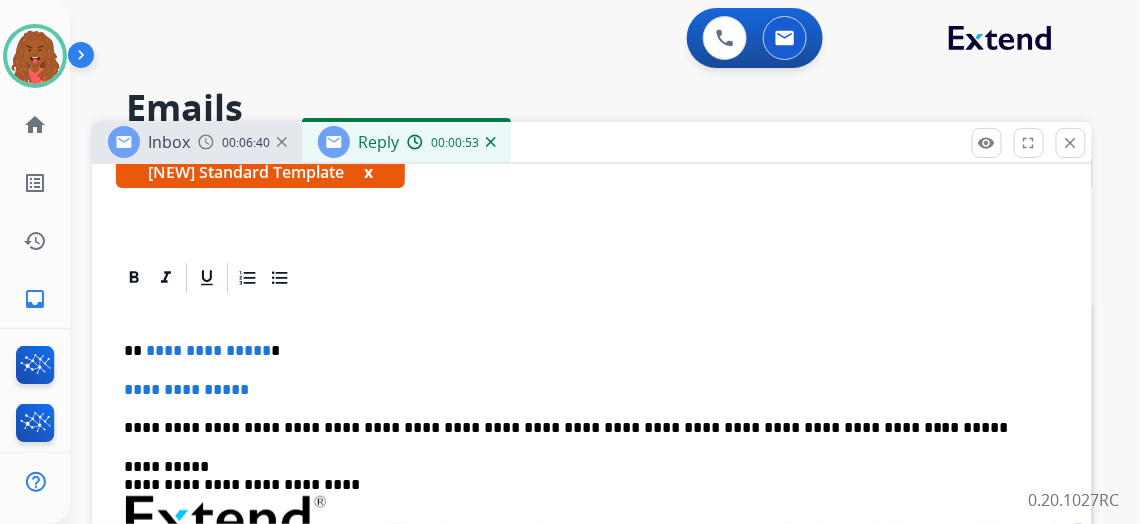 click on "**********" at bounding box center (208, 350) 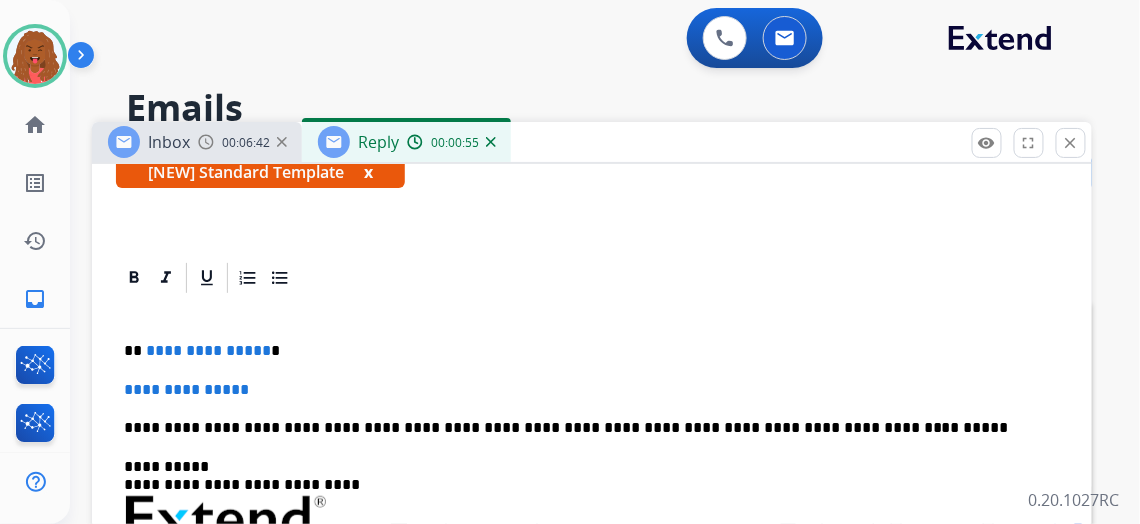 type 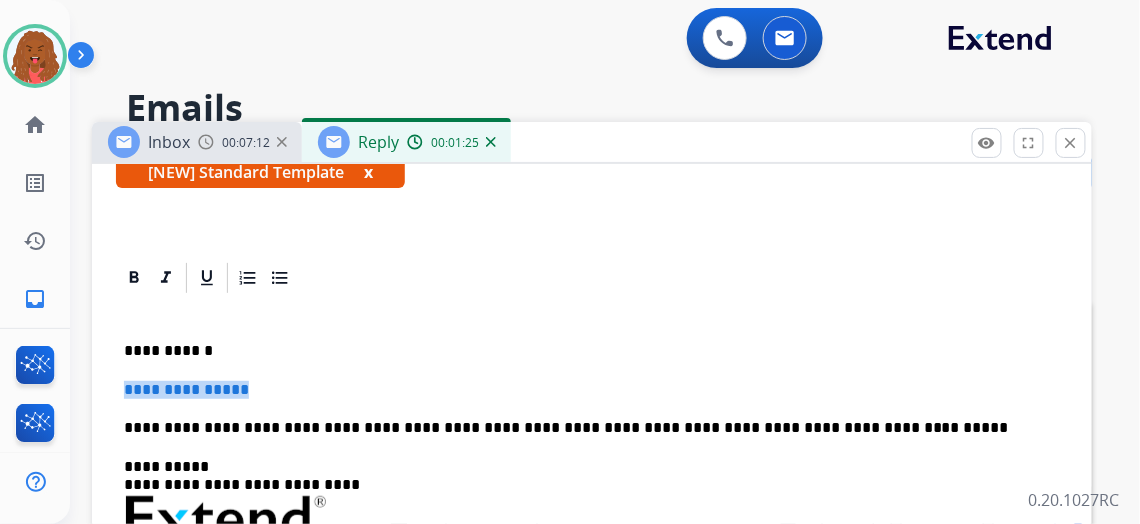 drag, startPoint x: 212, startPoint y: 372, endPoint x: 118, endPoint y: 369, distance: 94.04786 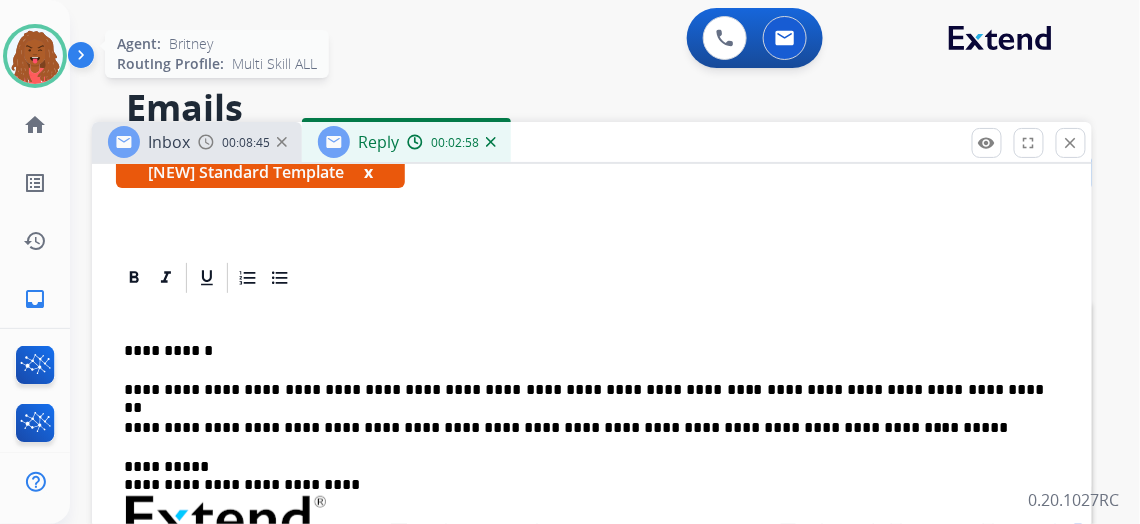 click at bounding box center [35, 56] 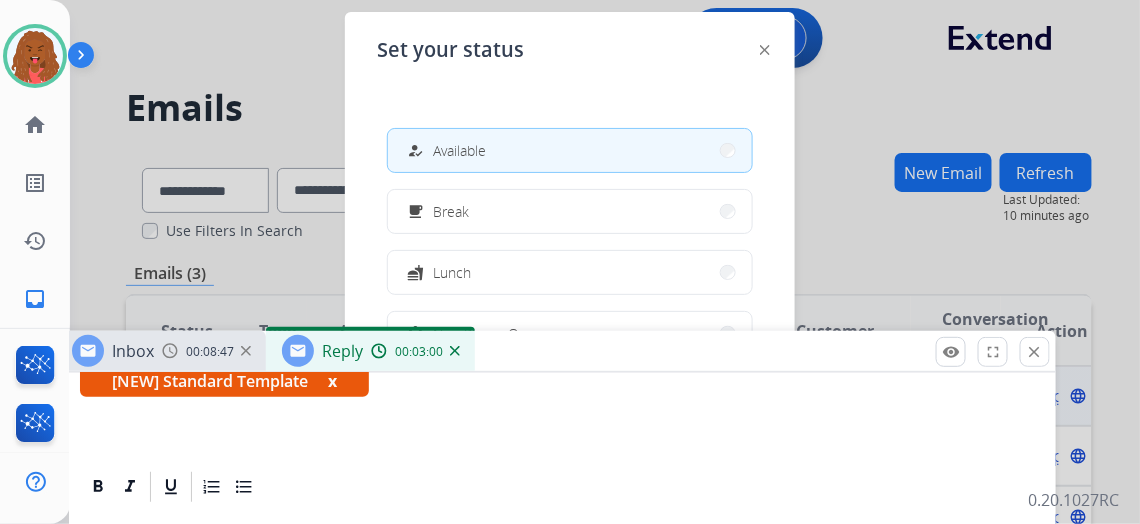 drag, startPoint x: 617, startPoint y: 150, endPoint x: 584, endPoint y: 363, distance: 215.54118 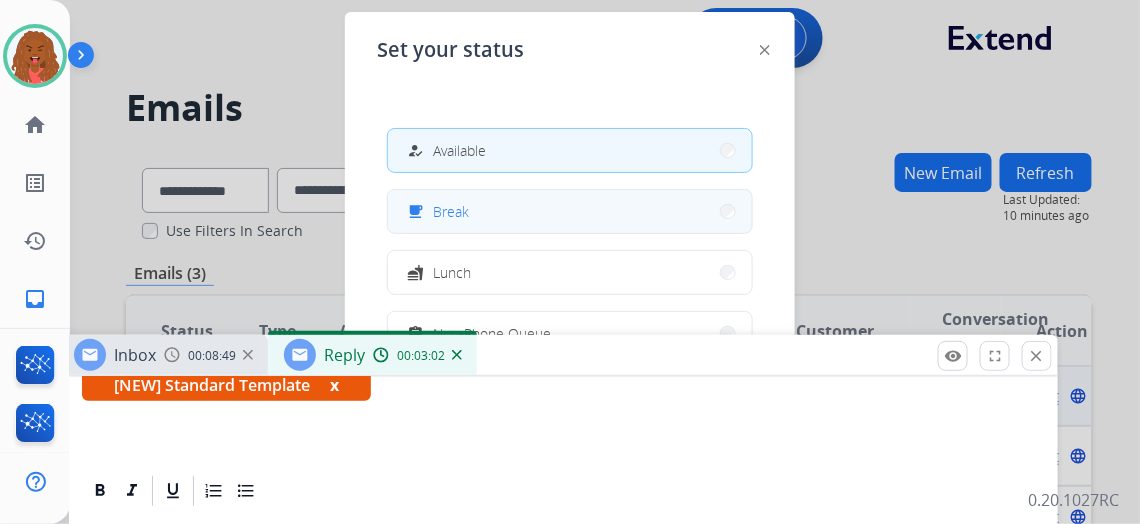 click on "Break" at bounding box center [451, 211] 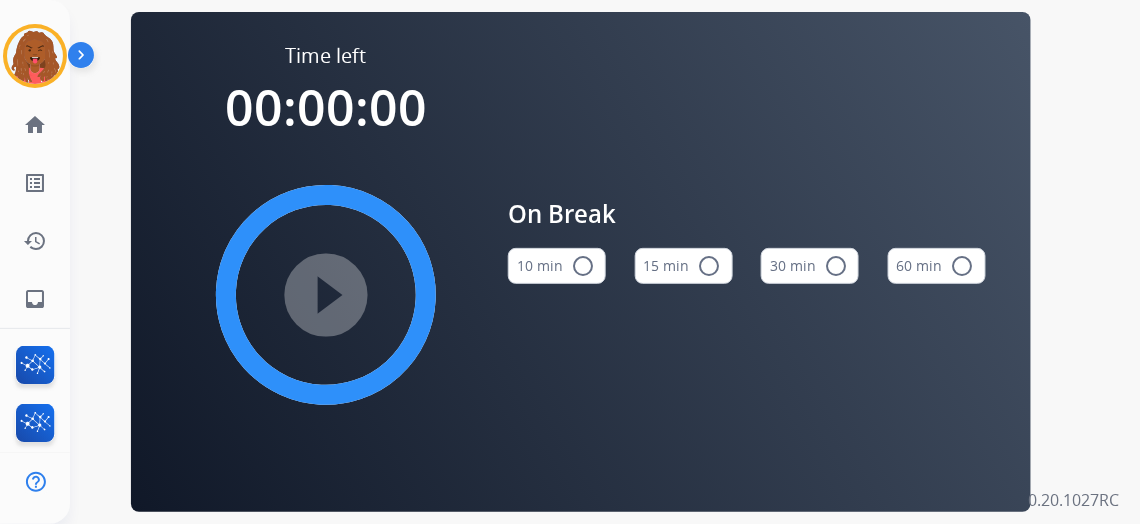 click on "play_circle_filled" at bounding box center (326, 295) 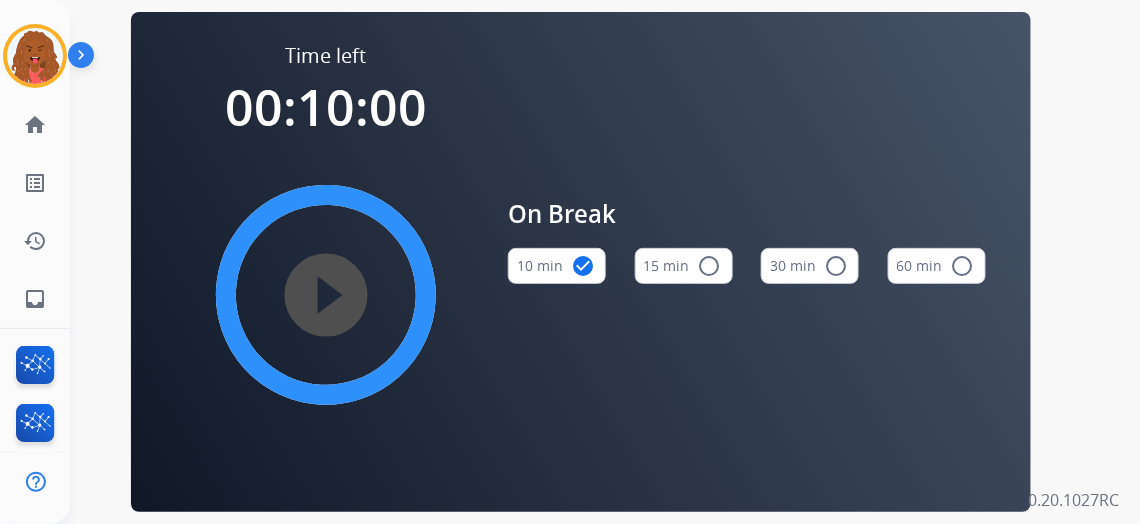 type 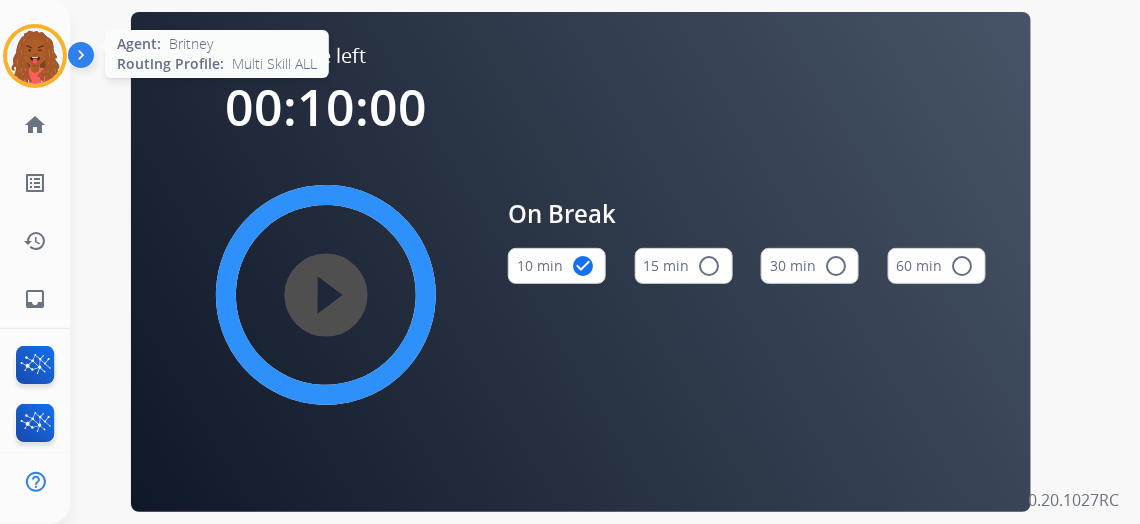 click at bounding box center [35, 56] 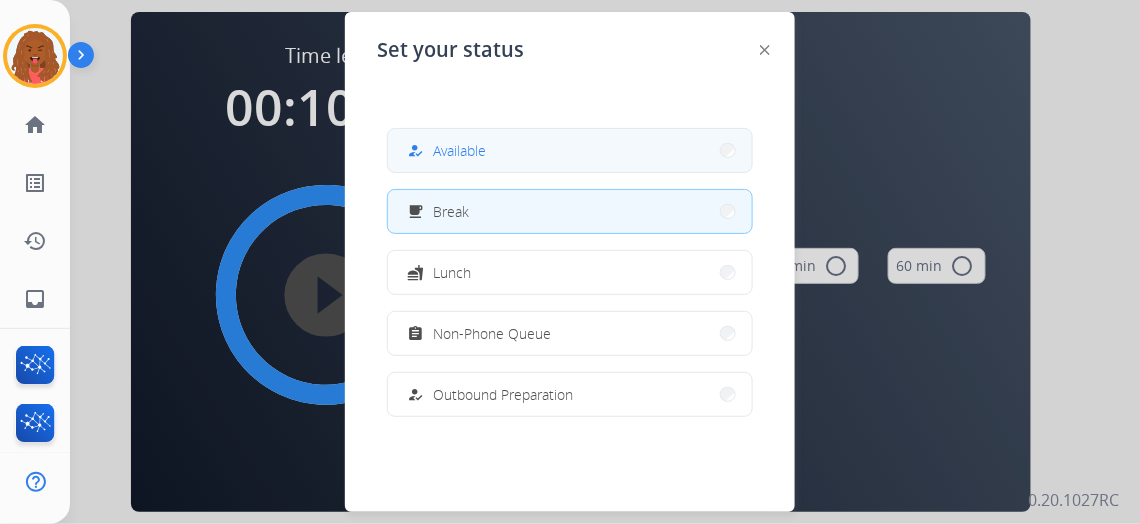 click on "Available" at bounding box center (459, 150) 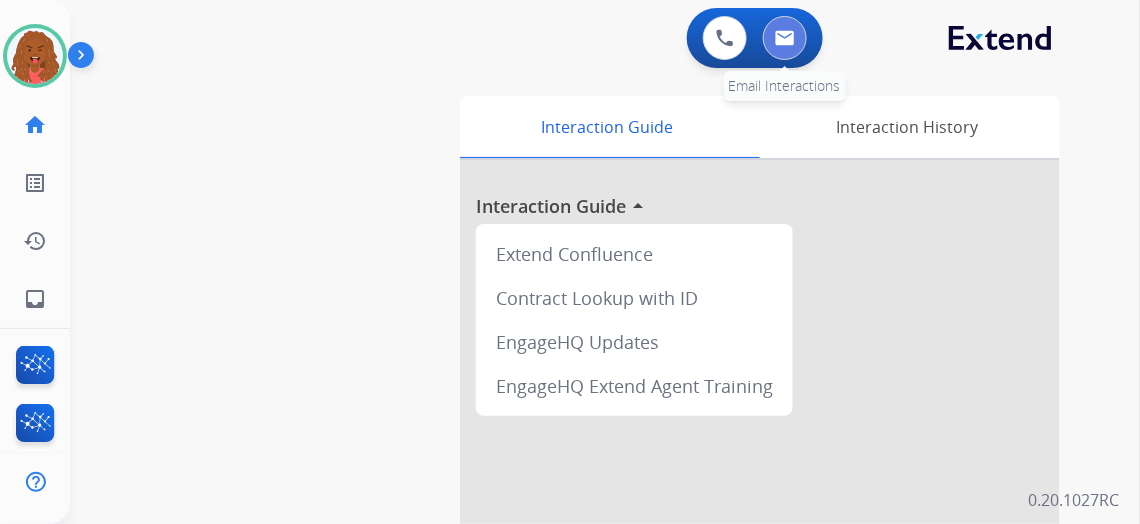 click at bounding box center (785, 38) 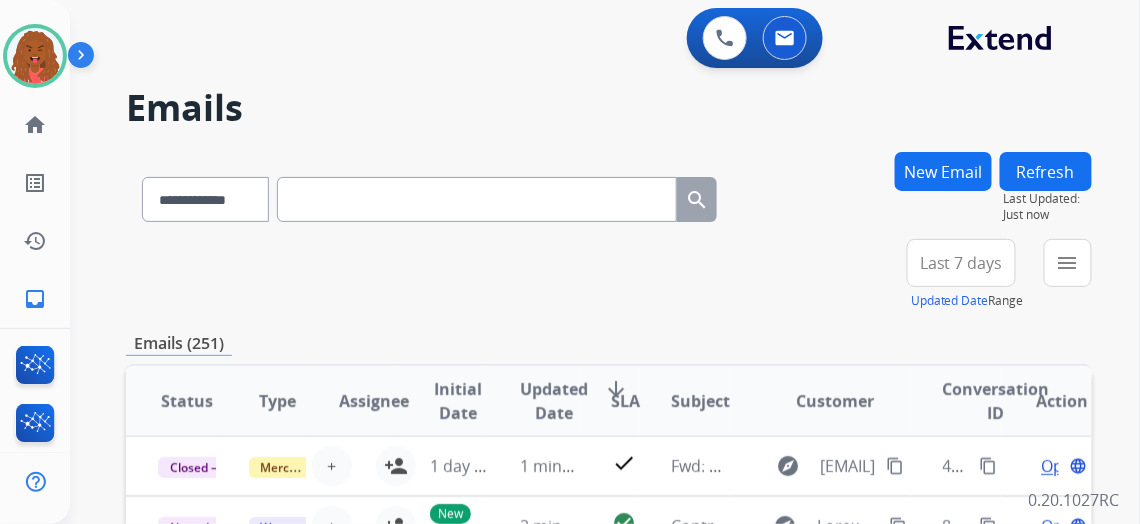 click on "New Email" at bounding box center (943, 171) 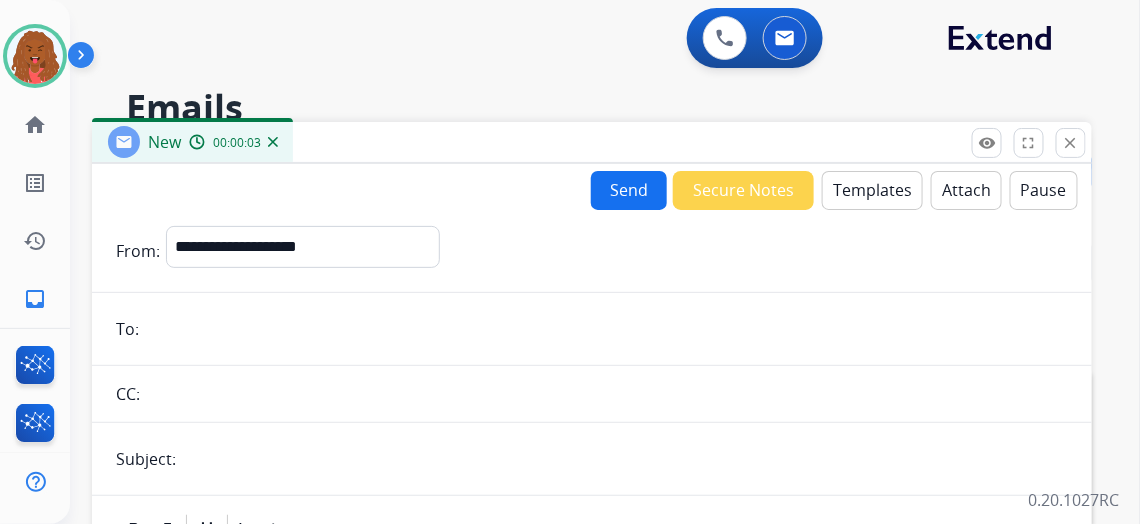 paste on "**********" 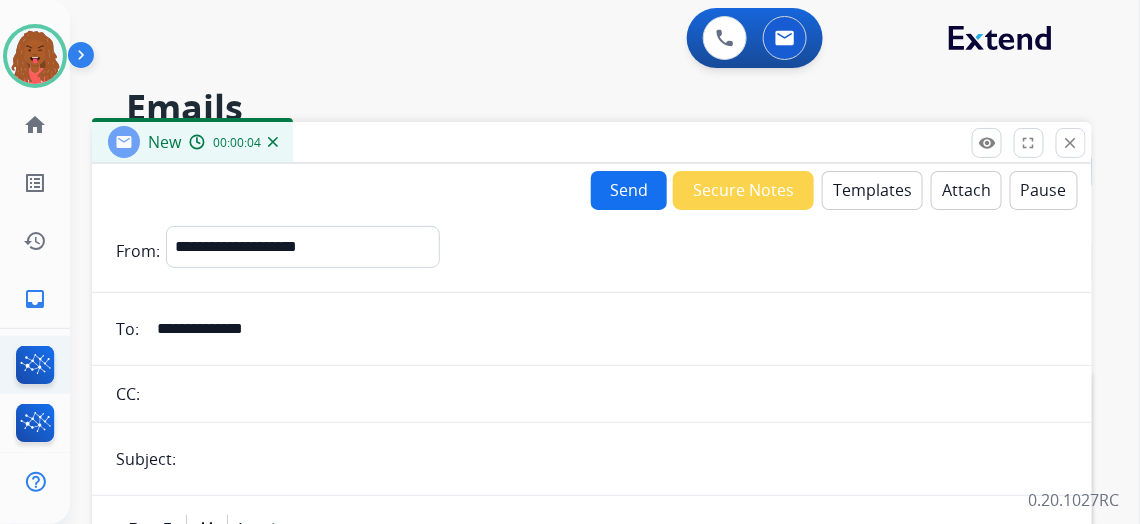 drag, startPoint x: 181, startPoint y: 341, endPoint x: 0, endPoint y: 389, distance: 187.25652 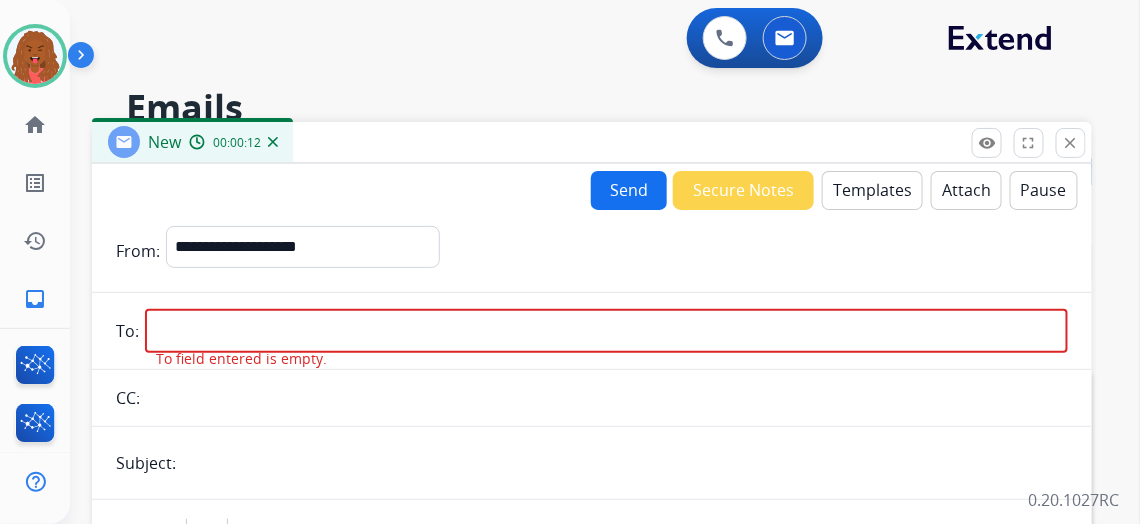 paste on "**********" 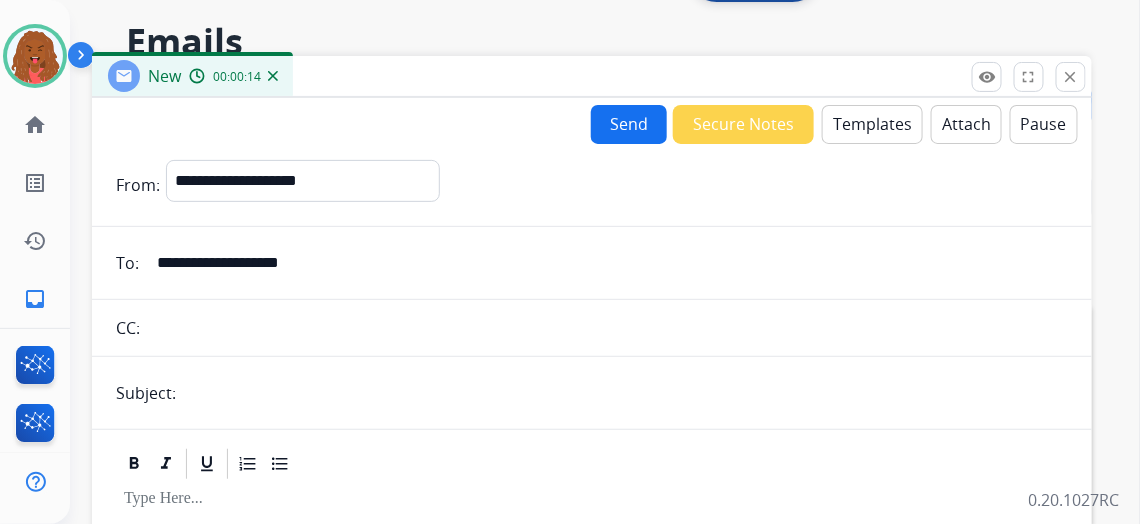scroll, scrollTop: 0, scrollLeft: 0, axis: both 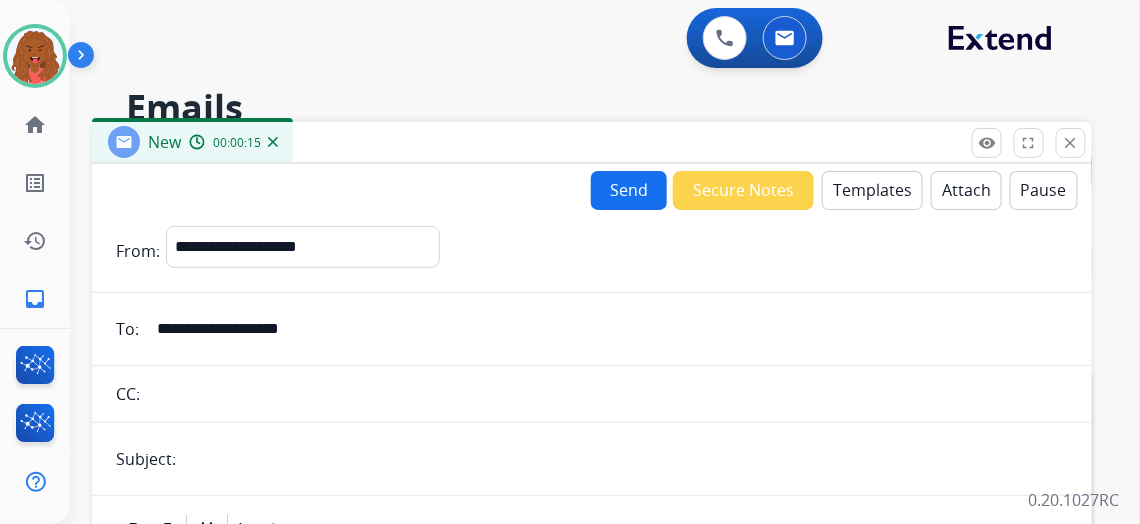 type on "**********" 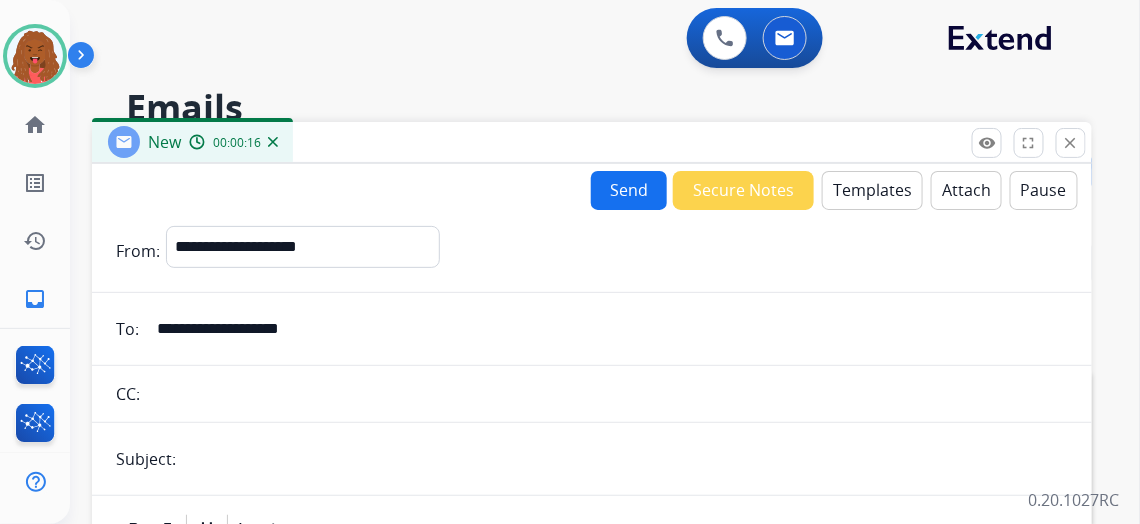 click on "Templates" at bounding box center [872, 190] 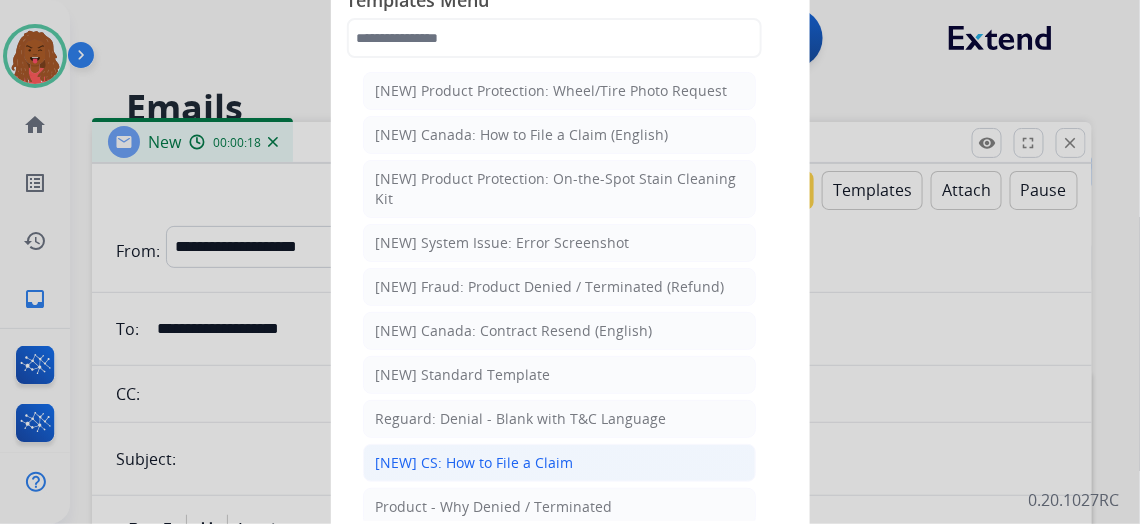 click on "[NEW] CS: How to File a Claim" 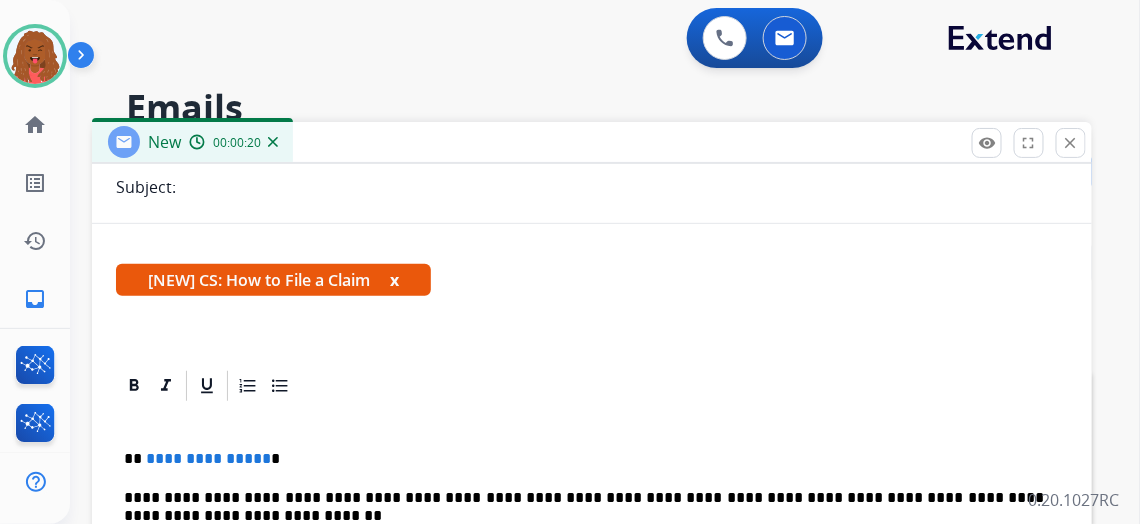 scroll, scrollTop: 272, scrollLeft: 0, axis: vertical 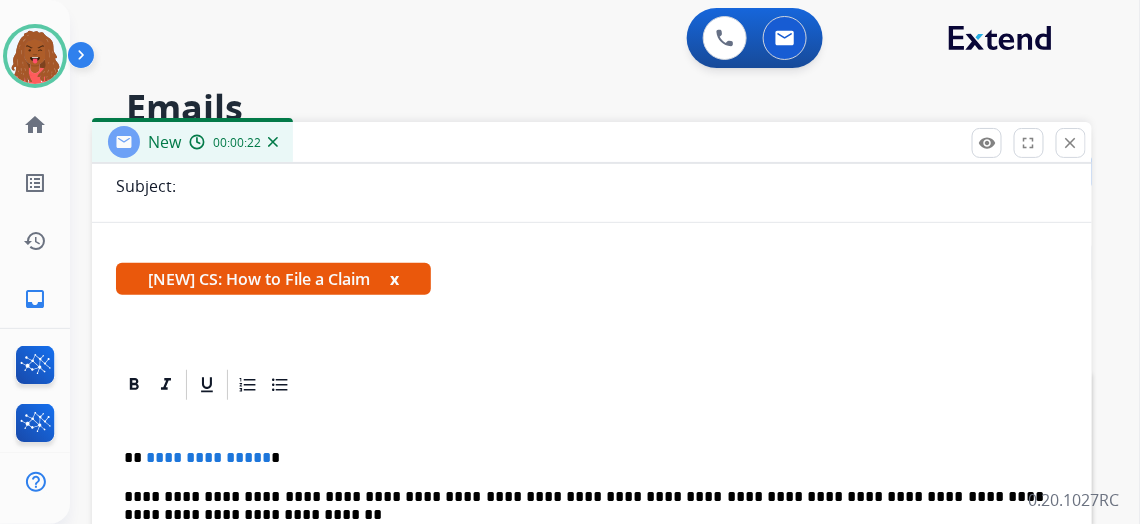 click on "x" at bounding box center (394, 279) 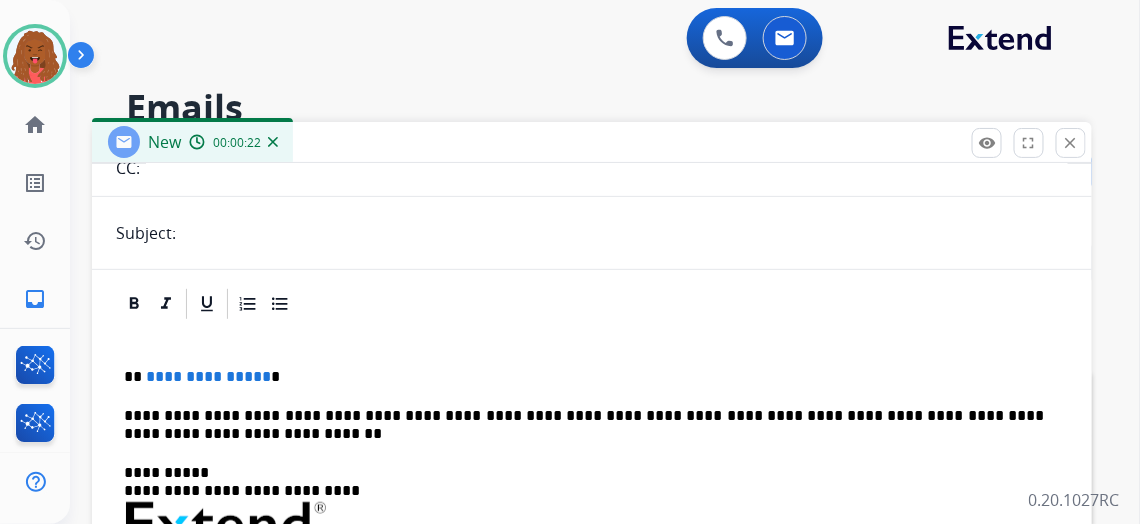 scroll, scrollTop: 223, scrollLeft: 0, axis: vertical 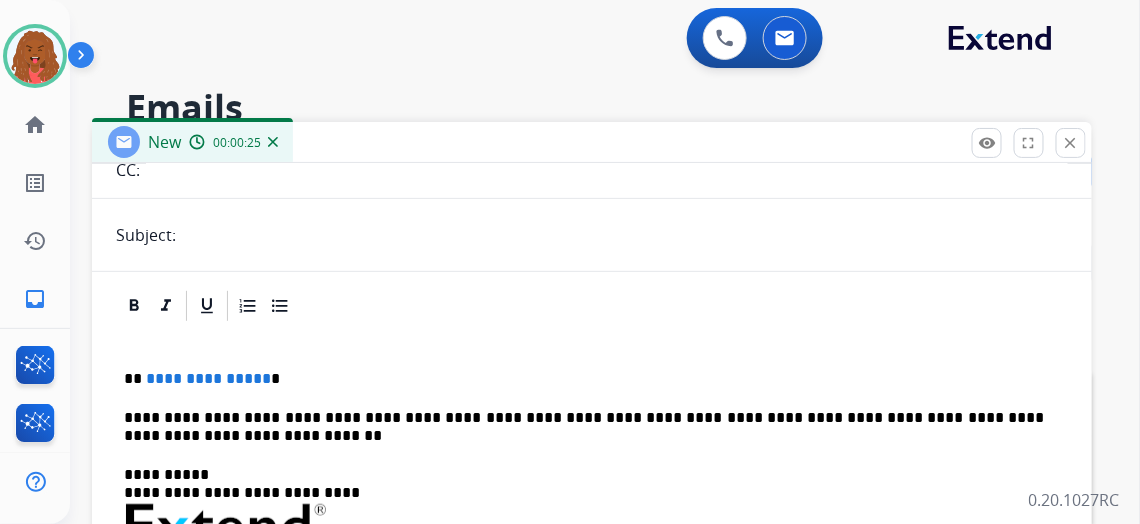 click on "**********" at bounding box center (584, 427) 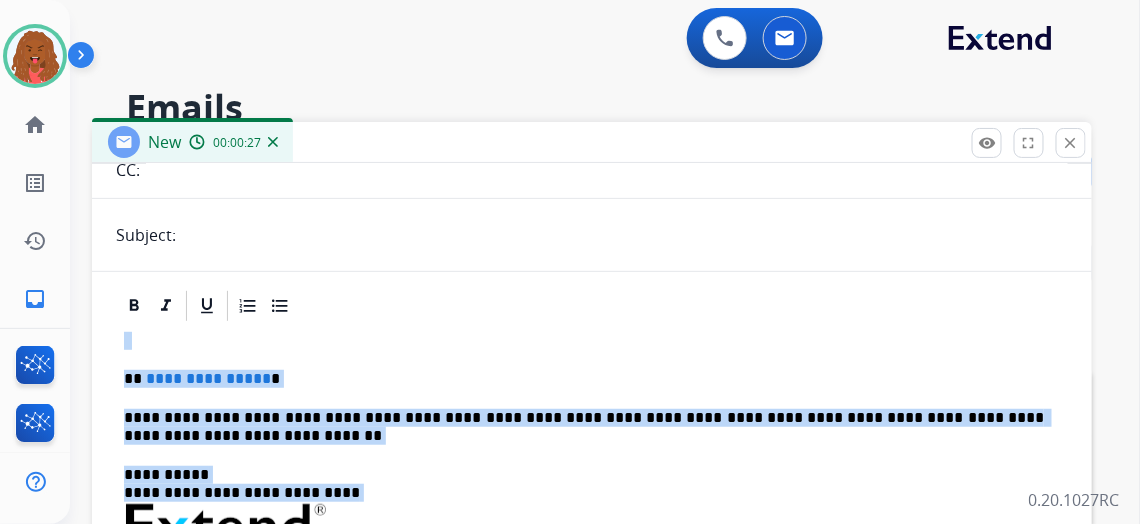 scroll, scrollTop: 35, scrollLeft: 0, axis: vertical 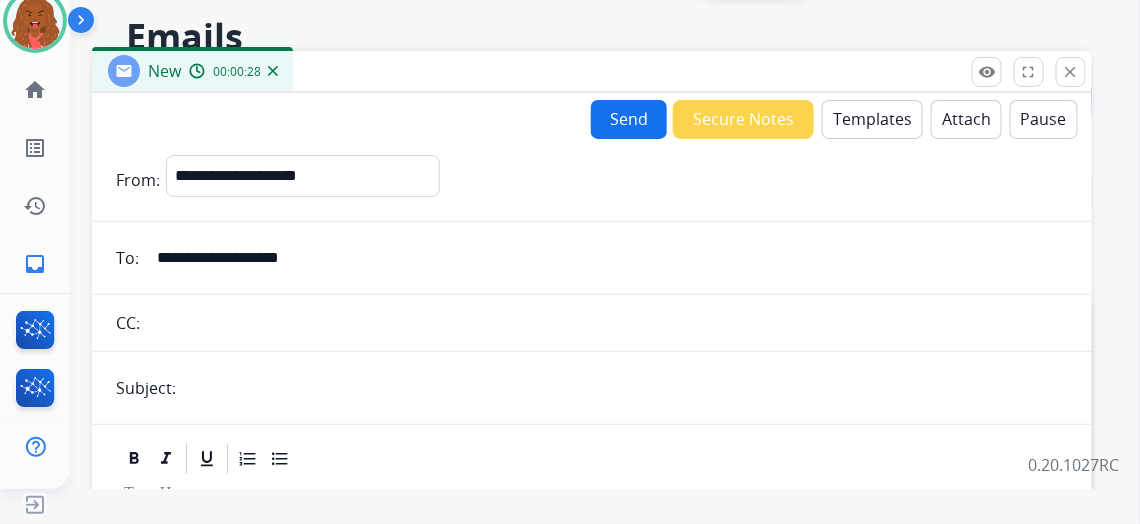 click on "Templates" at bounding box center [872, 119] 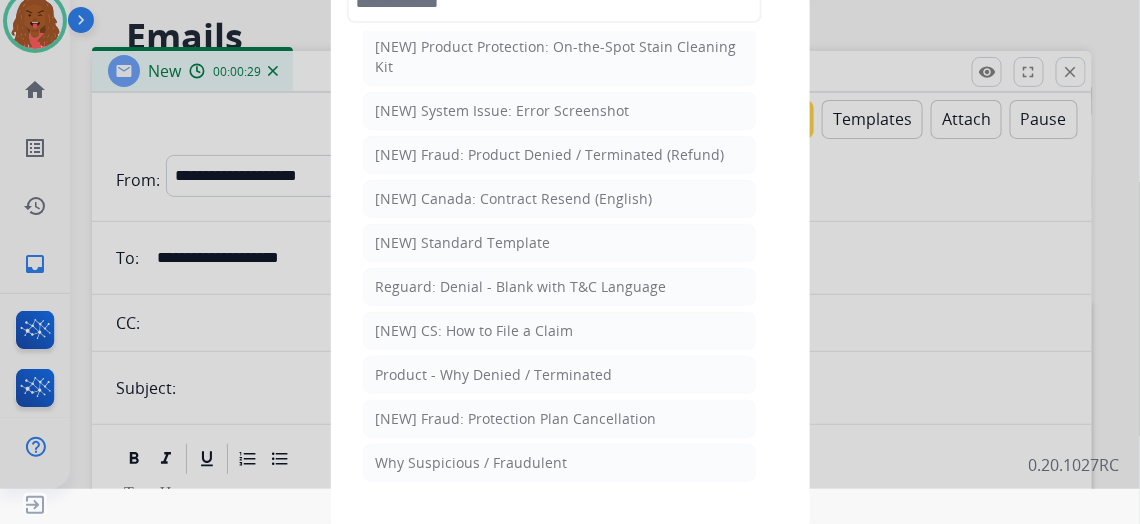 scroll, scrollTop: 272, scrollLeft: 0, axis: vertical 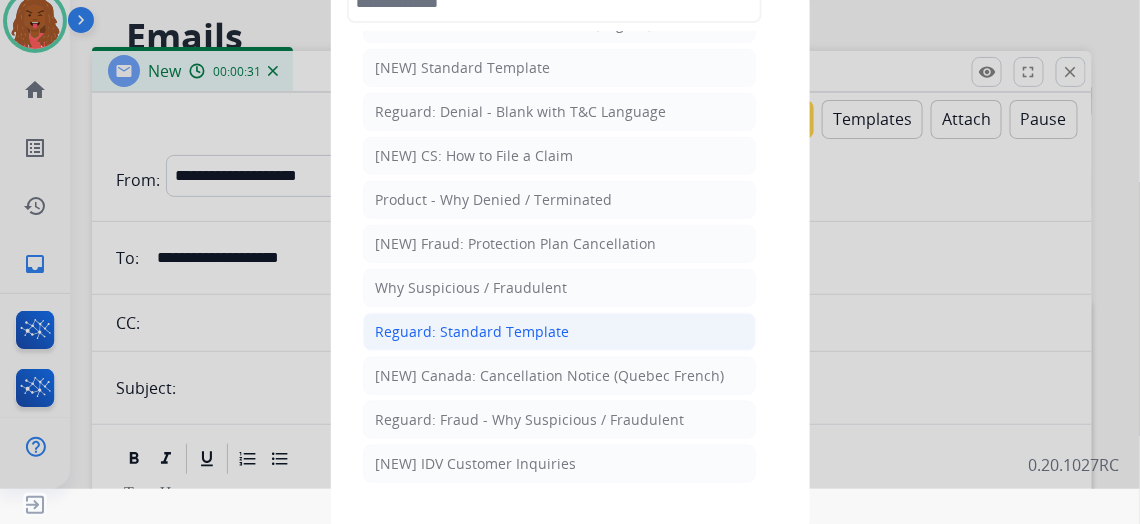 click on "Reguard: Standard Template" 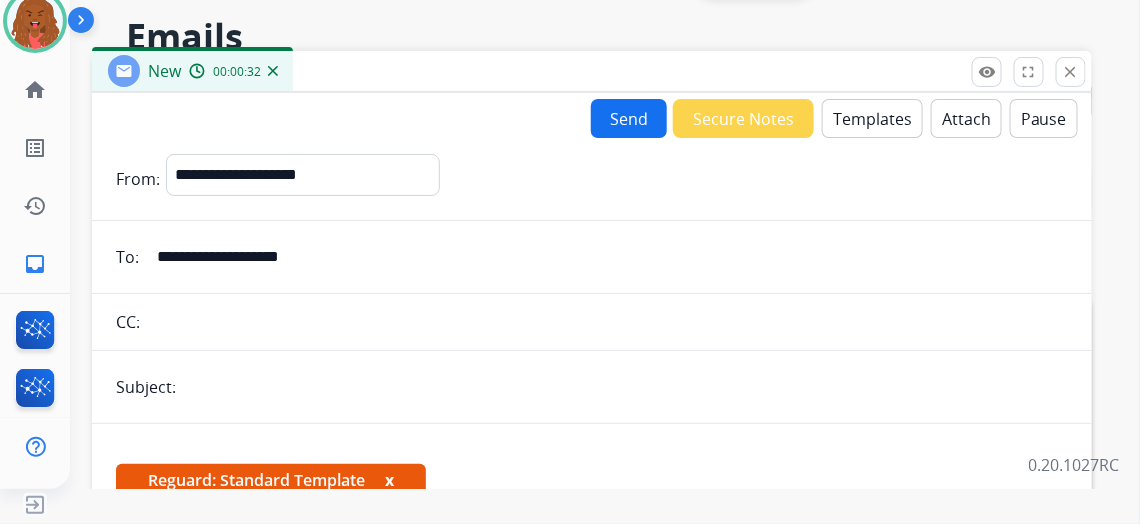 click on "x" at bounding box center [389, 480] 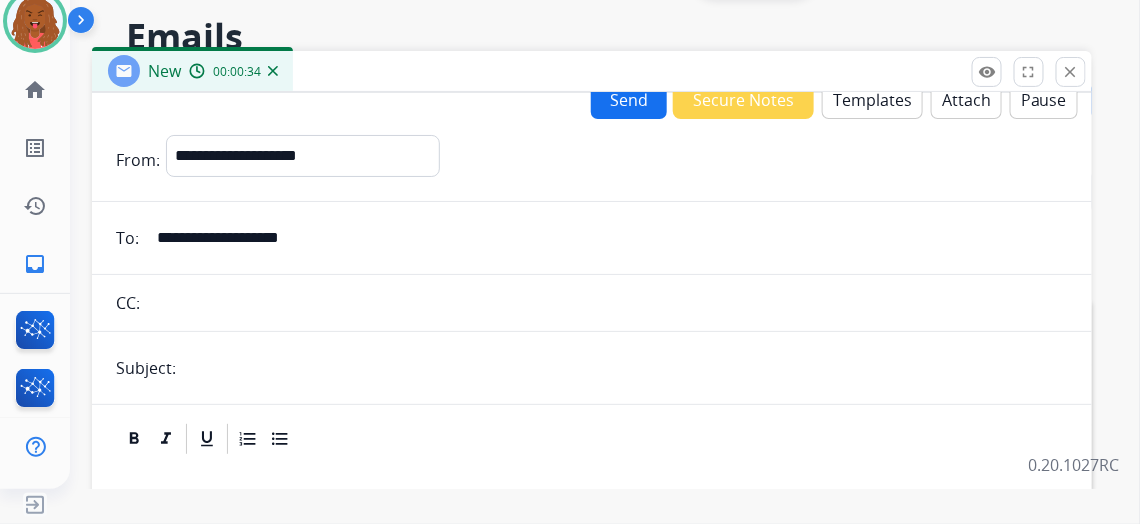 scroll, scrollTop: 39, scrollLeft: 0, axis: vertical 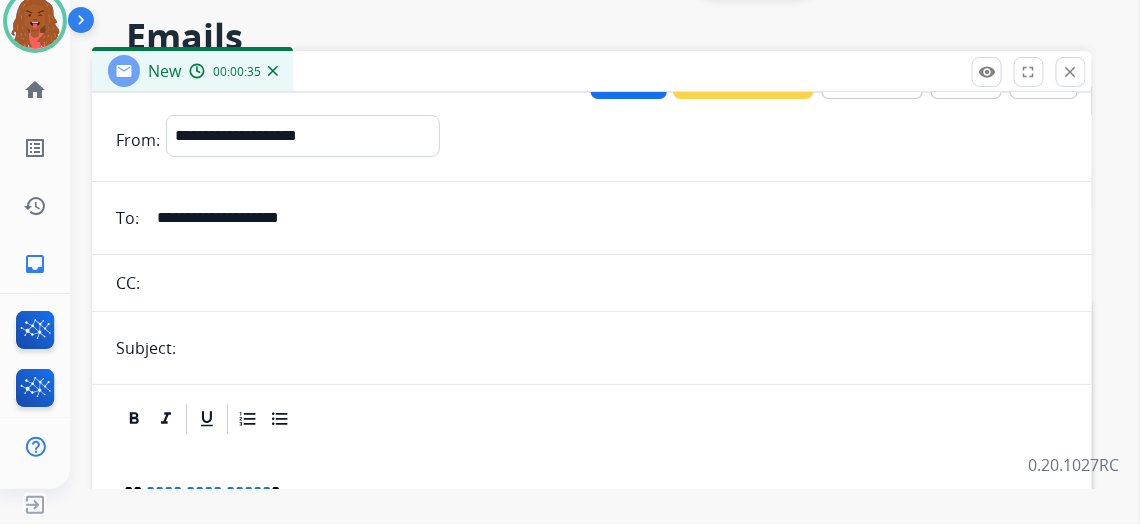 click on "**********" at bounding box center [592, 634] 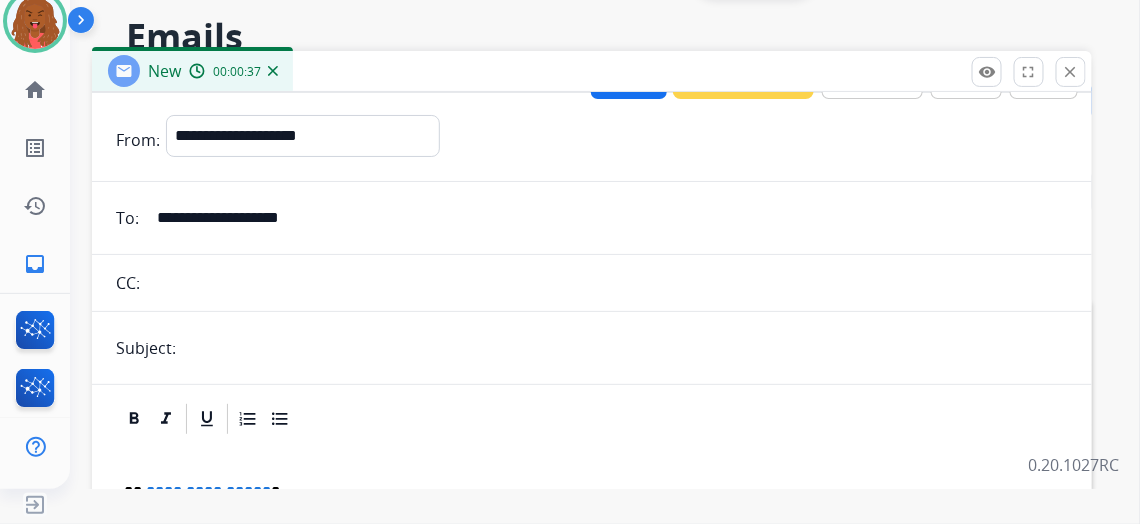 scroll, scrollTop: 0, scrollLeft: 0, axis: both 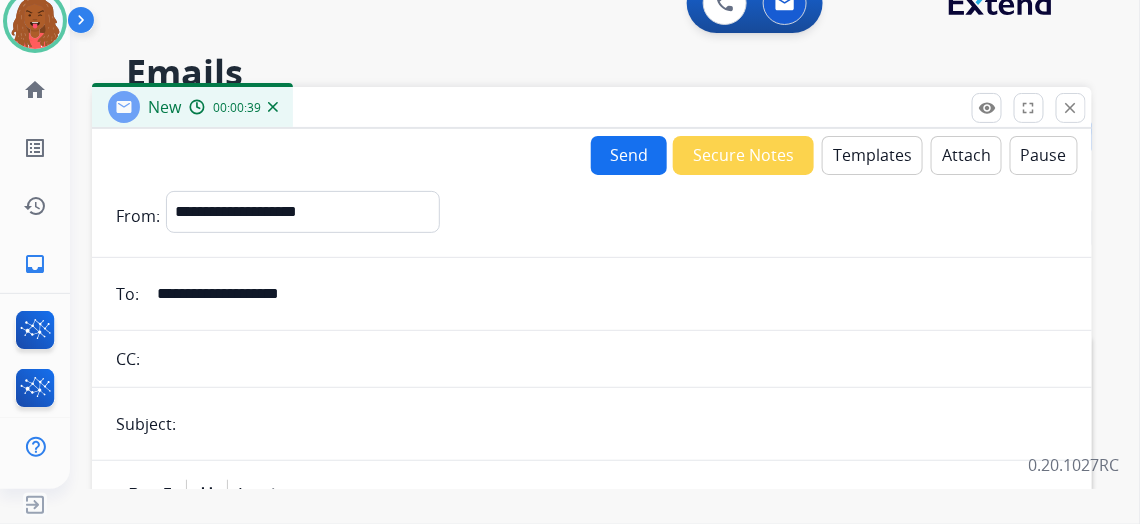 click on "Templates" at bounding box center [872, 155] 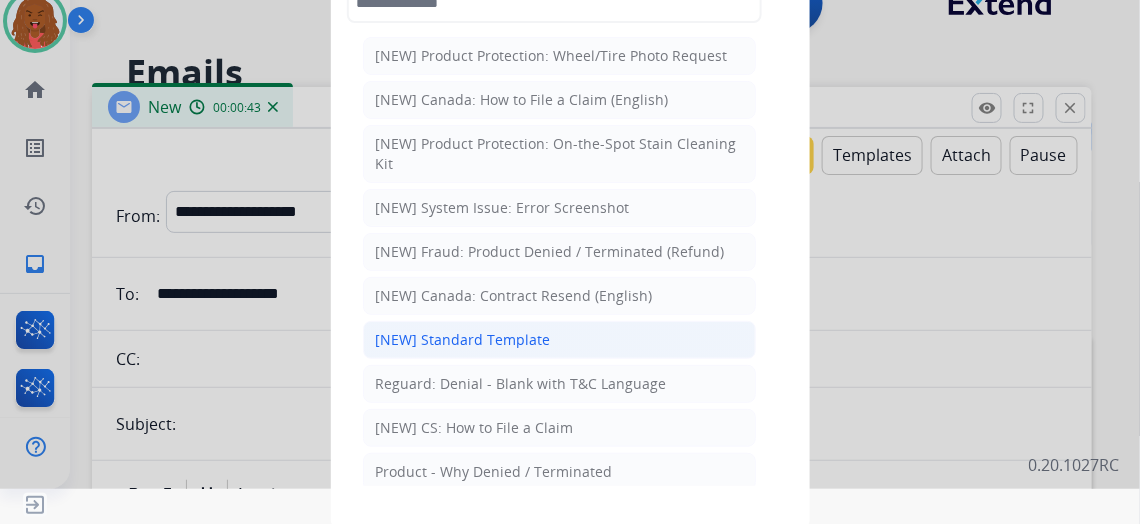 click on "[NEW] Standard Template" 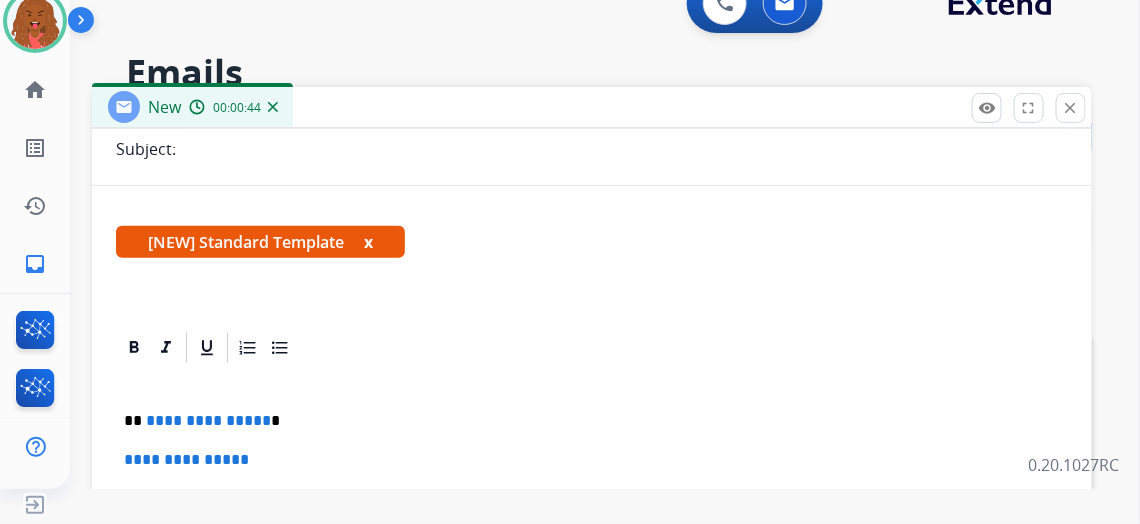 scroll, scrollTop: 363, scrollLeft: 0, axis: vertical 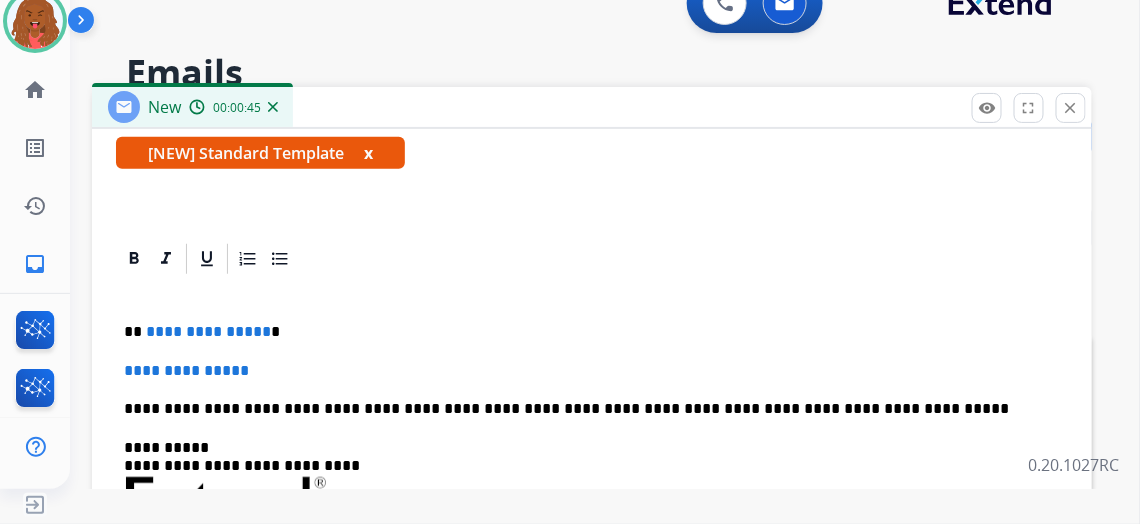 click on "**********" at bounding box center [208, 331] 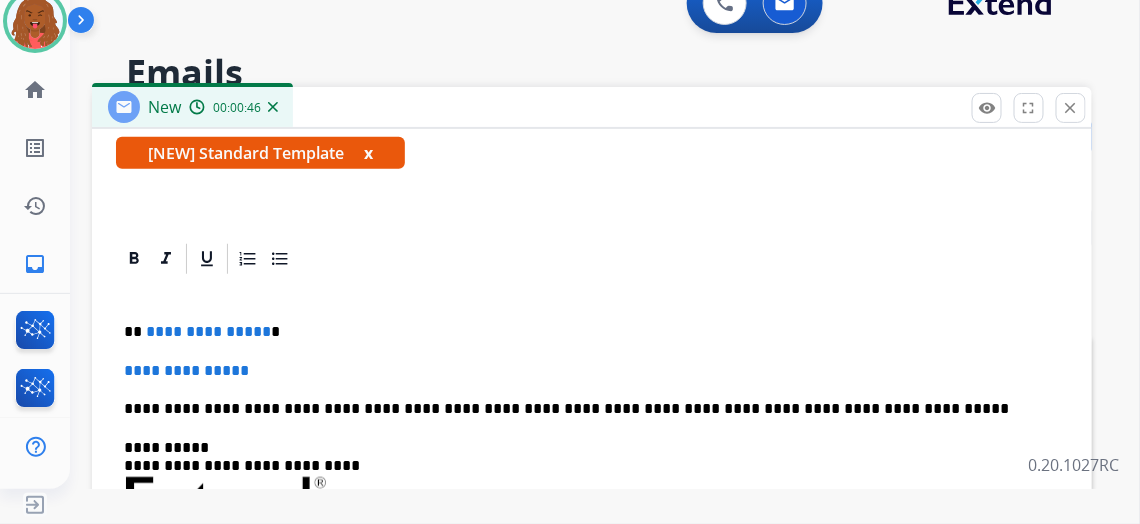 type 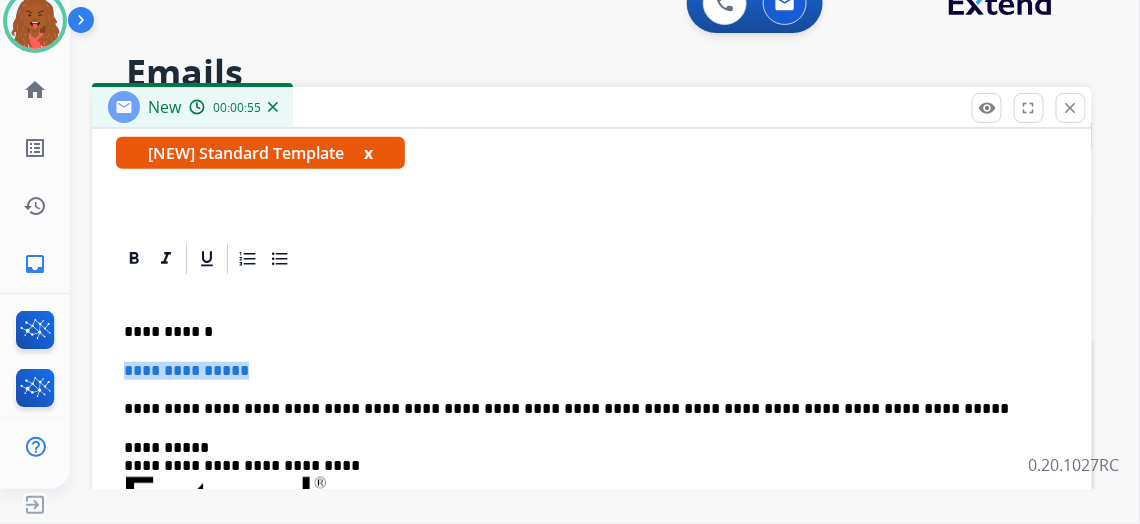drag, startPoint x: 110, startPoint y: 393, endPoint x: 99, endPoint y: 360, distance: 34.785053 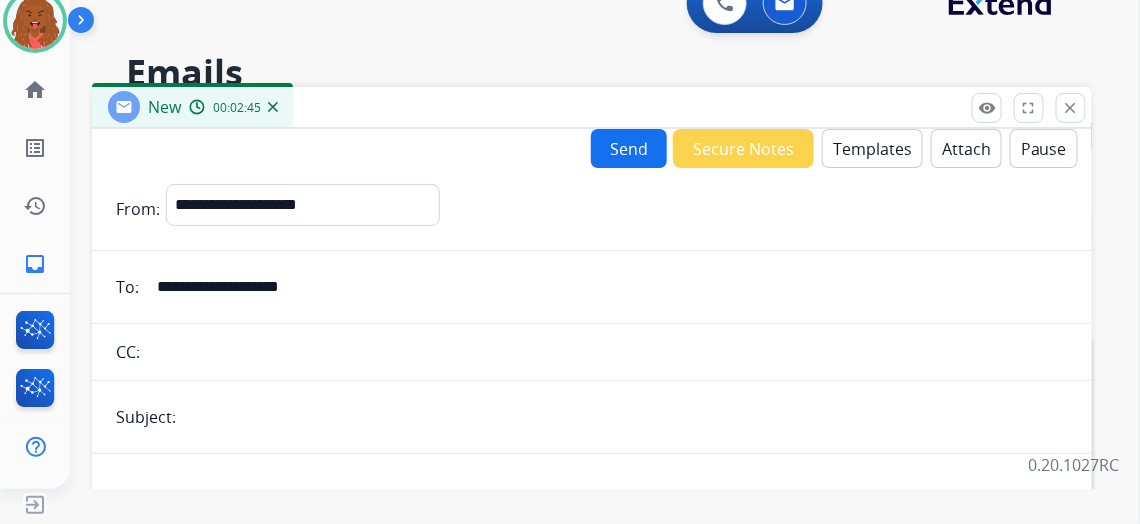scroll, scrollTop: 0, scrollLeft: 0, axis: both 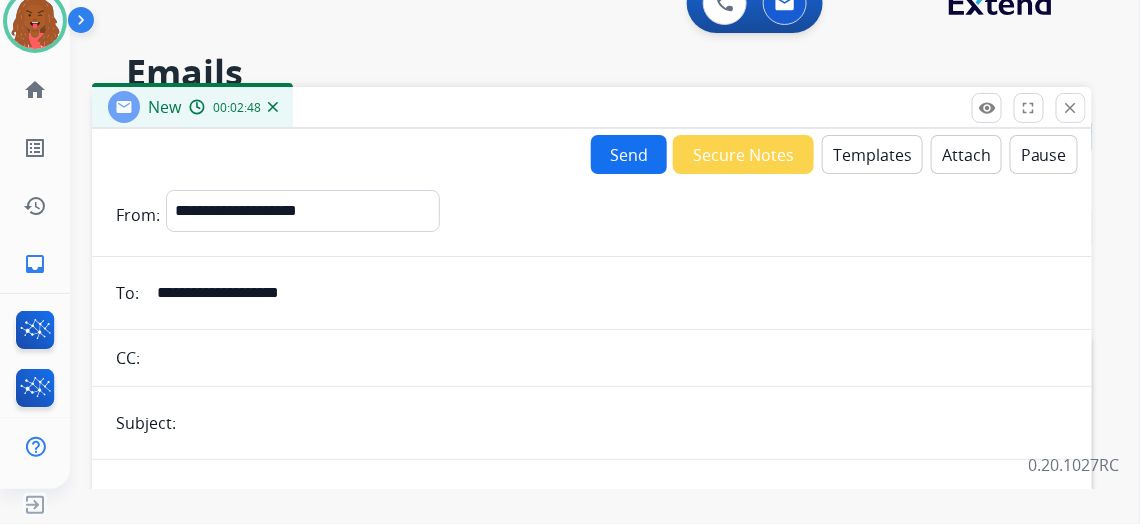 click at bounding box center [625, 423] 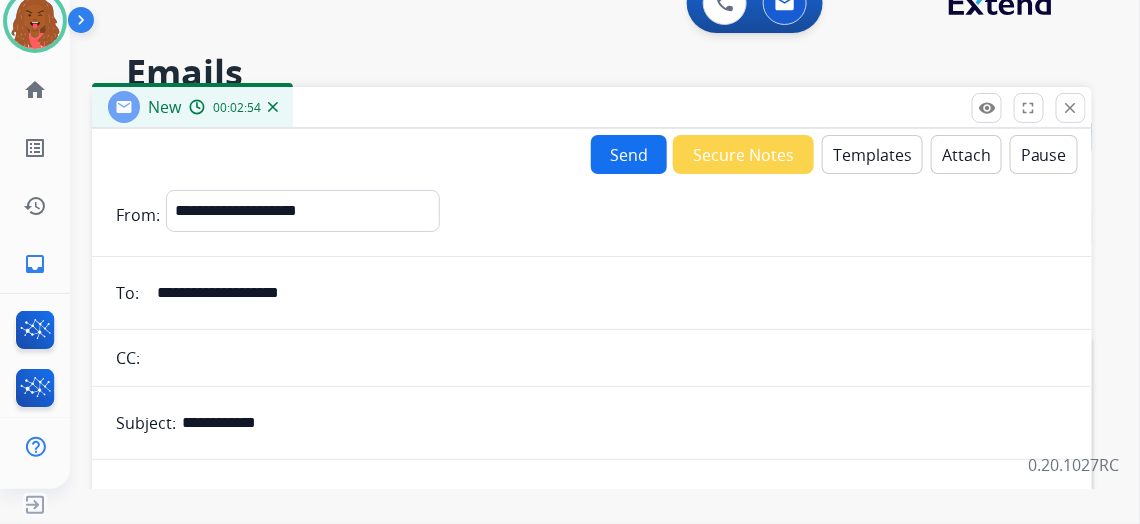 type on "**********" 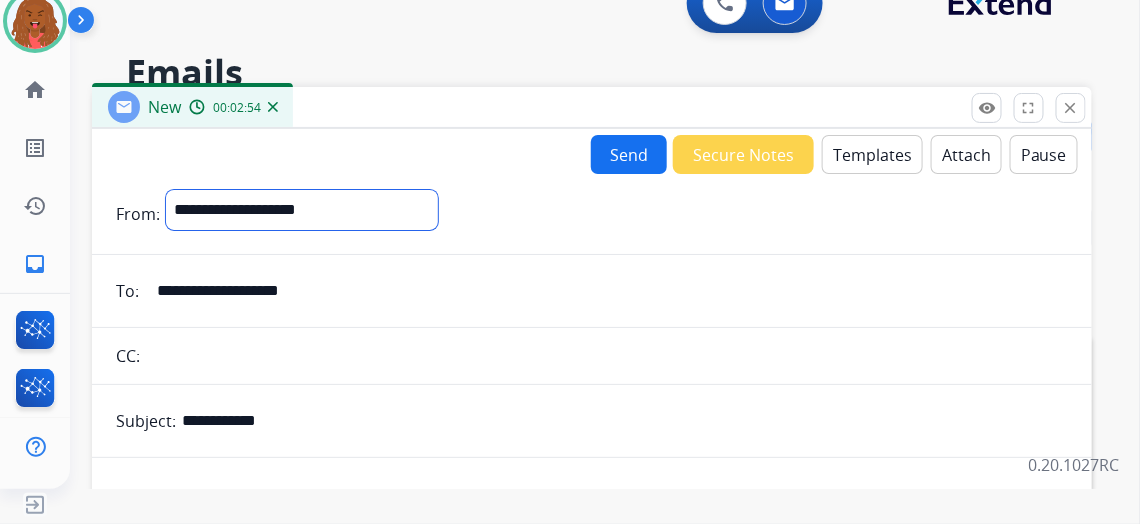 drag, startPoint x: 403, startPoint y: 212, endPoint x: 377, endPoint y: 225, distance: 29.068884 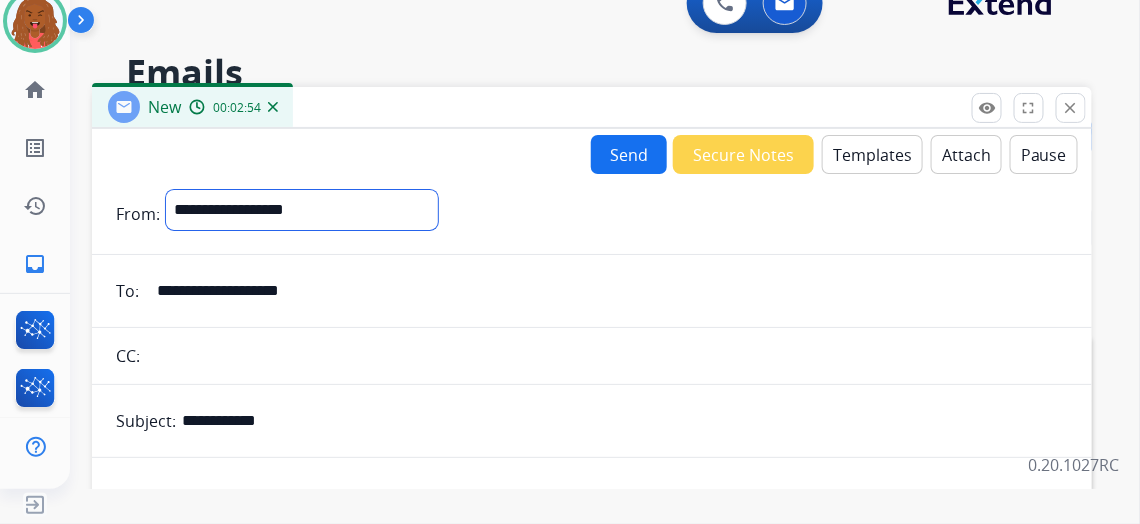 click on "**********" at bounding box center [302, 210] 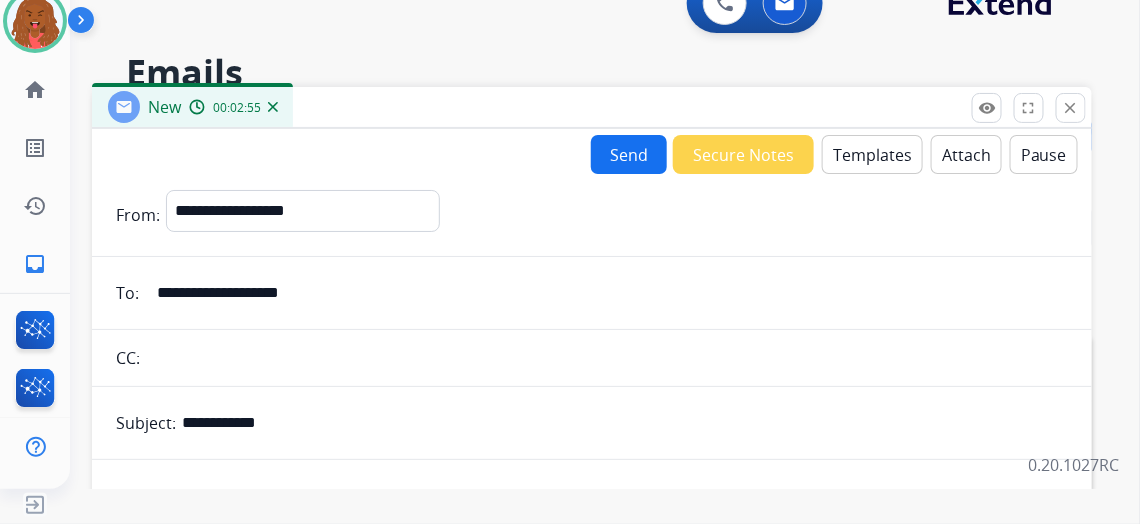 click on "Send" at bounding box center (629, 154) 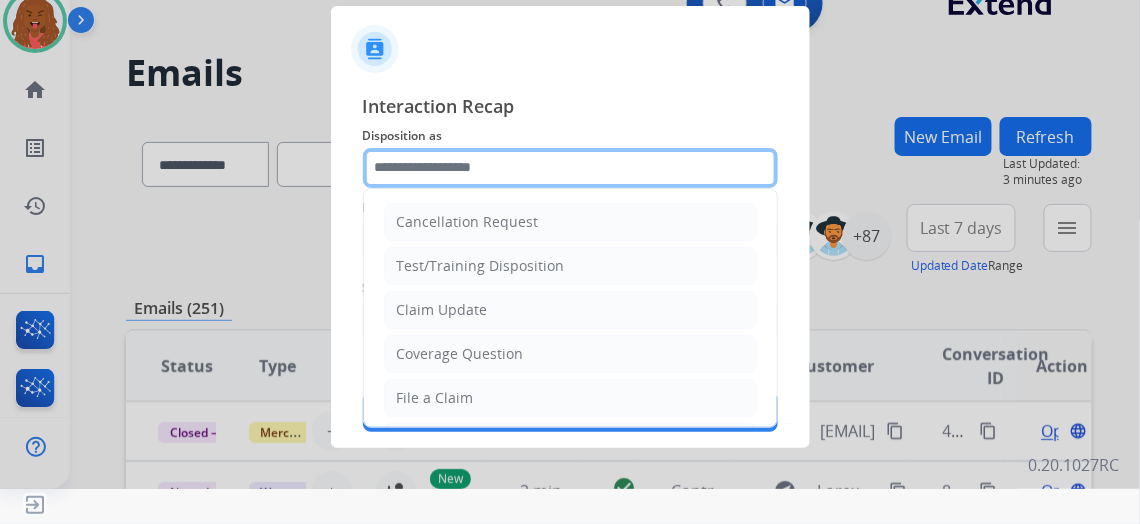 click 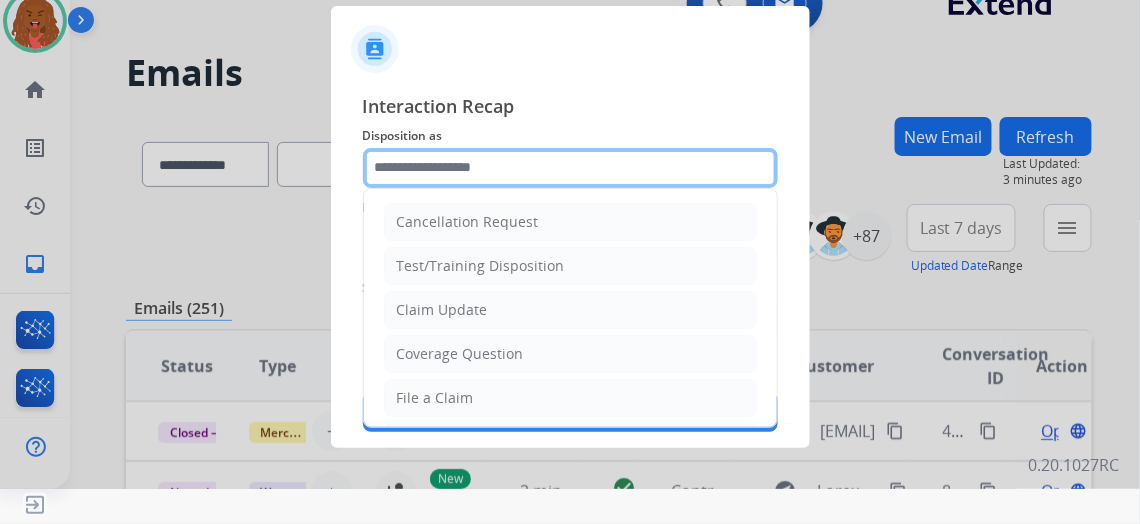 type on "**********" 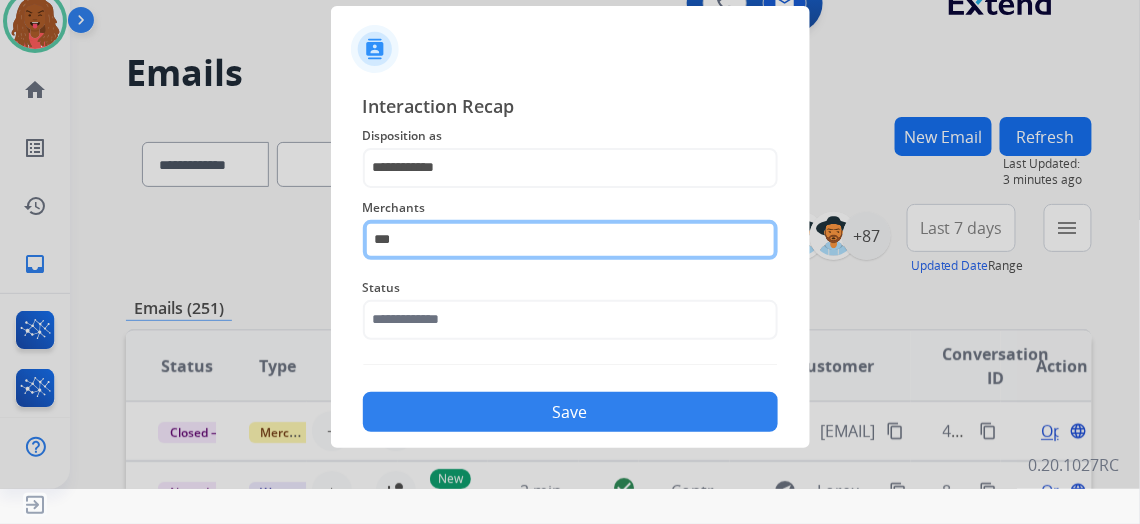 click on "***" 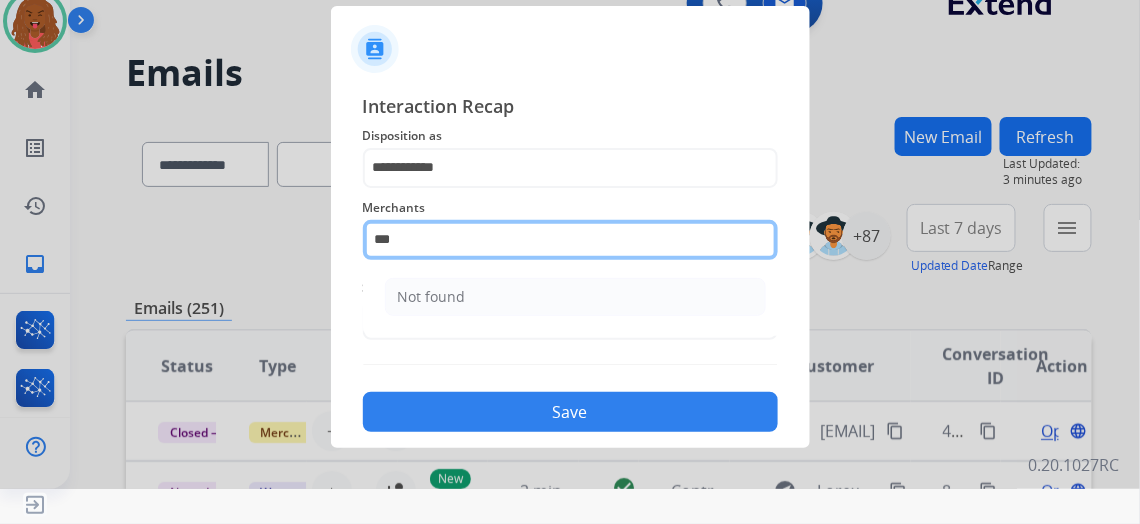 drag, startPoint x: 244, startPoint y: 224, endPoint x: 89, endPoint y: 233, distance: 155.26108 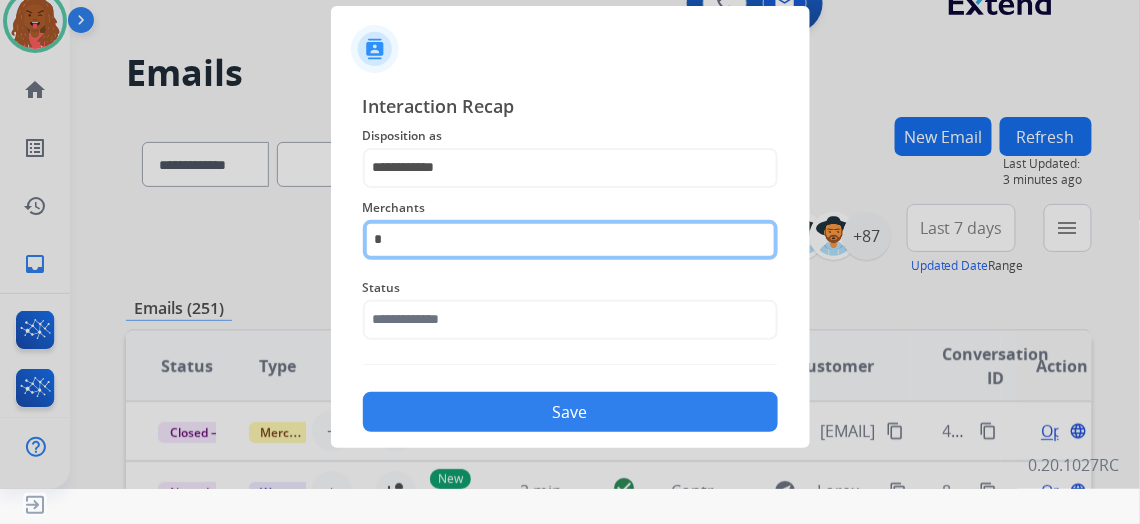 drag, startPoint x: 326, startPoint y: 267, endPoint x: 0, endPoint y: 377, distance: 344.05814 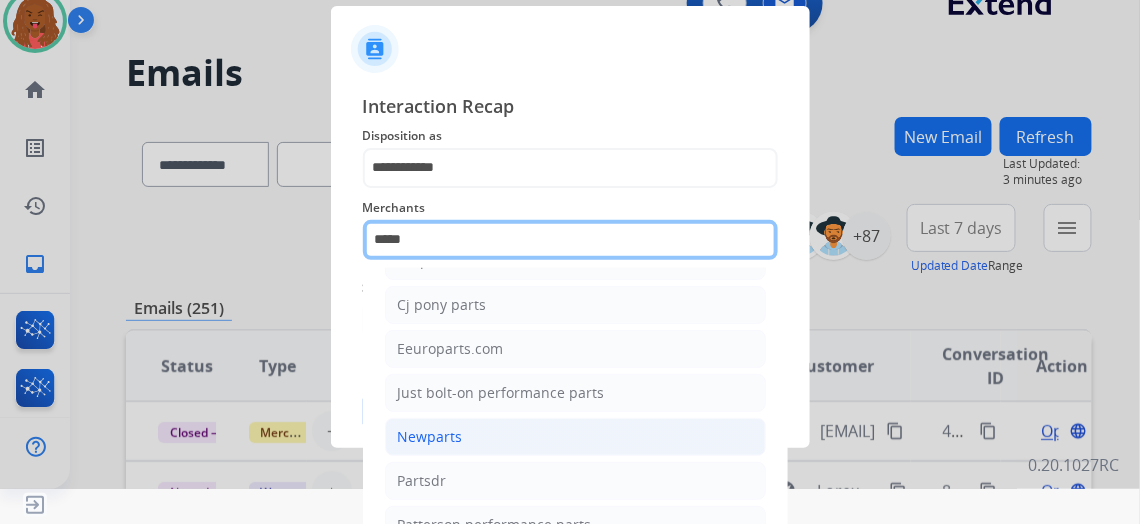 scroll, scrollTop: 155, scrollLeft: 0, axis: vertical 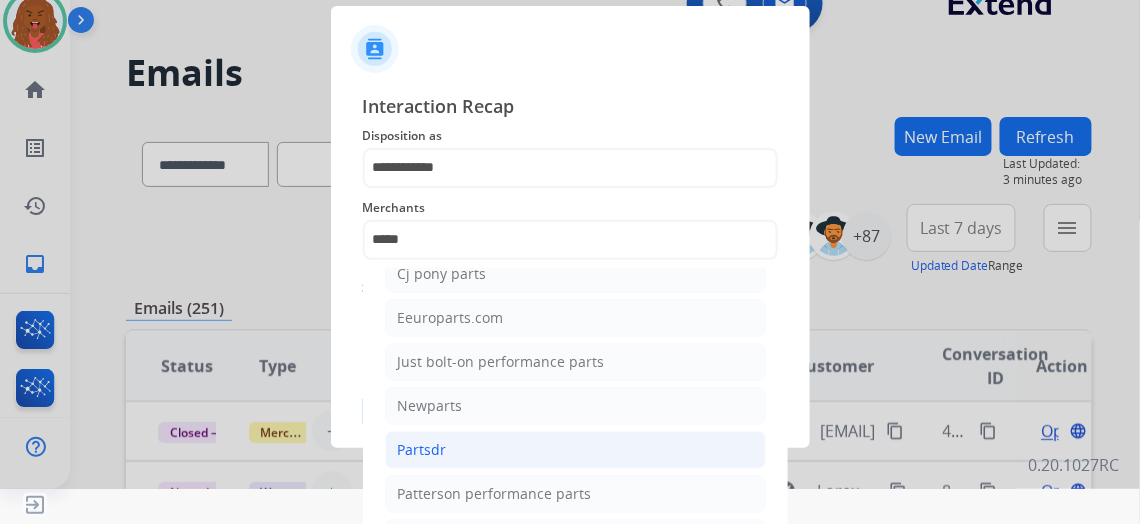 click on "Partsdr" 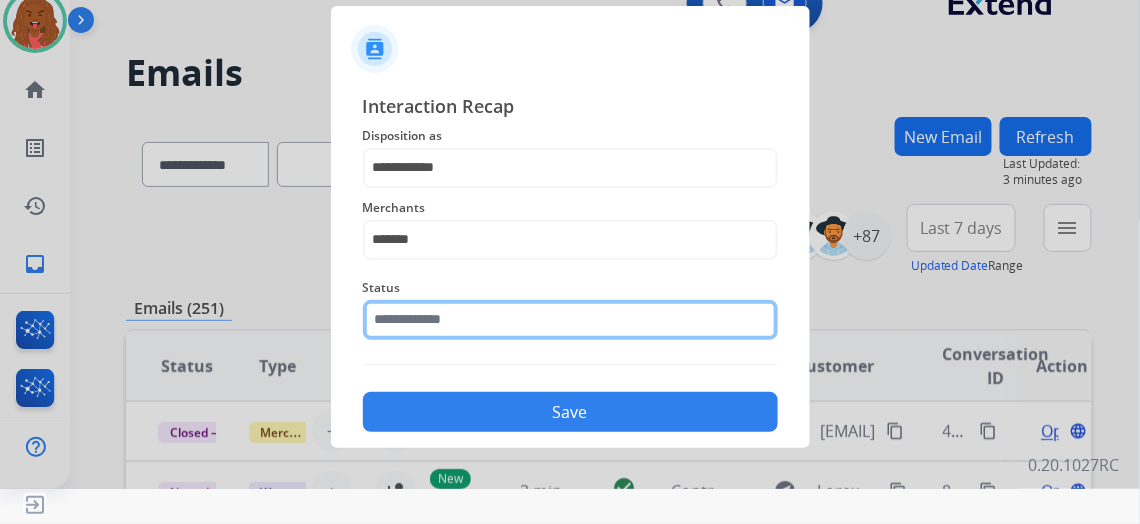 click 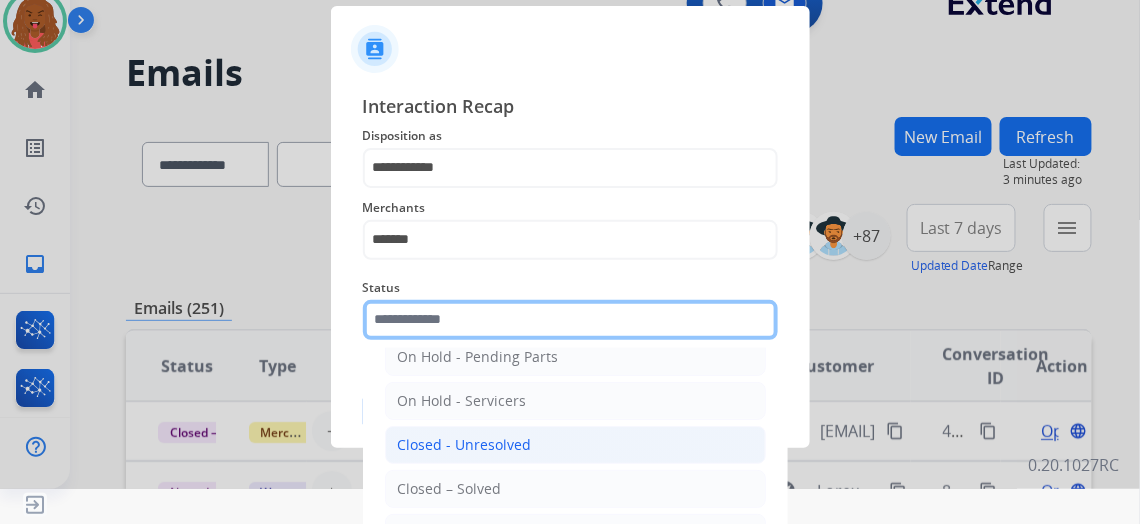scroll, scrollTop: 112, scrollLeft: 0, axis: vertical 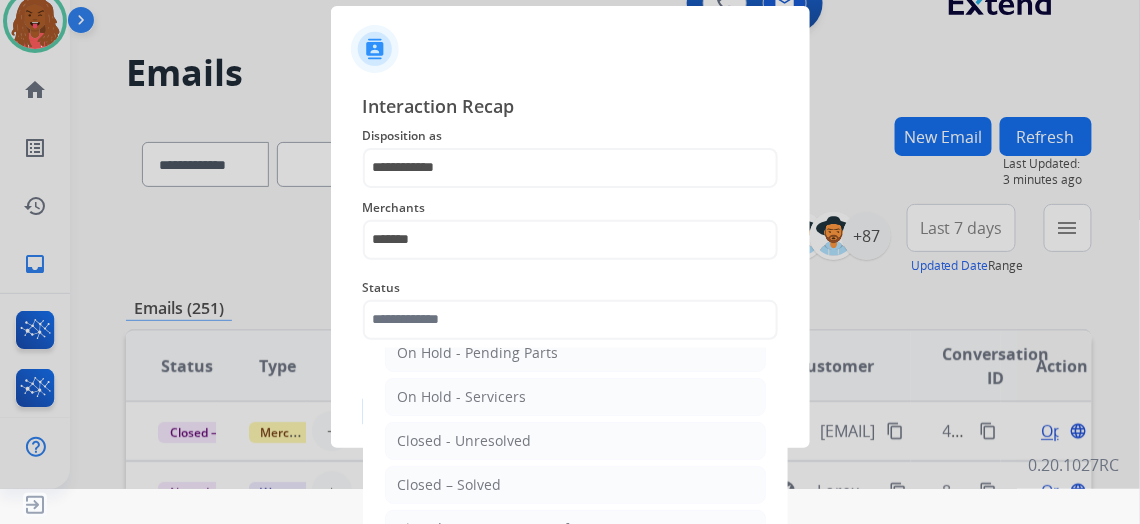 click on "Closed – Solved" 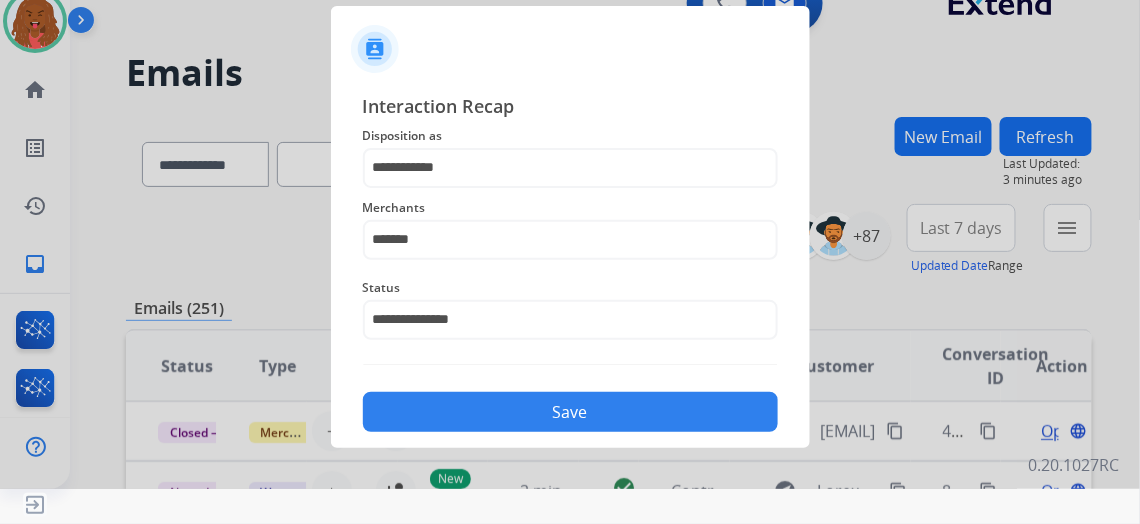 click on "Save" 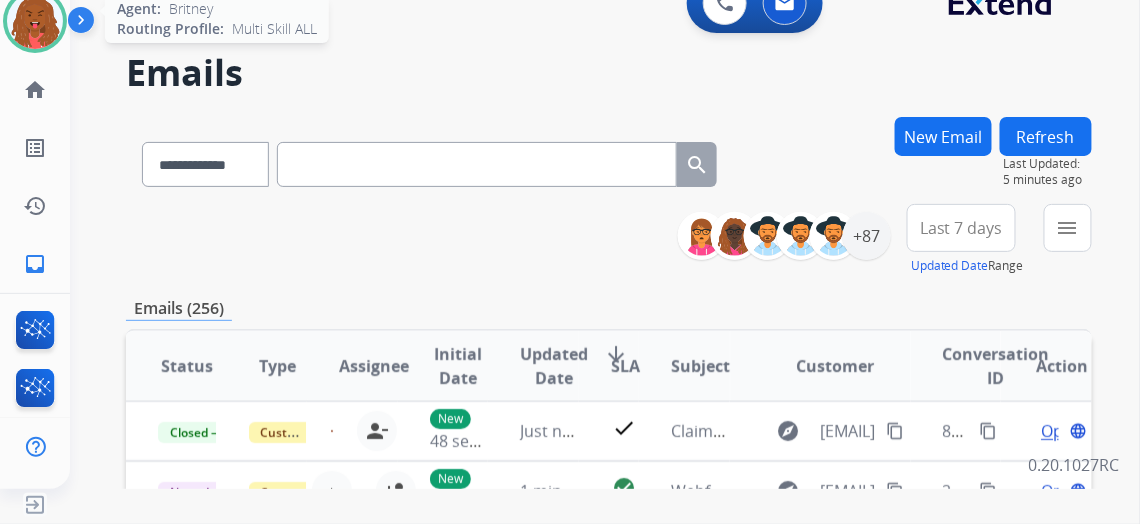 click at bounding box center [35, 21] 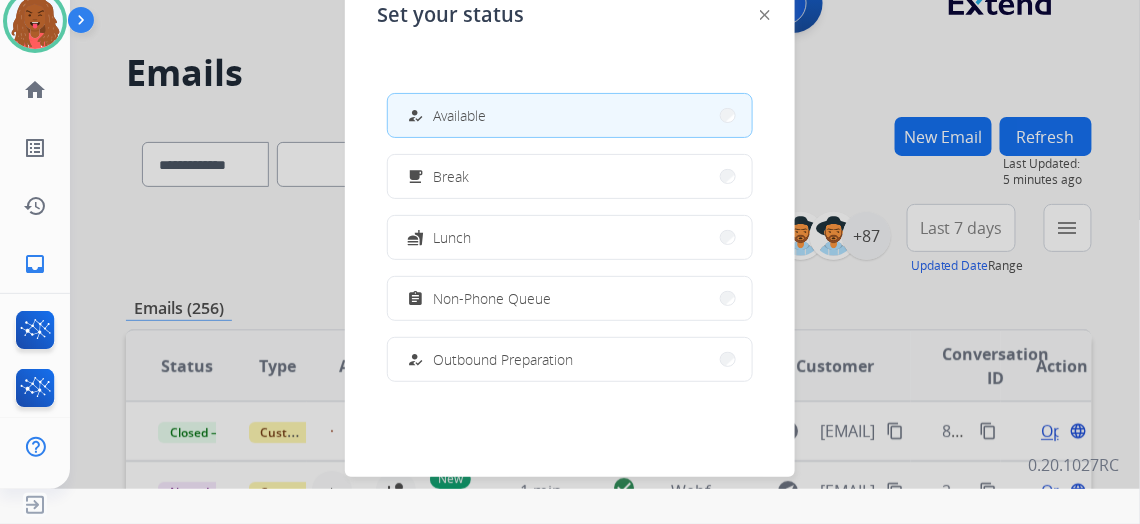 click at bounding box center [570, 227] 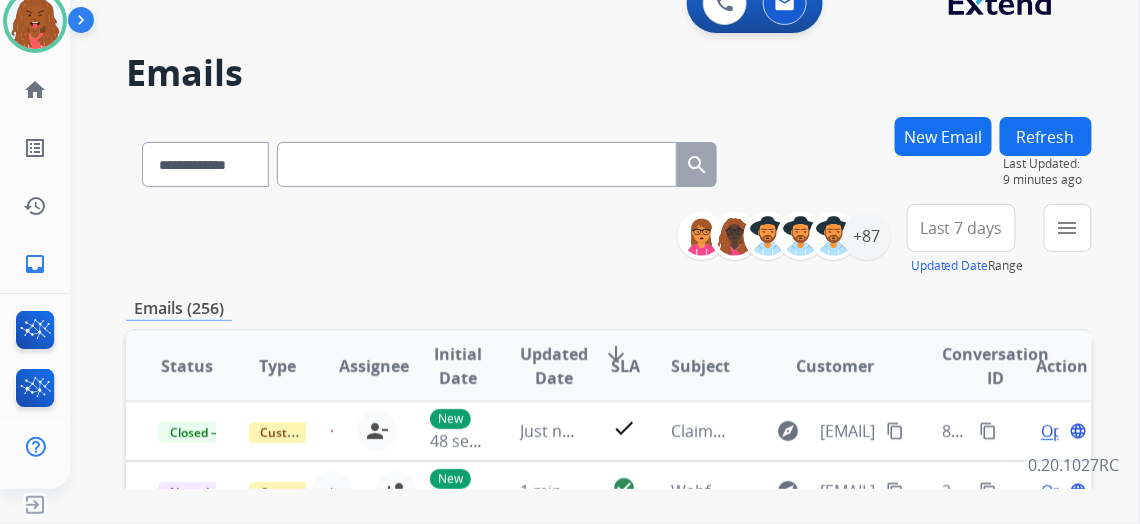 click on "New Email" at bounding box center [943, 136] 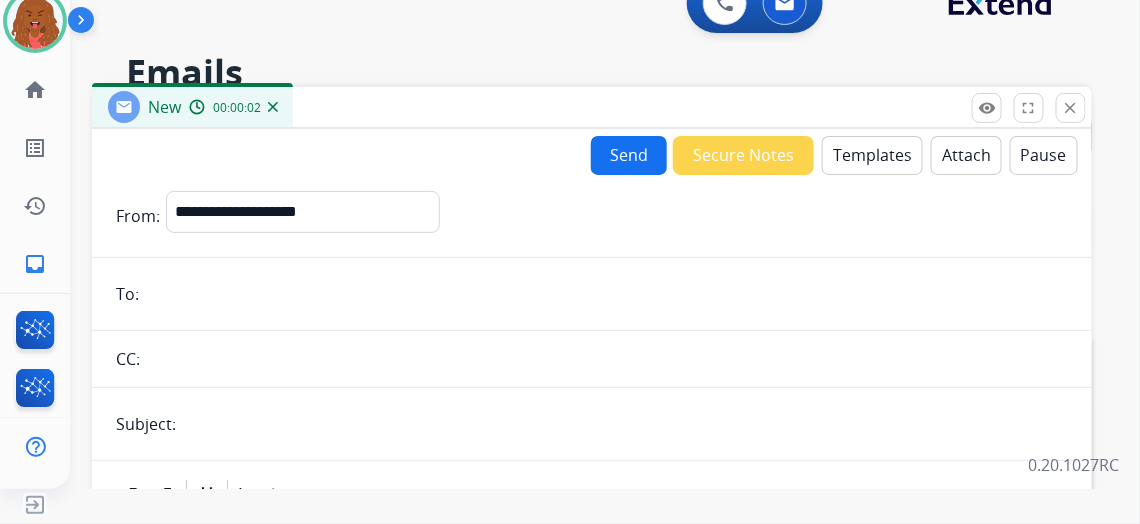 drag, startPoint x: 1093, startPoint y: 111, endPoint x: 1059, endPoint y: 118, distance: 34.713108 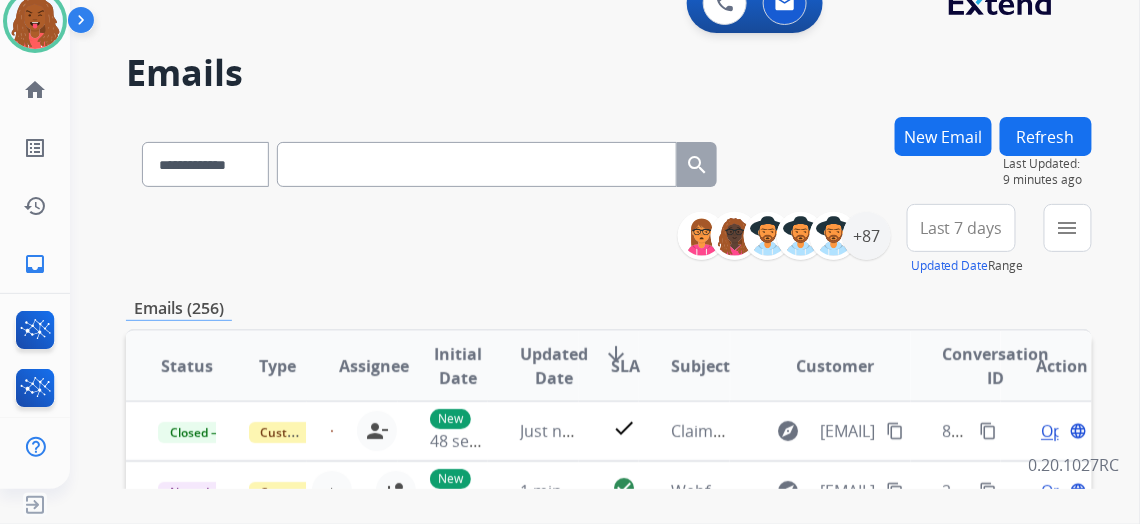 click at bounding box center (477, 164) 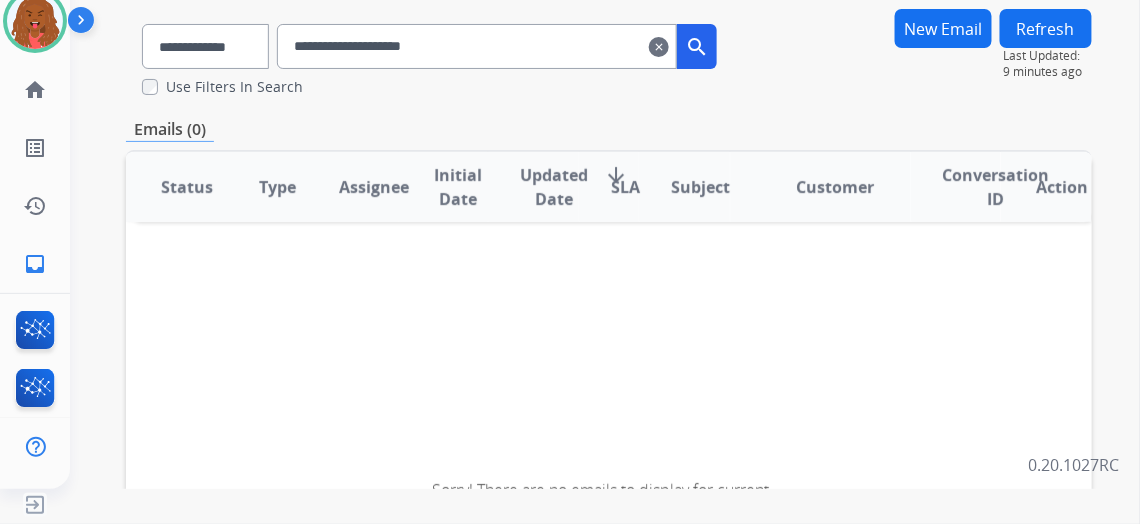 scroll, scrollTop: 181, scrollLeft: 0, axis: vertical 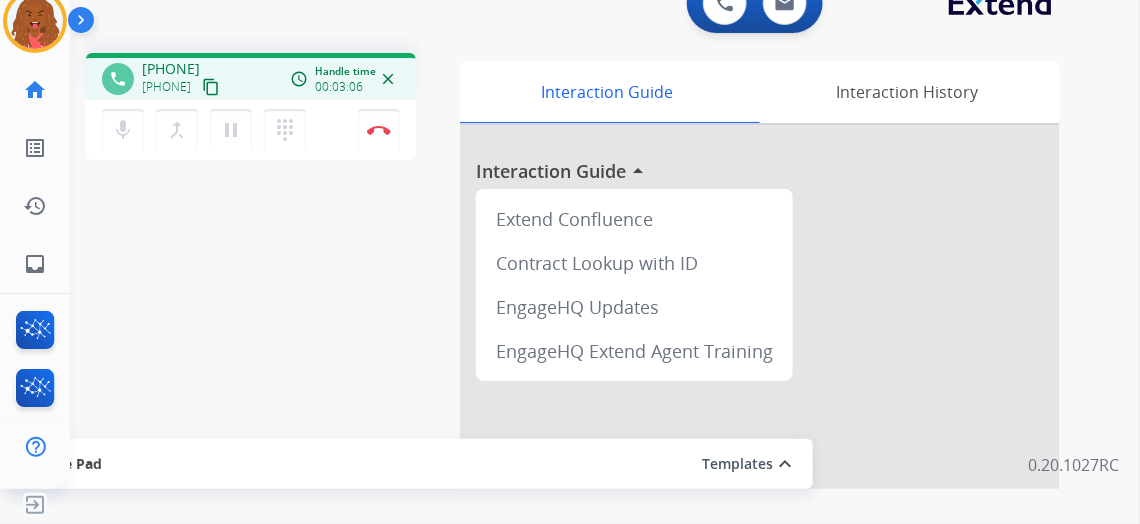 click on "content_copy" at bounding box center (211, 87) 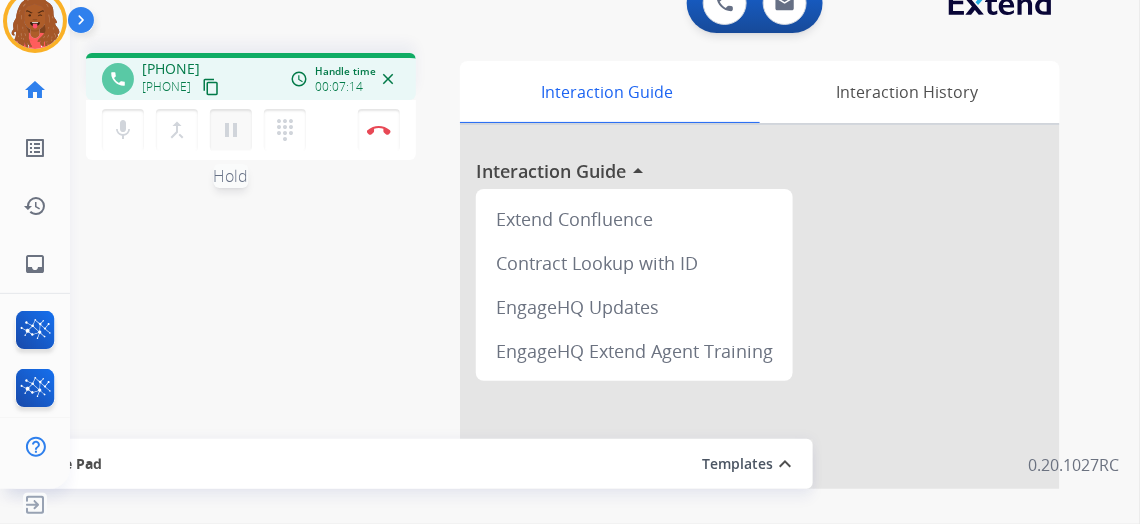 click on "pause" at bounding box center [231, 130] 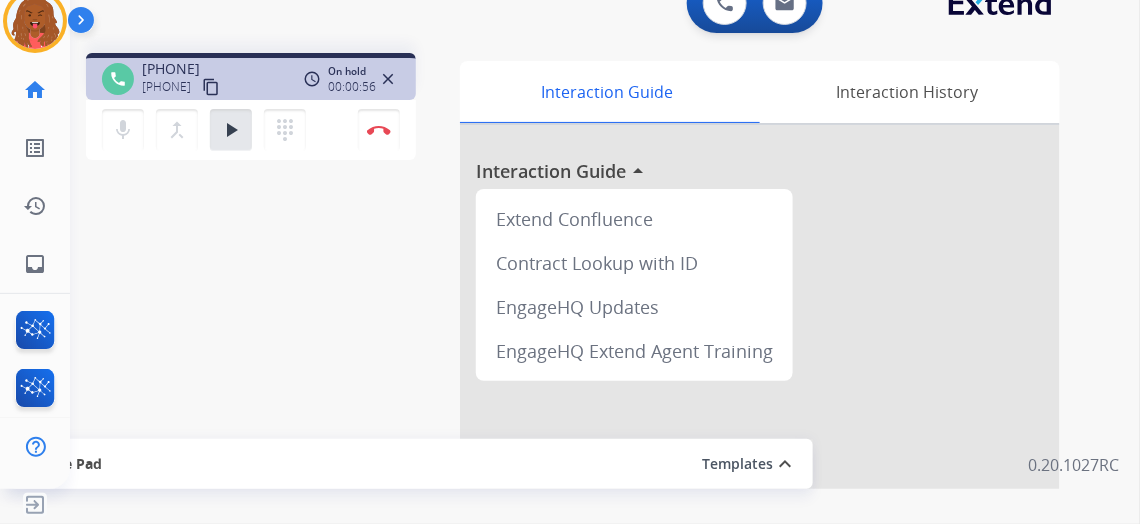 click on "dialpad Dialpad" at bounding box center [291, 130] 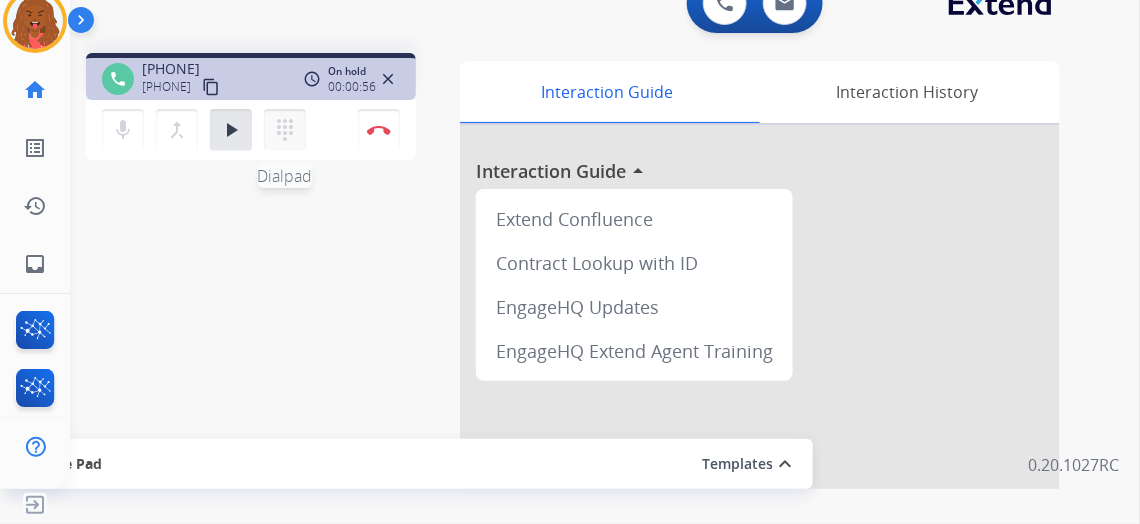 click on "dialpad" at bounding box center [285, 130] 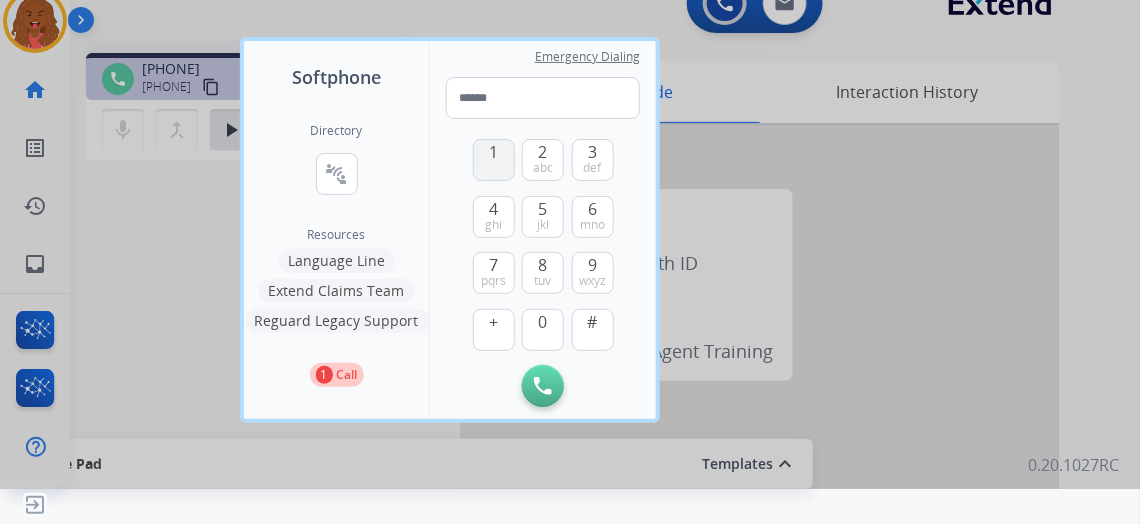 drag, startPoint x: 495, startPoint y: 159, endPoint x: 508, endPoint y: 183, distance: 27.294687 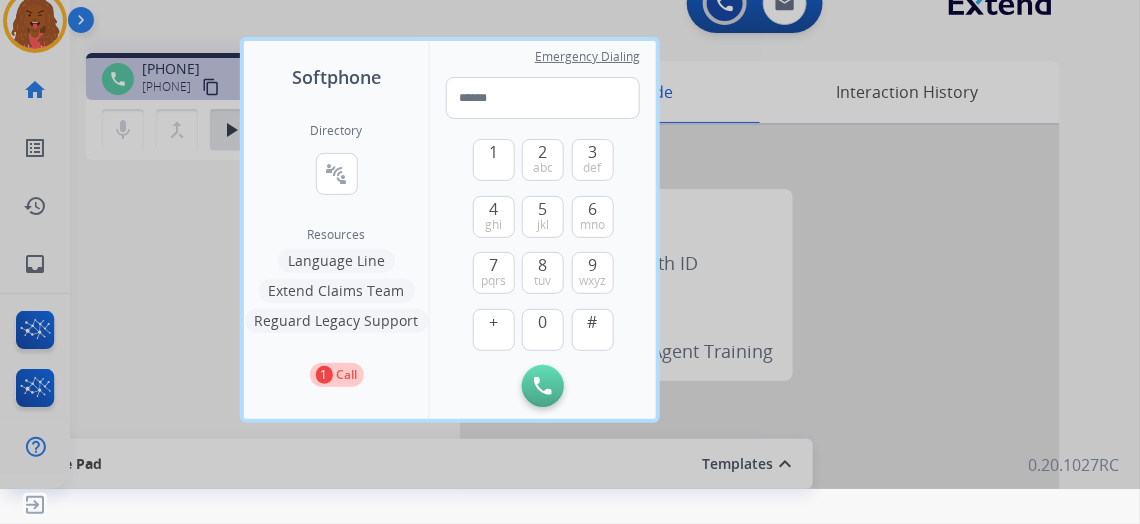 click on "1" at bounding box center (493, 152) 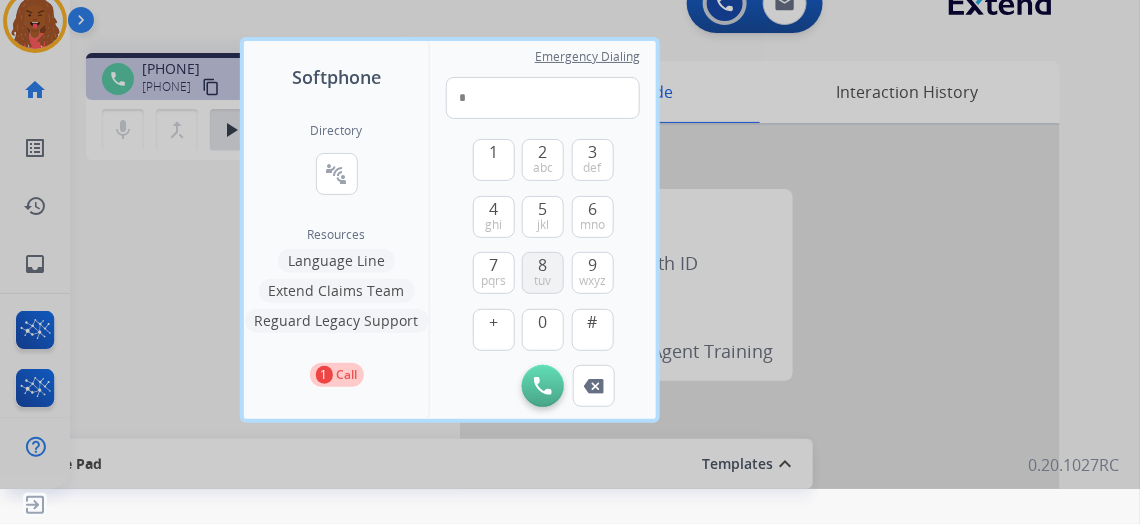 drag, startPoint x: 549, startPoint y: 270, endPoint x: 545, endPoint y: 319, distance: 49.162994 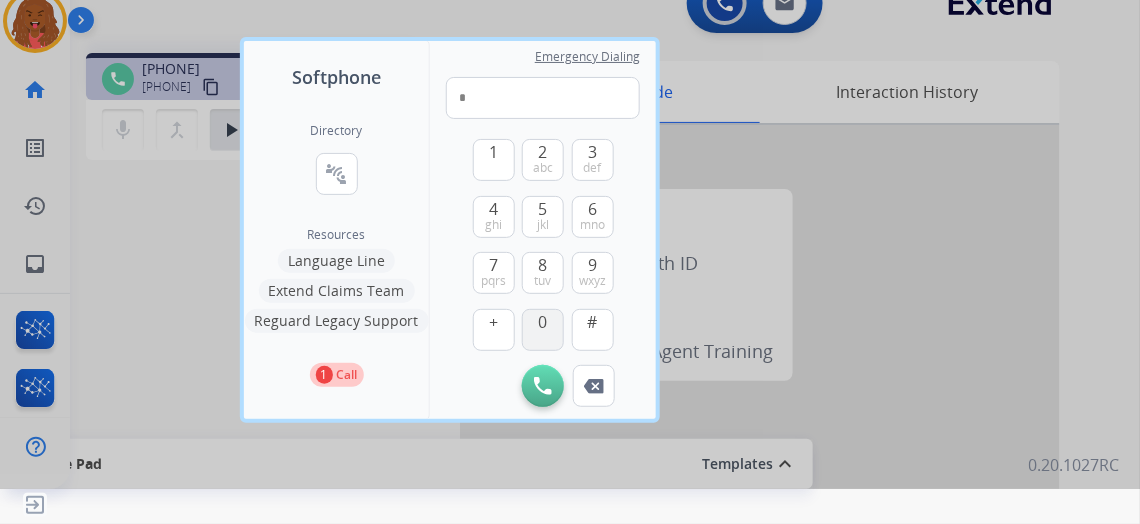 click on "8 tuv" at bounding box center [543, 273] 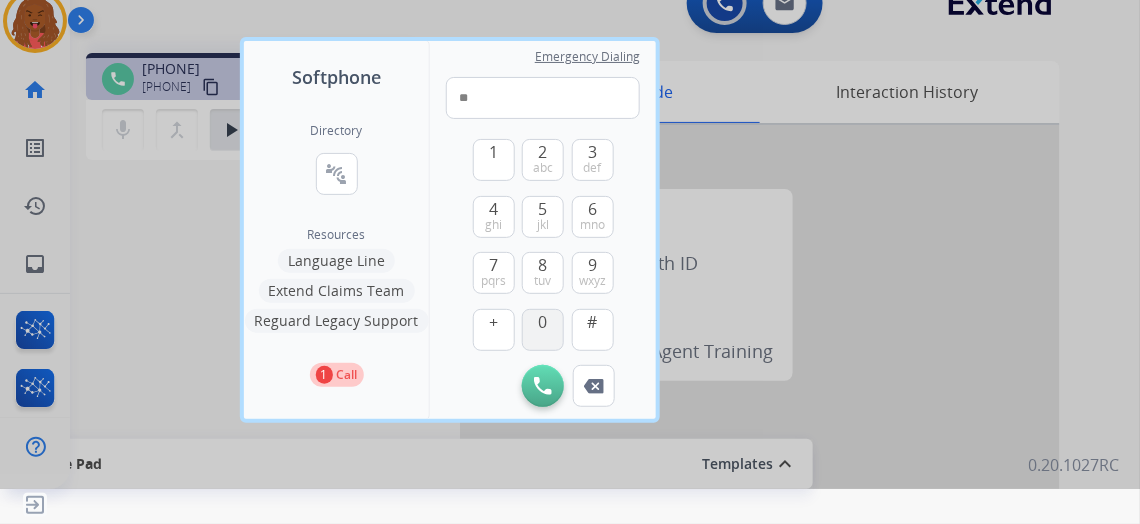 click on "0" at bounding box center (543, 322) 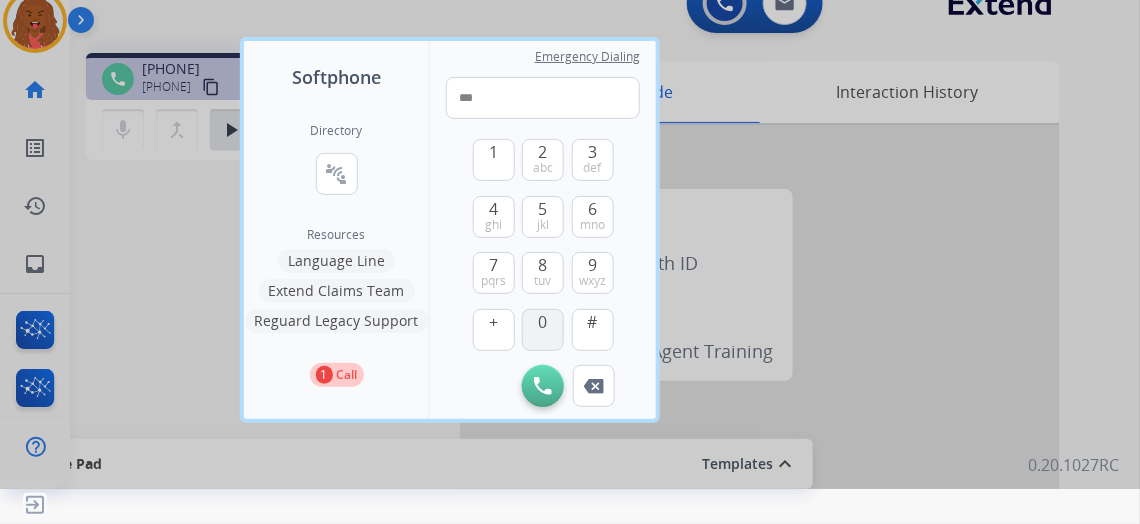 click on "0" at bounding box center (543, 330) 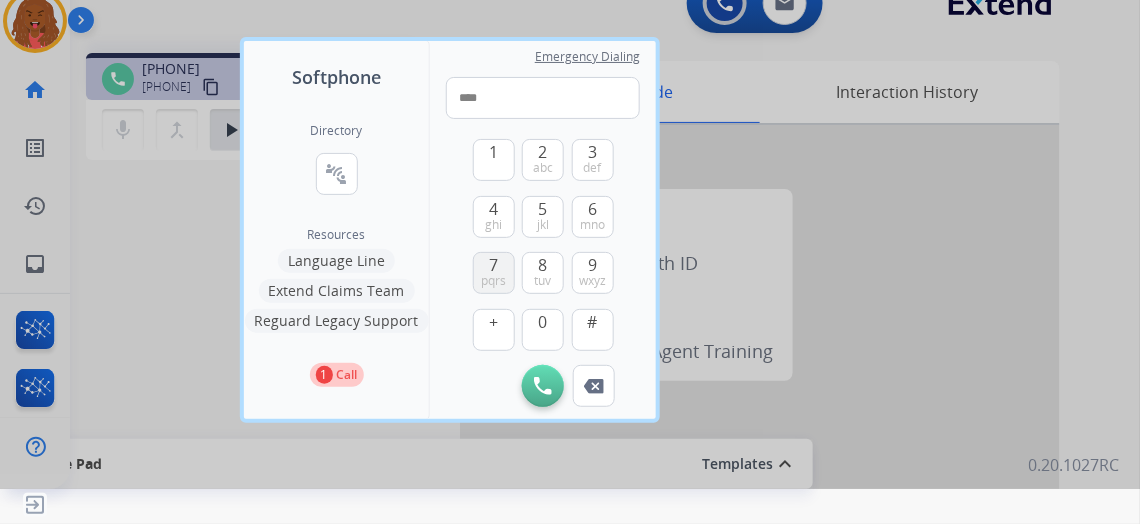 click on "pqrs" at bounding box center [493, 281] 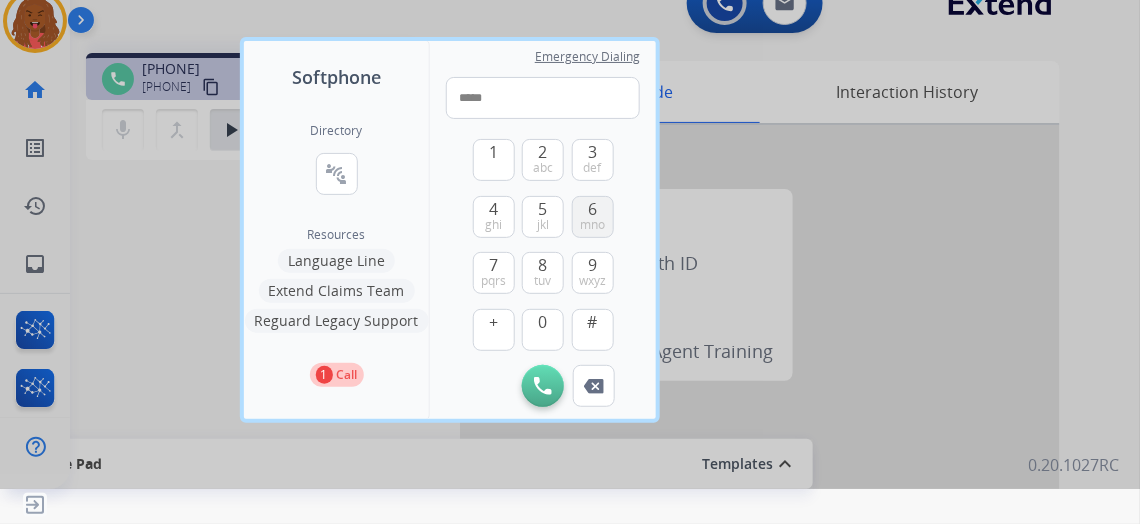 click on "mno" at bounding box center [592, 225] 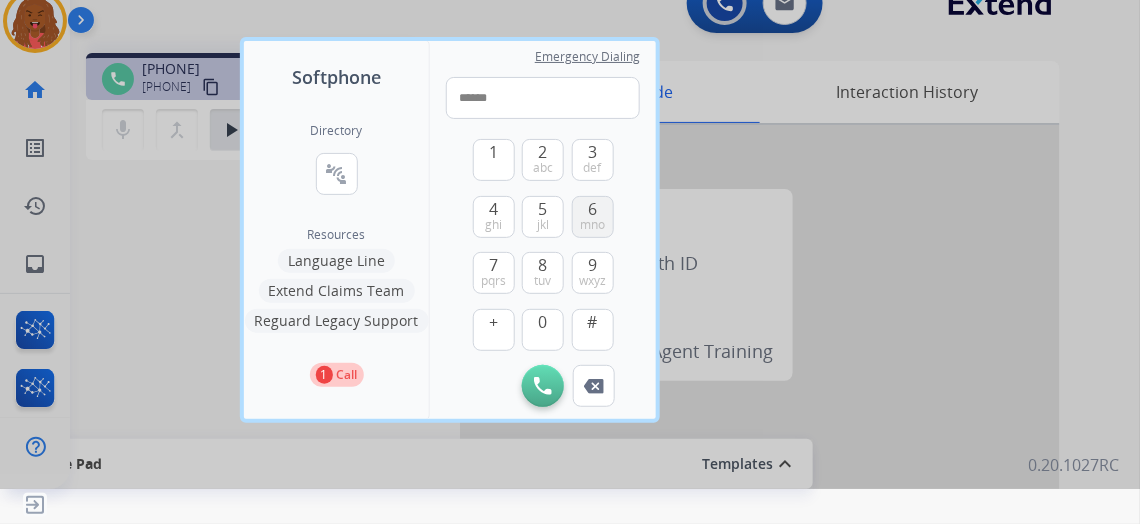 click on "mno" at bounding box center (592, 225) 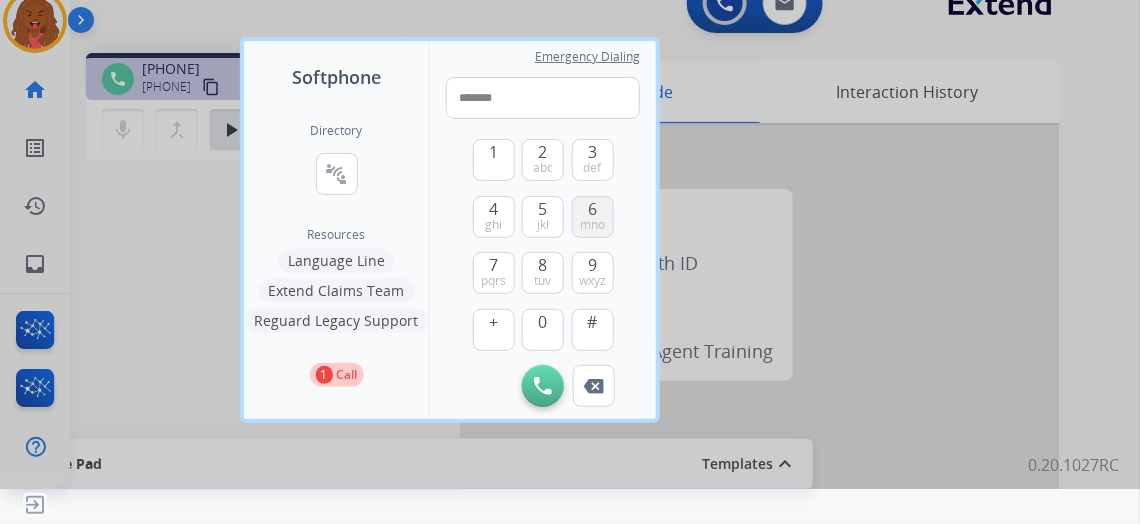 click on "mno" at bounding box center [592, 225] 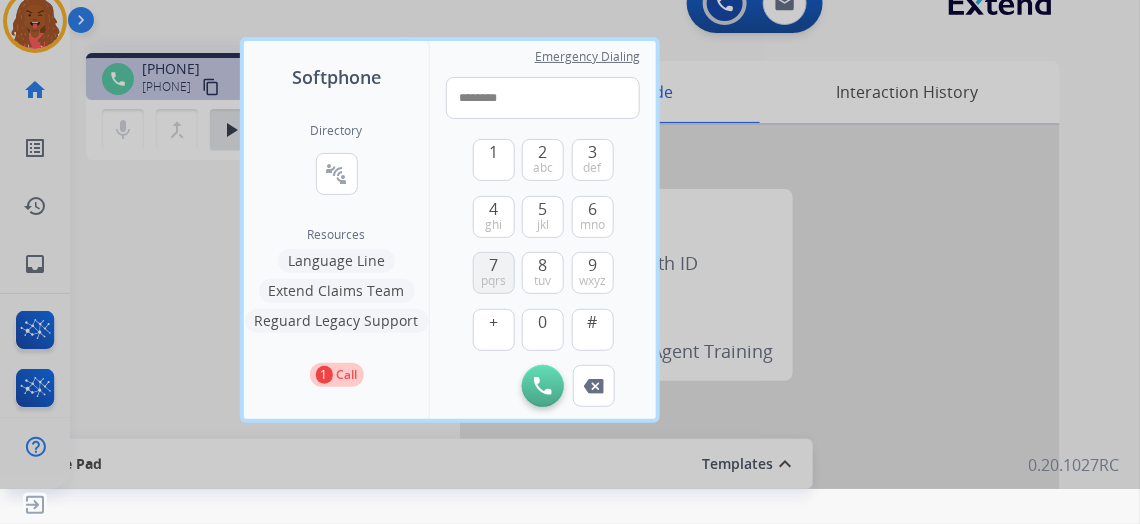click on "7 pqrs" at bounding box center (494, 273) 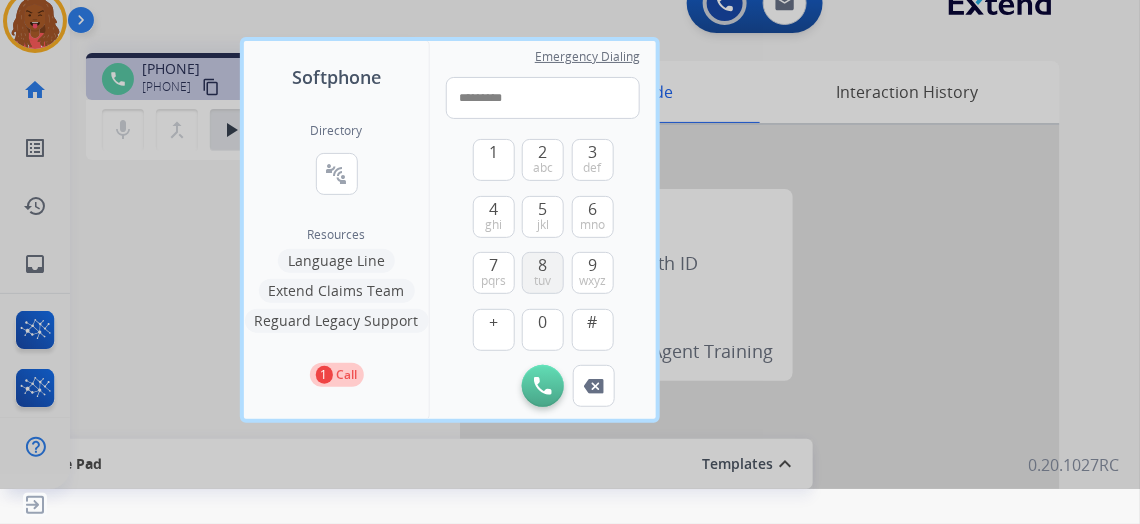 click on "tuv" at bounding box center (543, 281) 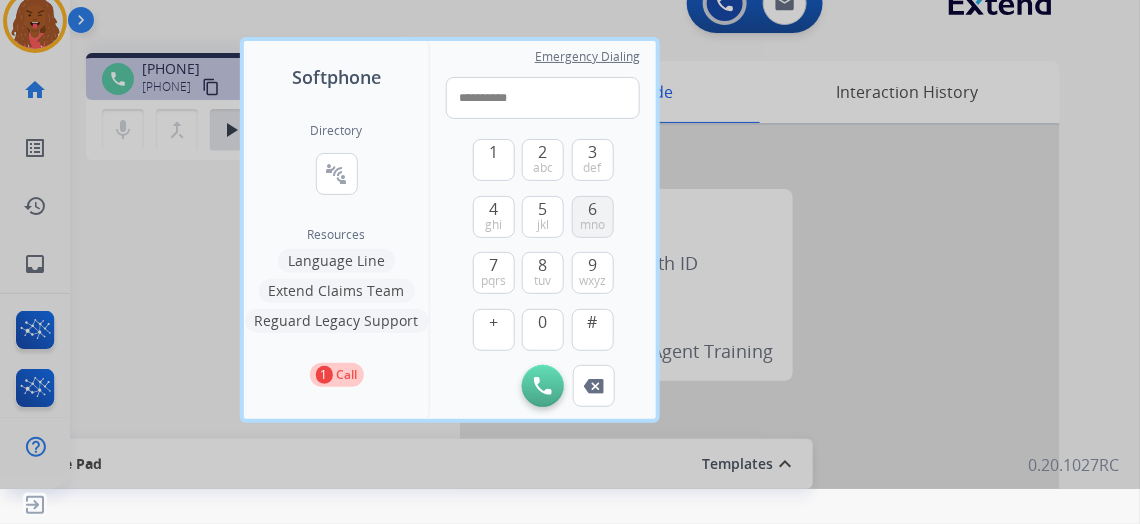 click on "6 mno" at bounding box center [593, 217] 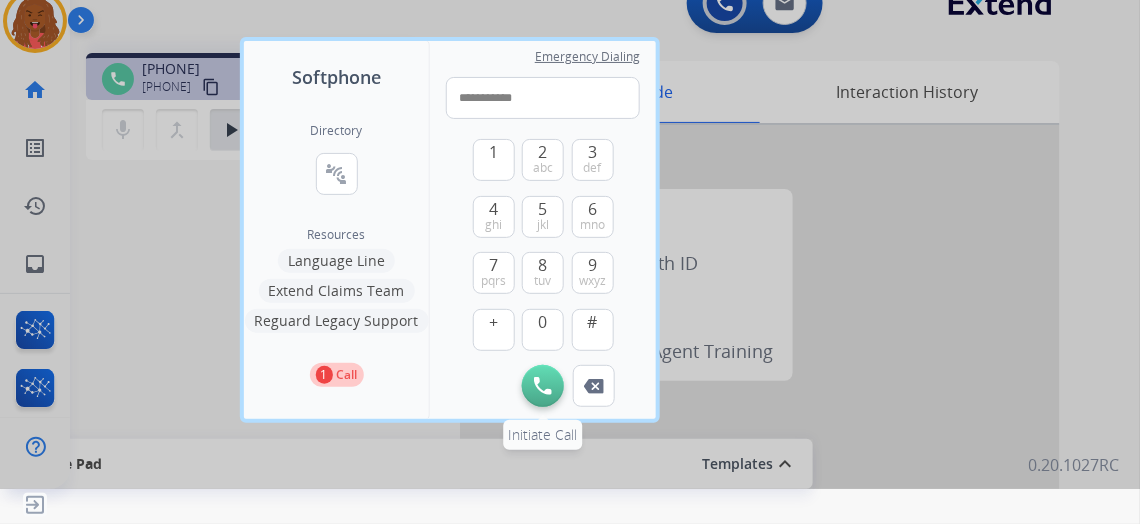 click on "Initiate Call" at bounding box center (543, 386) 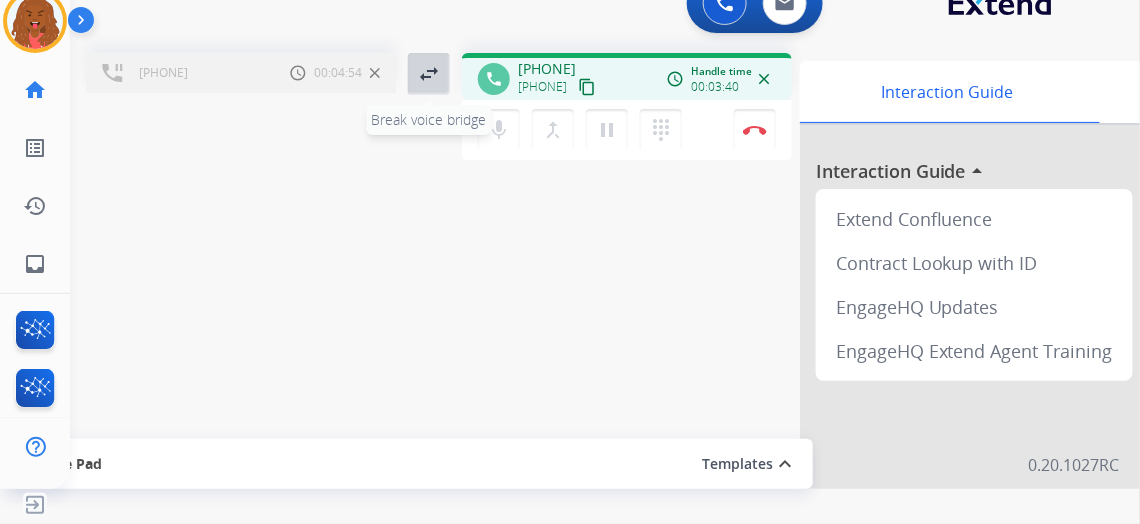 click on "swap_horiz" at bounding box center [429, 74] 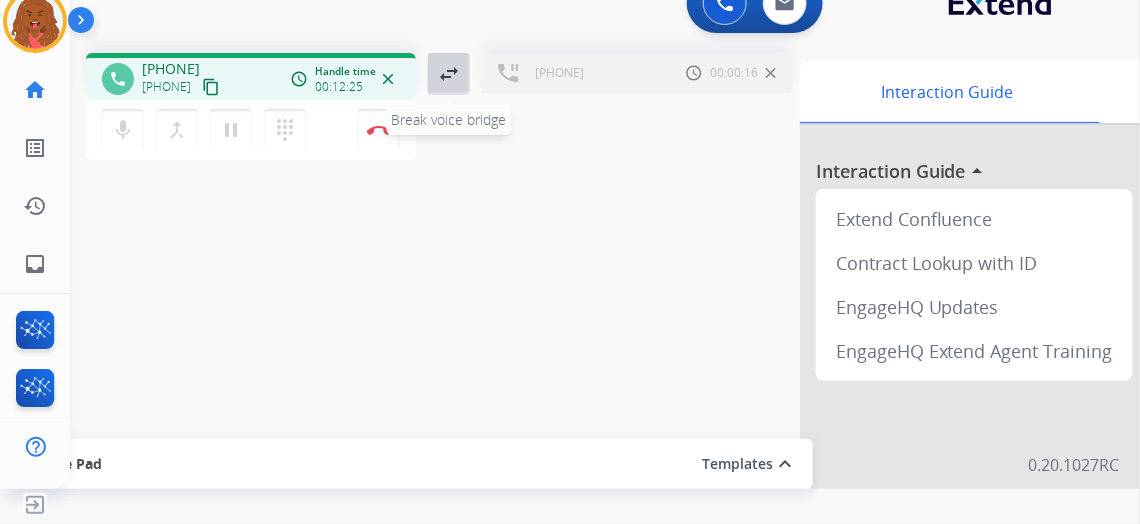 click on "swap_horiz Break voice bridge" at bounding box center (449, 74) 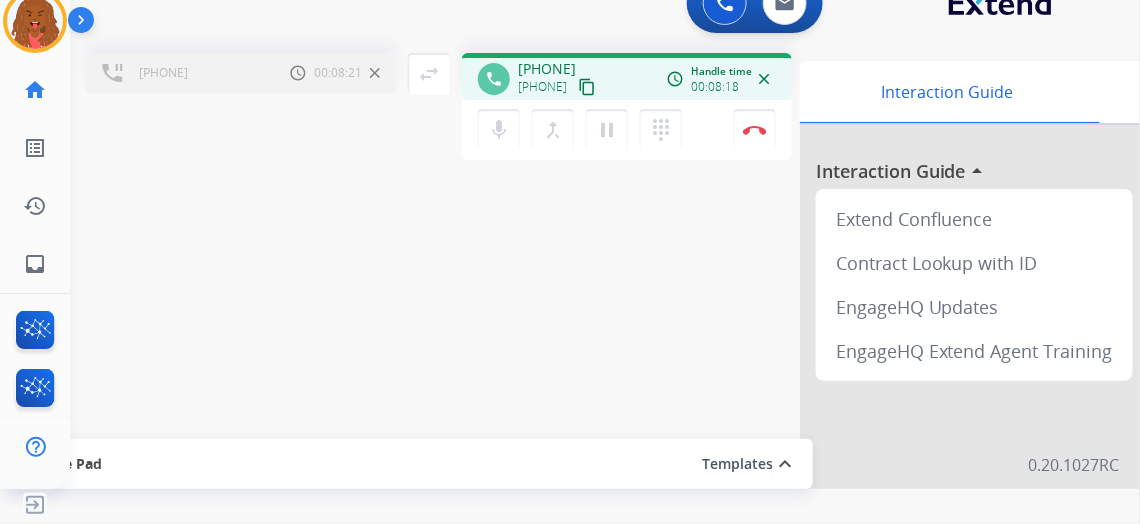 type 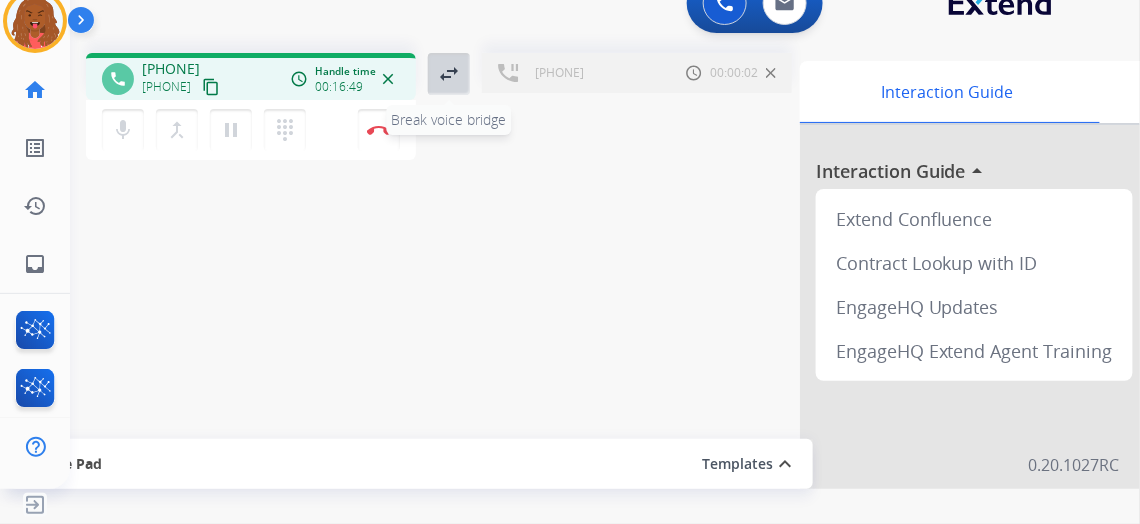 click on "swap_horiz Break voice bridge" at bounding box center (449, 74) 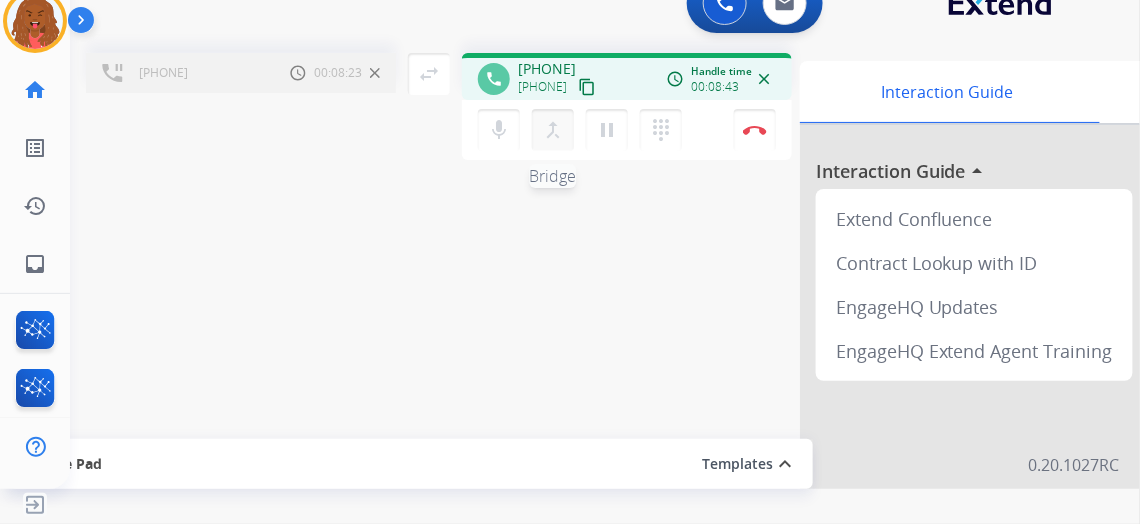 click on "merge_type Bridge" at bounding box center [553, 130] 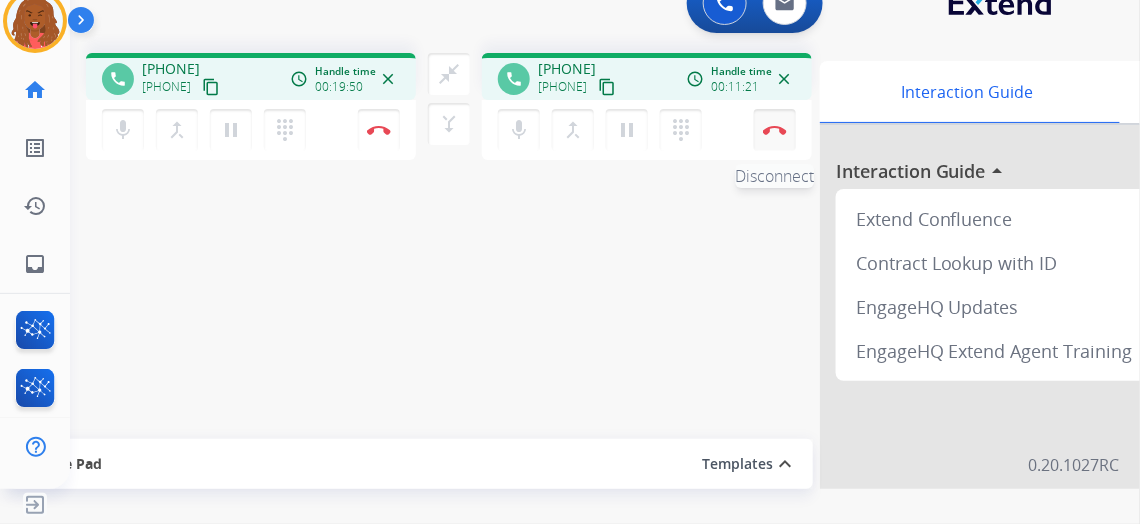 click on "Disconnect" at bounding box center (379, 130) 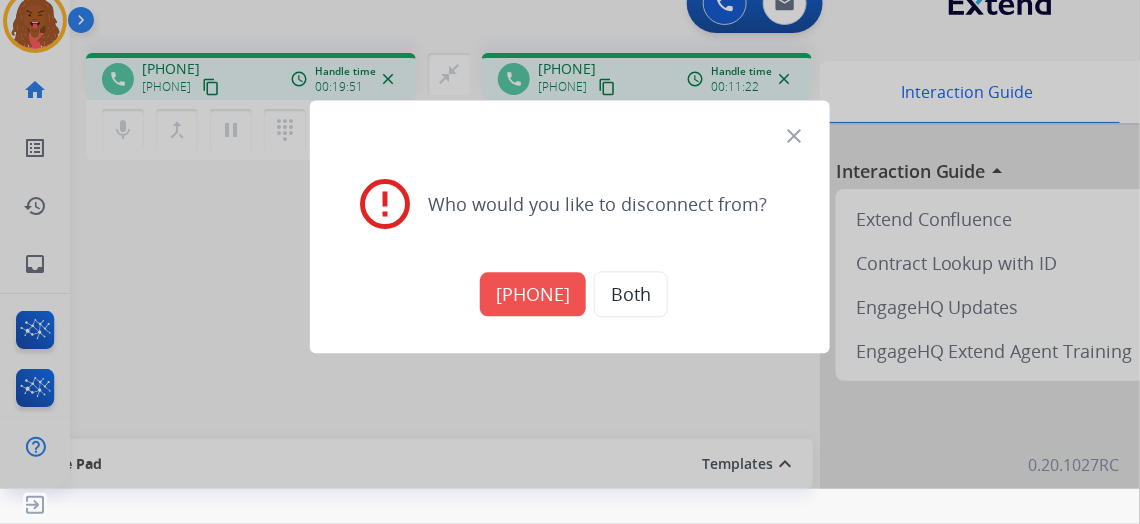 click on "+18007666786" at bounding box center [533, 295] 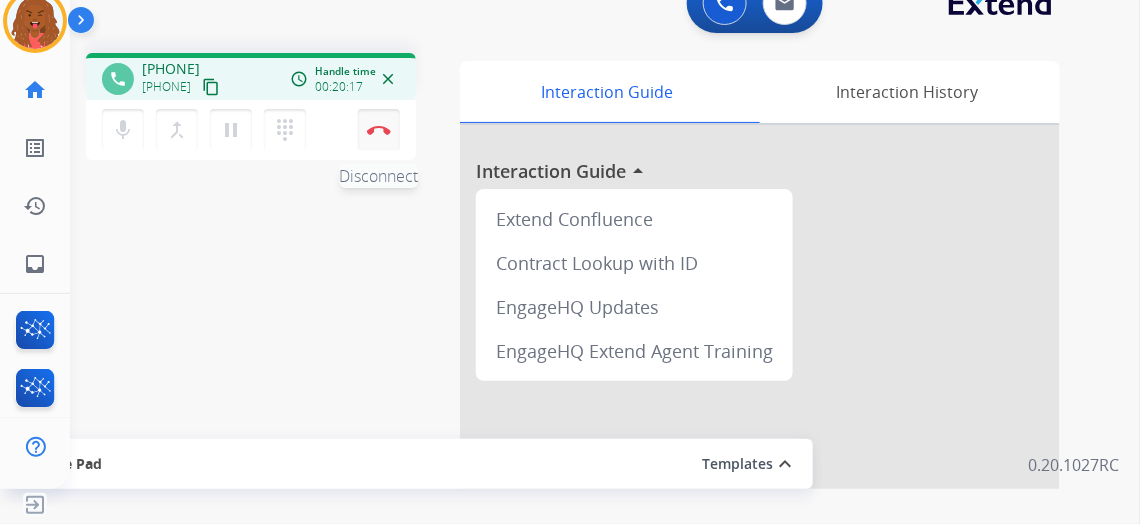 click on "Disconnect" at bounding box center [379, 130] 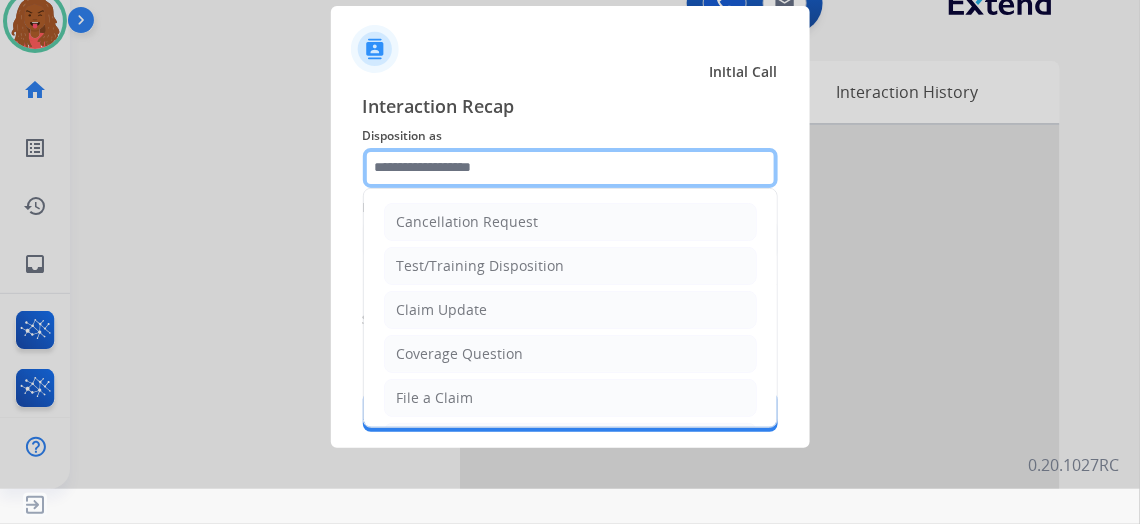 click 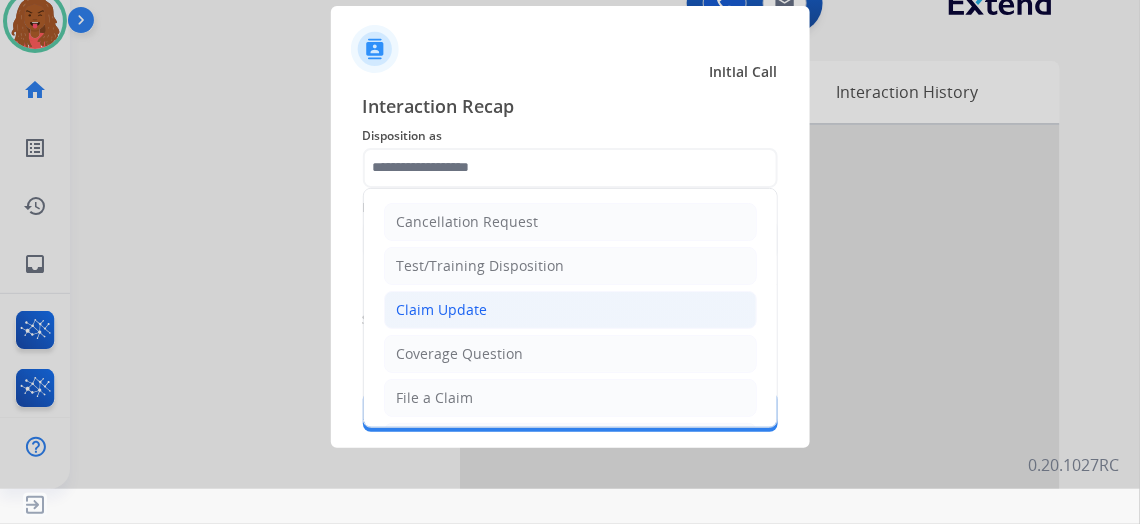 click on "Claim Update" 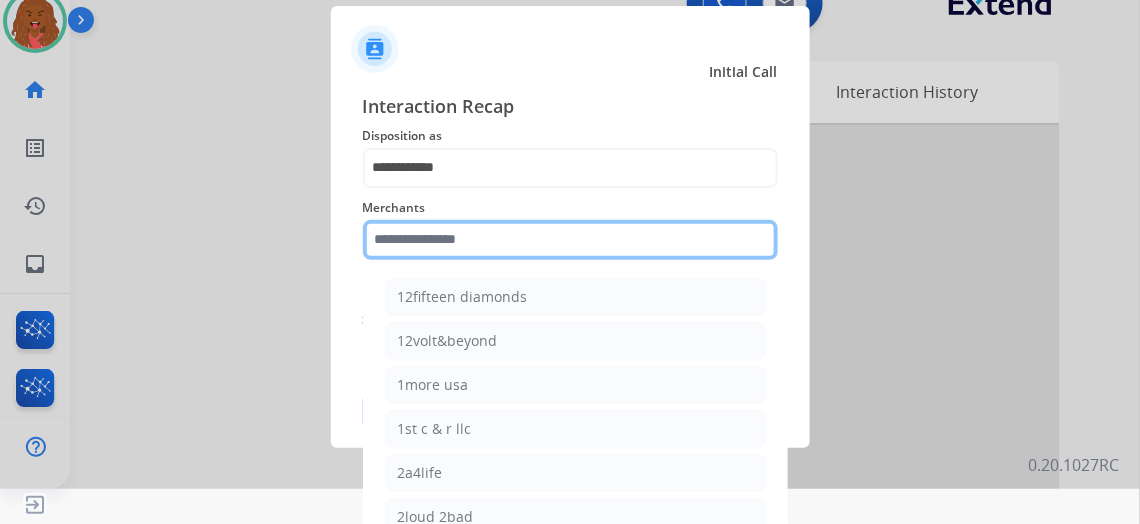 click 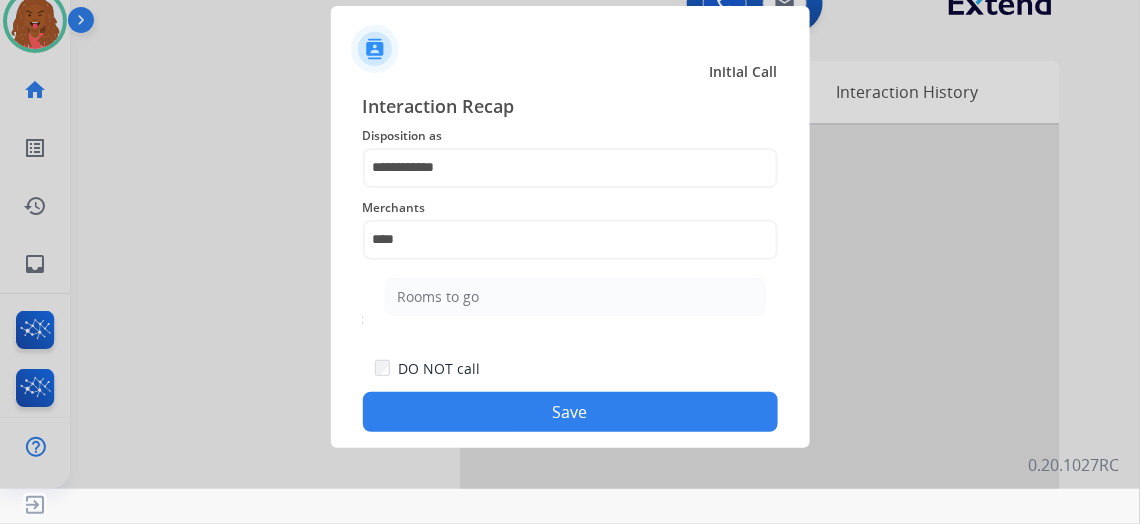 click on "Rooms to go" 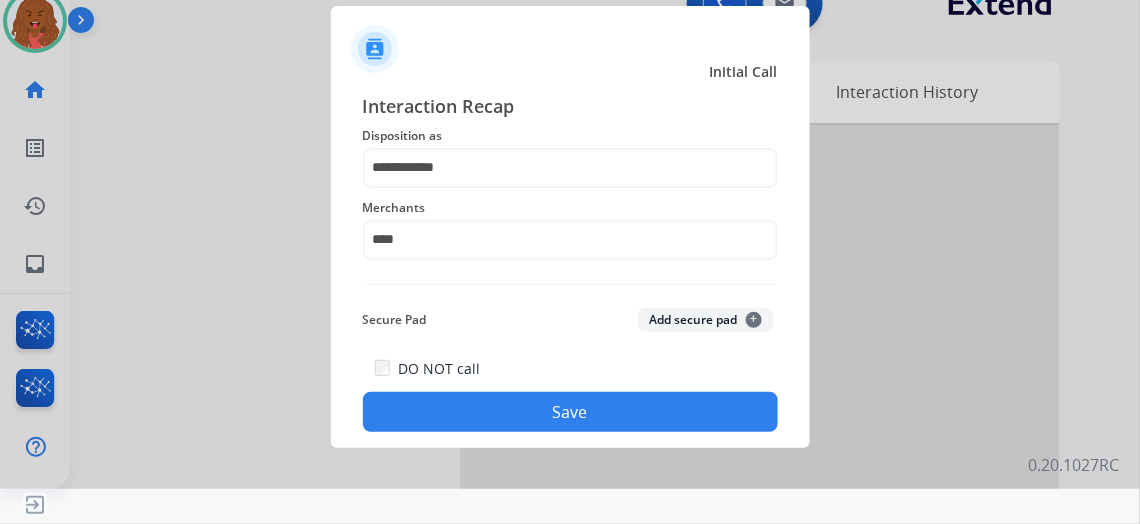 type on "**********" 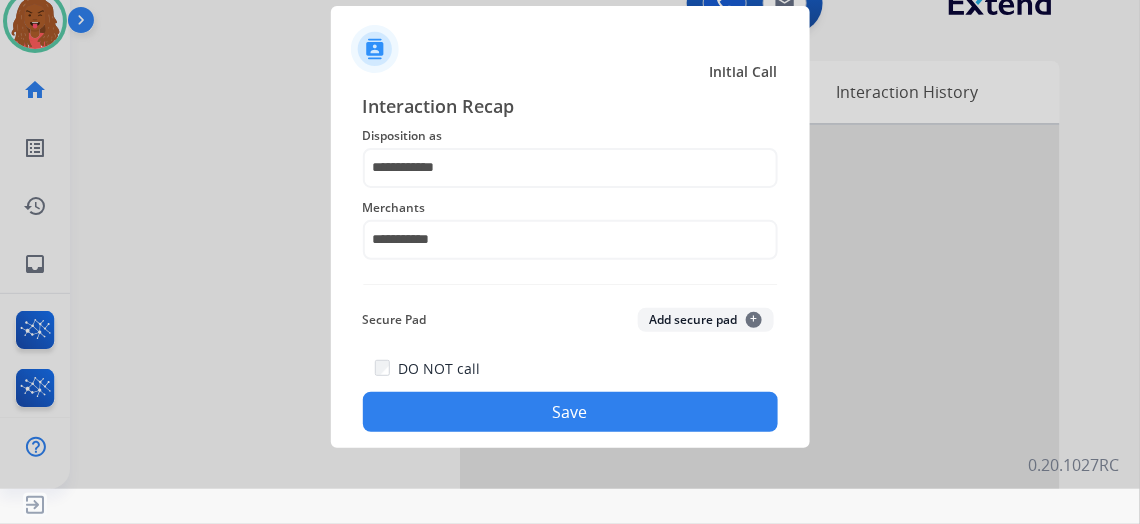 click on "Save" 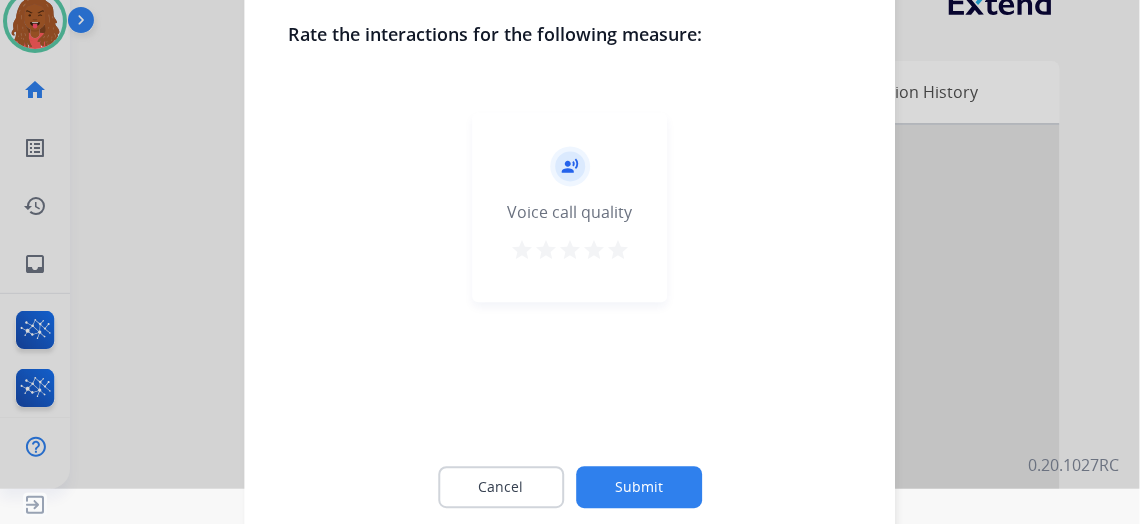 click on "Submit" 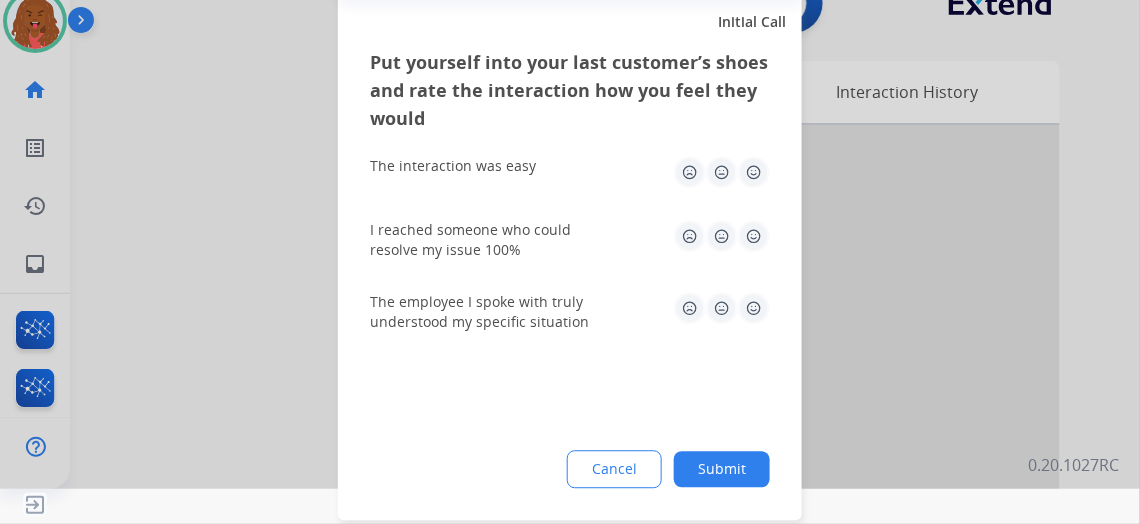 click on "Submit" 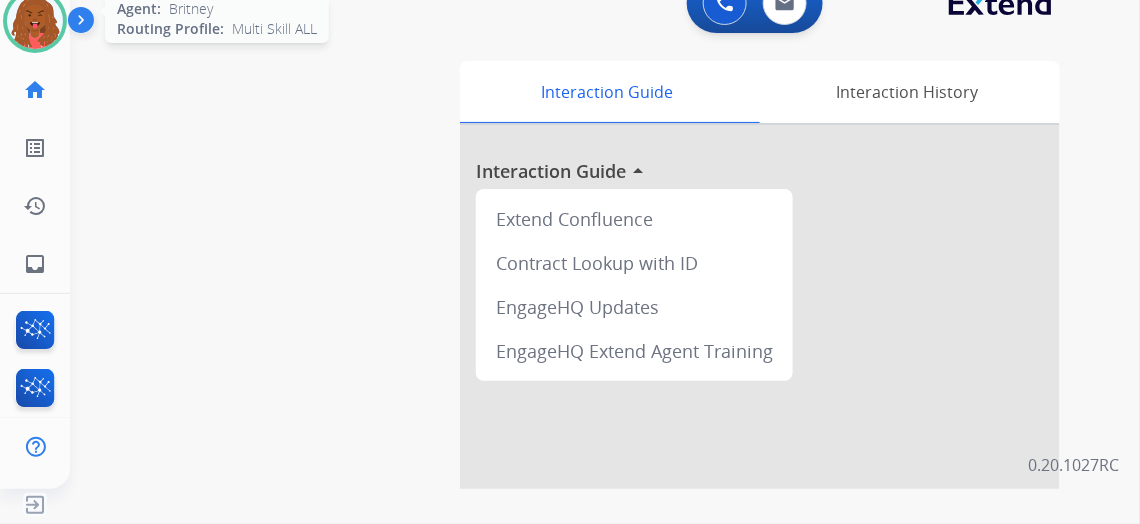 click at bounding box center [35, 21] 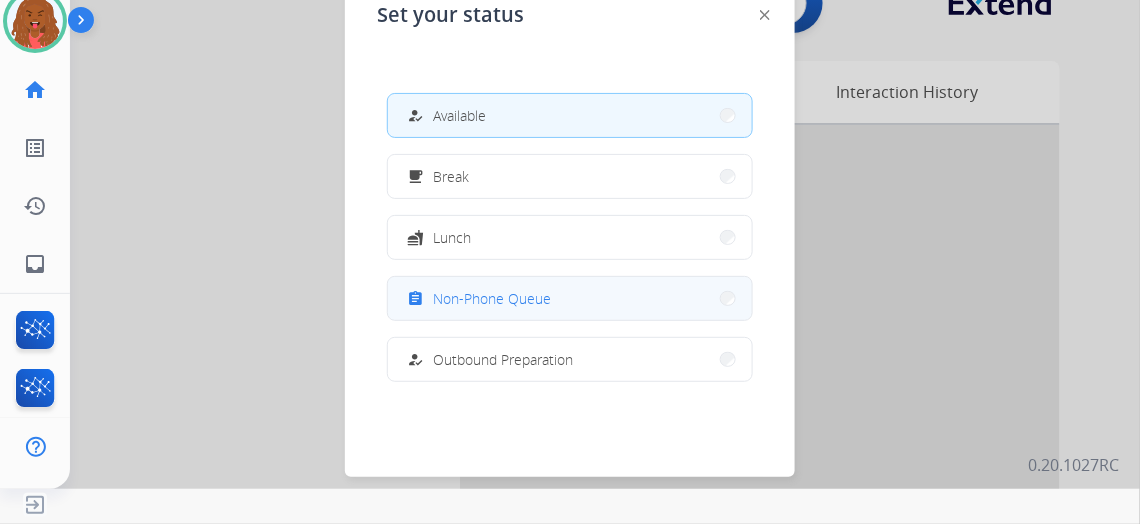 click on "assignment Non-Phone Queue" at bounding box center [570, 298] 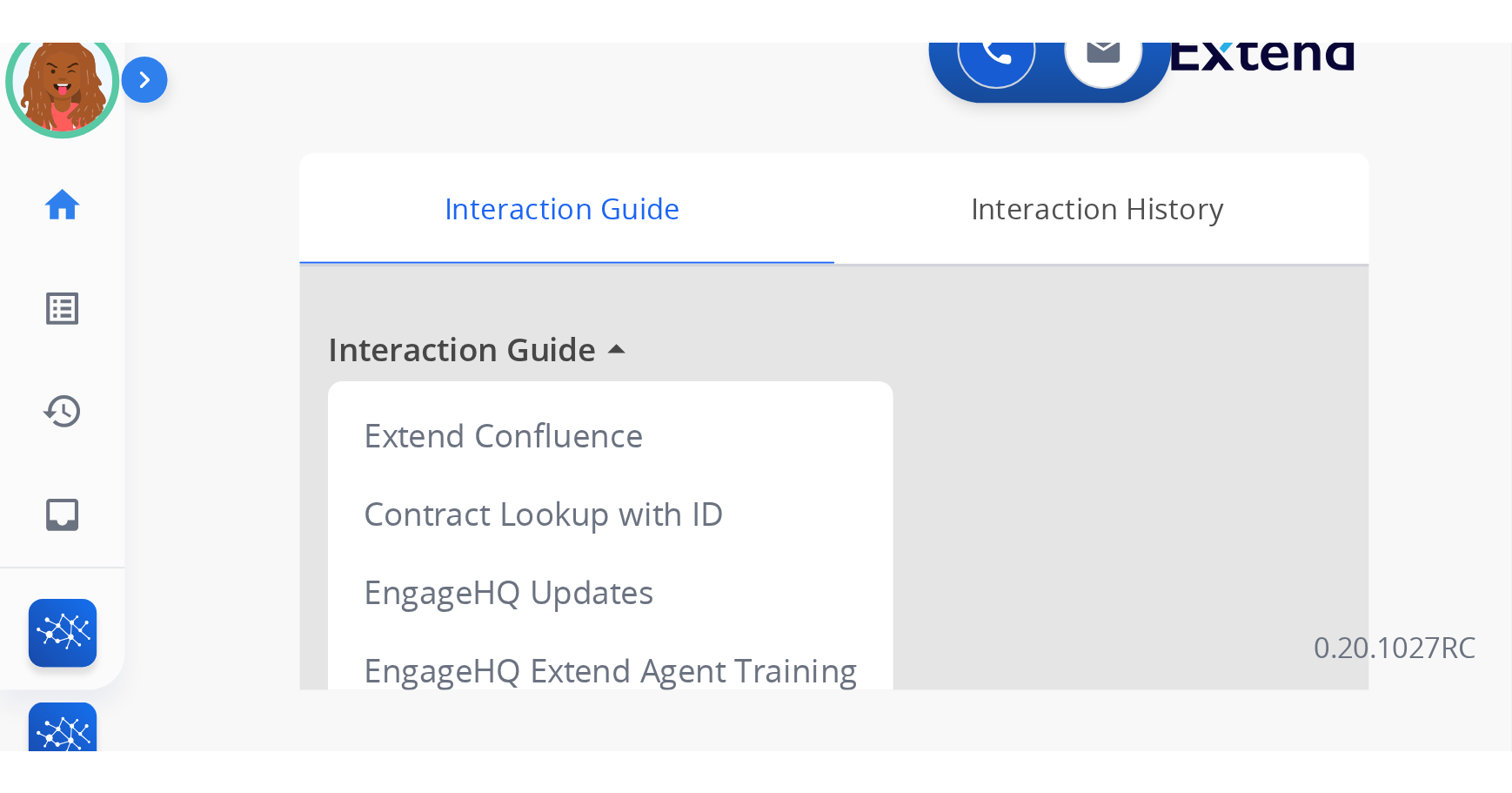 scroll, scrollTop: 0, scrollLeft: 0, axis: both 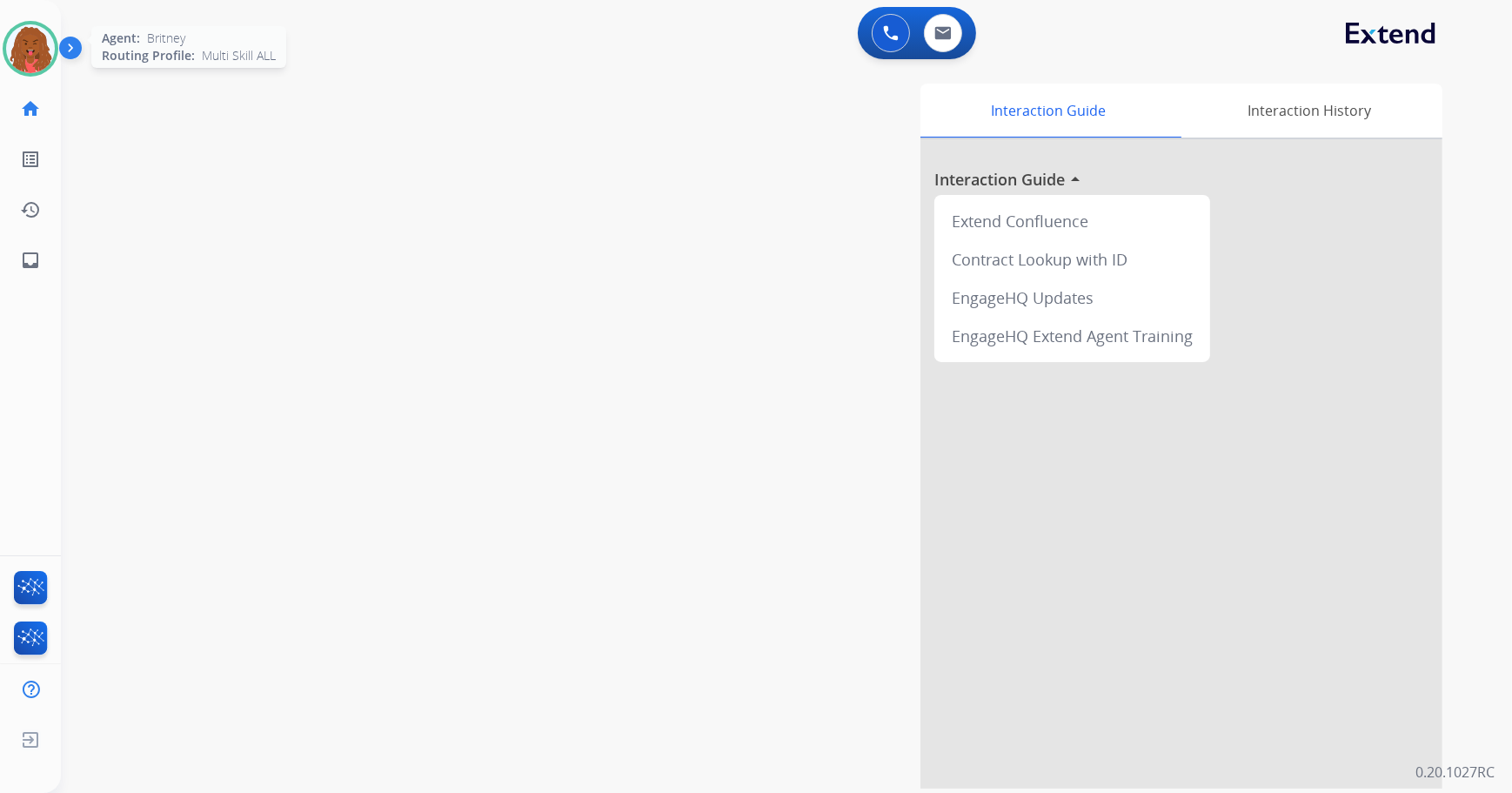 click at bounding box center [30, 49] 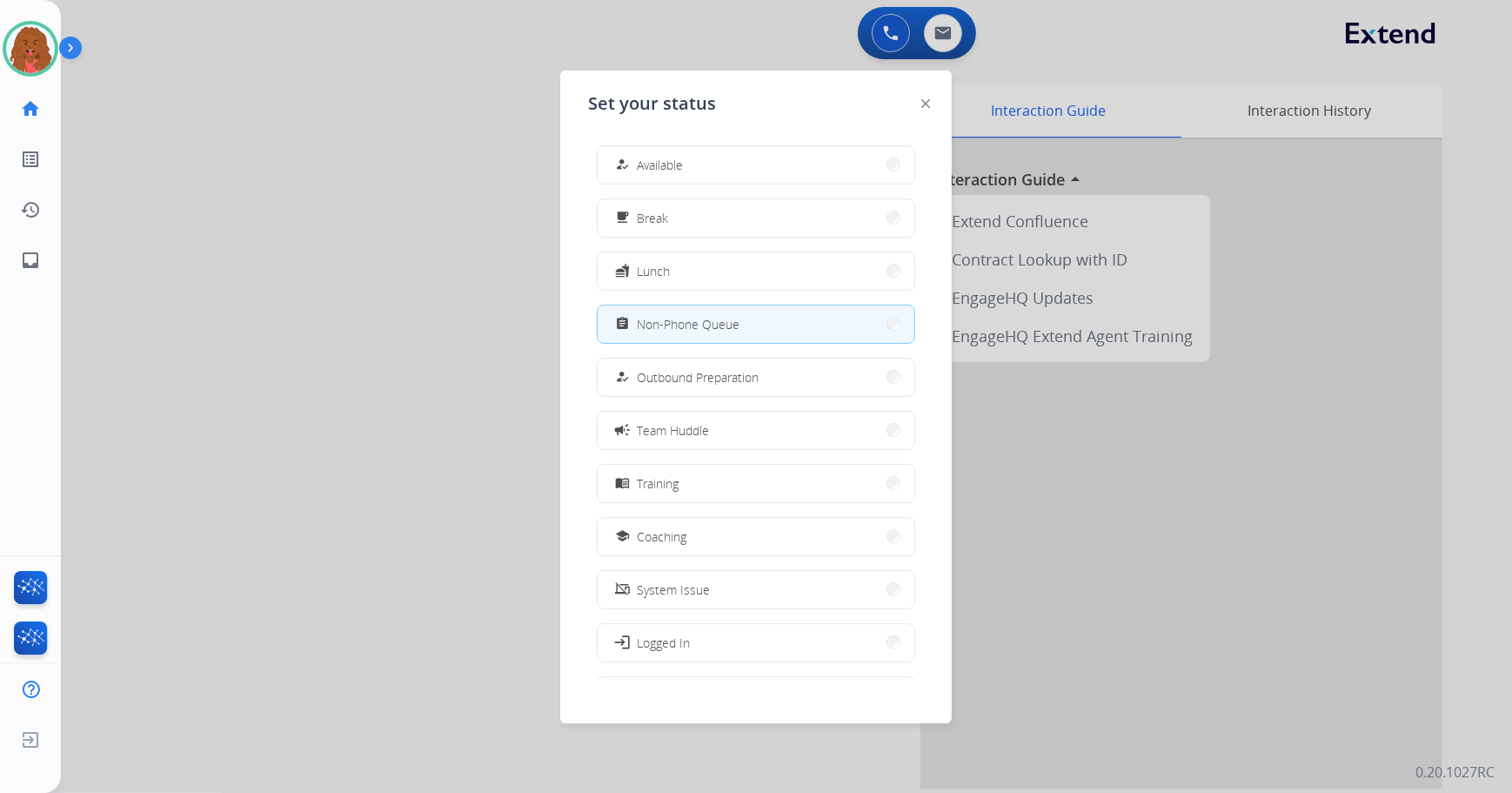 click at bounding box center [756, 396] 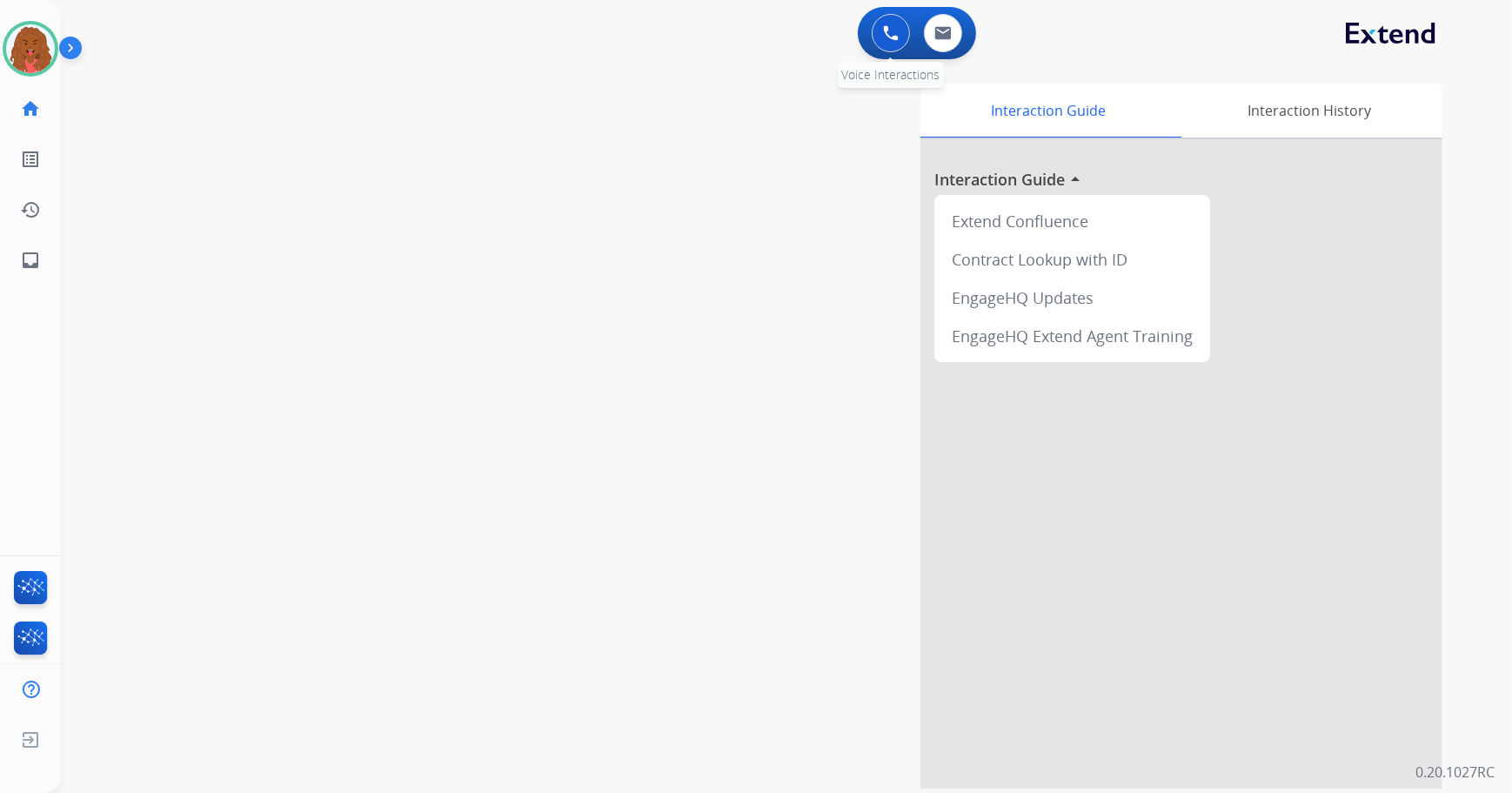 click at bounding box center [891, 33] 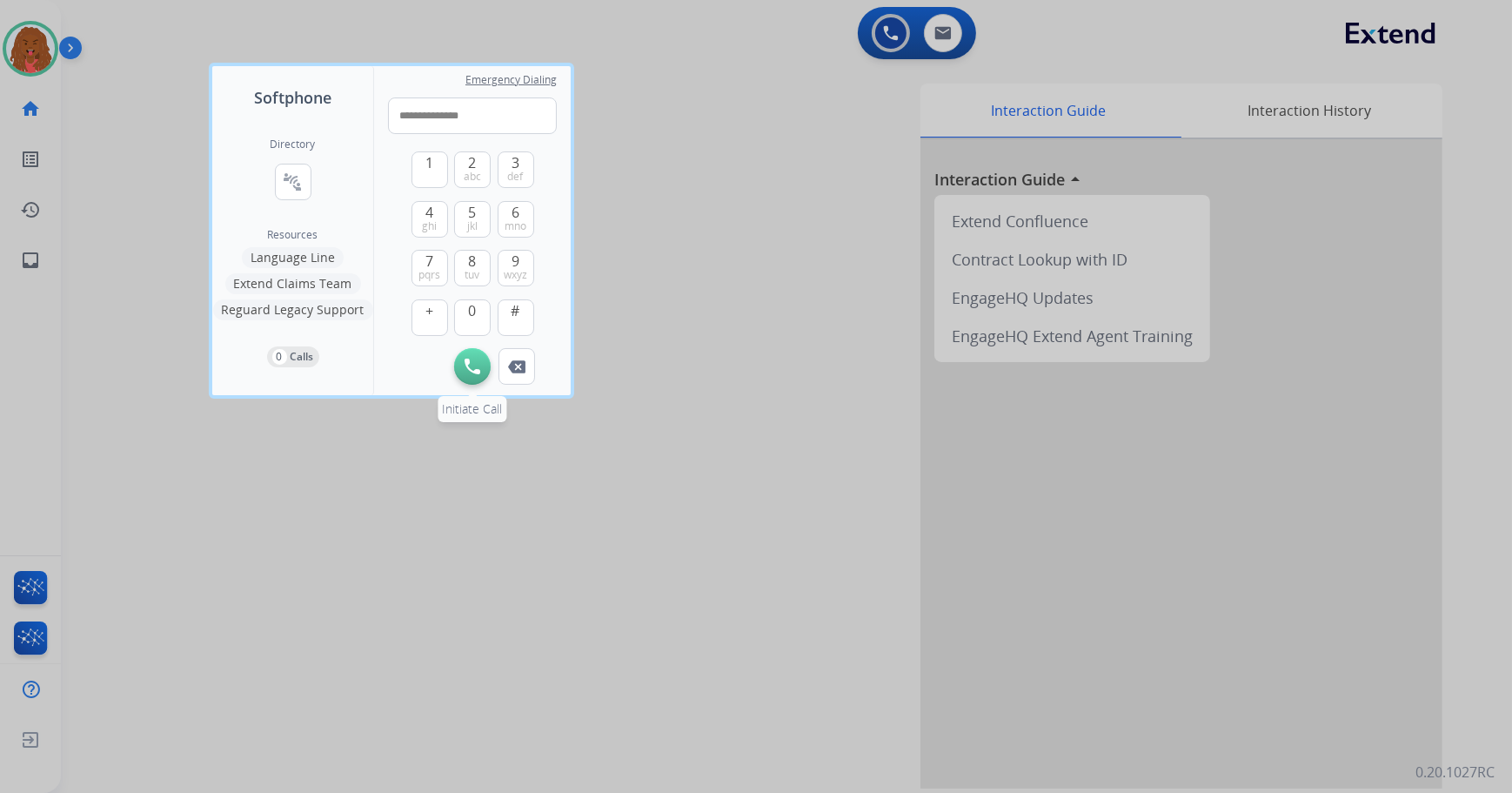 type on "**********" 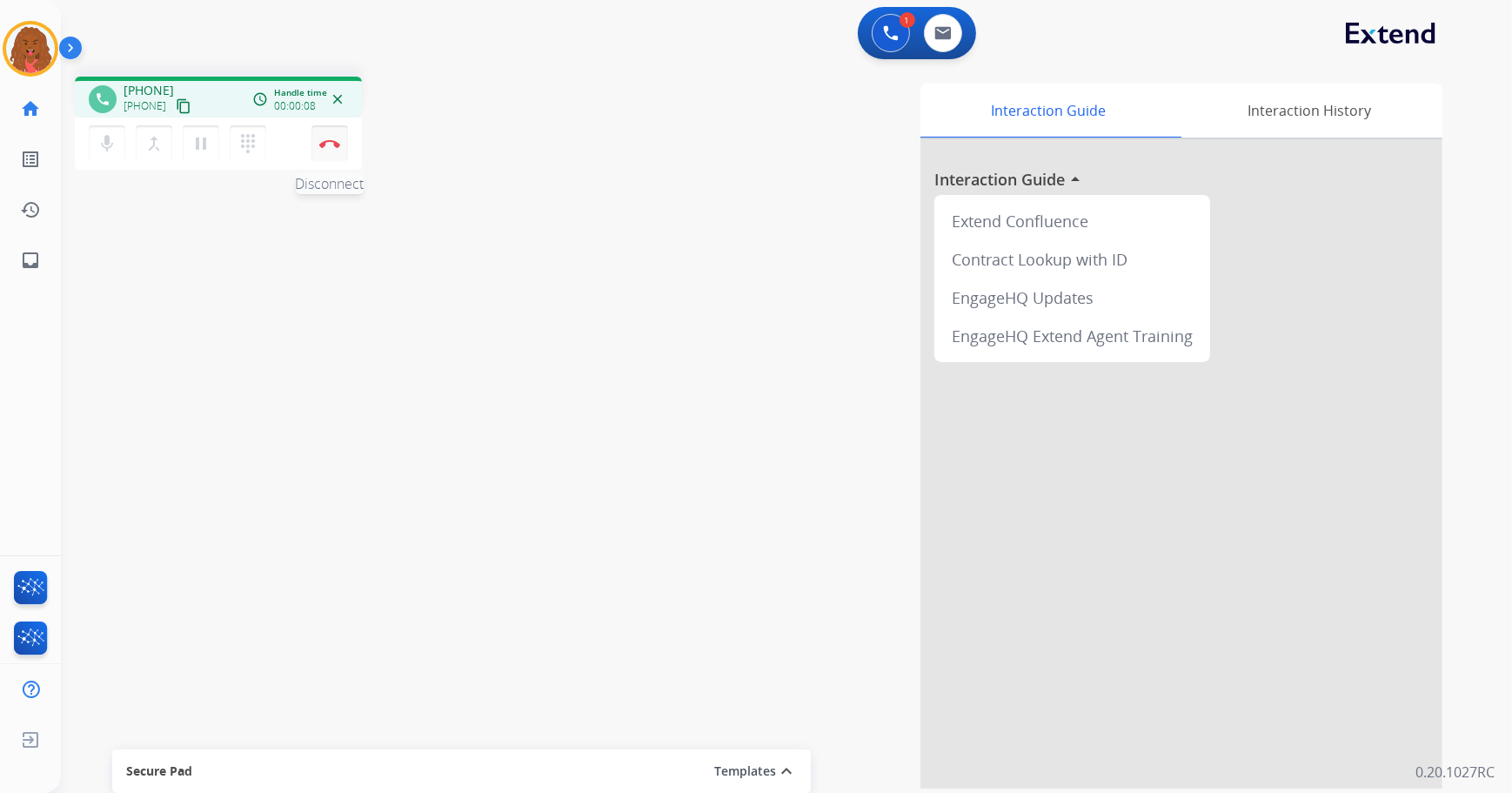 click on "Disconnect" at bounding box center (330, 144) 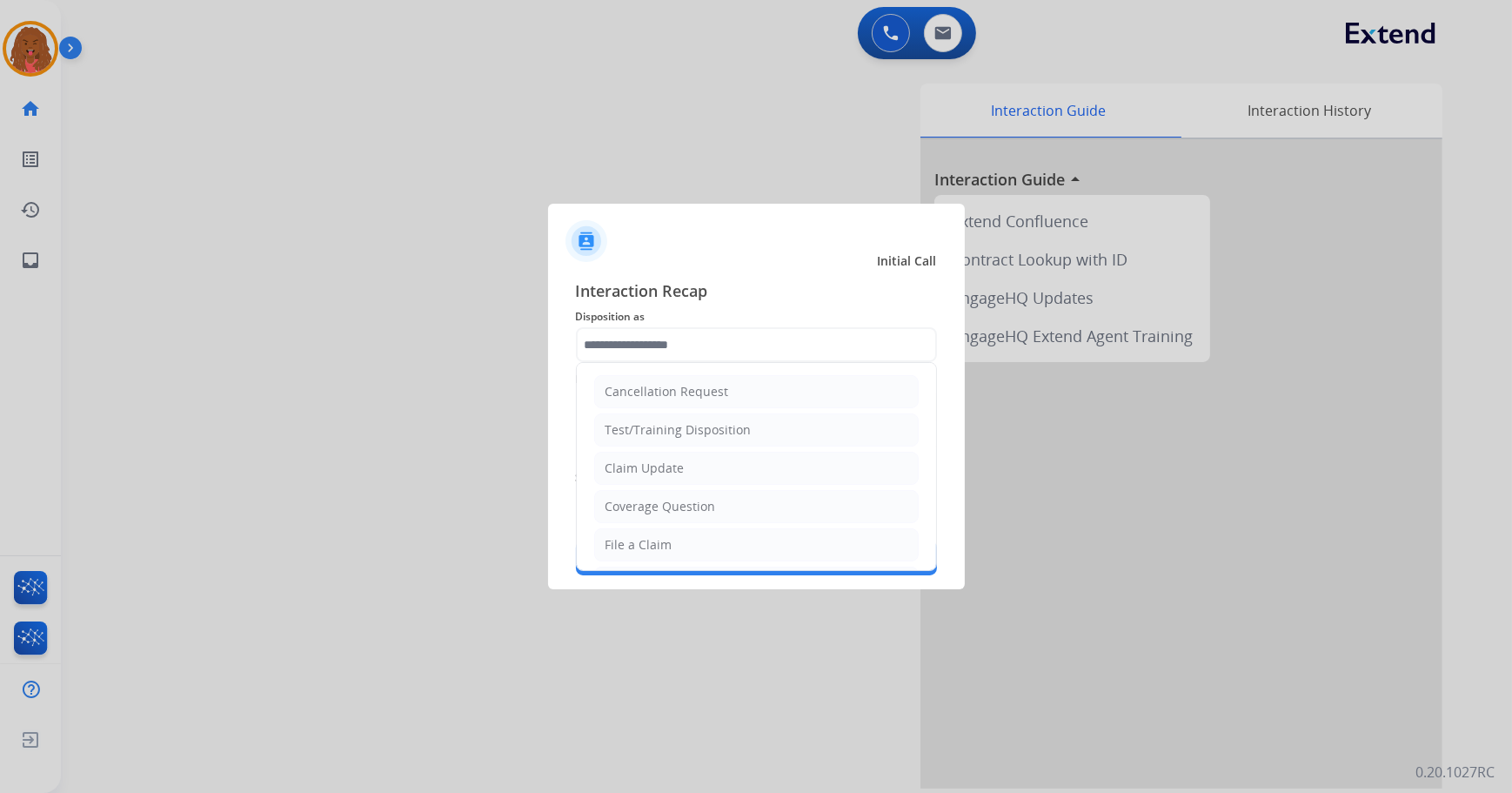 click on "Cancellation Request   Test/Training Disposition   Claim Update   Coverage Question   File a Claim   MyExtend Support   Virtual or Tremendous Card Support   Inquiring about Fraud   Account Update   Resend Contract or Shipping Label   Other   Service Support   Outbound-Contacted Merchant   Outbound-Customer Not Available" 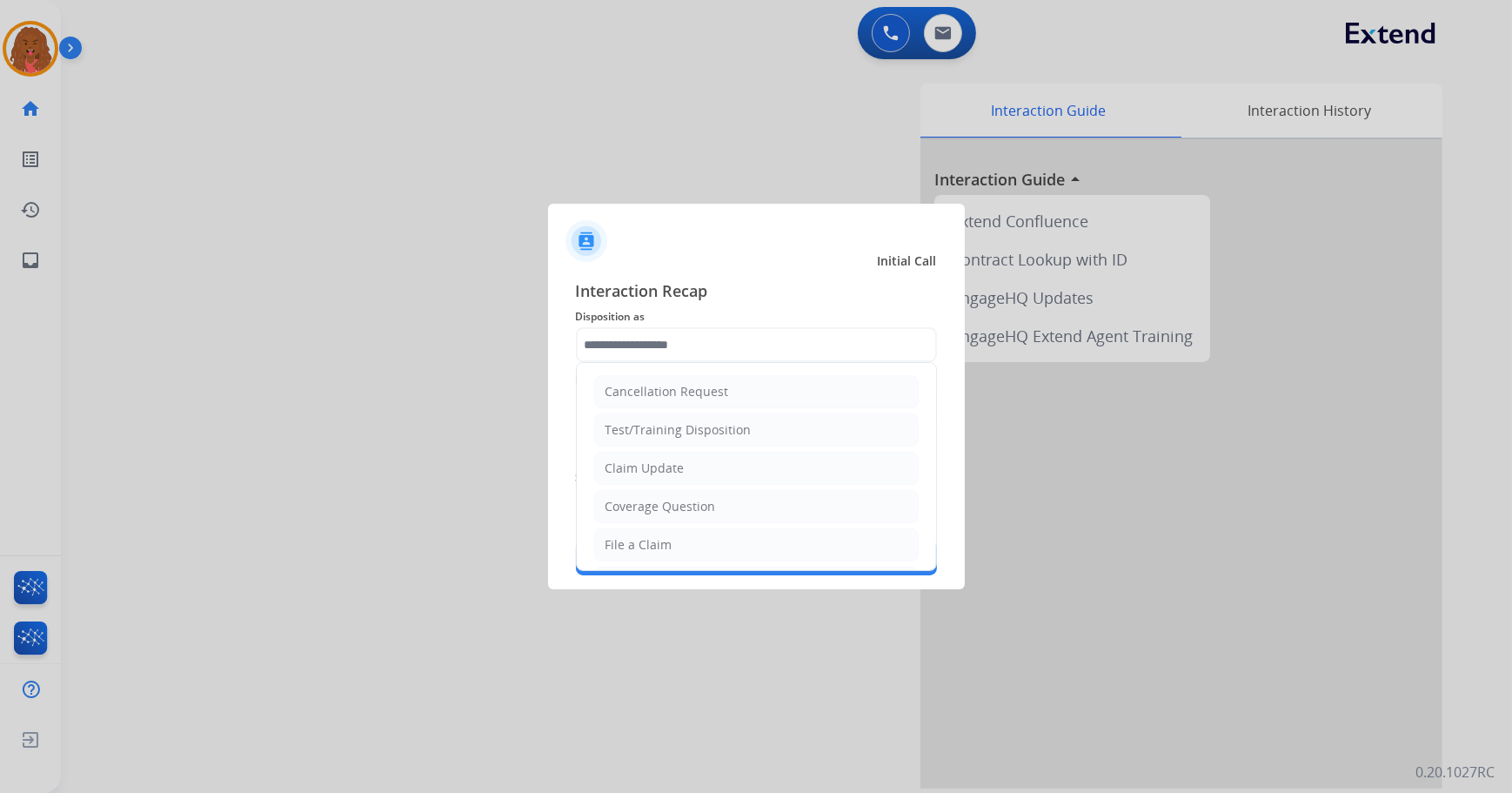 click on "Claim Update" 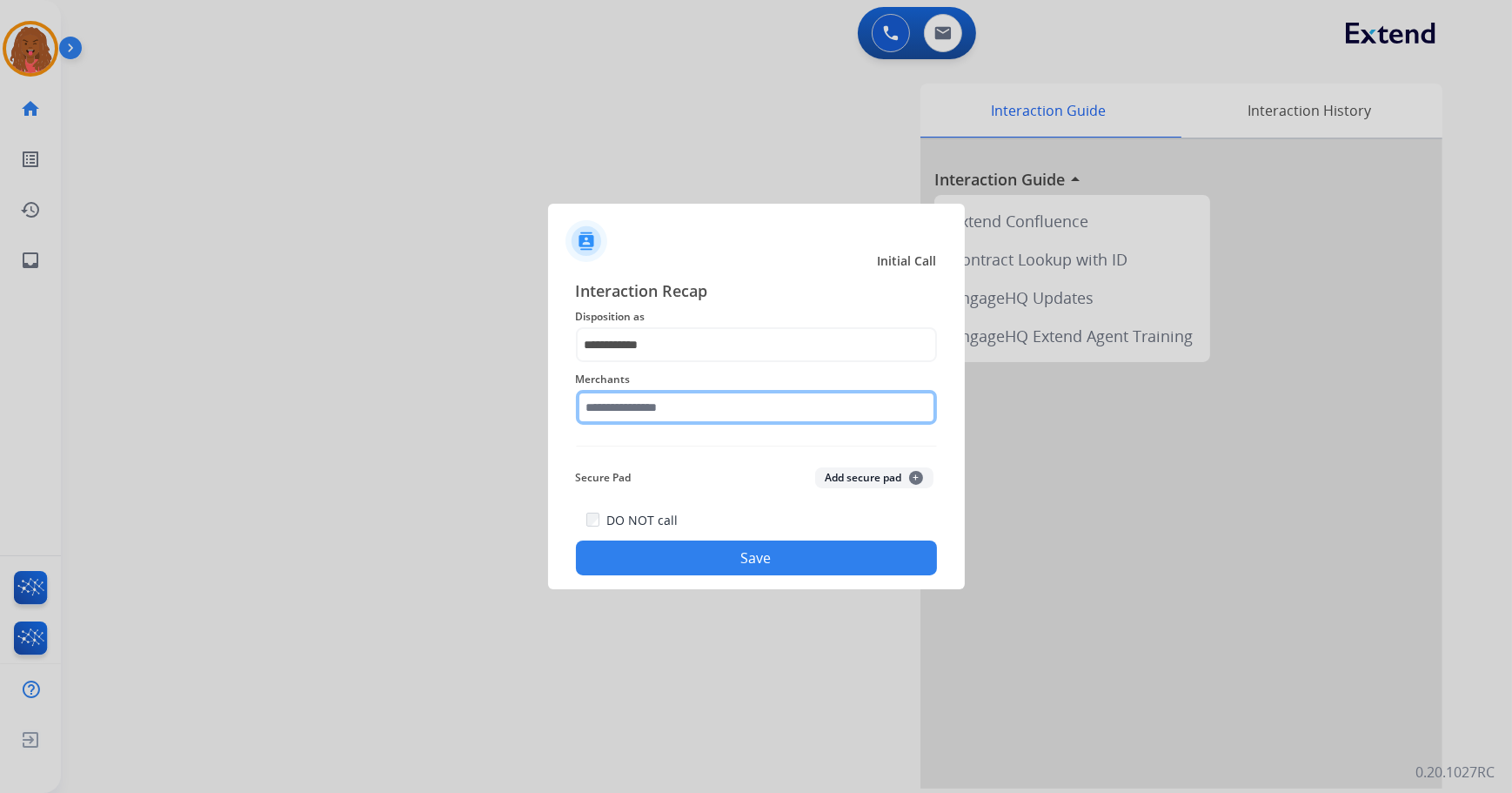 click 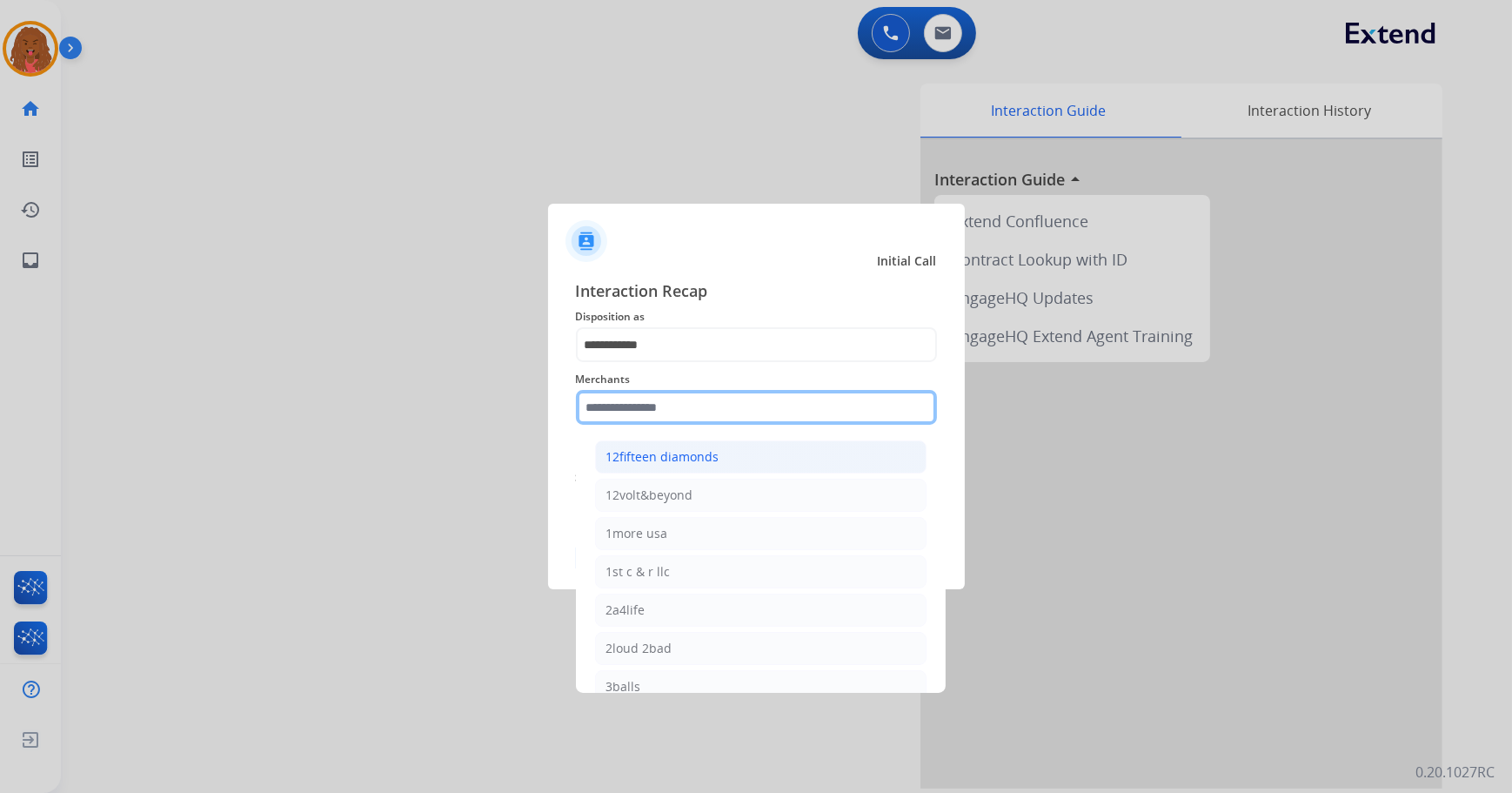 type on "*" 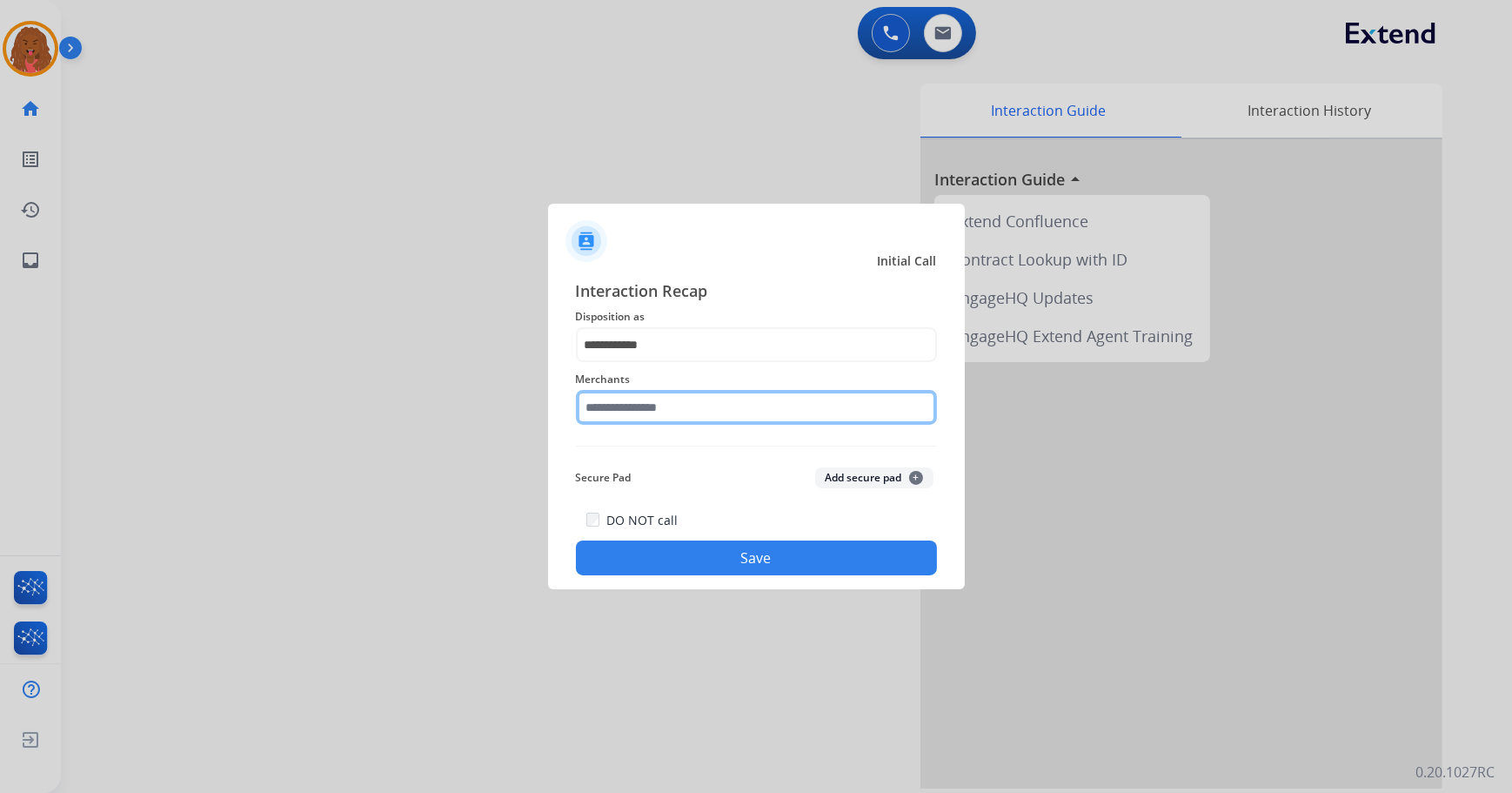 click 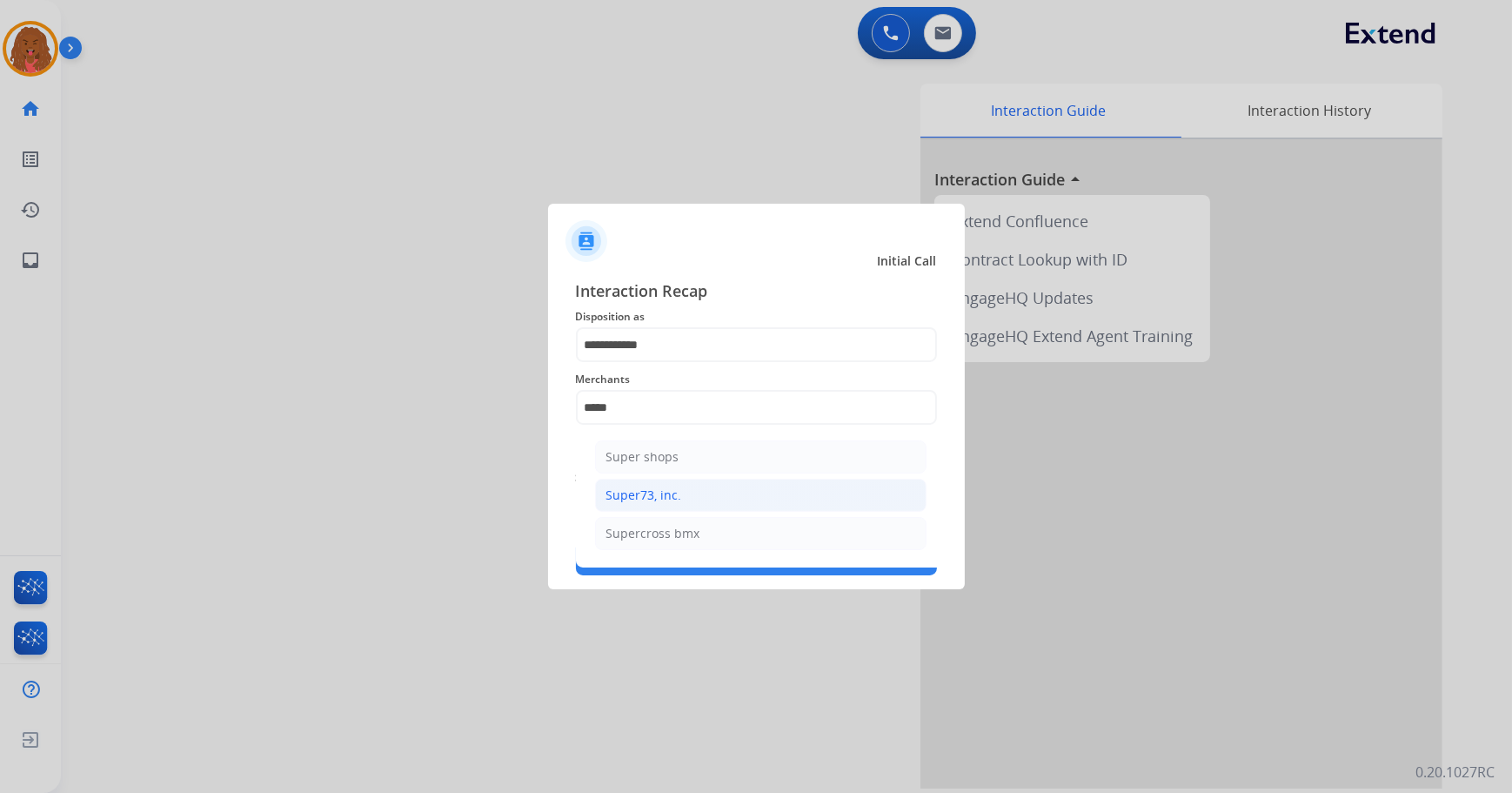 click on "Super73, inc." 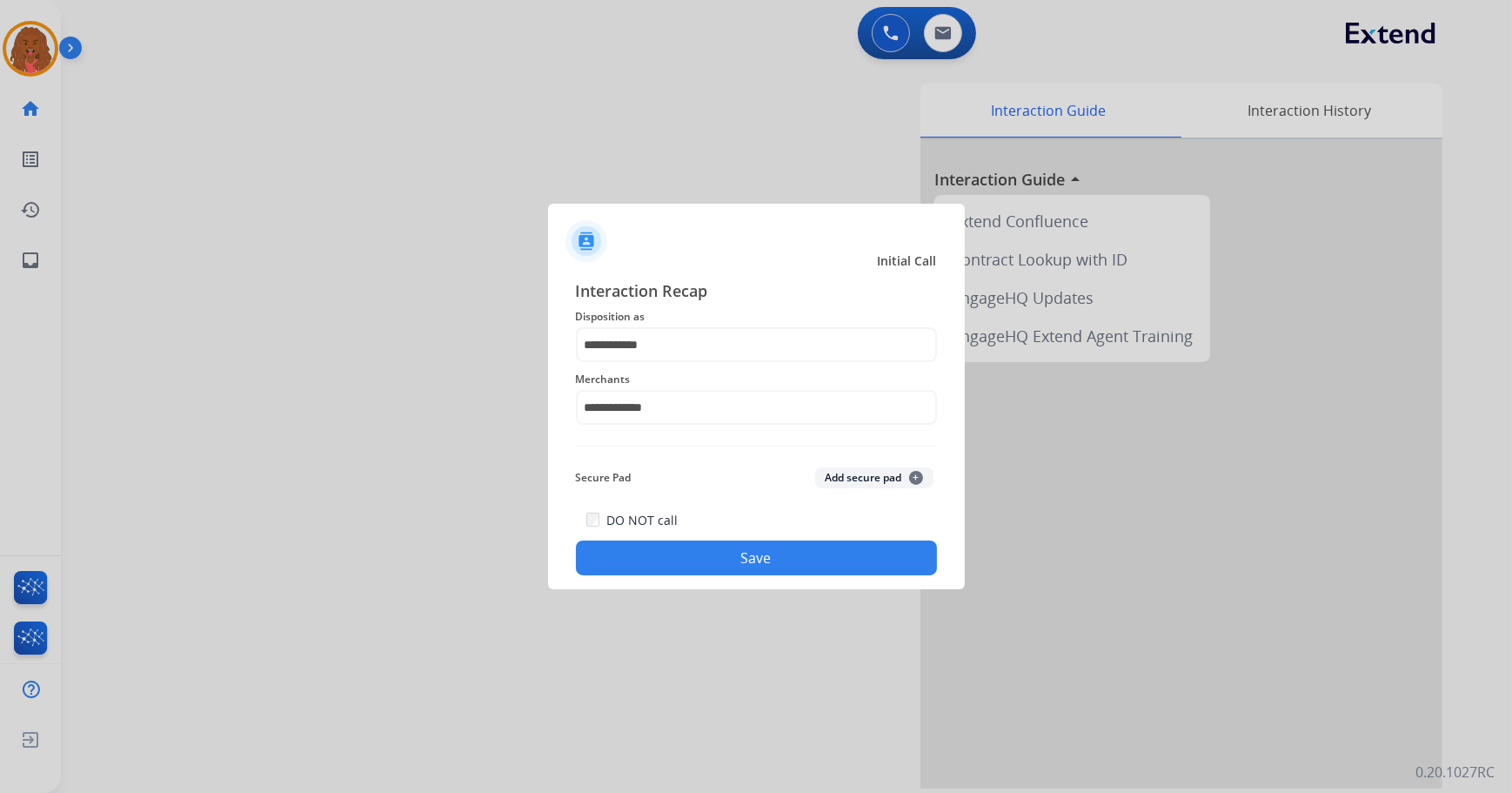 click on "Save" 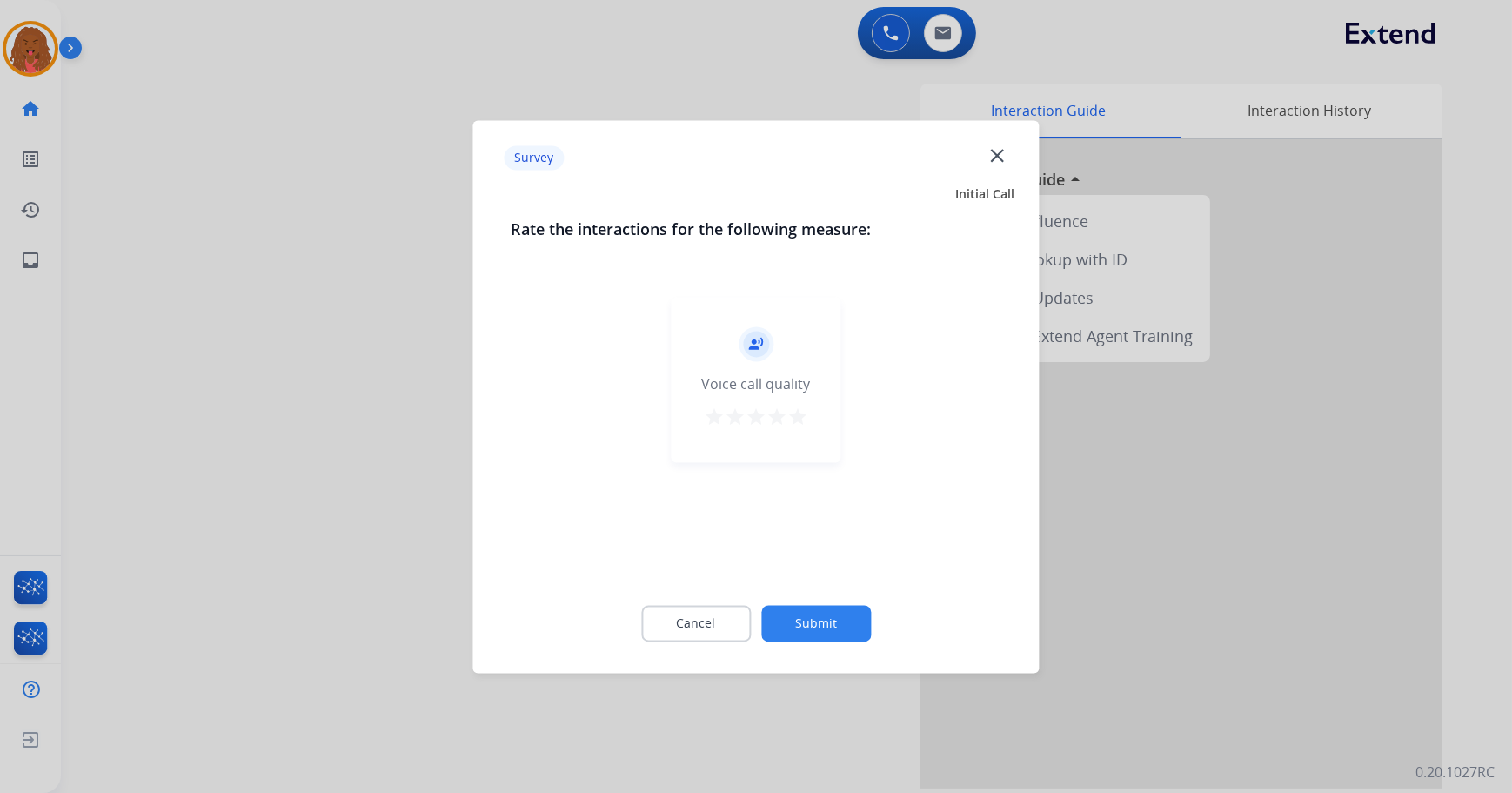click on "Submit" 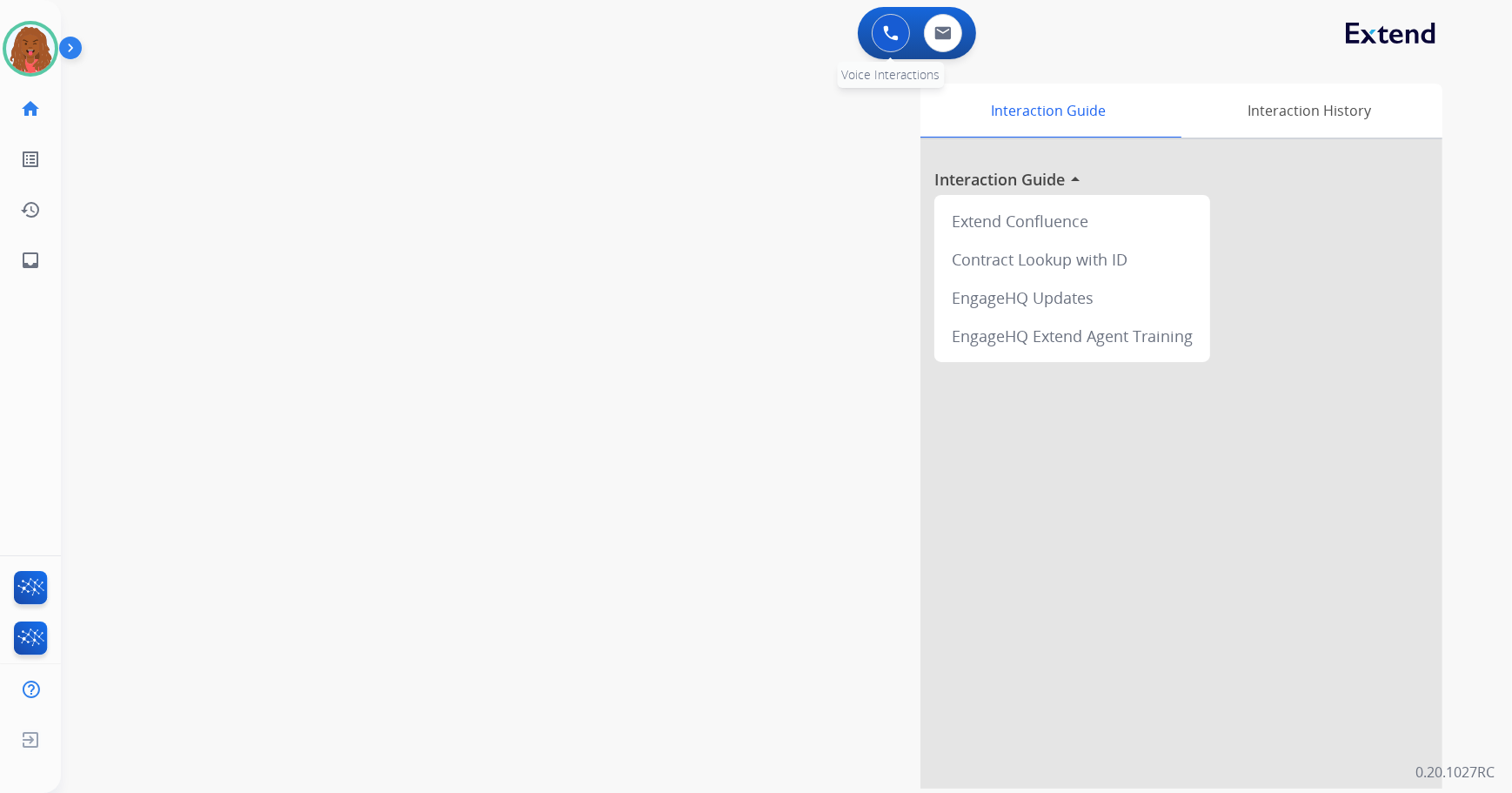 click at bounding box center (891, 33) 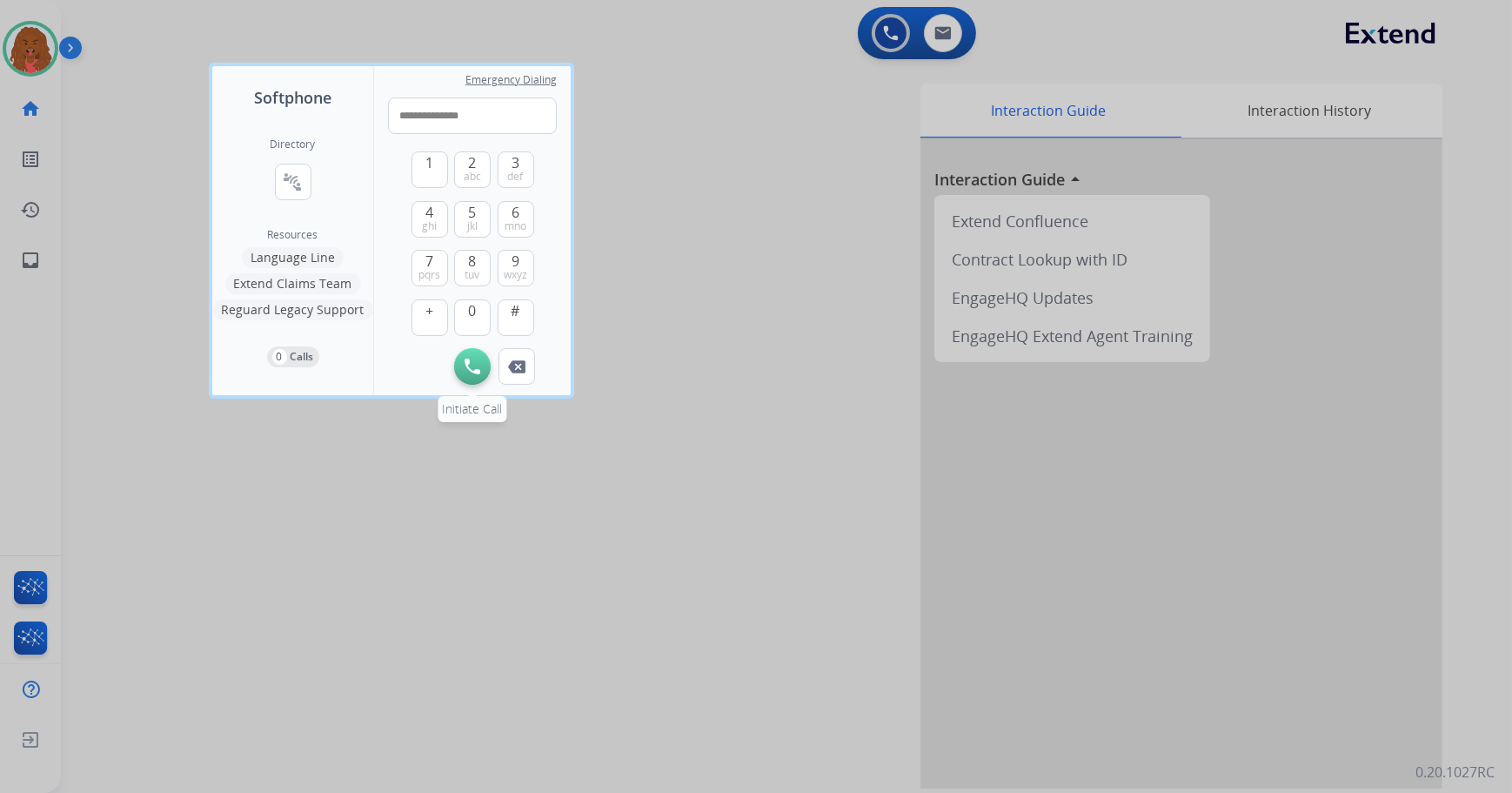 type on "**********" 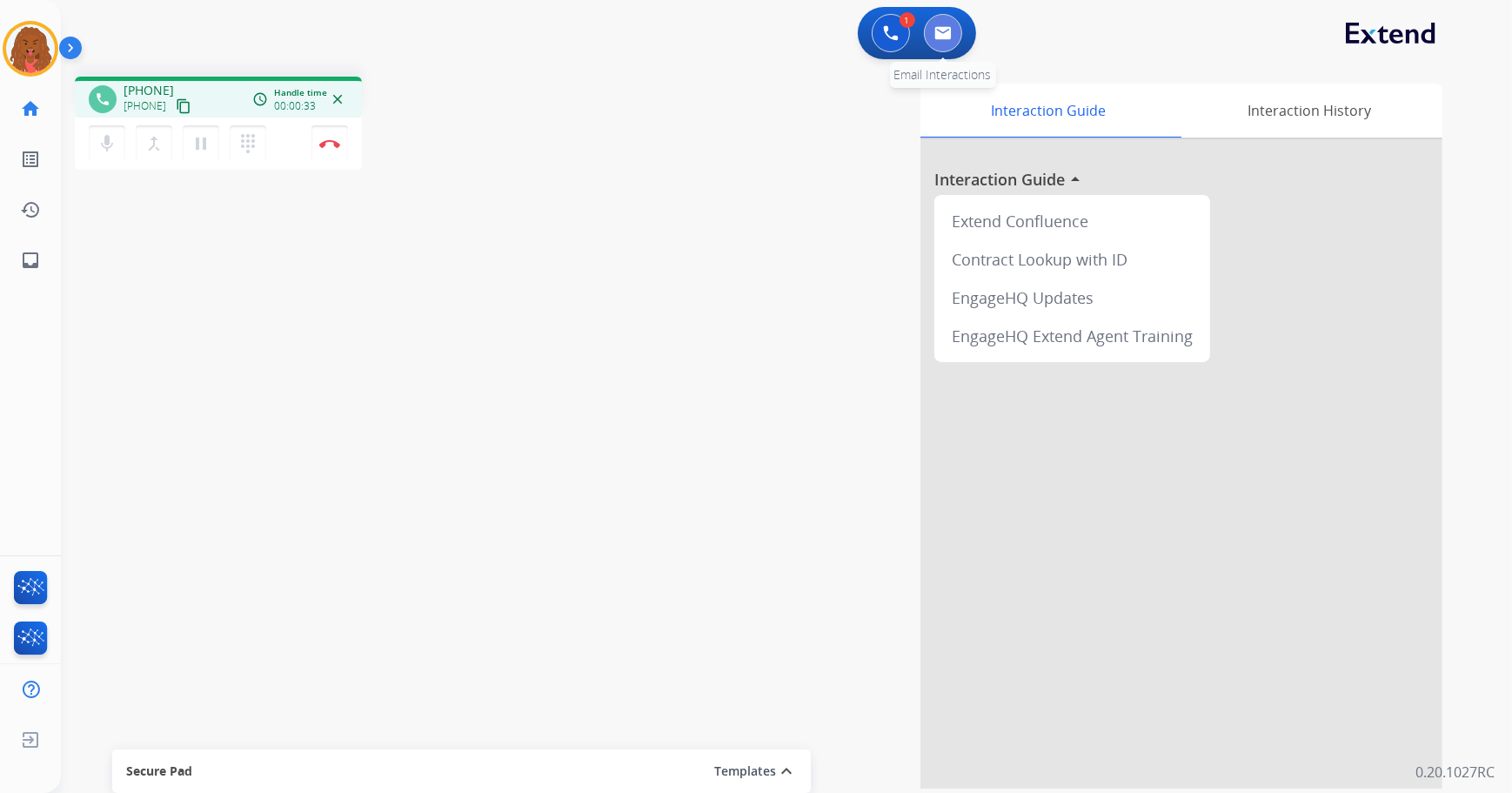 click at bounding box center [943, 33] 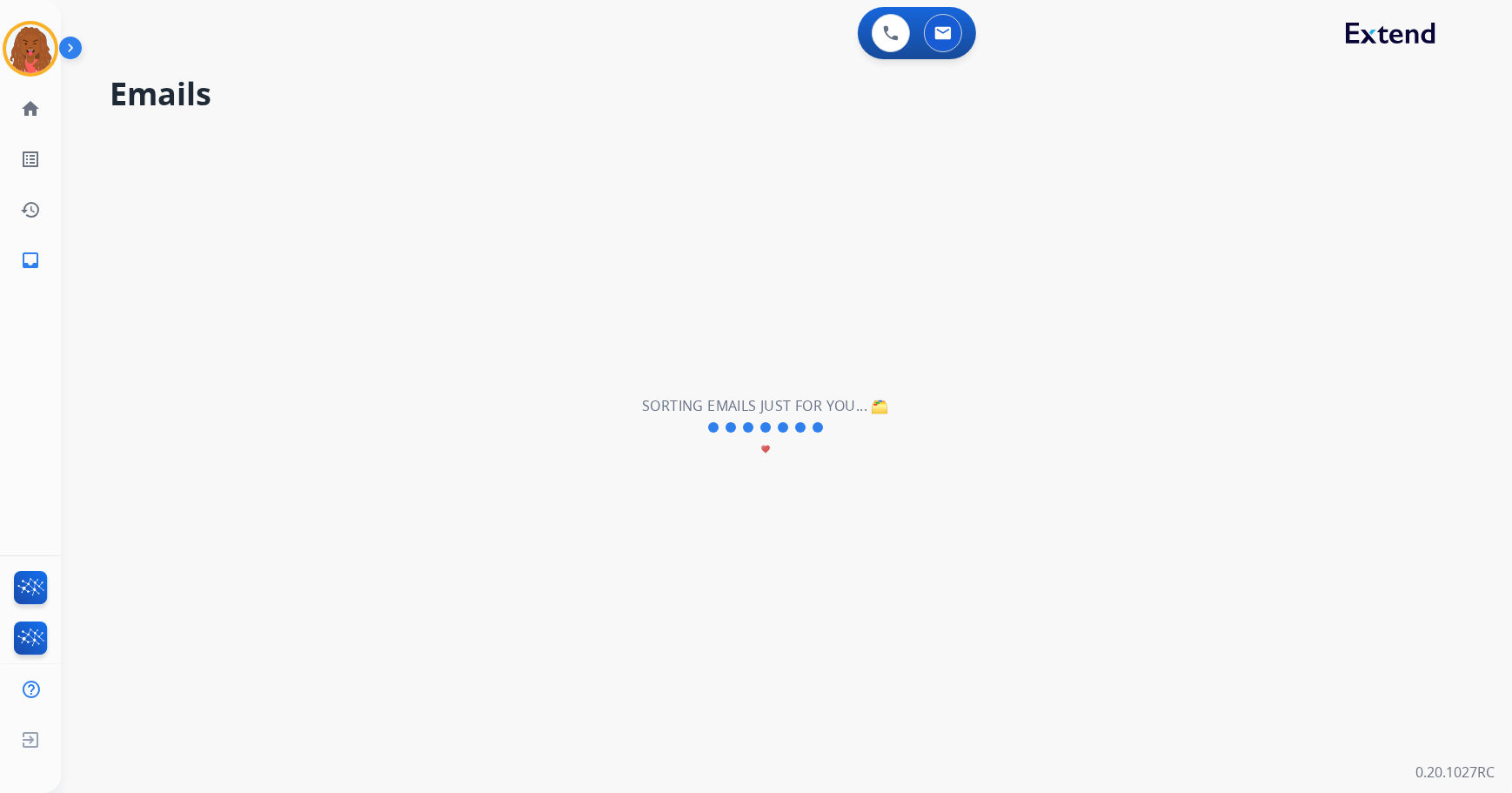 click on "**********" at bounding box center (766, 427) 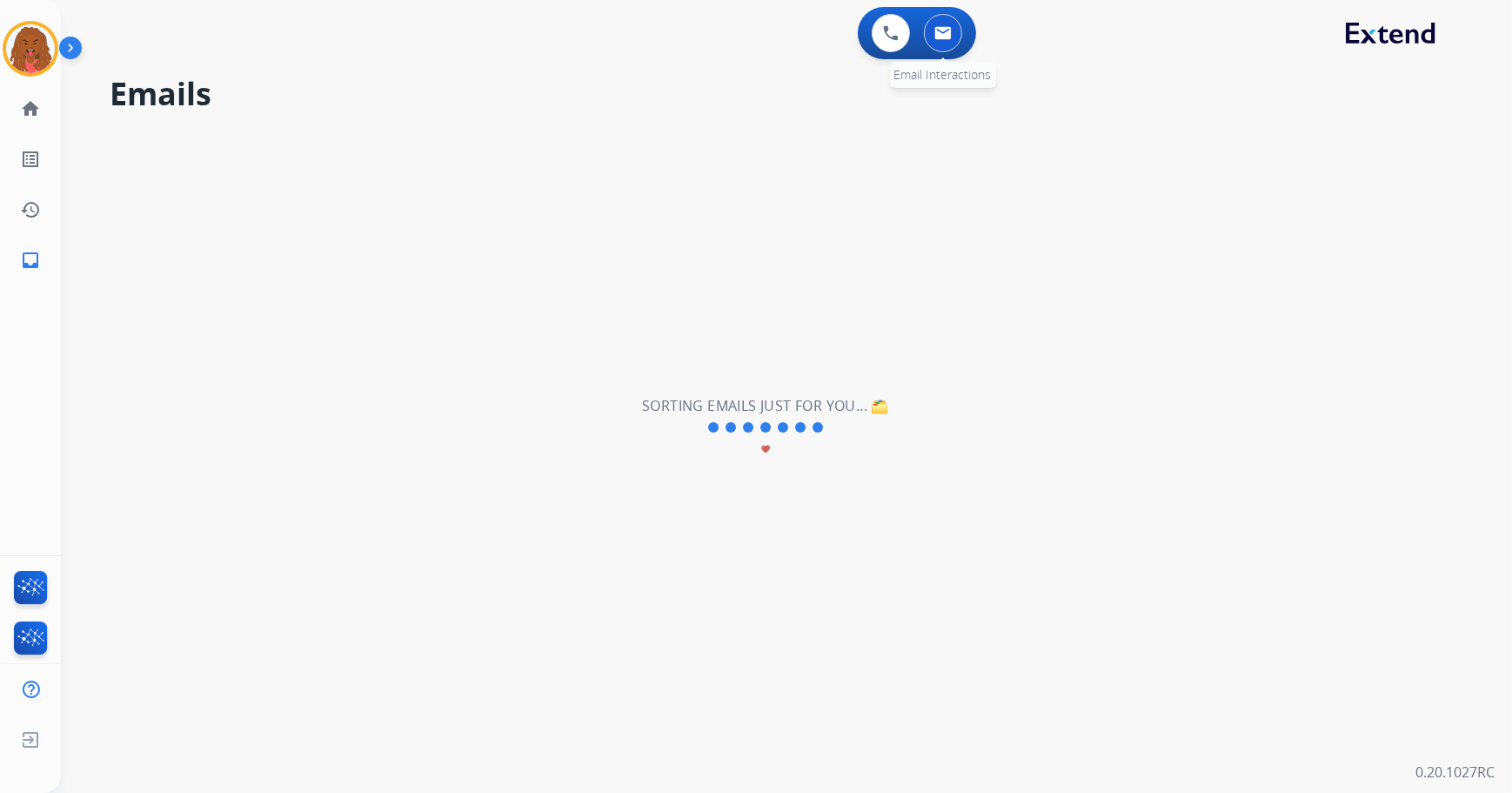 click at bounding box center (943, 33) 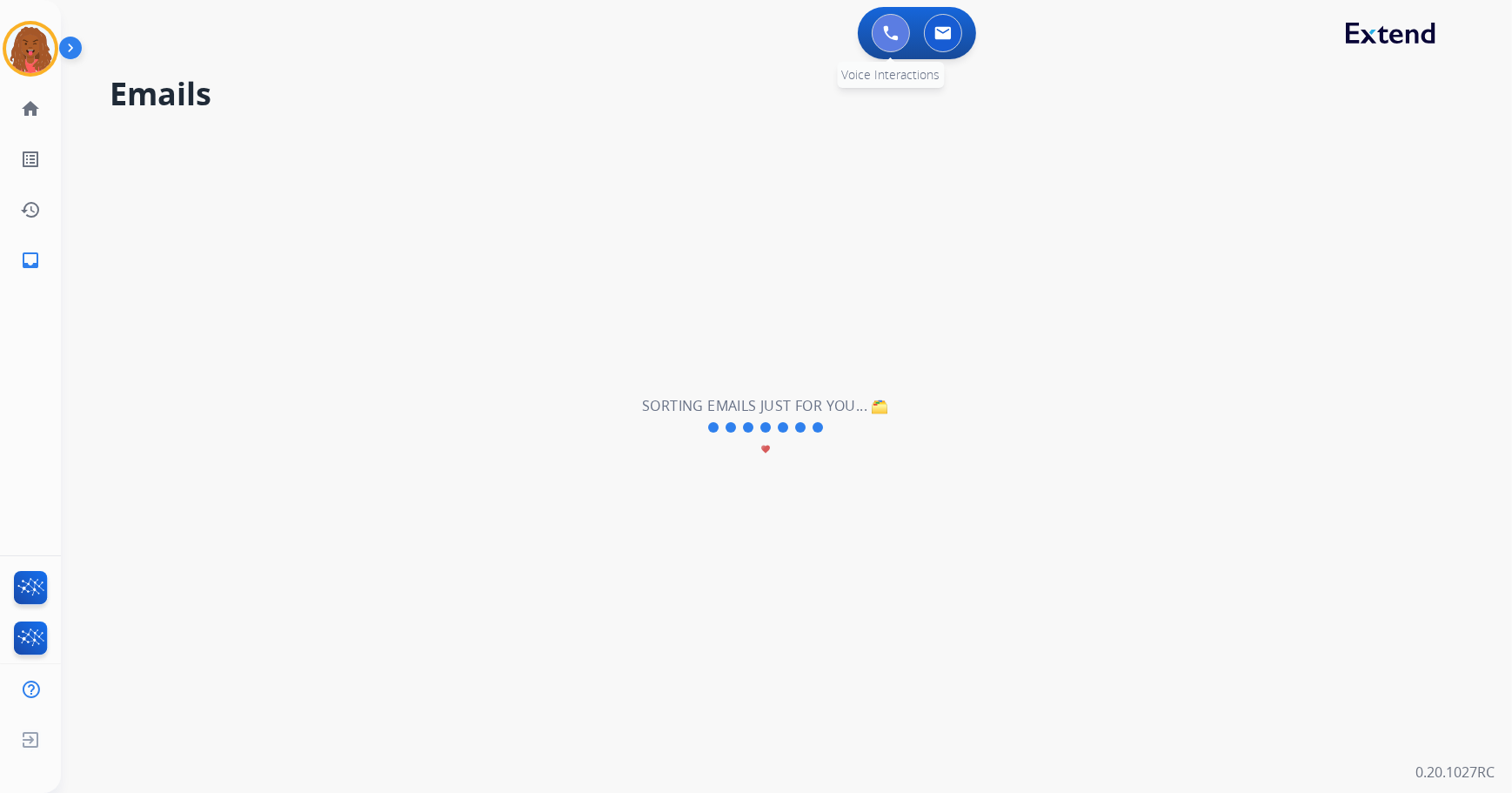 click at bounding box center [891, 33] 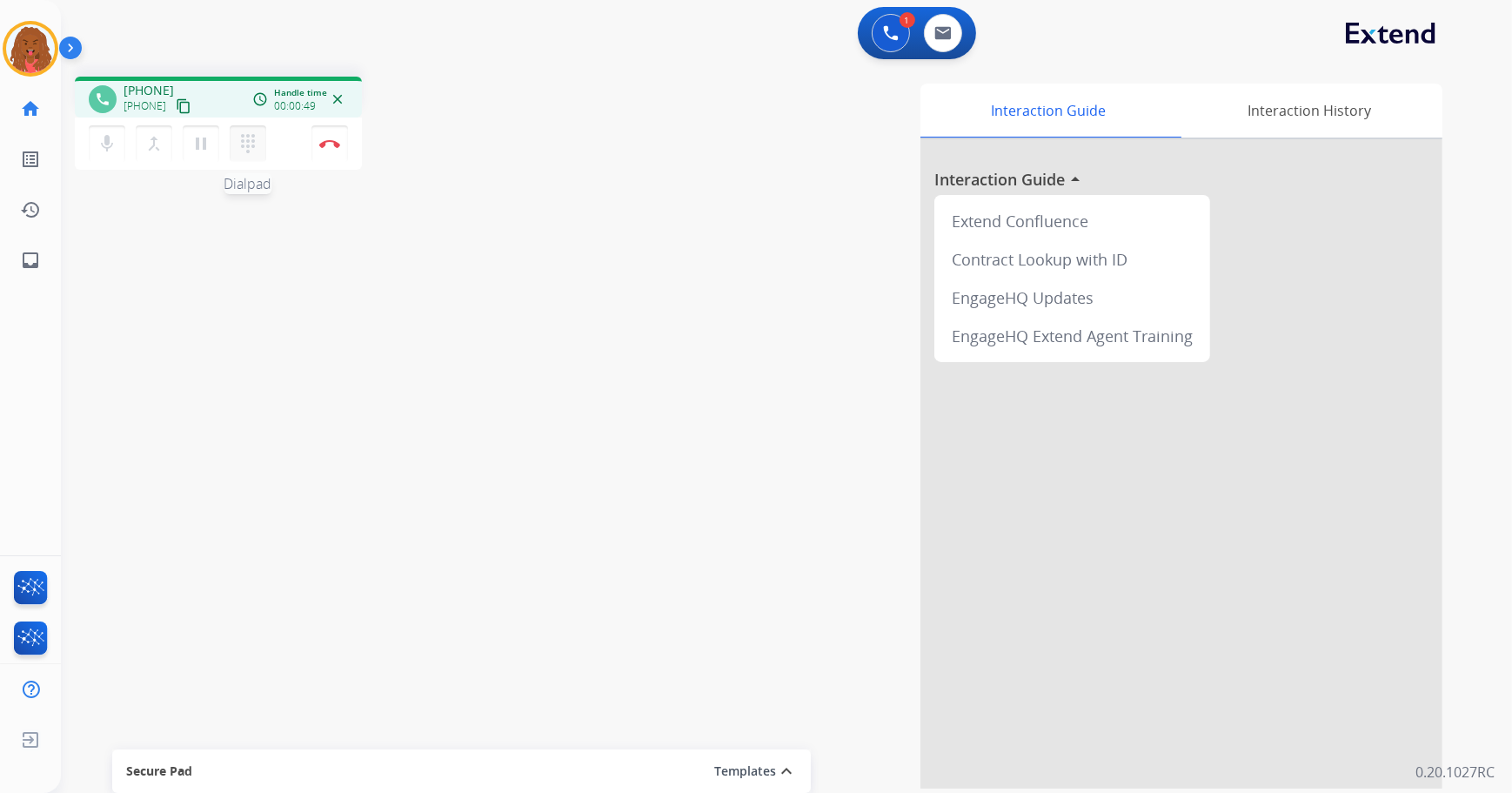 click on "dialpad" at bounding box center [248, 144] 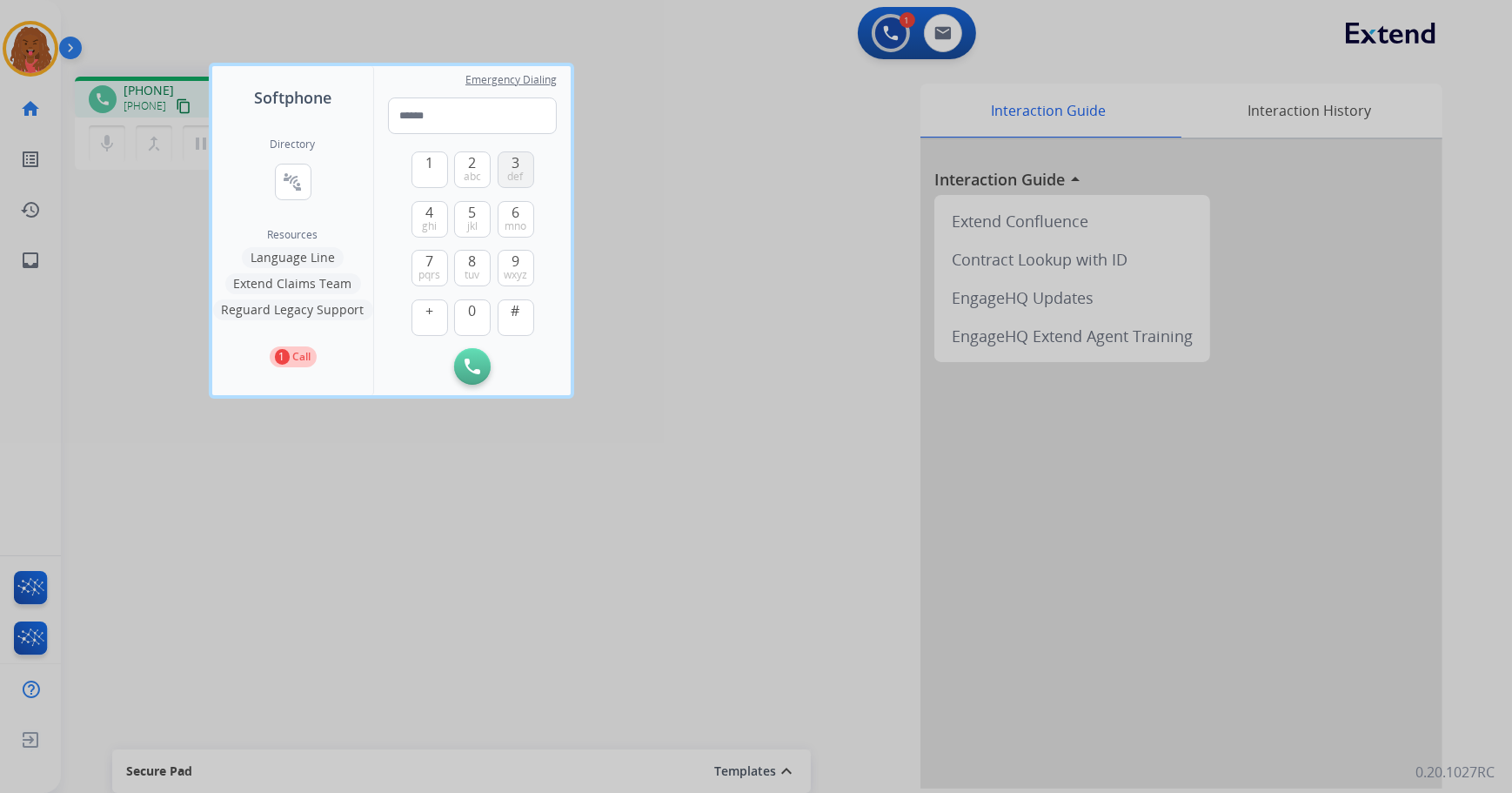 click on "3 def" at bounding box center (516, 170) 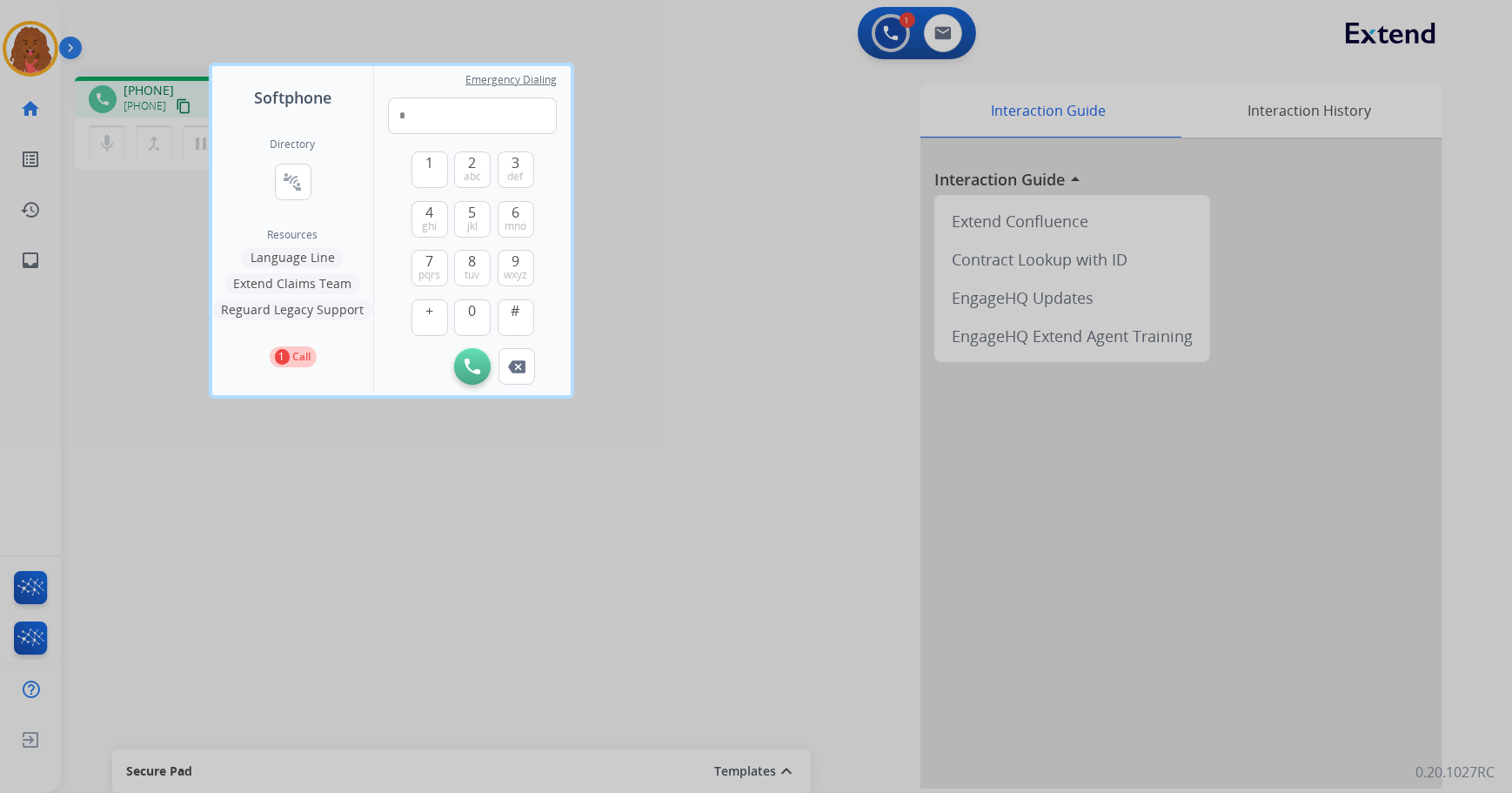 click at bounding box center (756, 396) 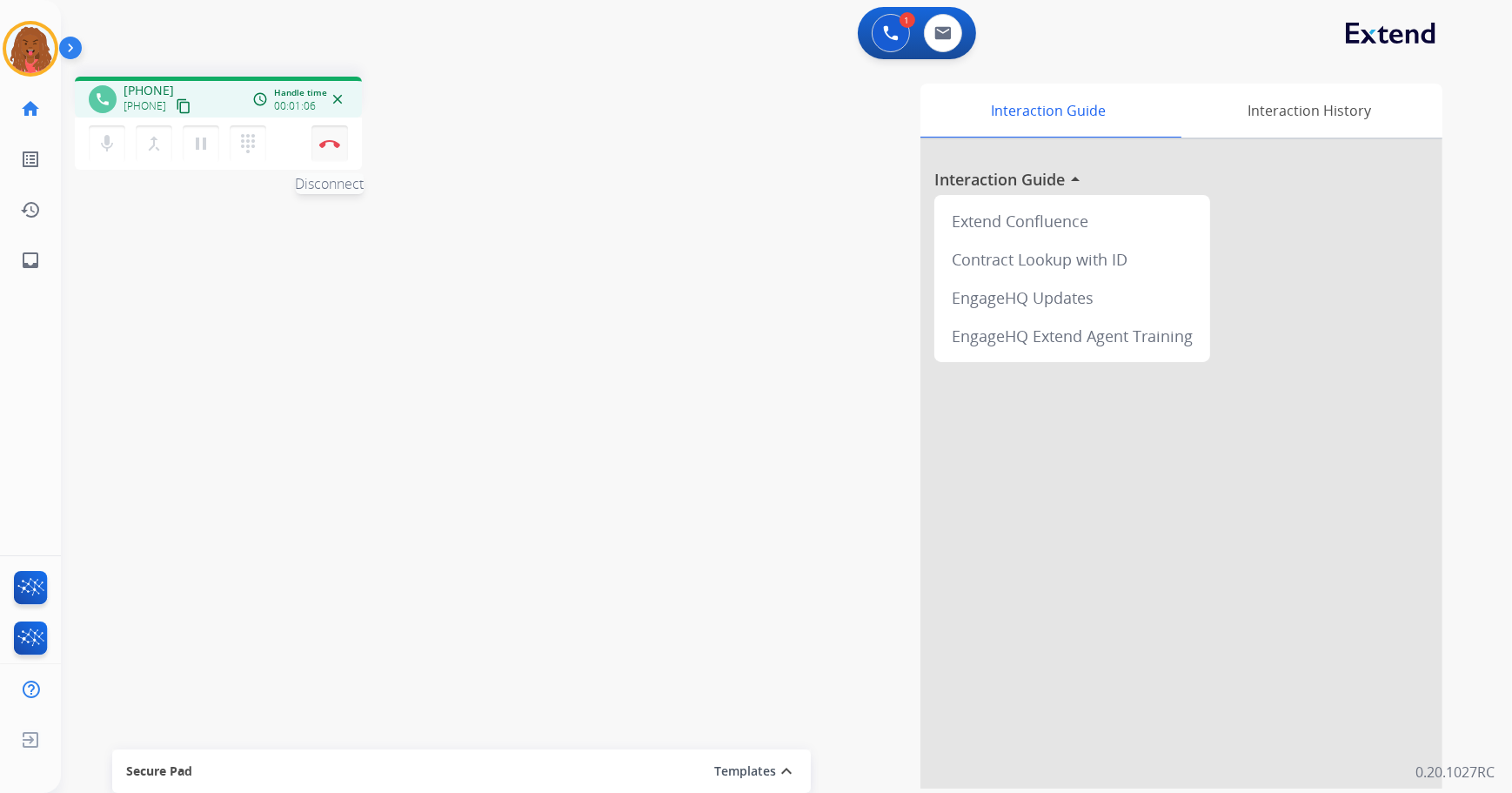 click on "Disconnect" at bounding box center [330, 144] 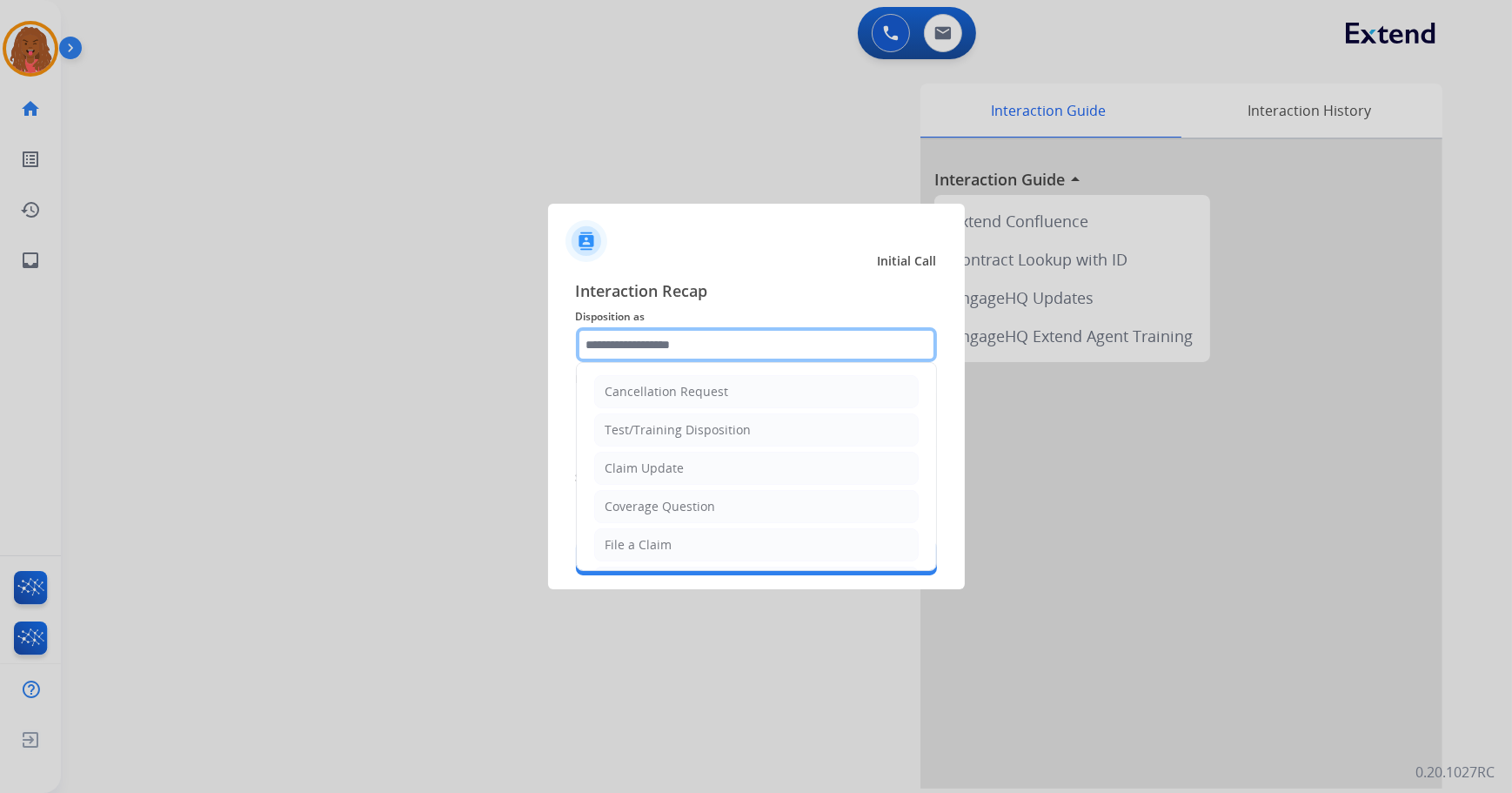 click 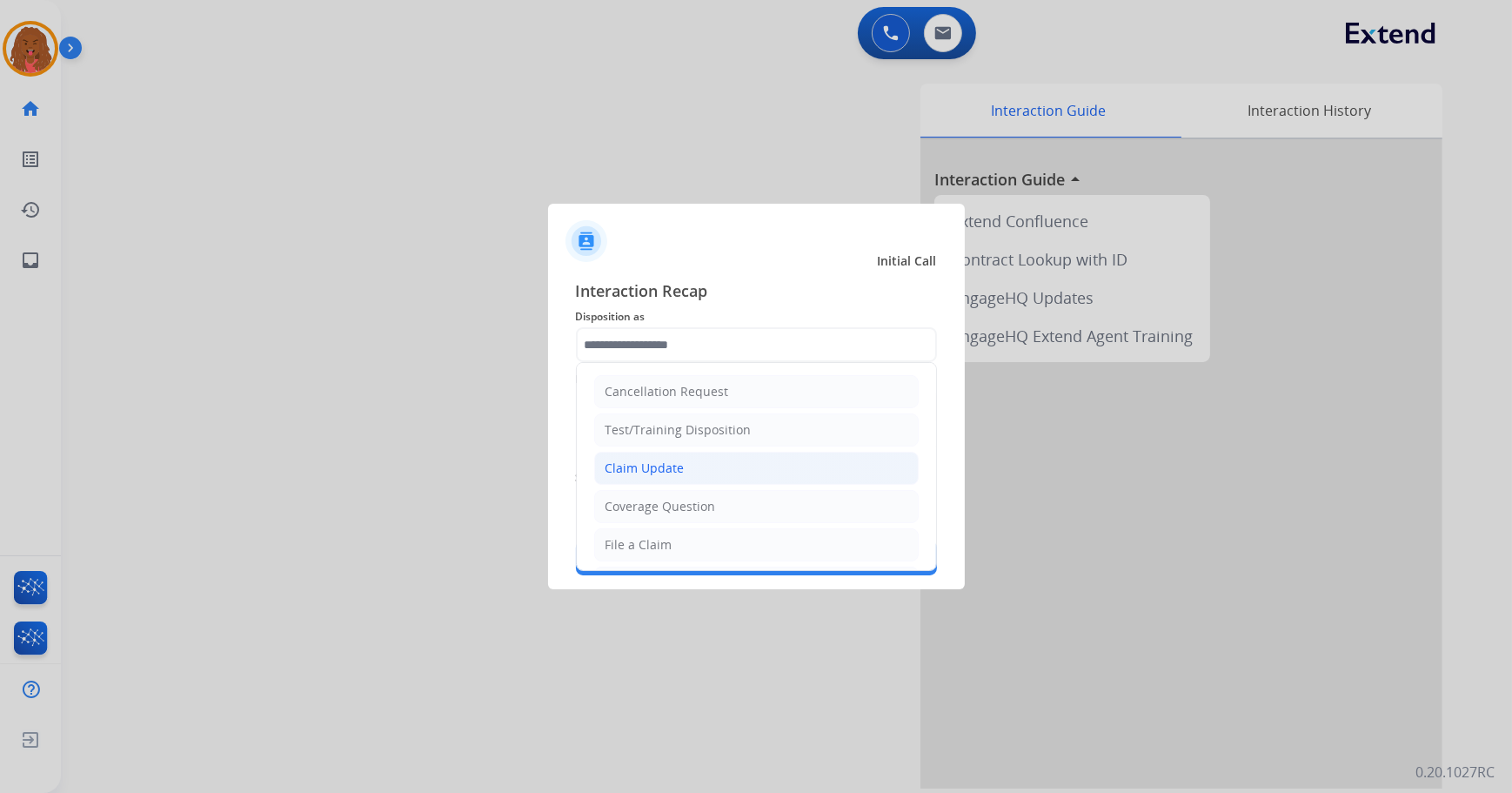 click on "Claim Update" 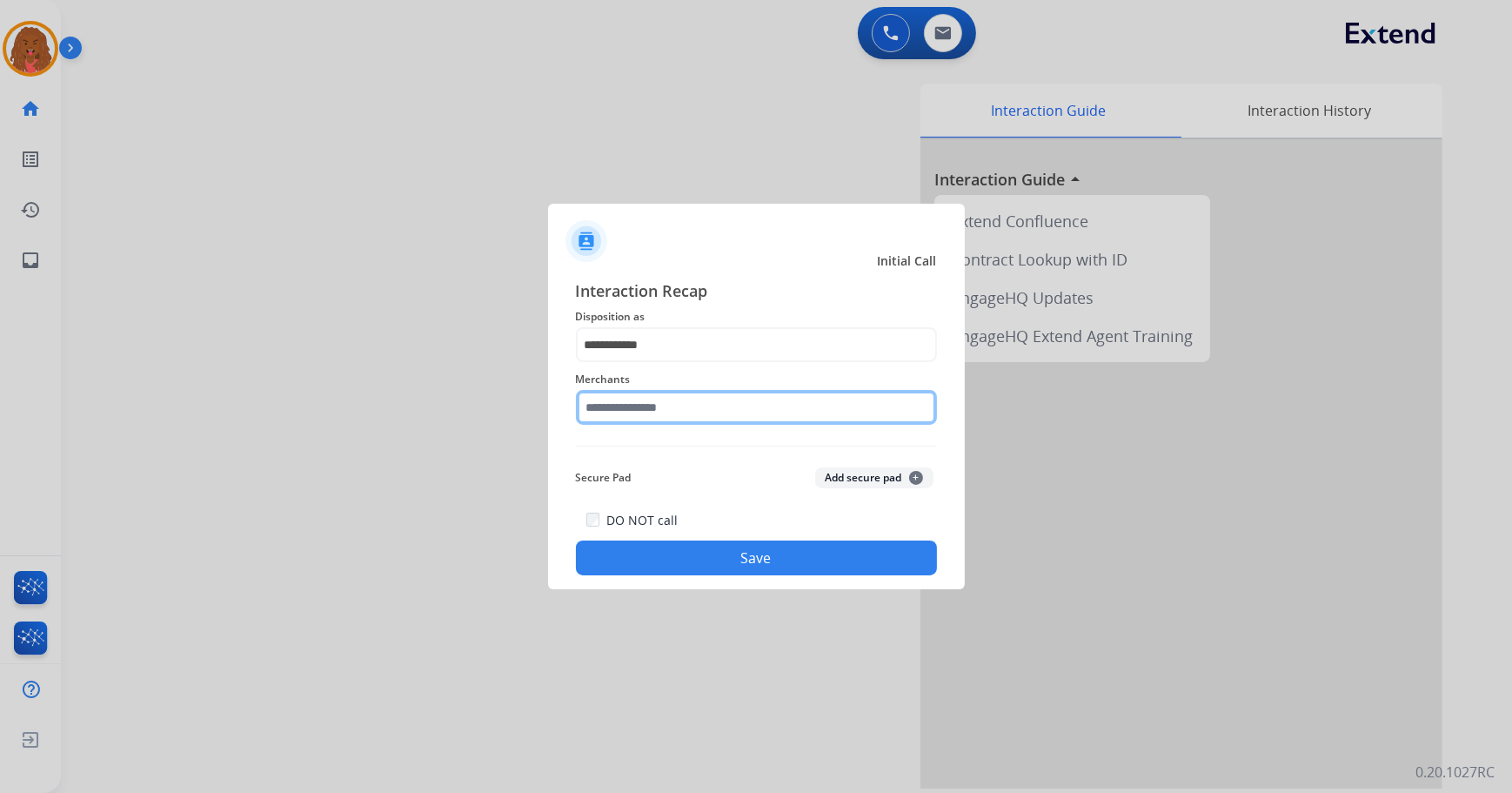 click 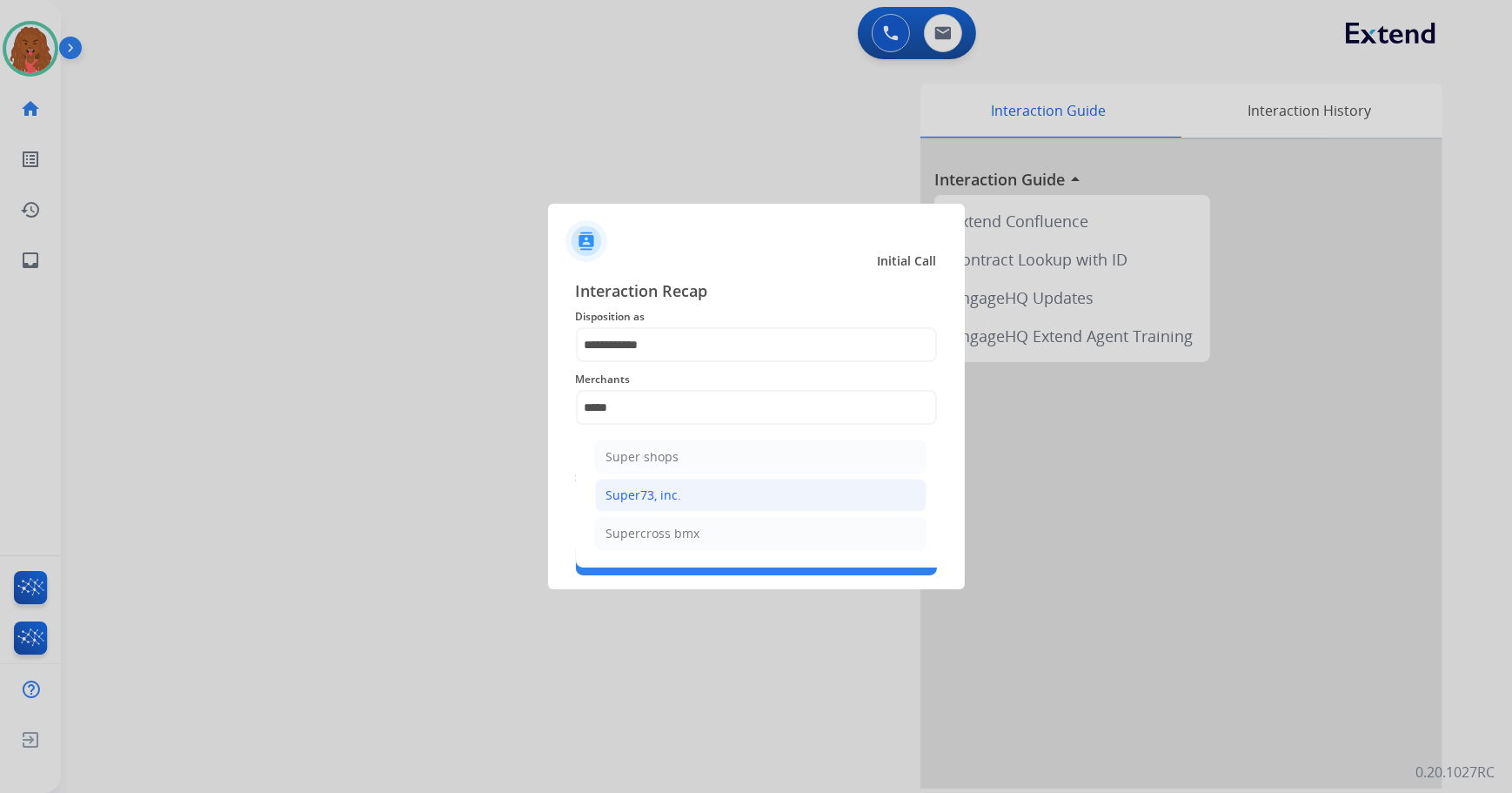 click on "Super73, inc." 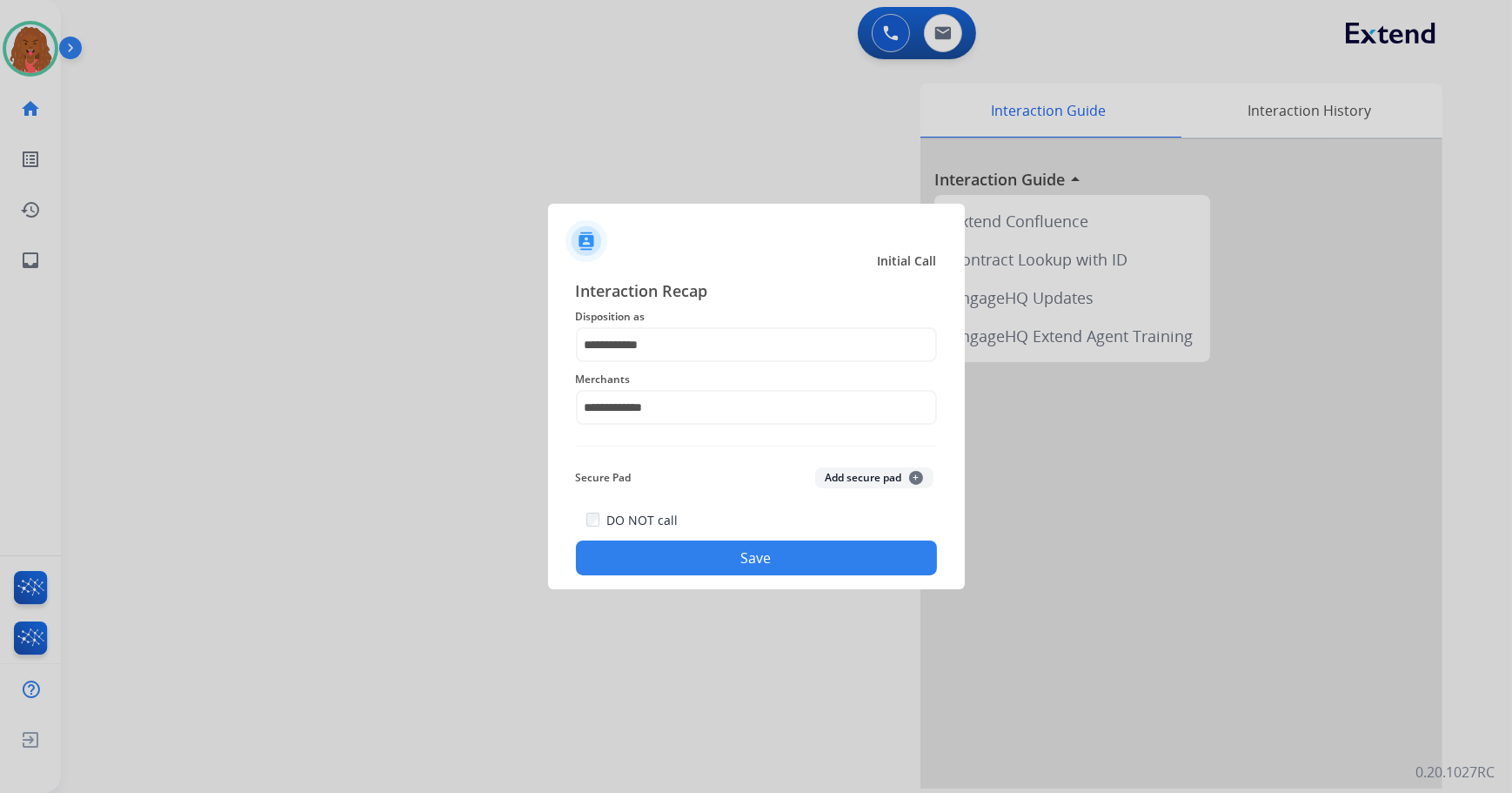 click on "Save" 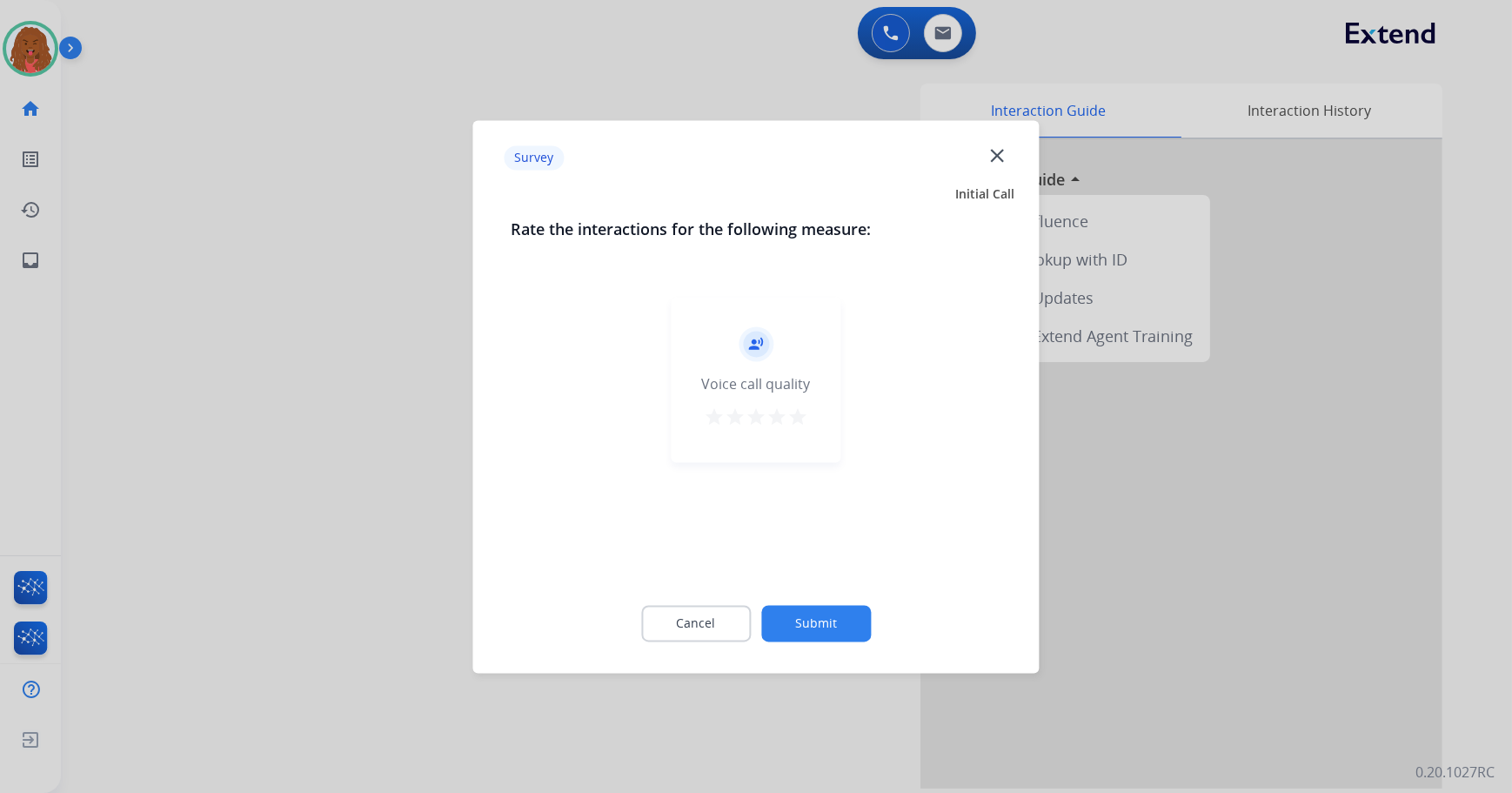 click on "Submit" 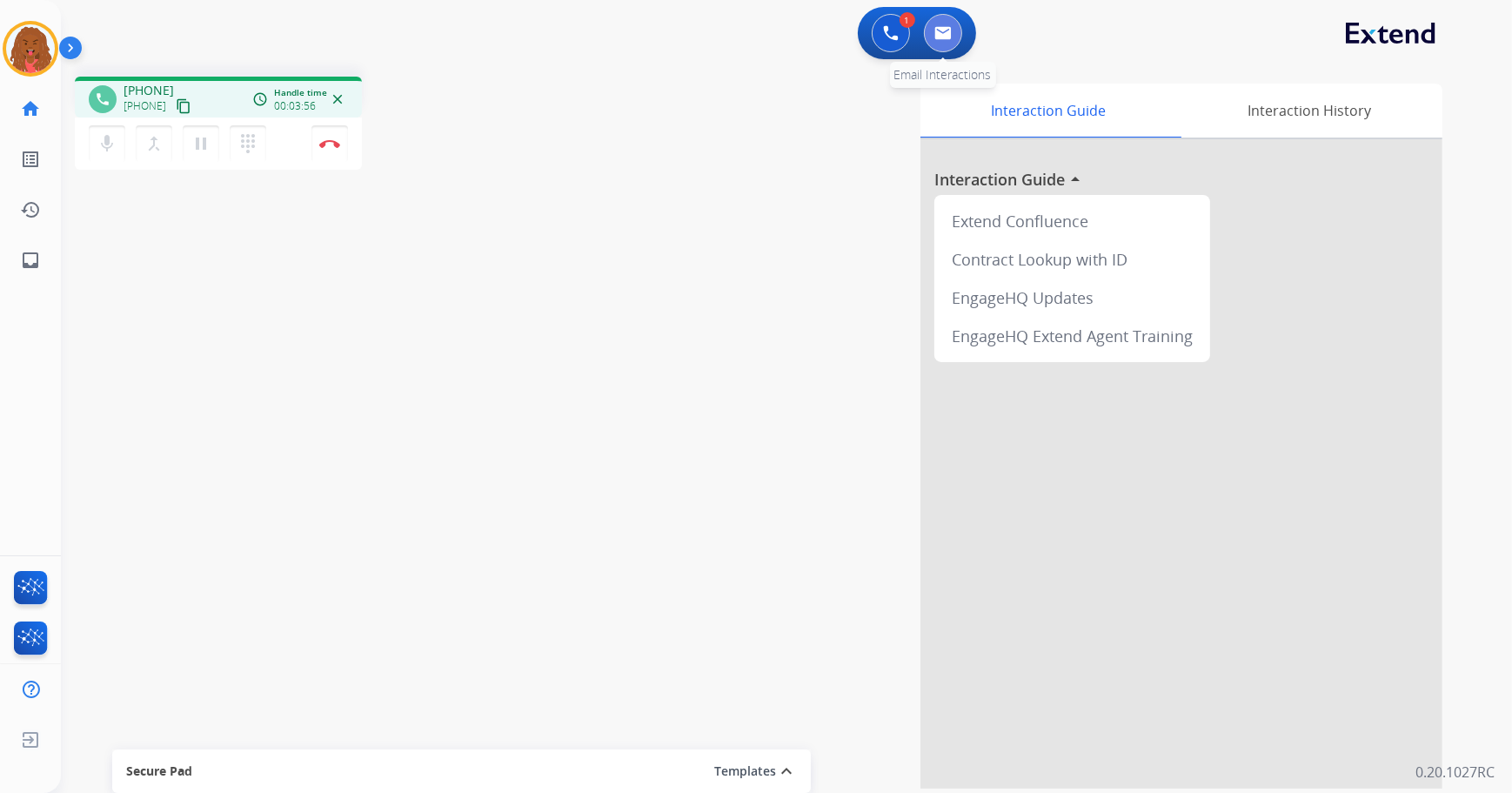 click at bounding box center (943, 33) 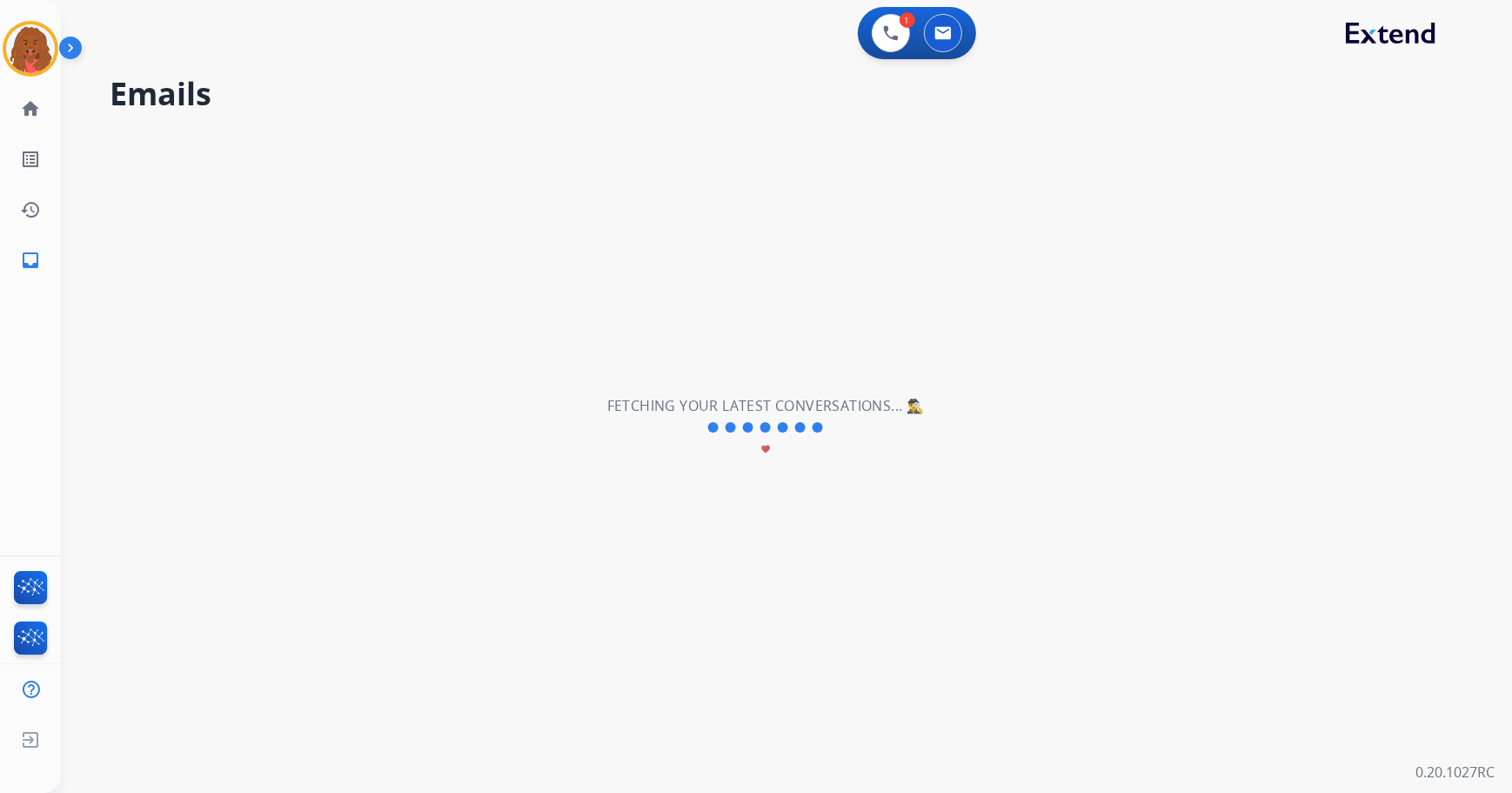 click on "1 Voice Interactions  0  Email Interactions" at bounding box center [917, 33] 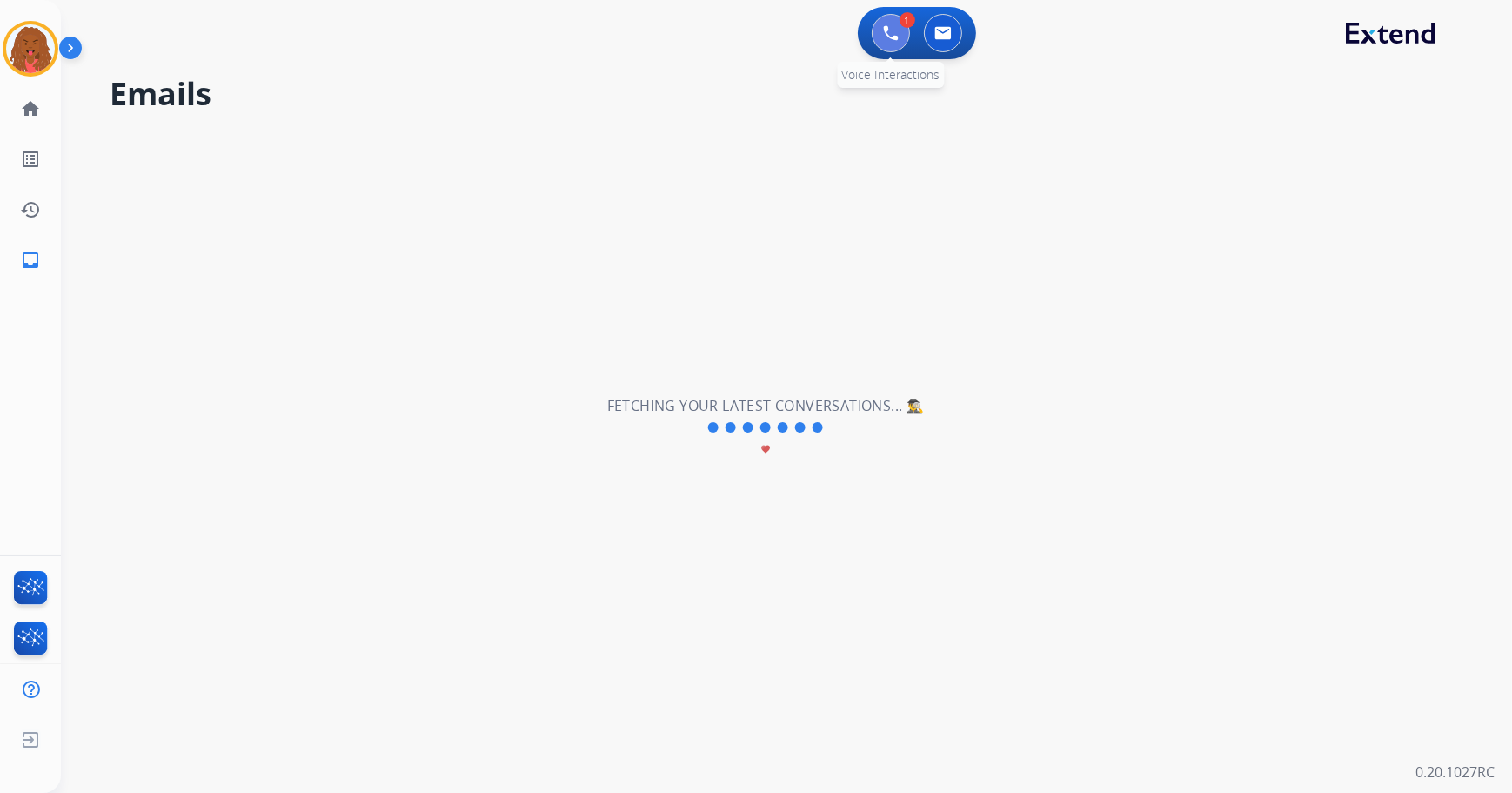 click at bounding box center (891, 33) 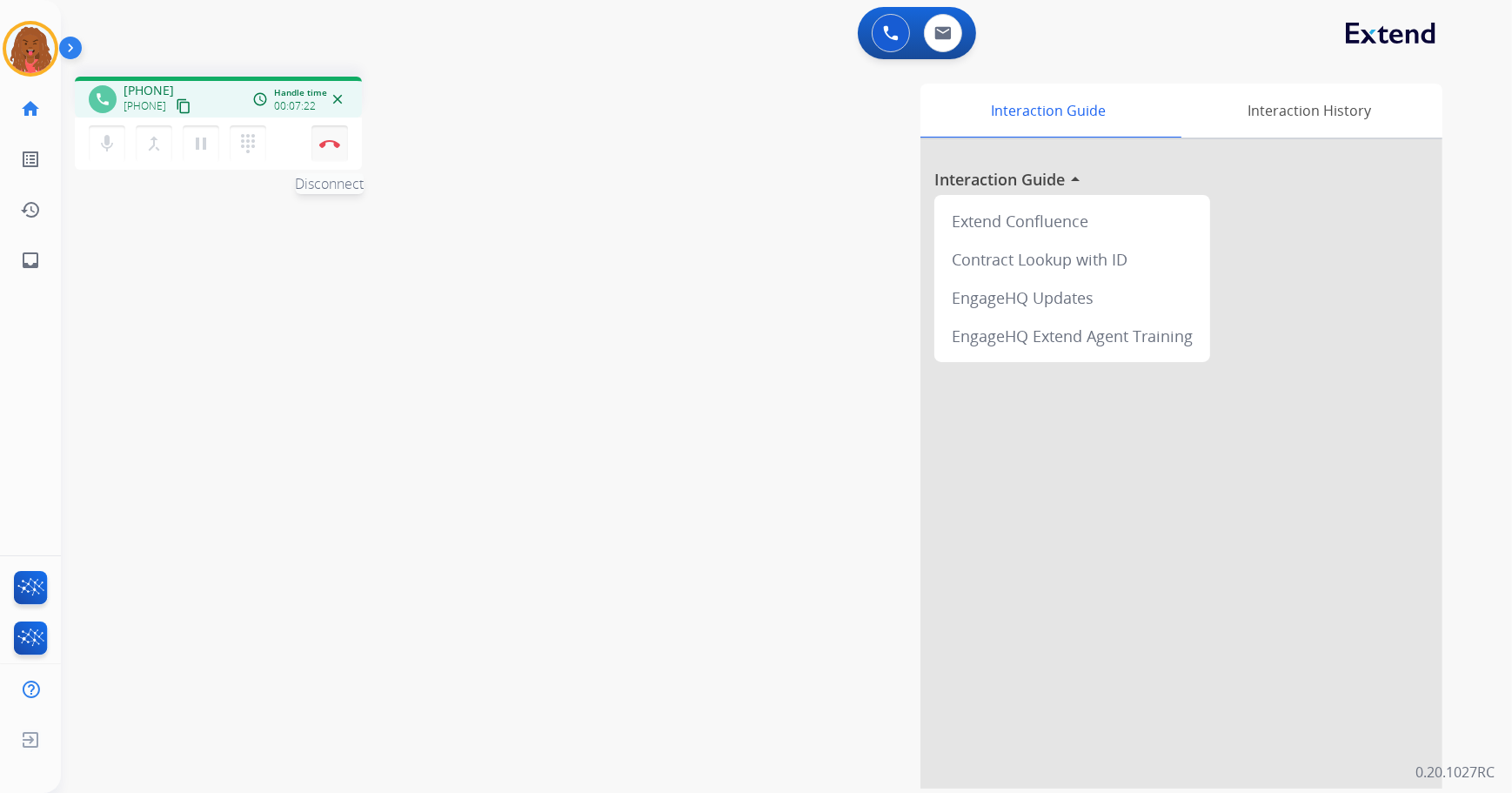 click on "Disconnect" at bounding box center (330, 144) 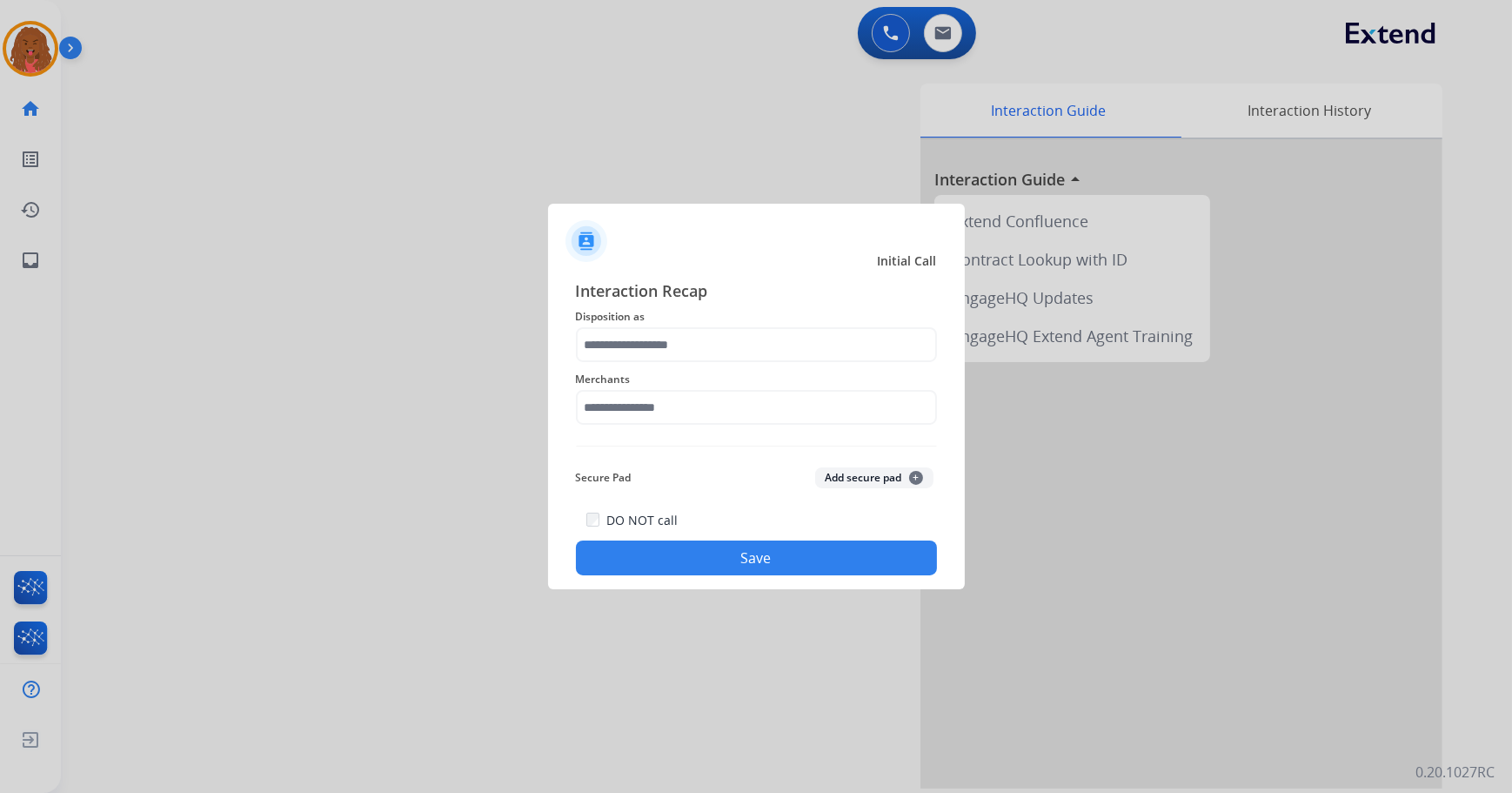 click on "Merchants" 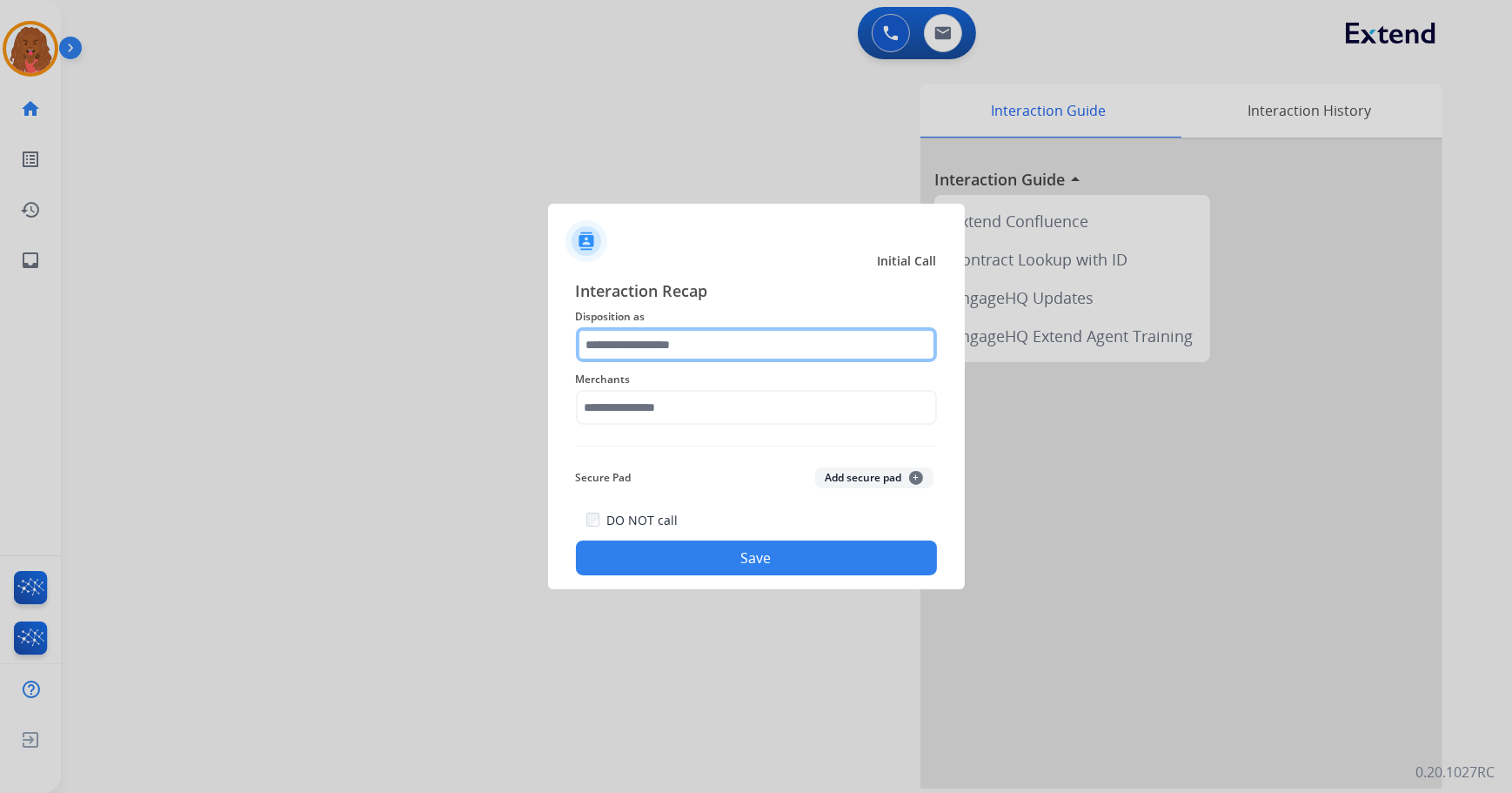 click 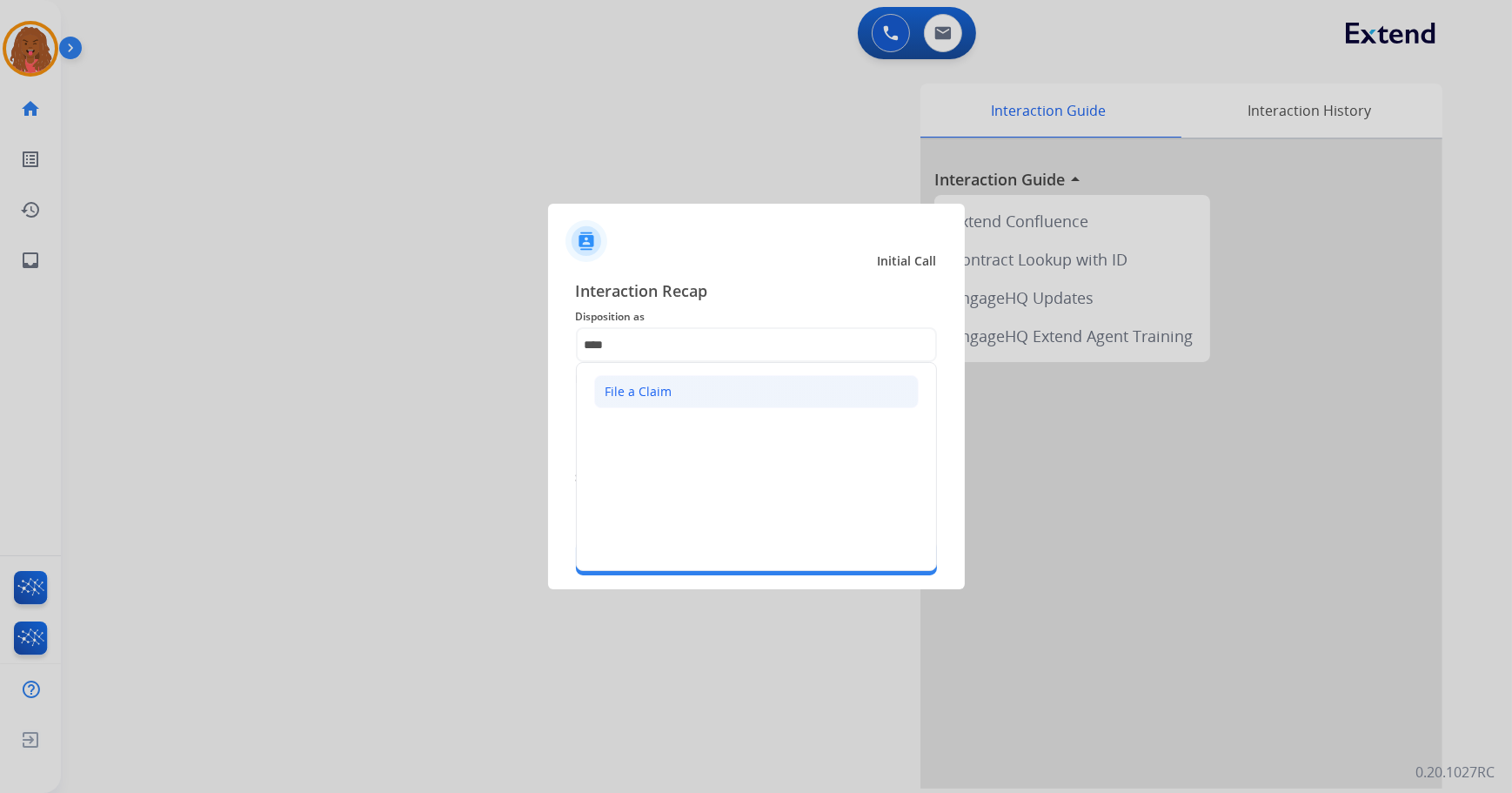 click on "File a Claim" 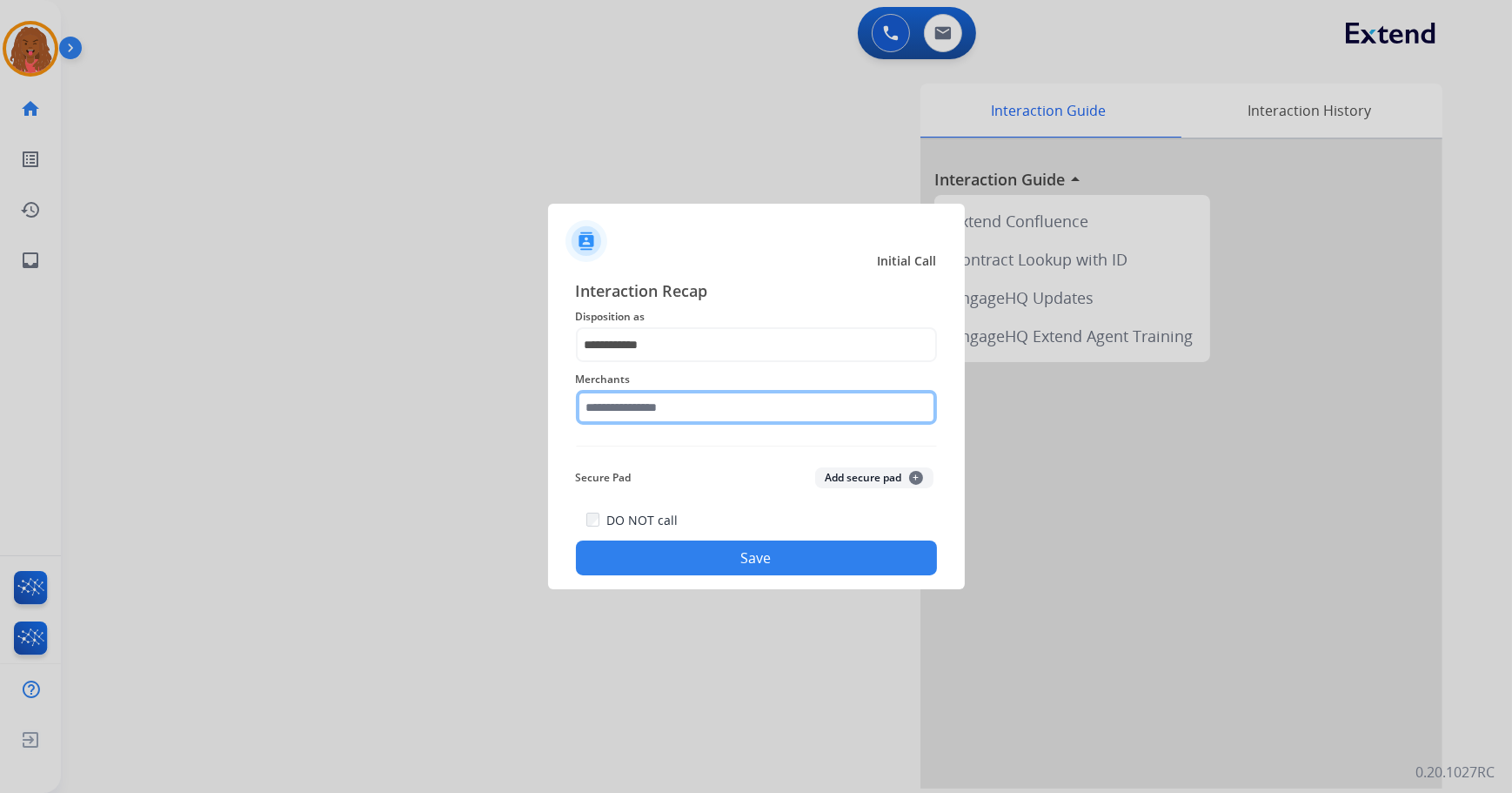 click 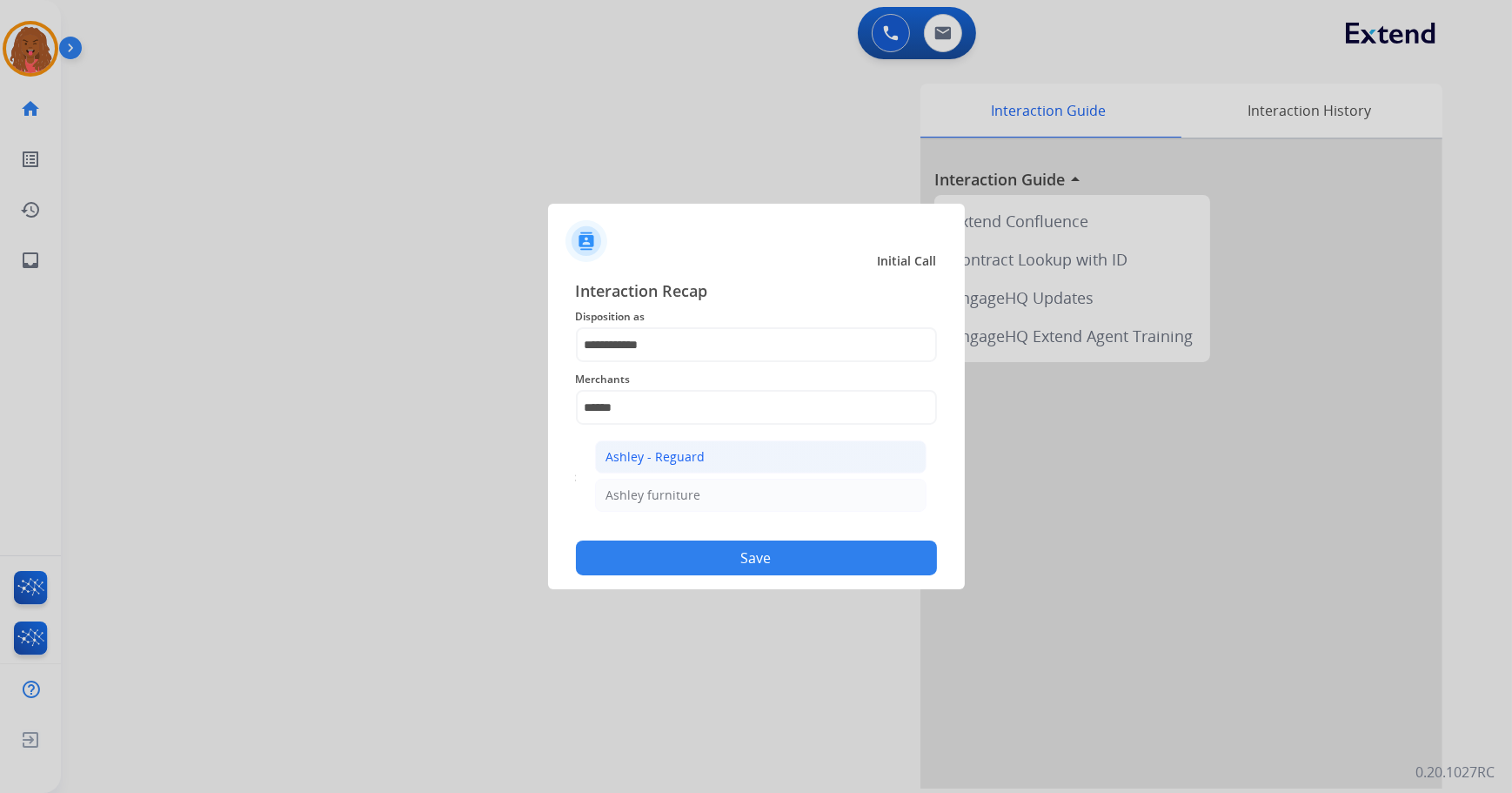 click on "Ashley - Reguard" 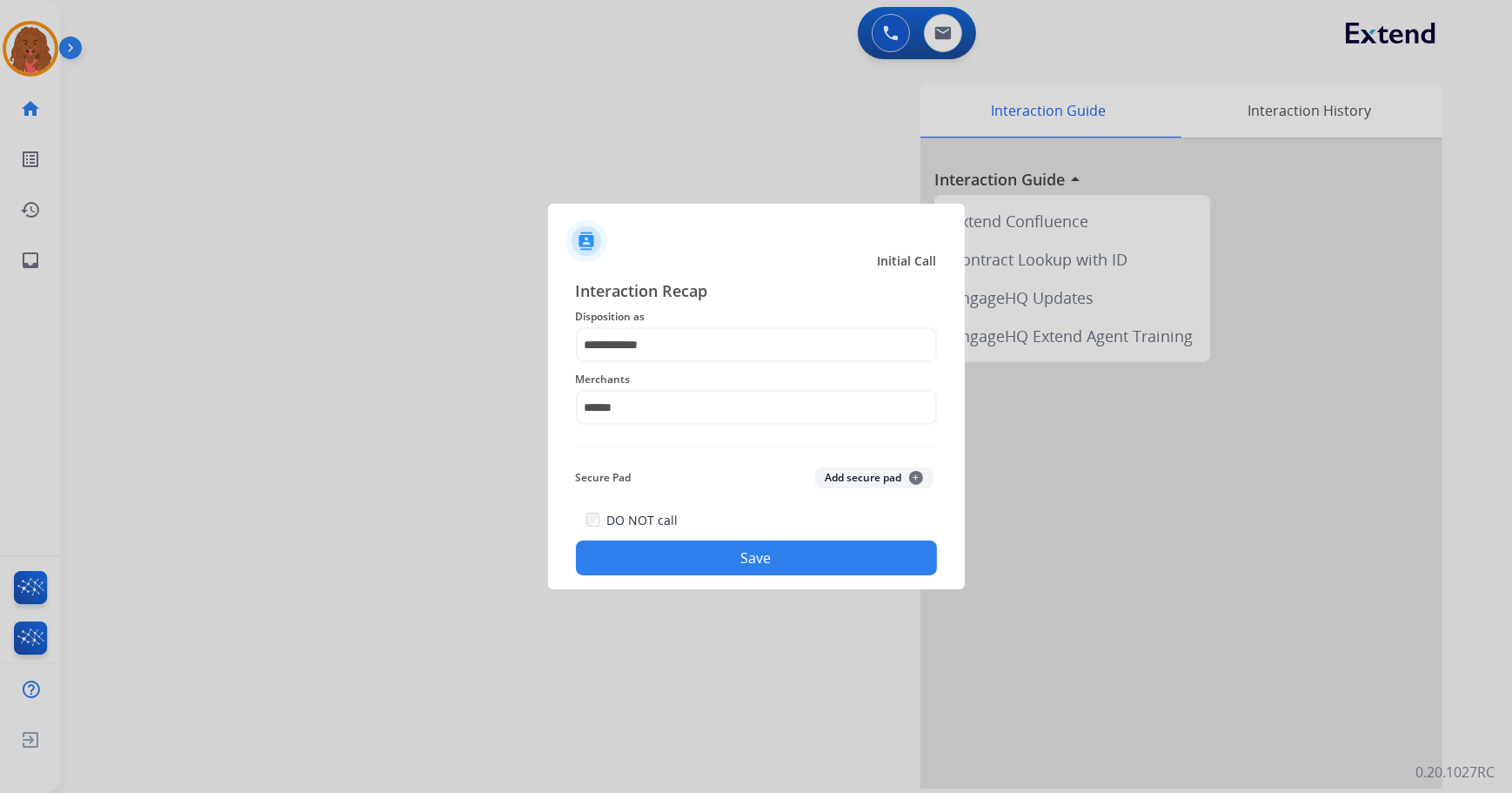 type on "**********" 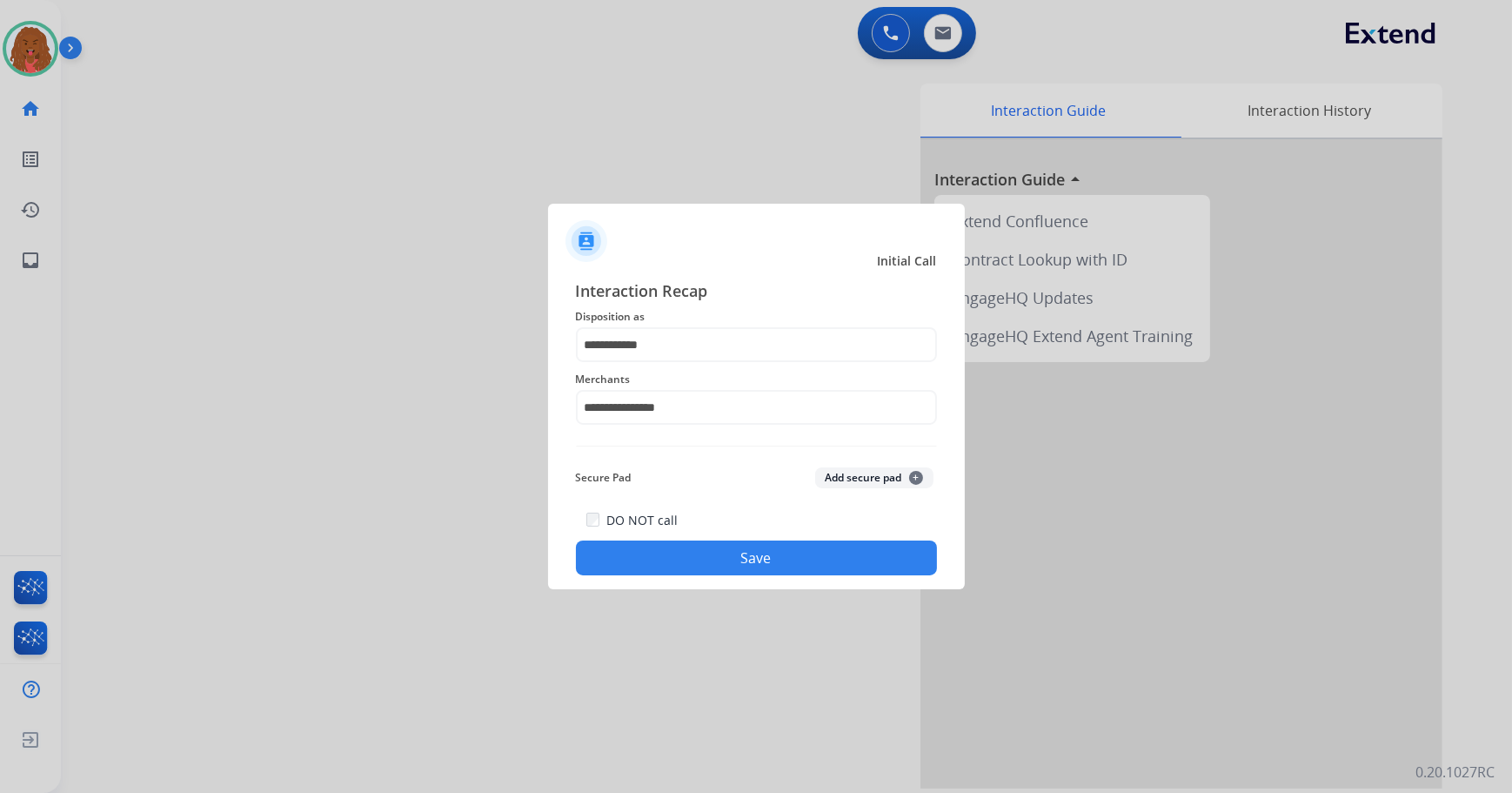 click on "Save" 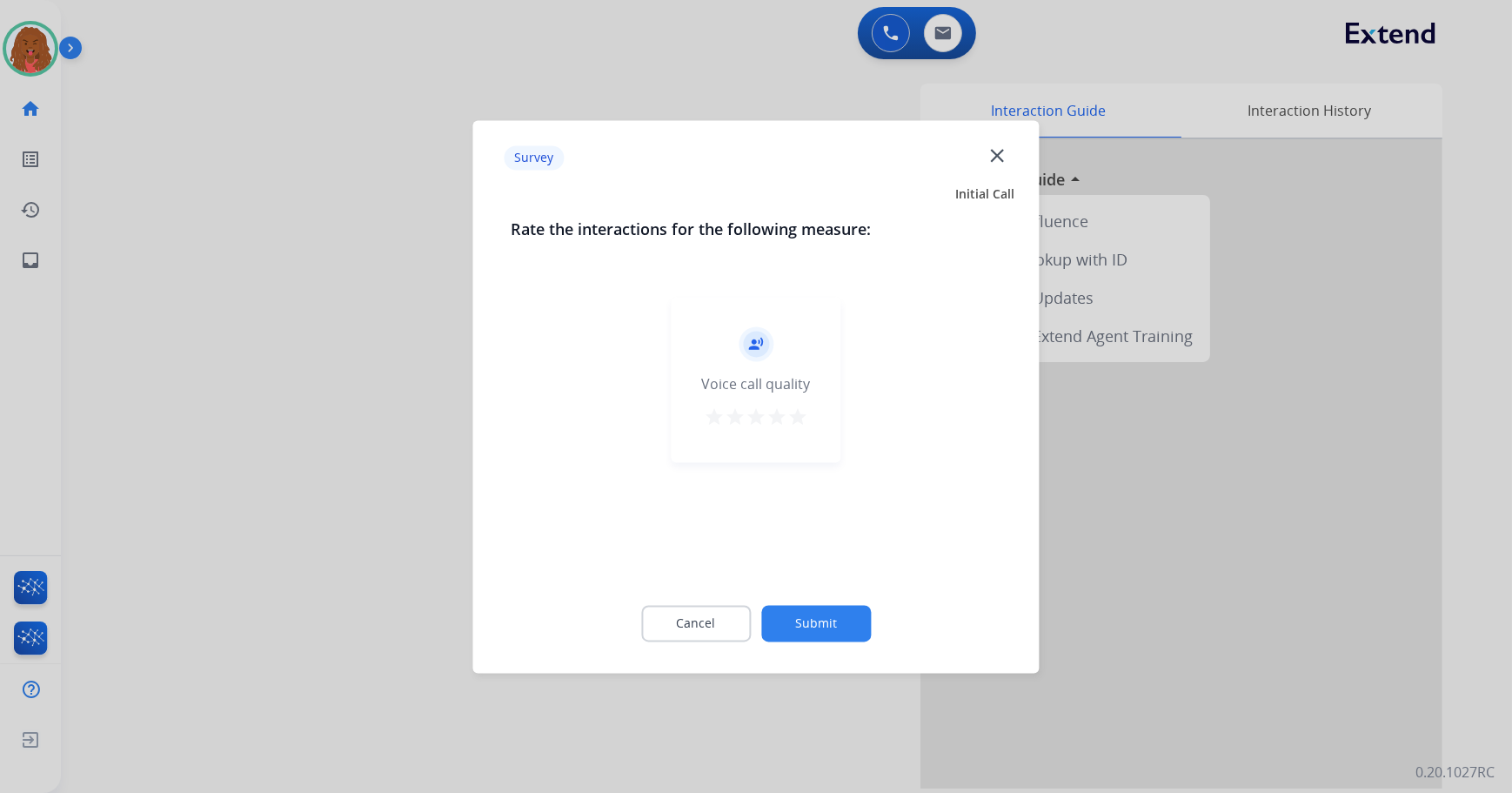 click on "Submit" 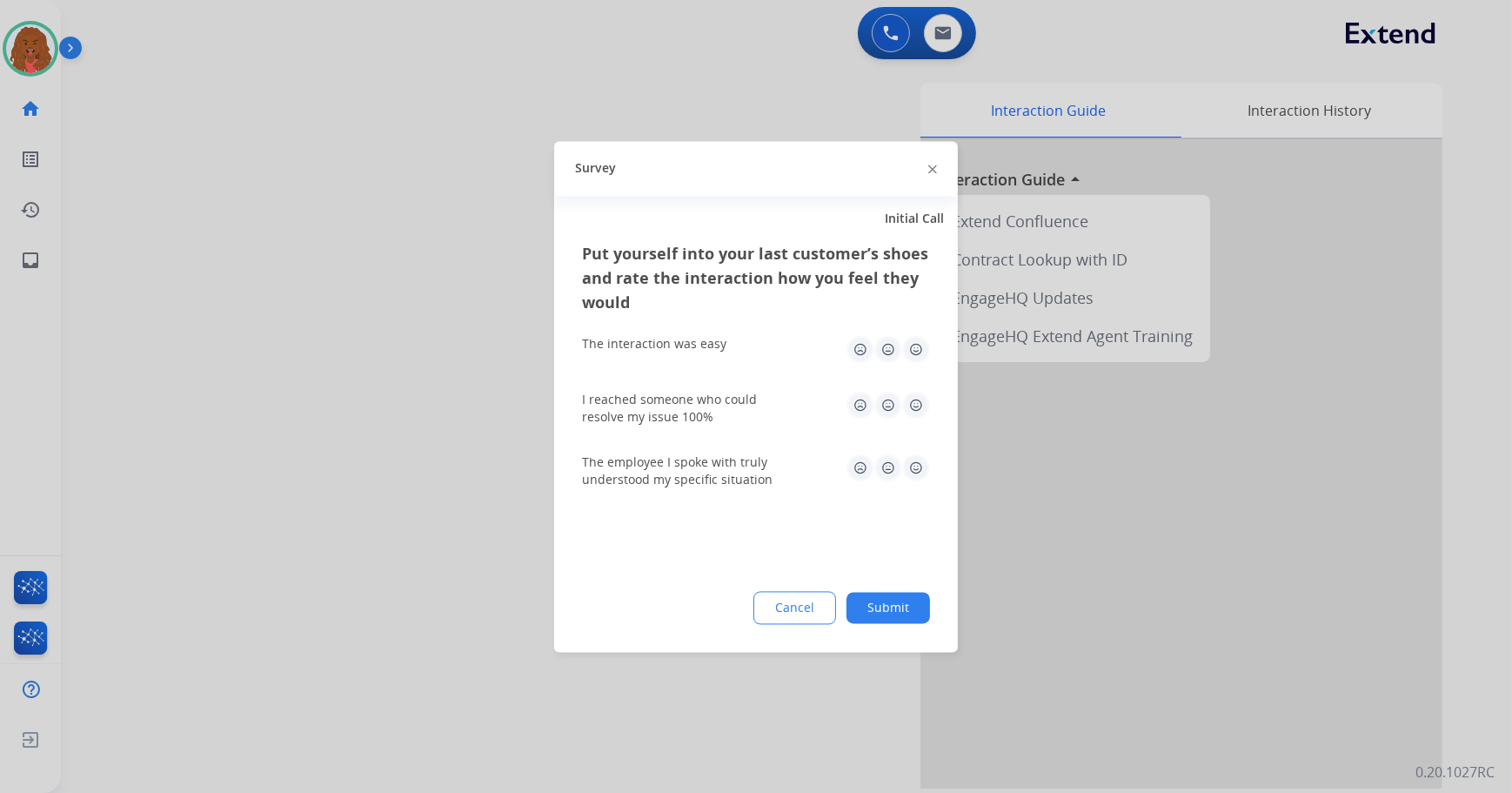 click on "Submit" 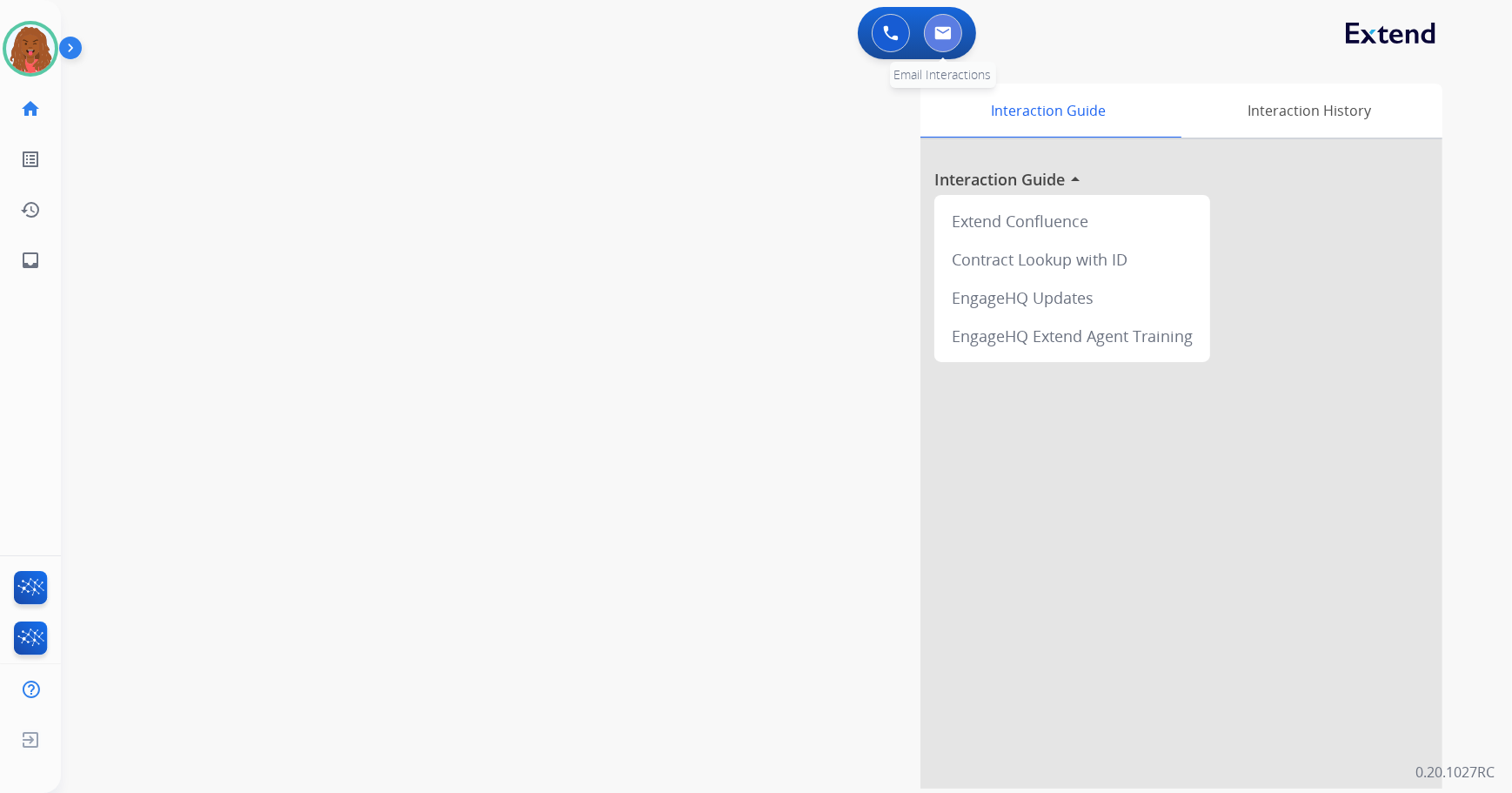 click at bounding box center [943, 33] 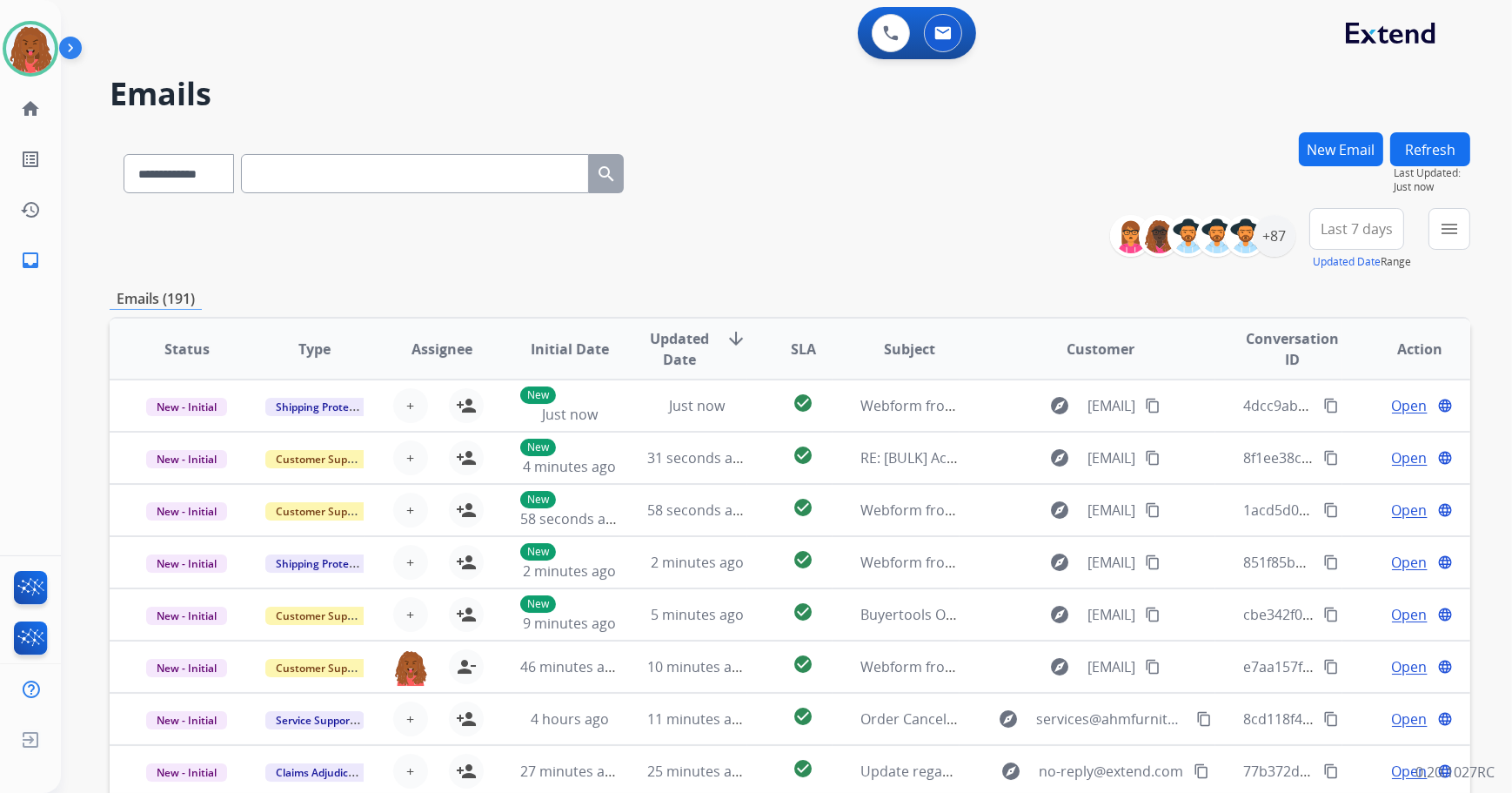 click on "New Email" at bounding box center [1341, 149] 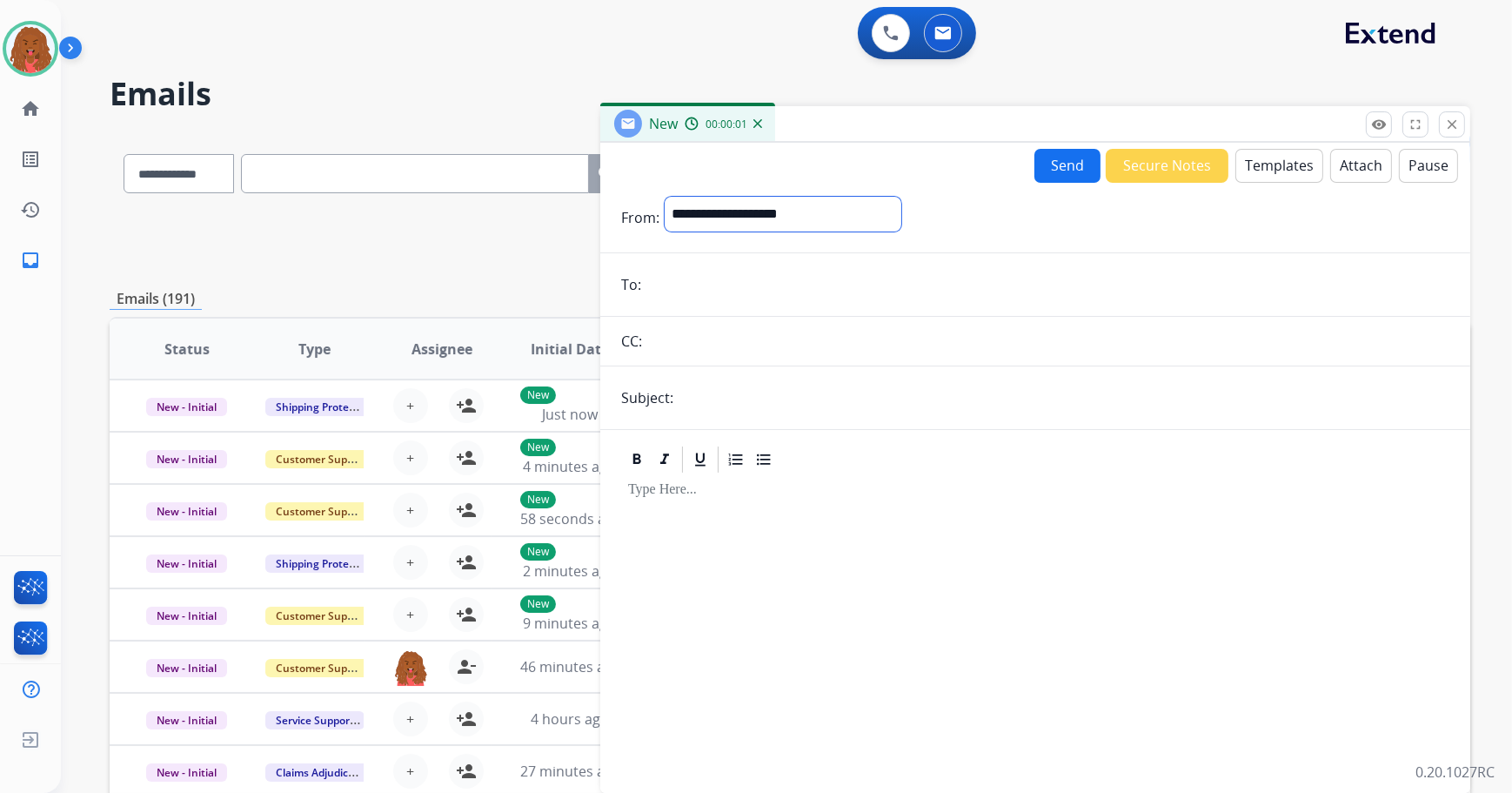 click on "**********" at bounding box center (783, 214) 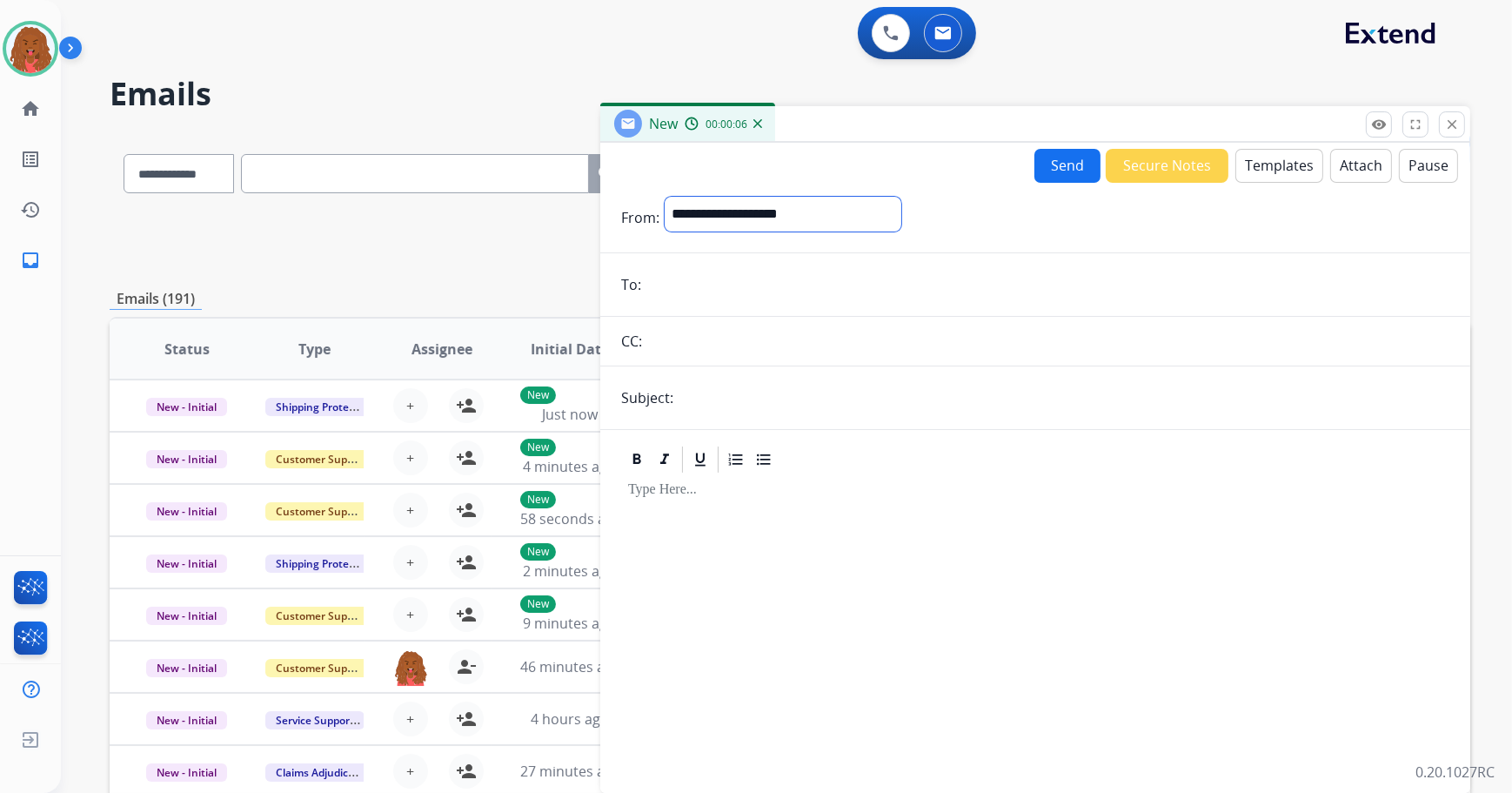 select on "**********" 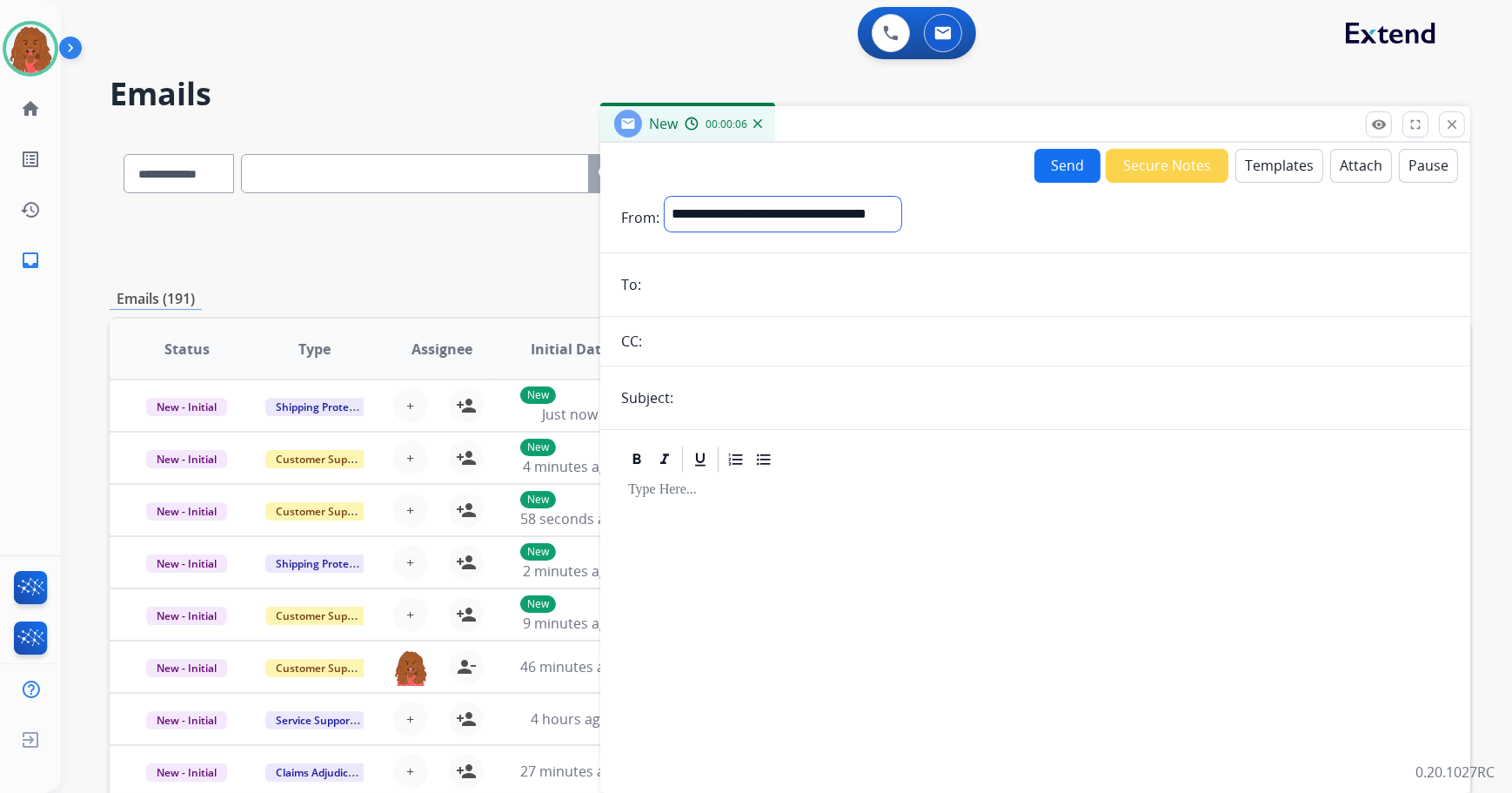 click on "**********" at bounding box center (783, 214) 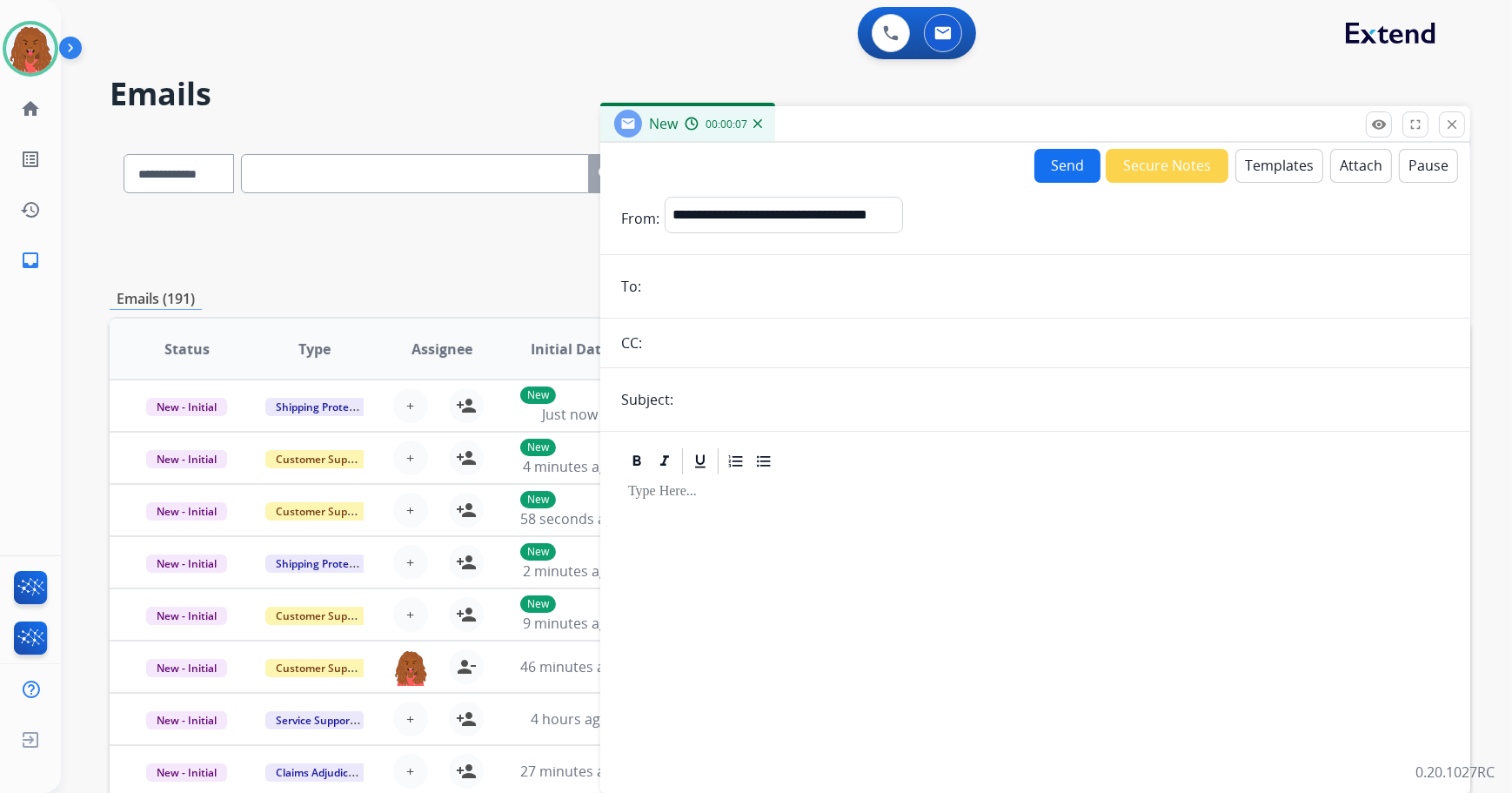 click on "Templates" at bounding box center [1279, 165] 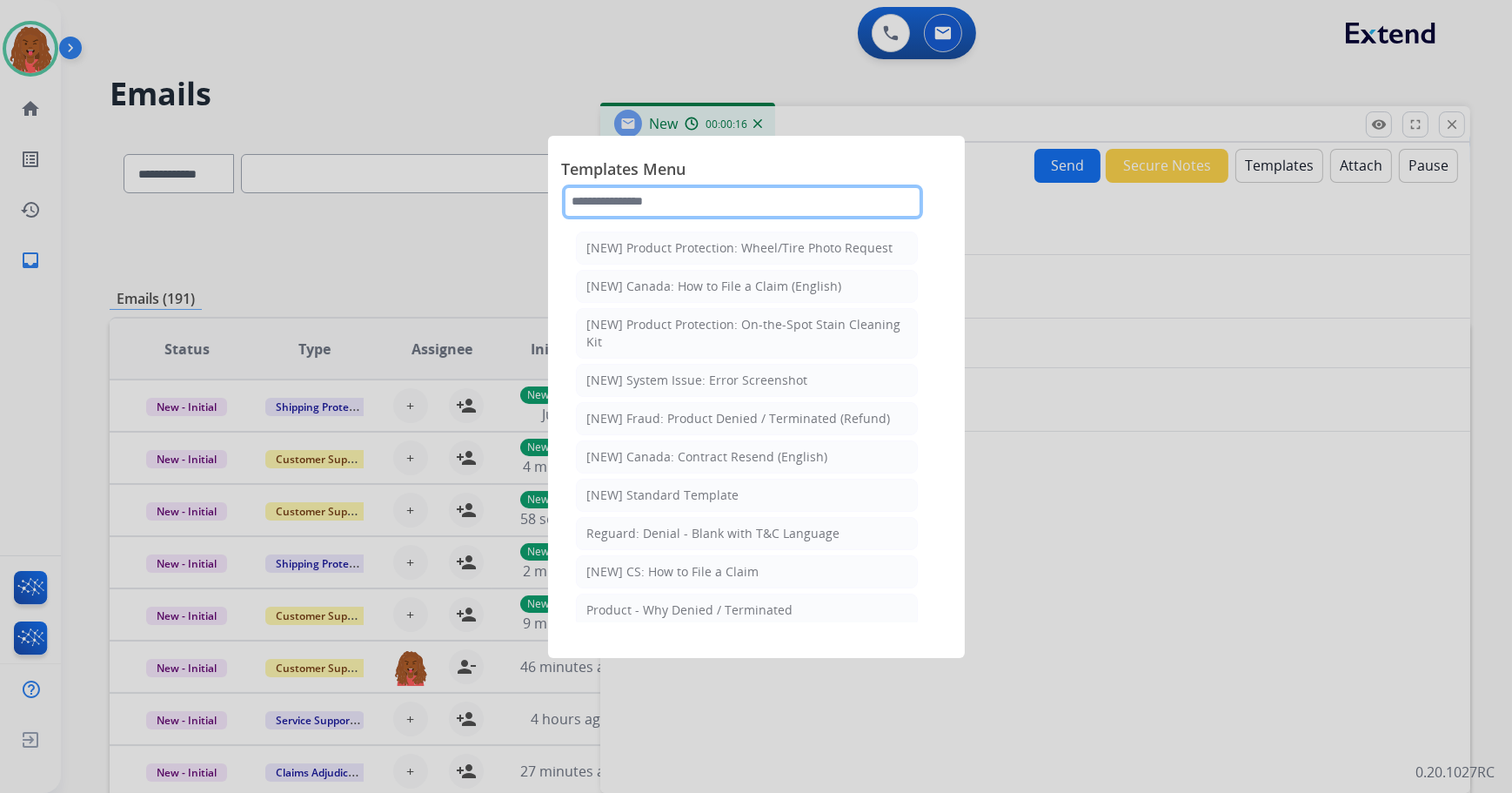 click 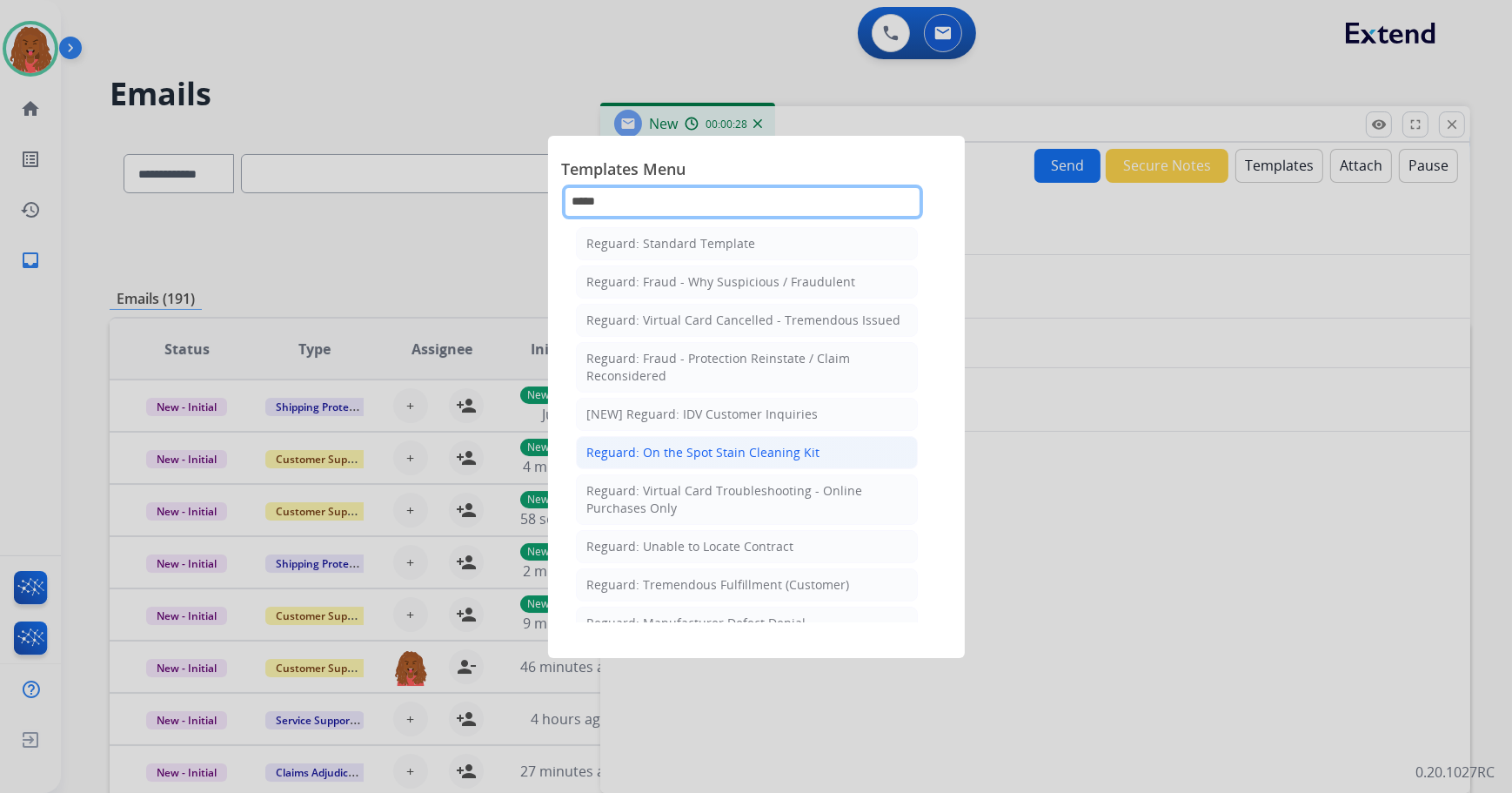scroll, scrollTop: 158, scrollLeft: 0, axis: vertical 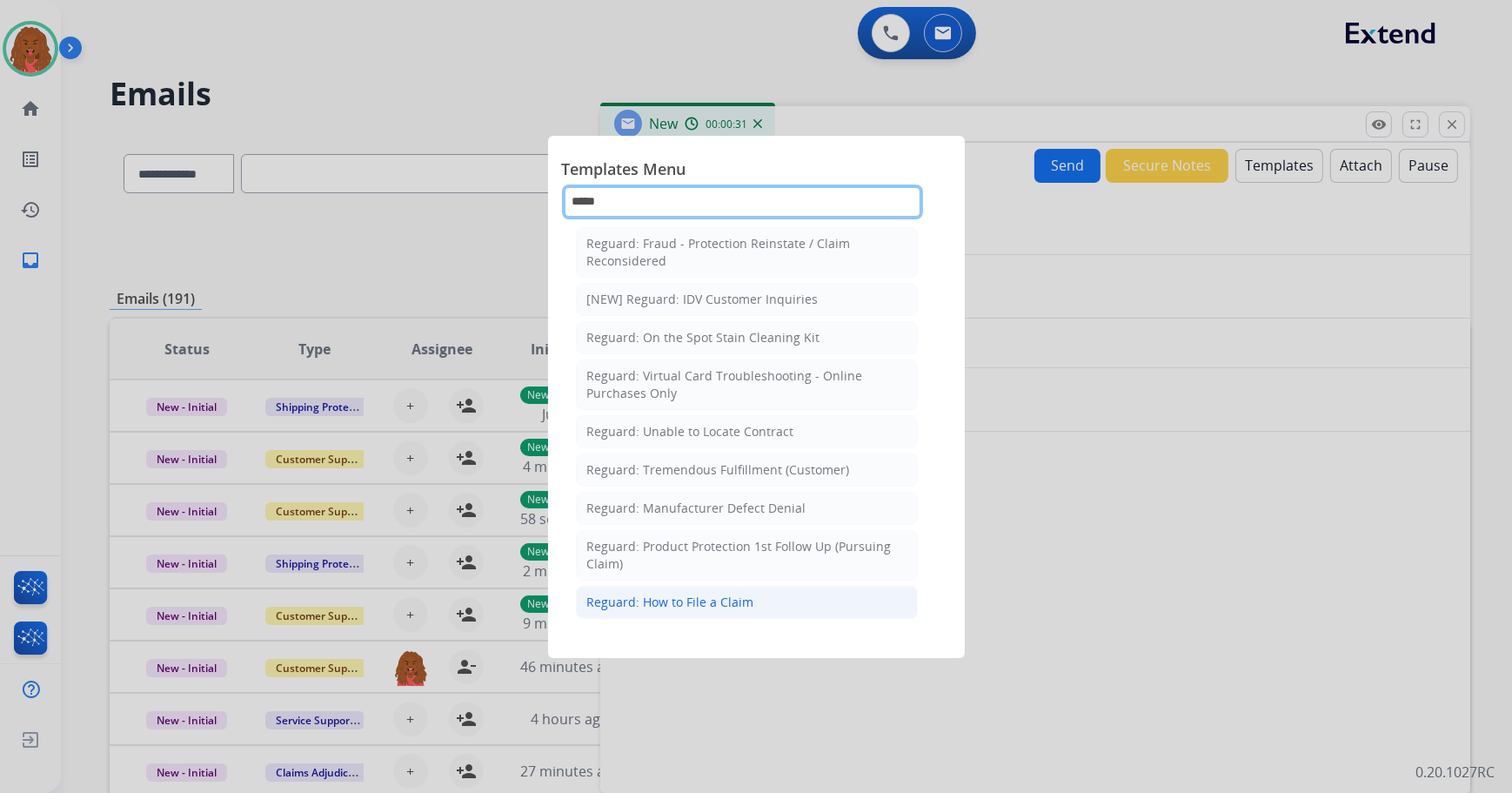 type on "*****" 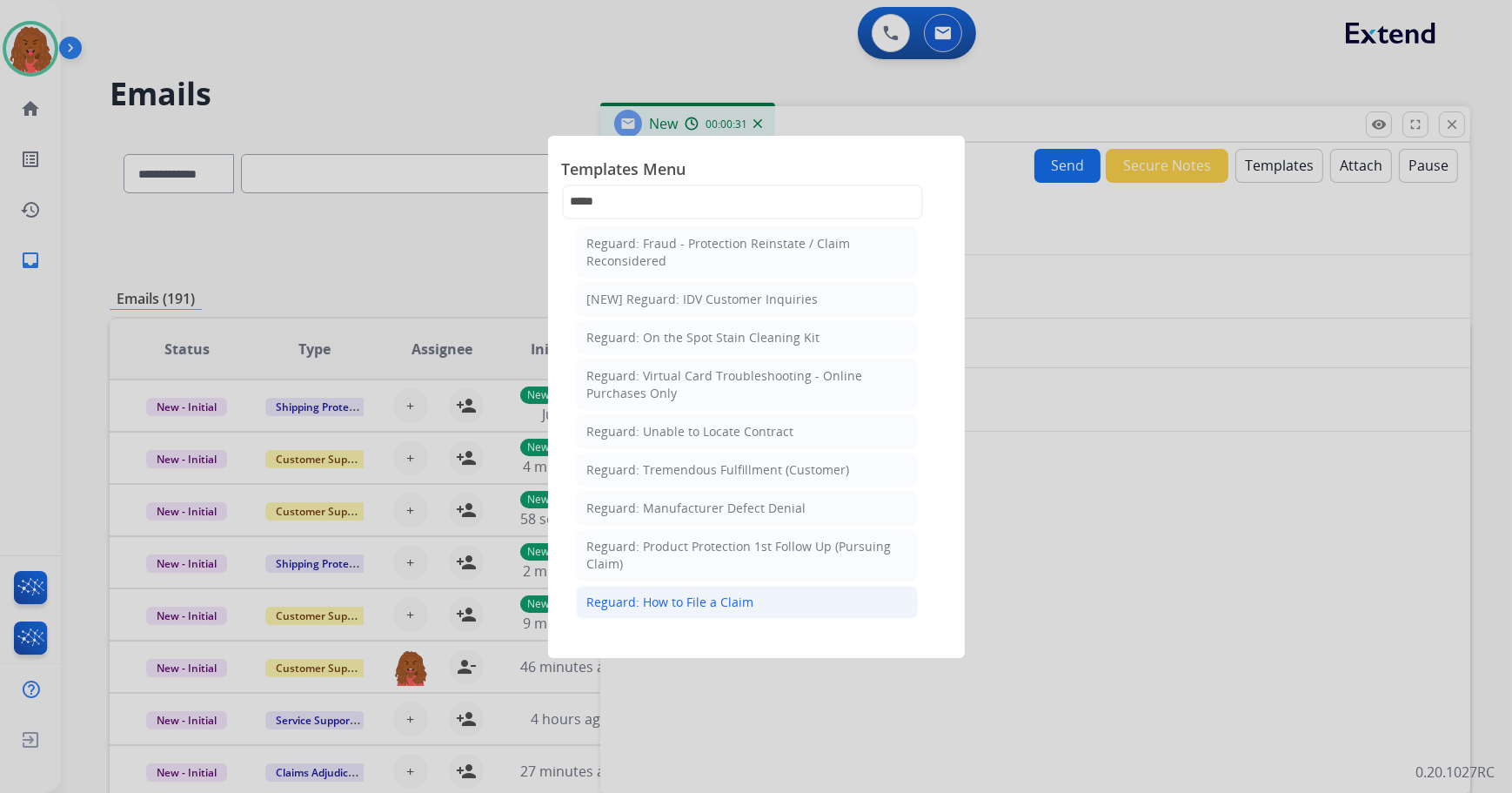 click on "Reguard: How to File a Claim" 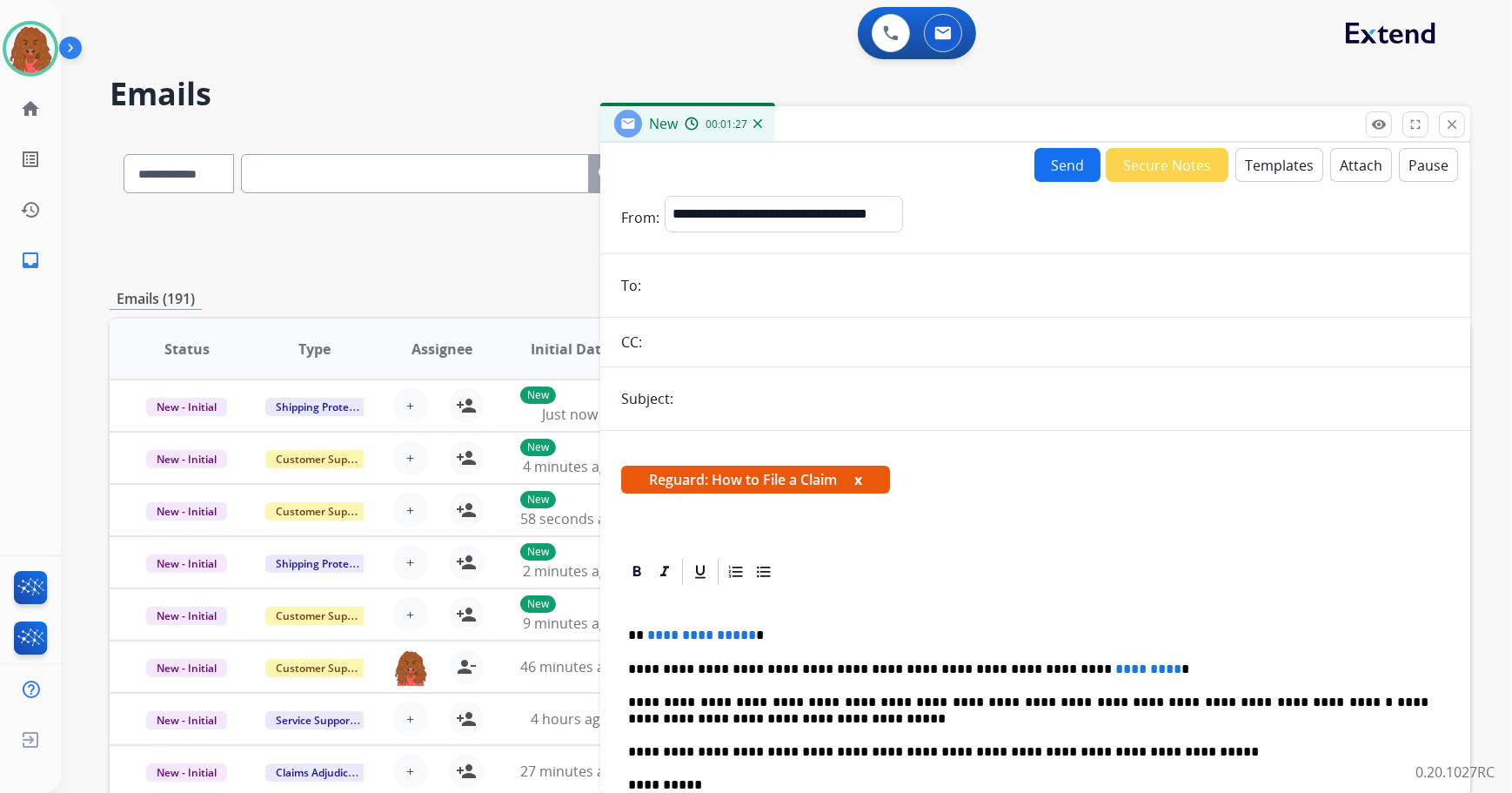click on "Attach" at bounding box center [1361, 165] 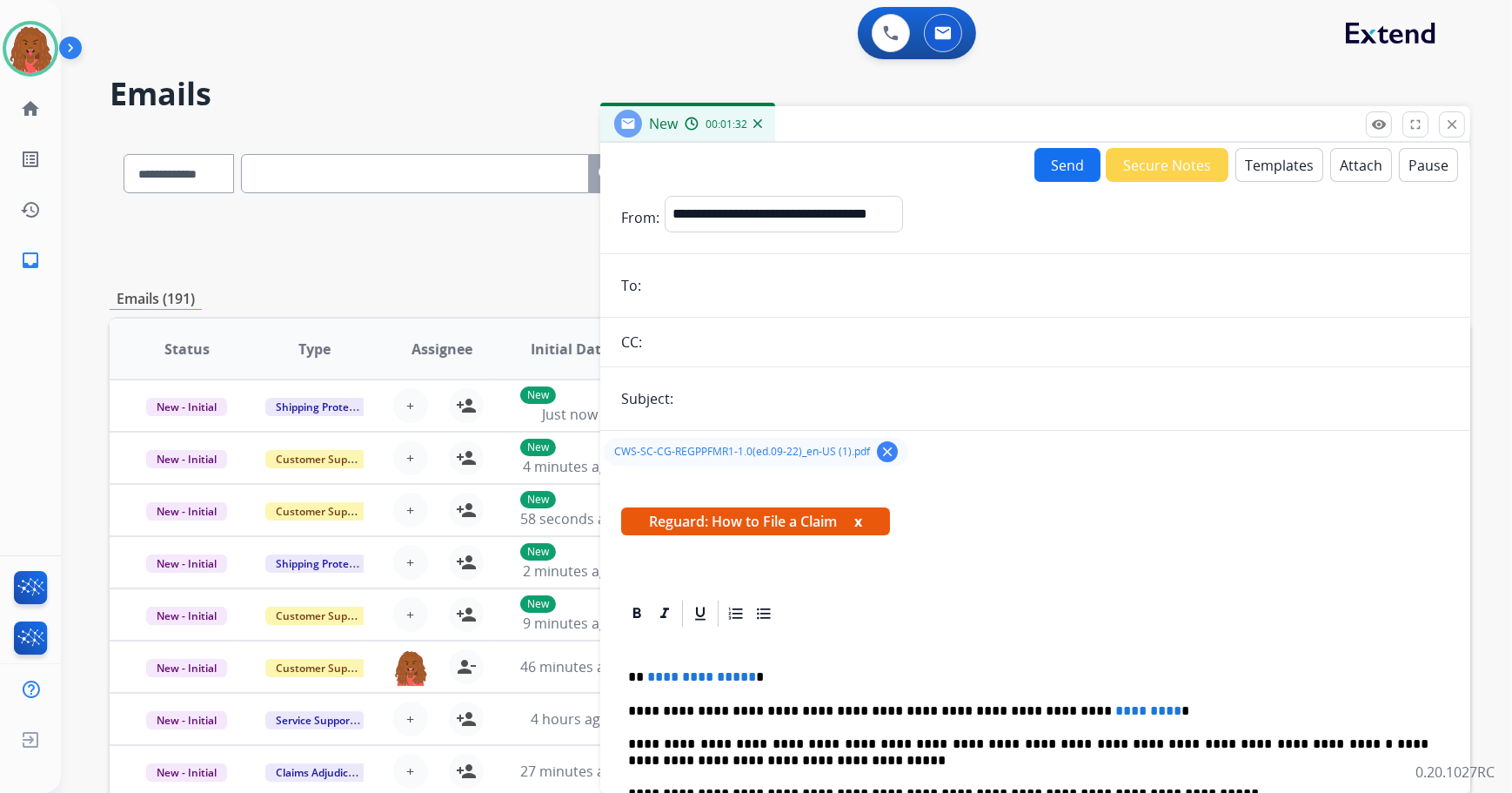 click at bounding box center [1047, 286] 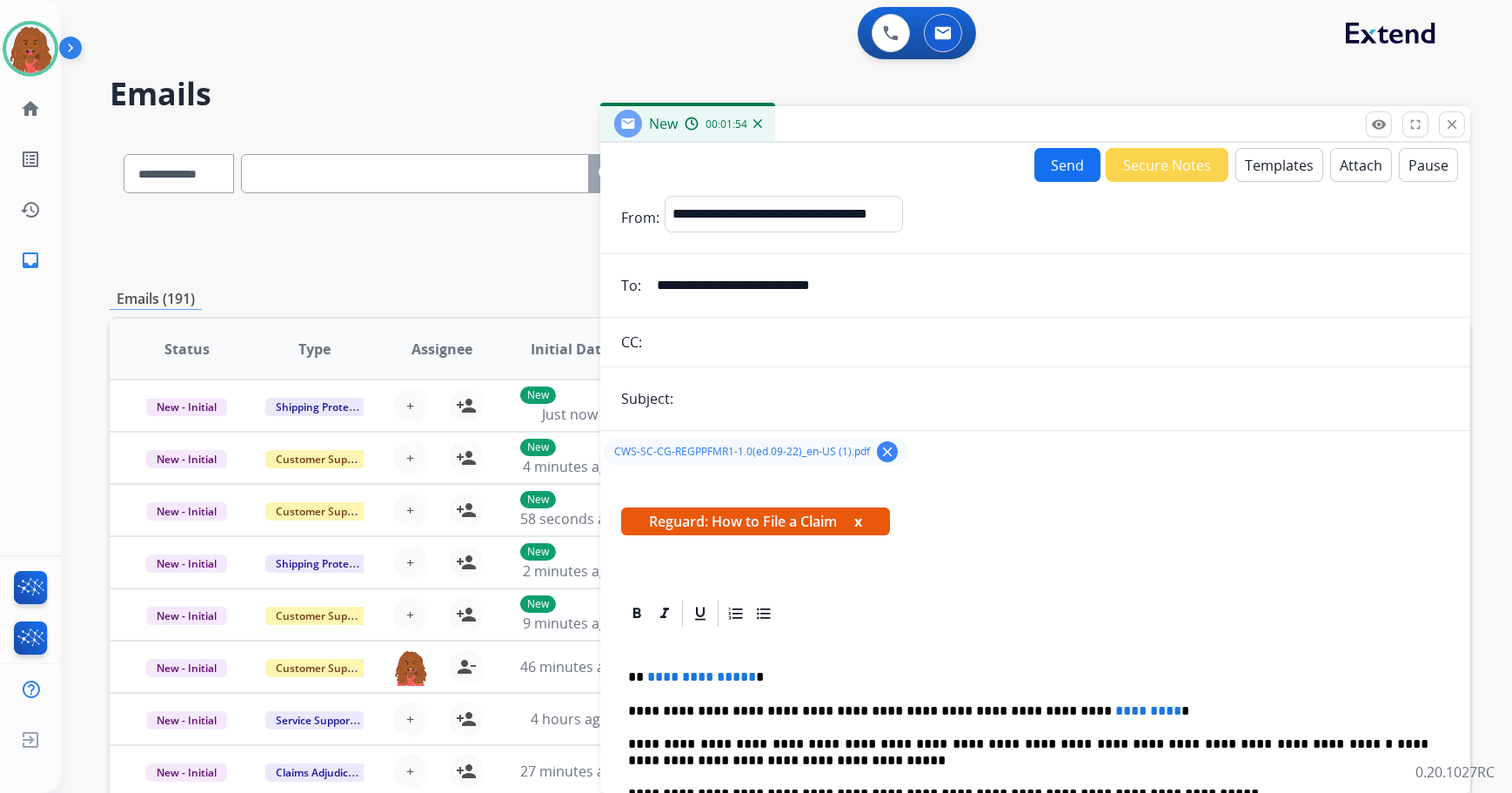 type on "**********" 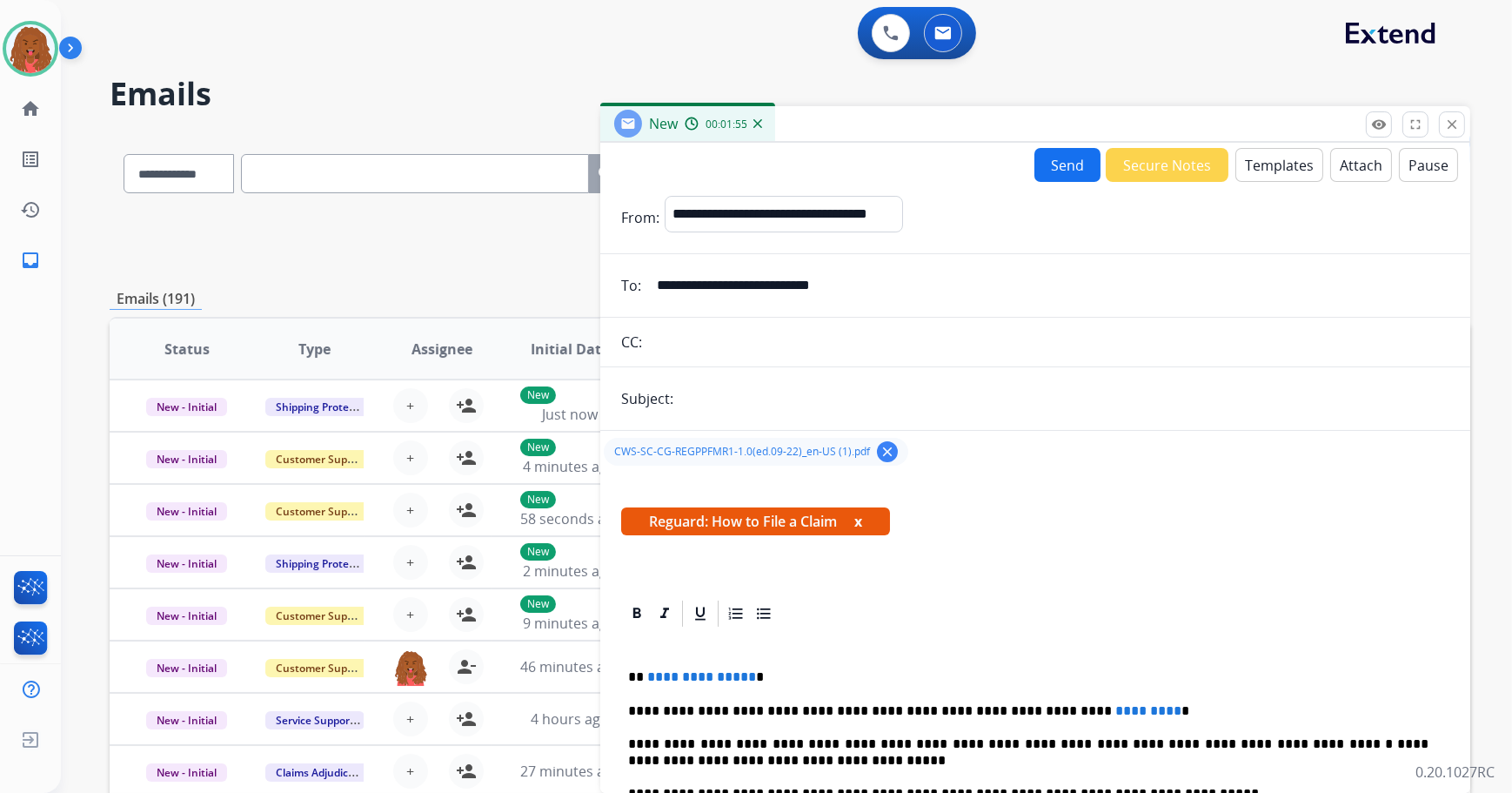 click at bounding box center [1064, 399] 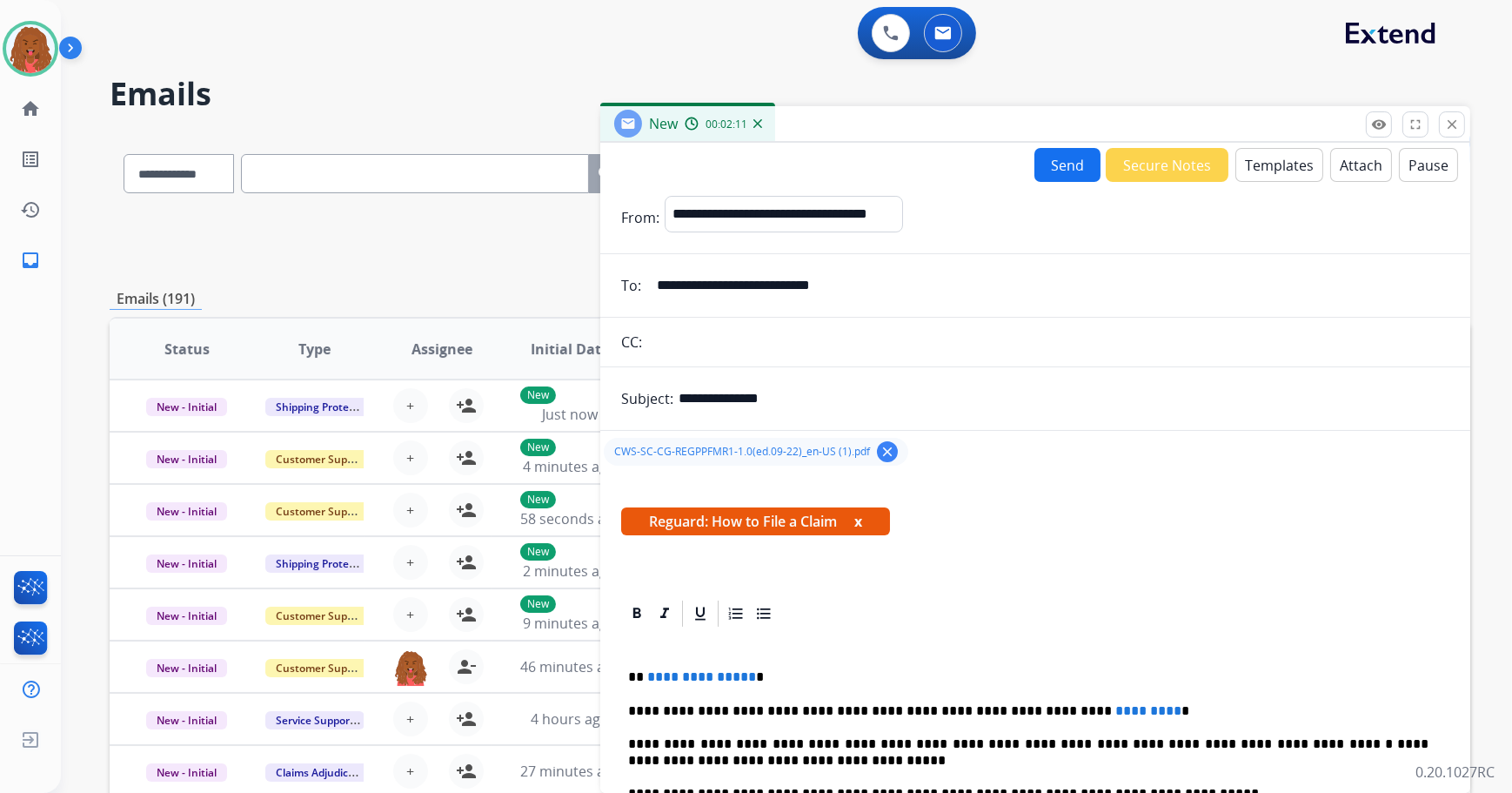 type on "**********" 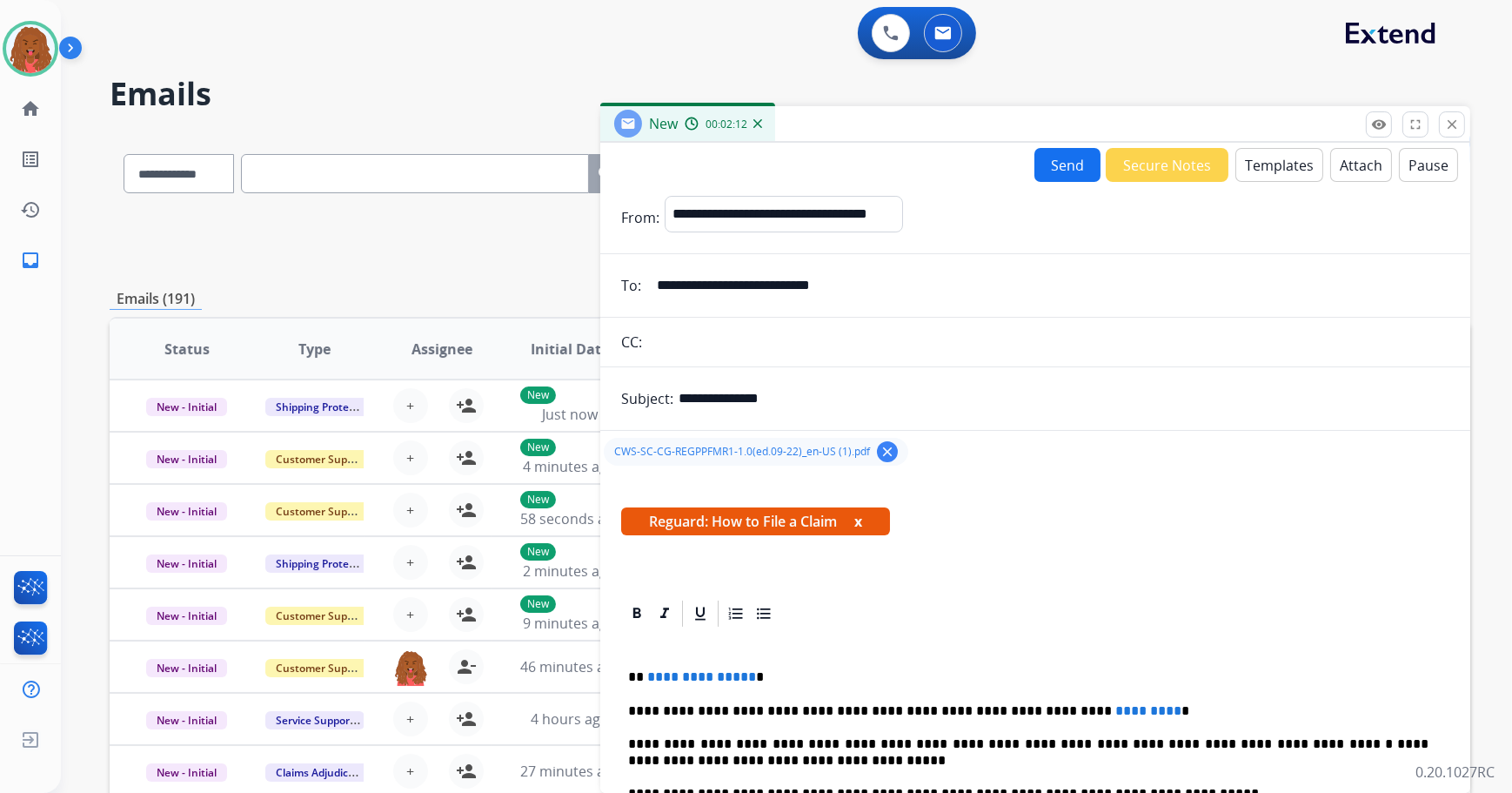 click on "Send" at bounding box center [1067, 165] 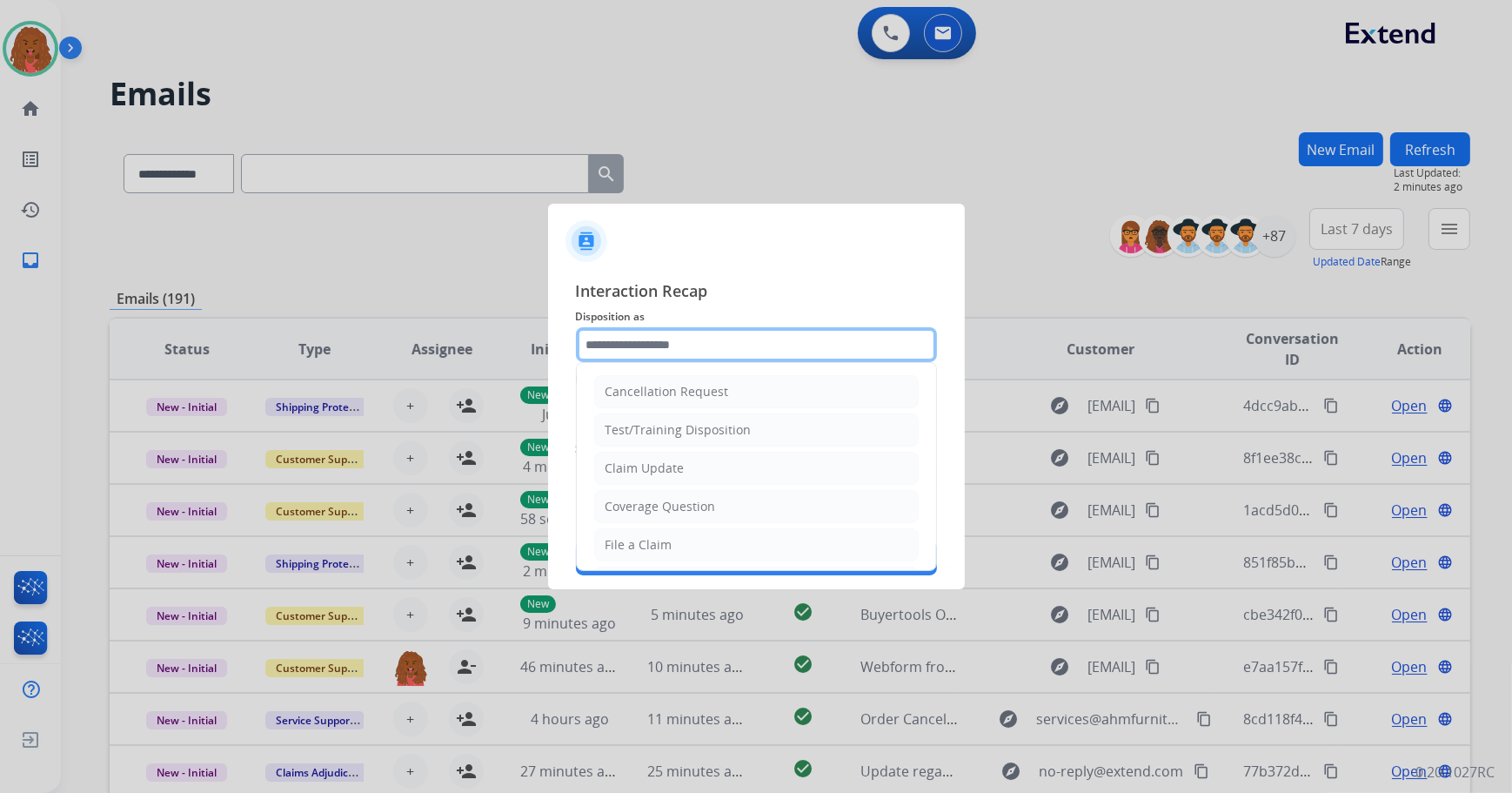 click 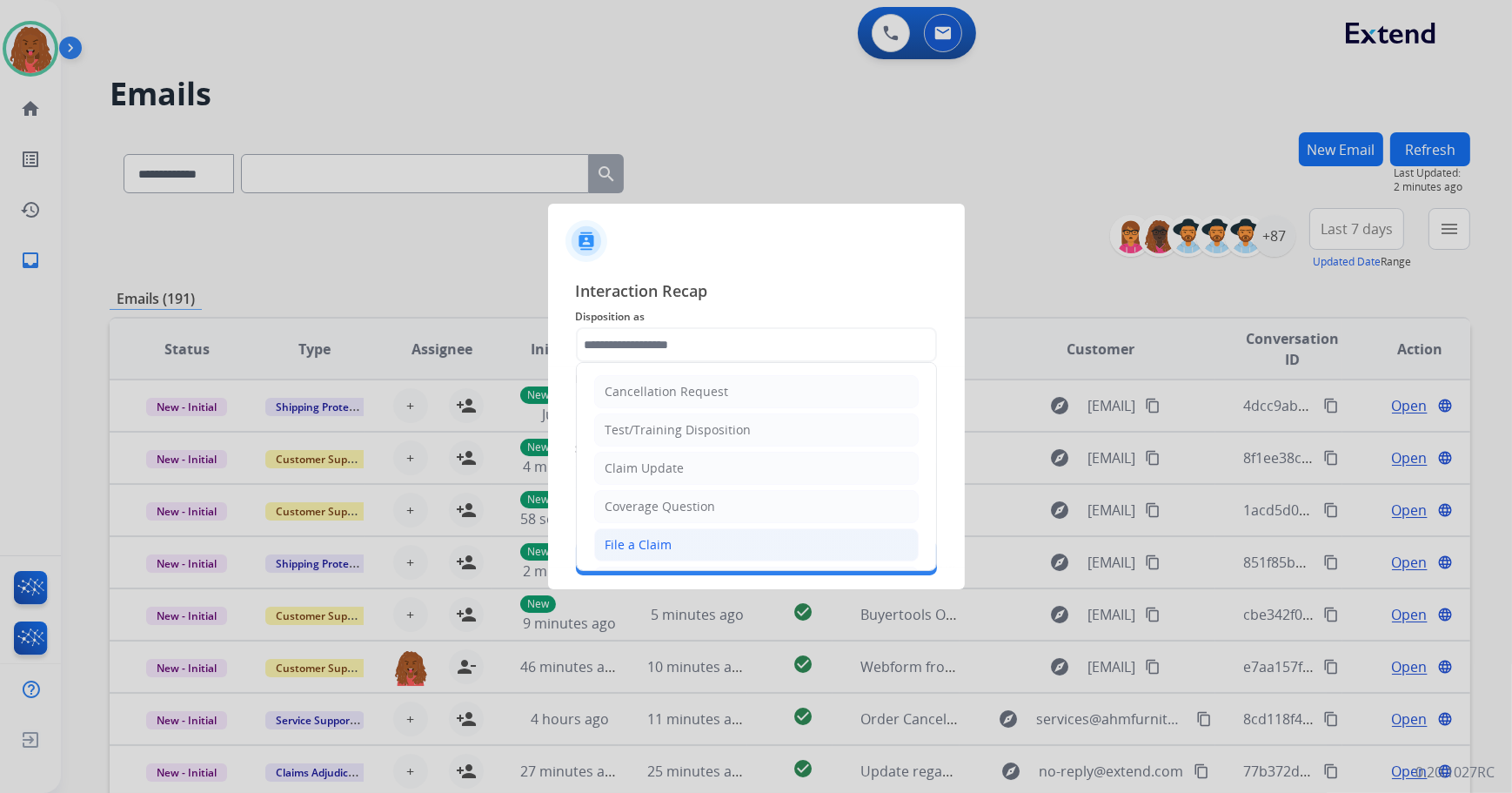 click on "File a Claim" 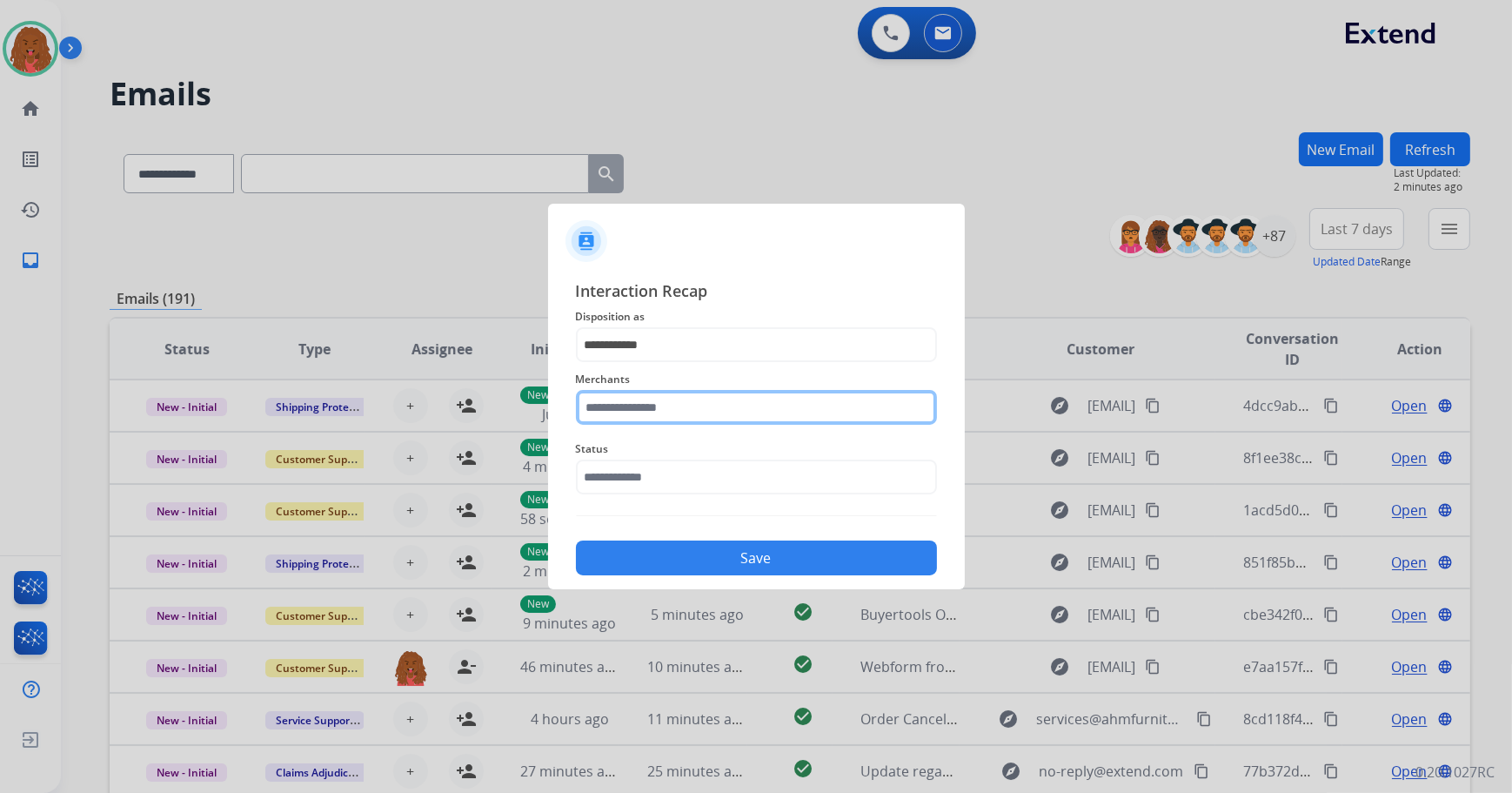 click 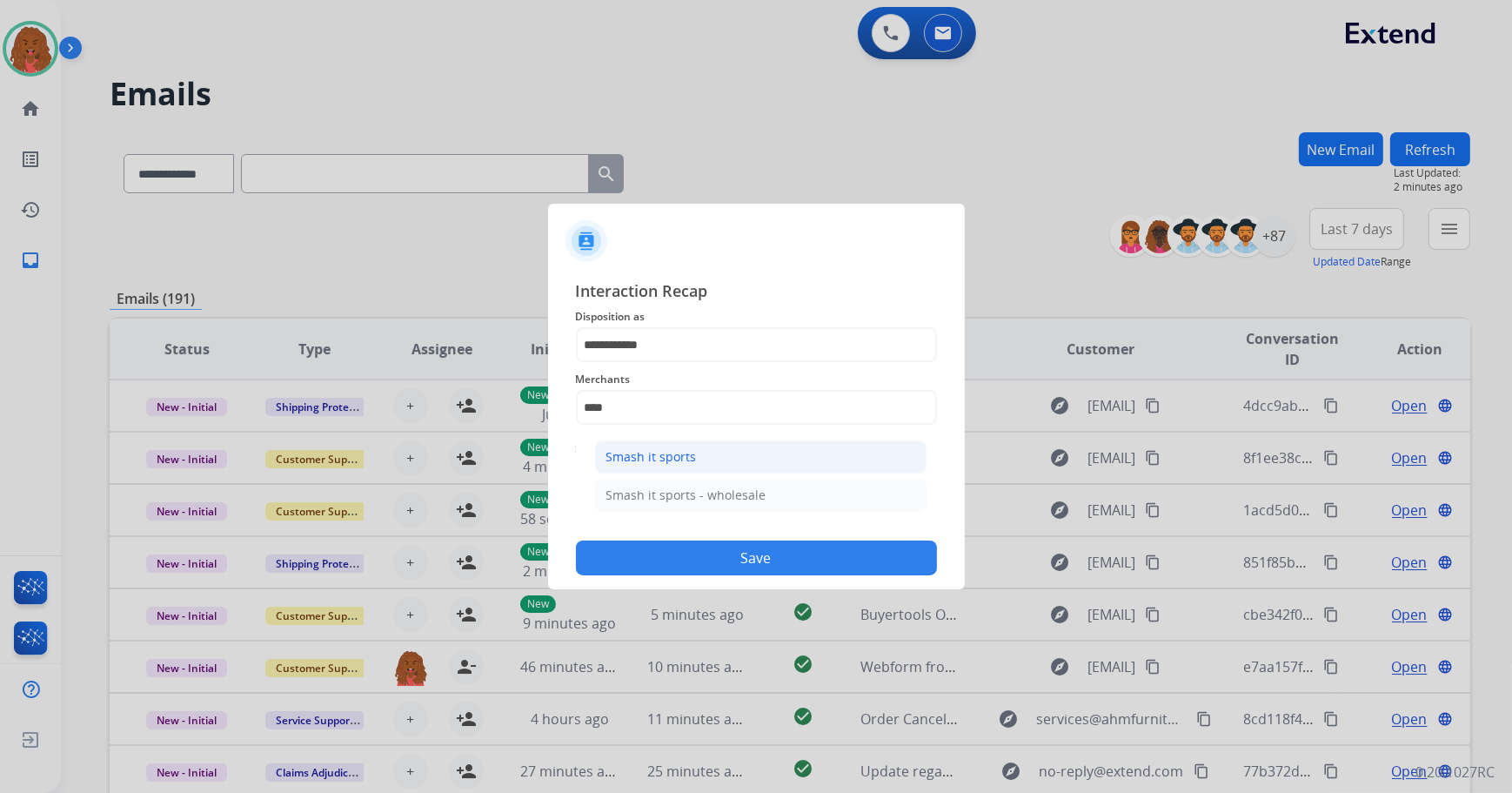 click on "Smash it sports" 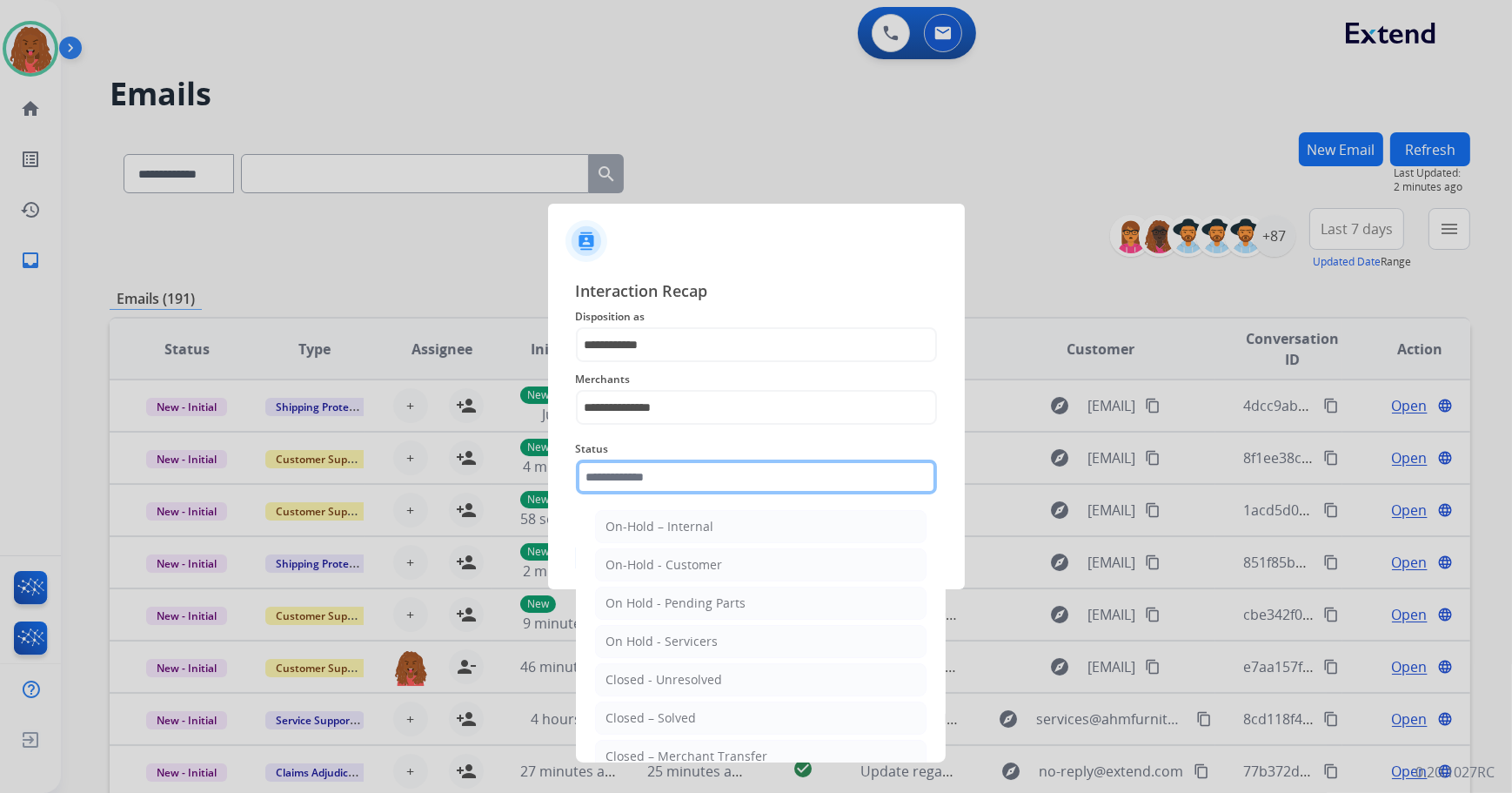click 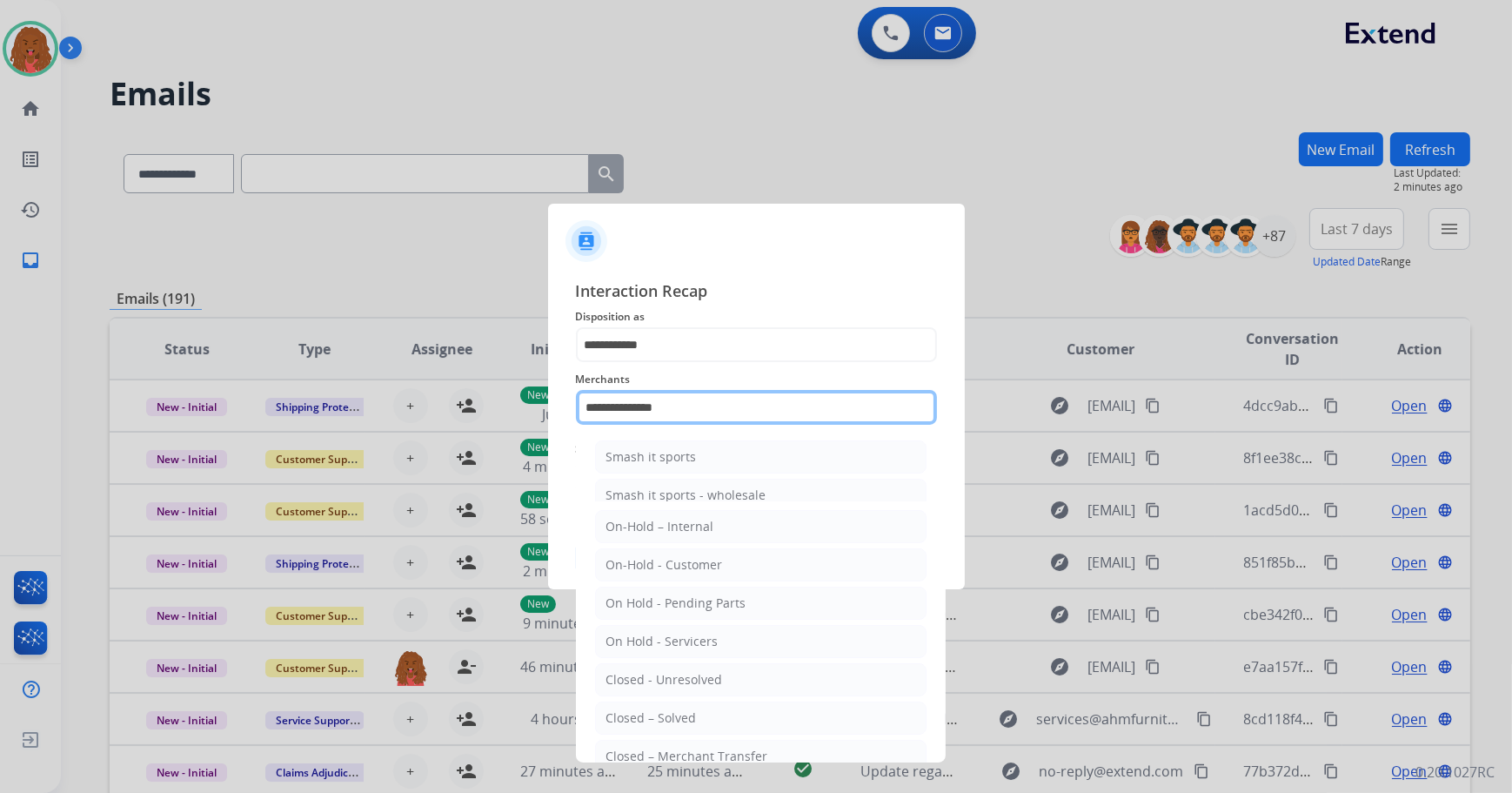click on "**********" 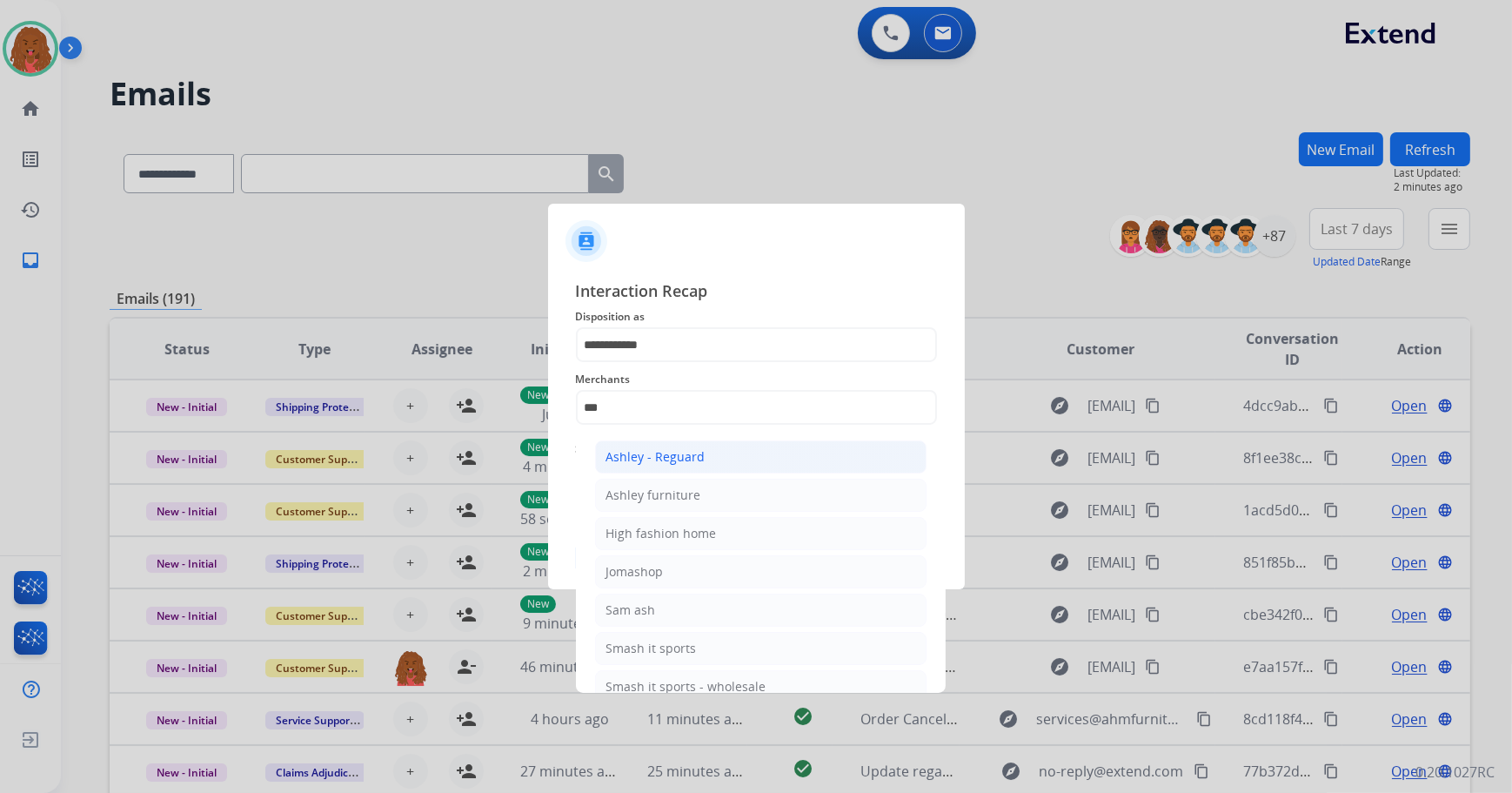 click on "Ashley - Reguard" 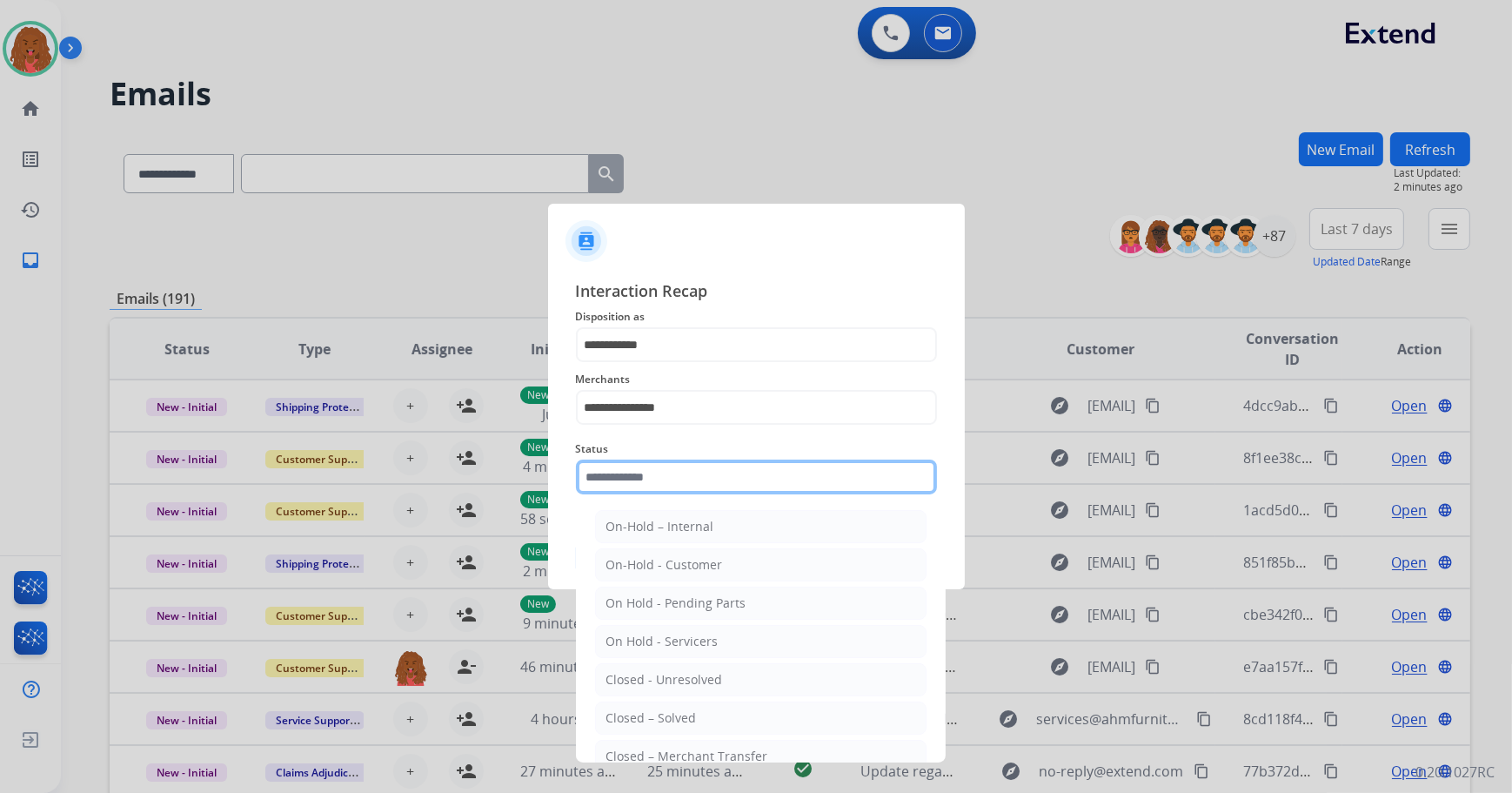 click 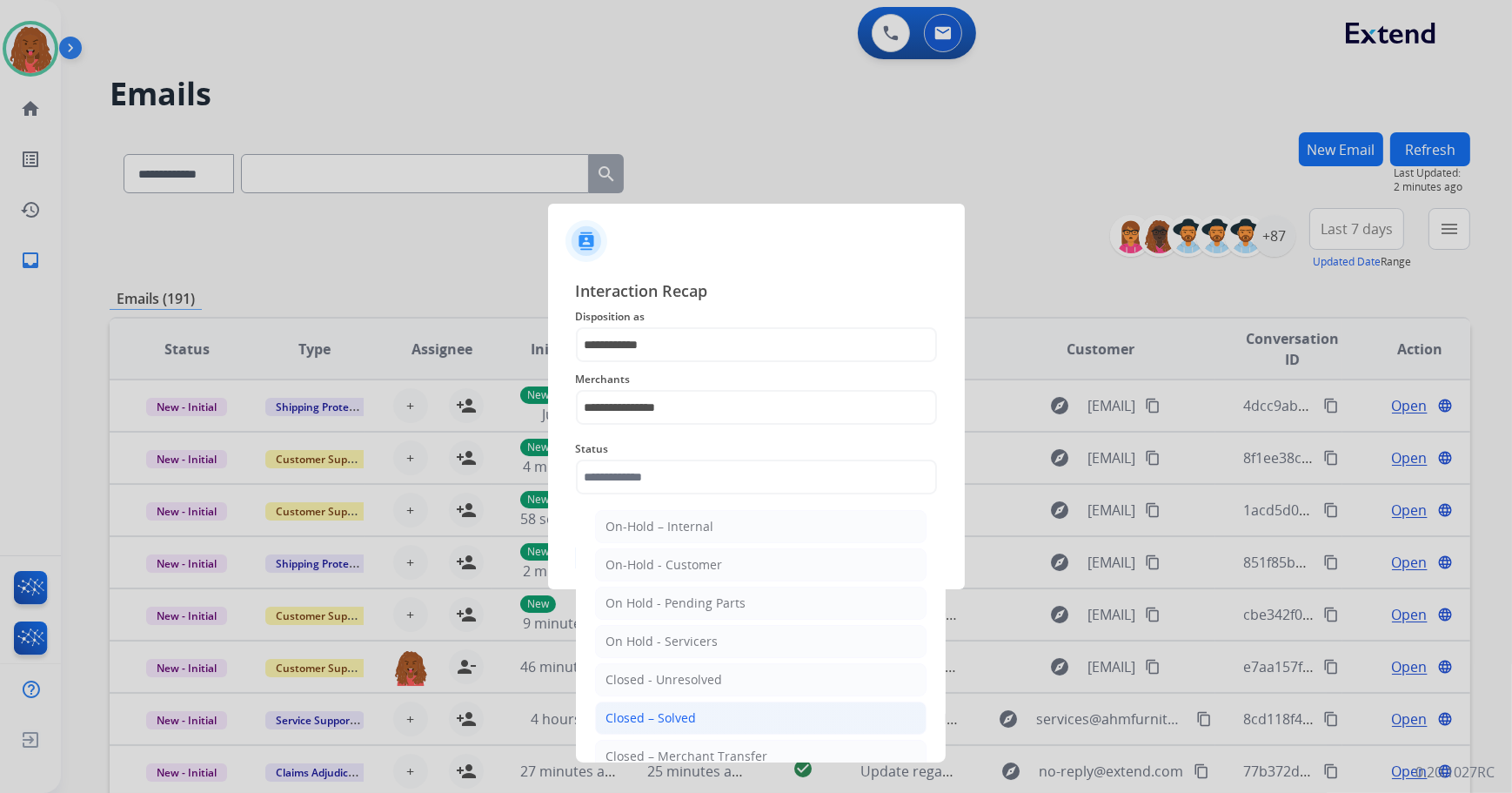 click on "Closed – Solved" 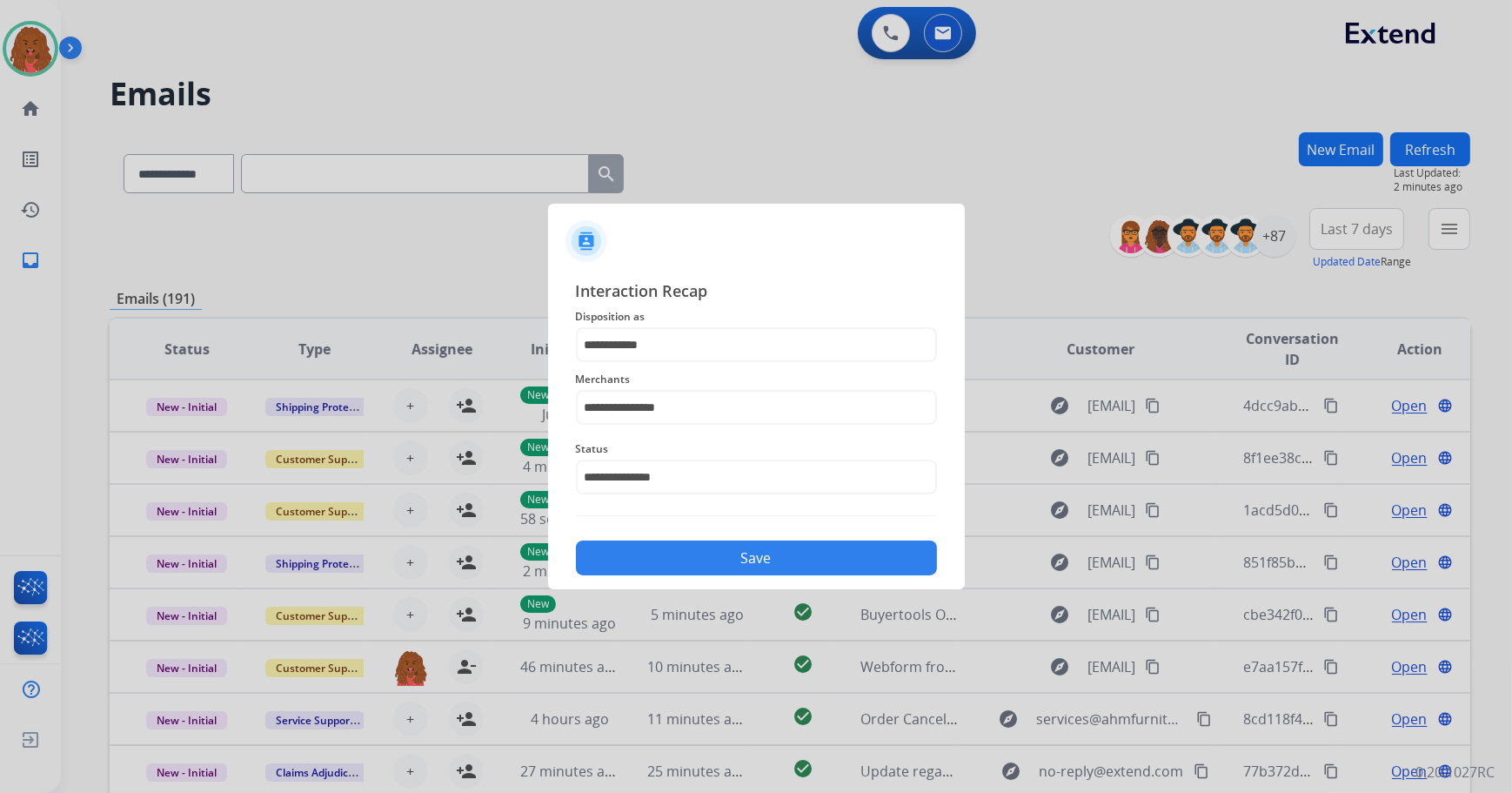 drag, startPoint x: 713, startPoint y: 577, endPoint x: 712, endPoint y: 566, distance: 11.045361 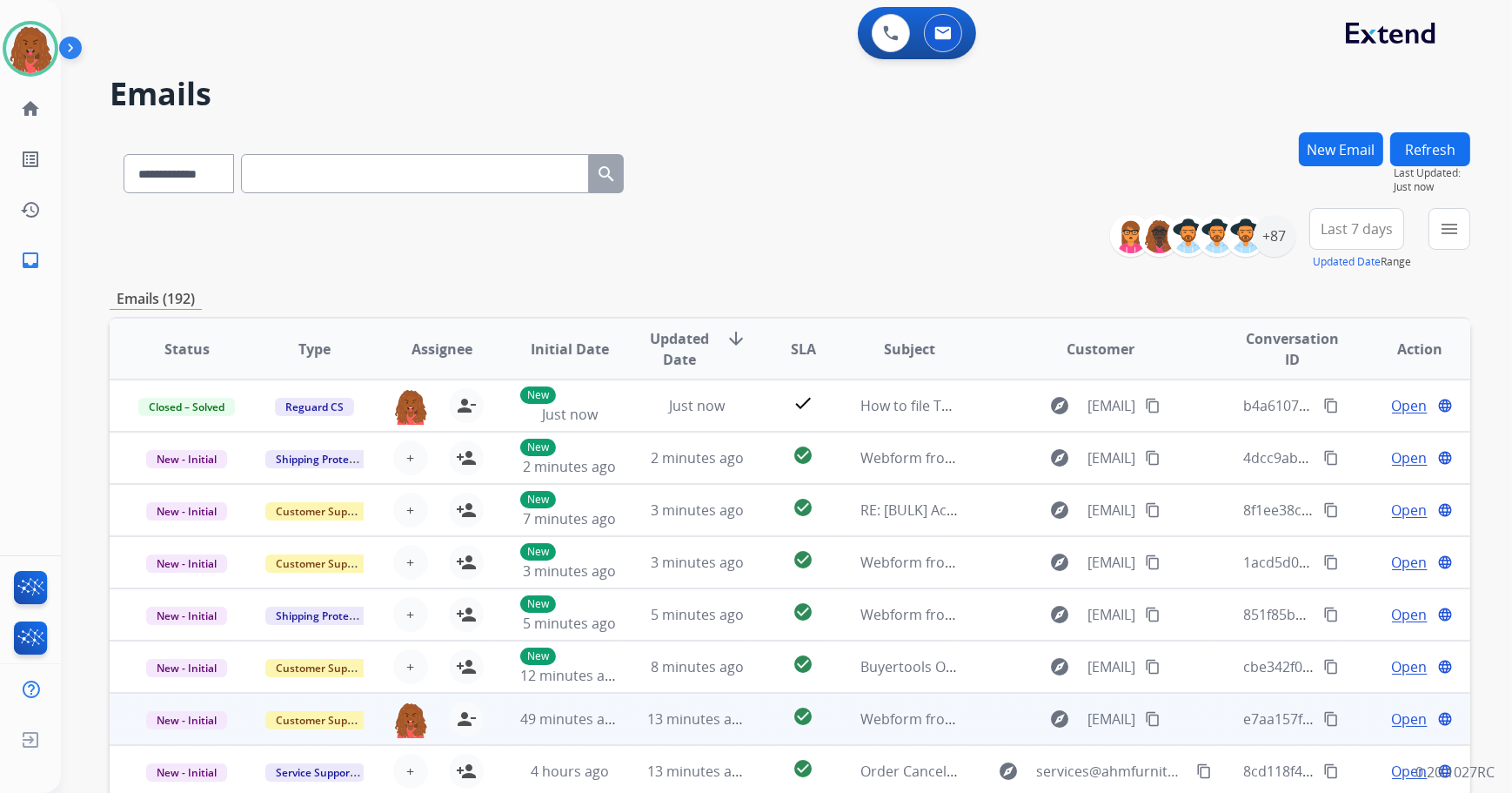 click on "Open" at bounding box center (1409, 719) 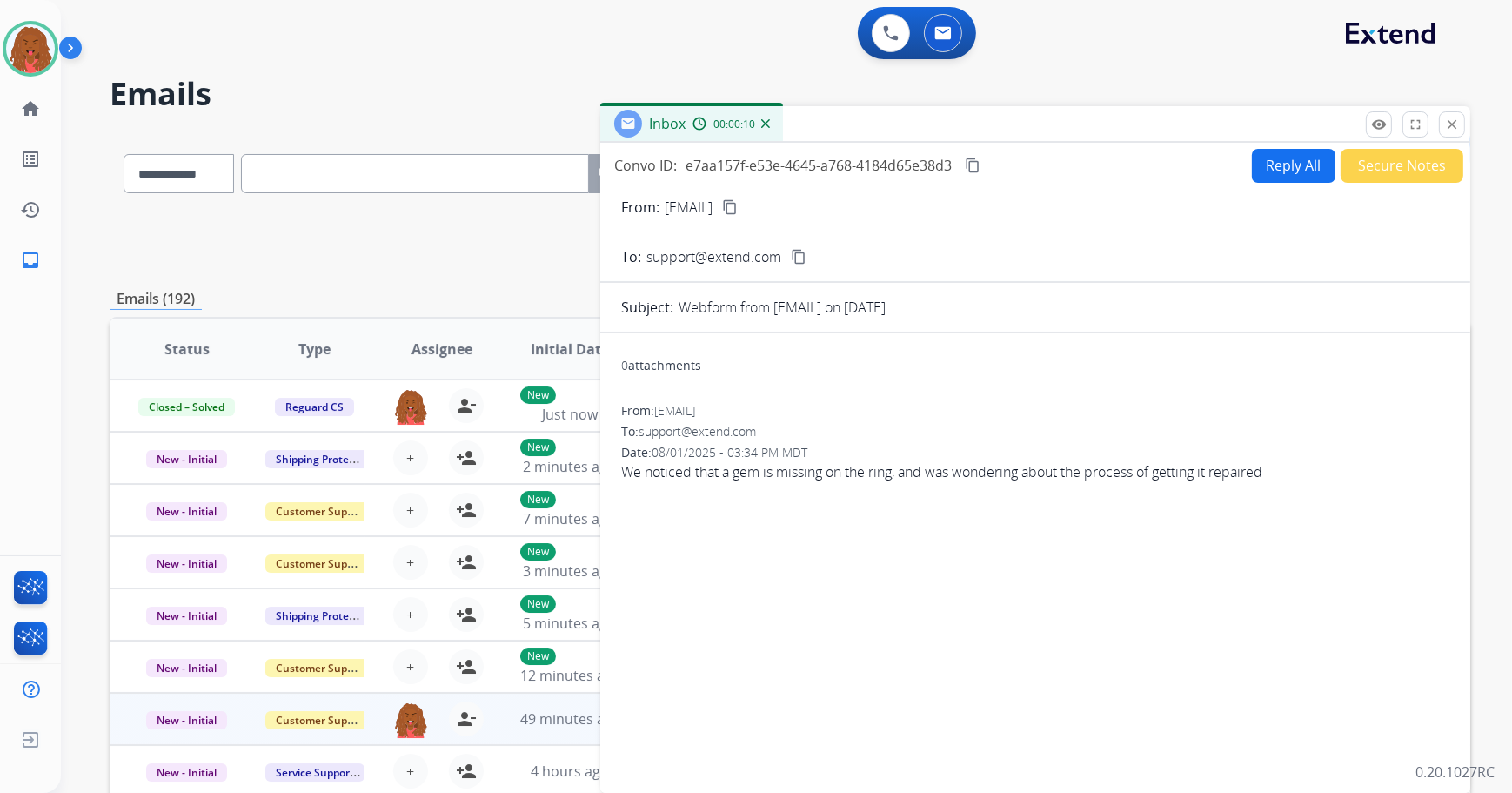 click on "content_copy" at bounding box center [730, 207] 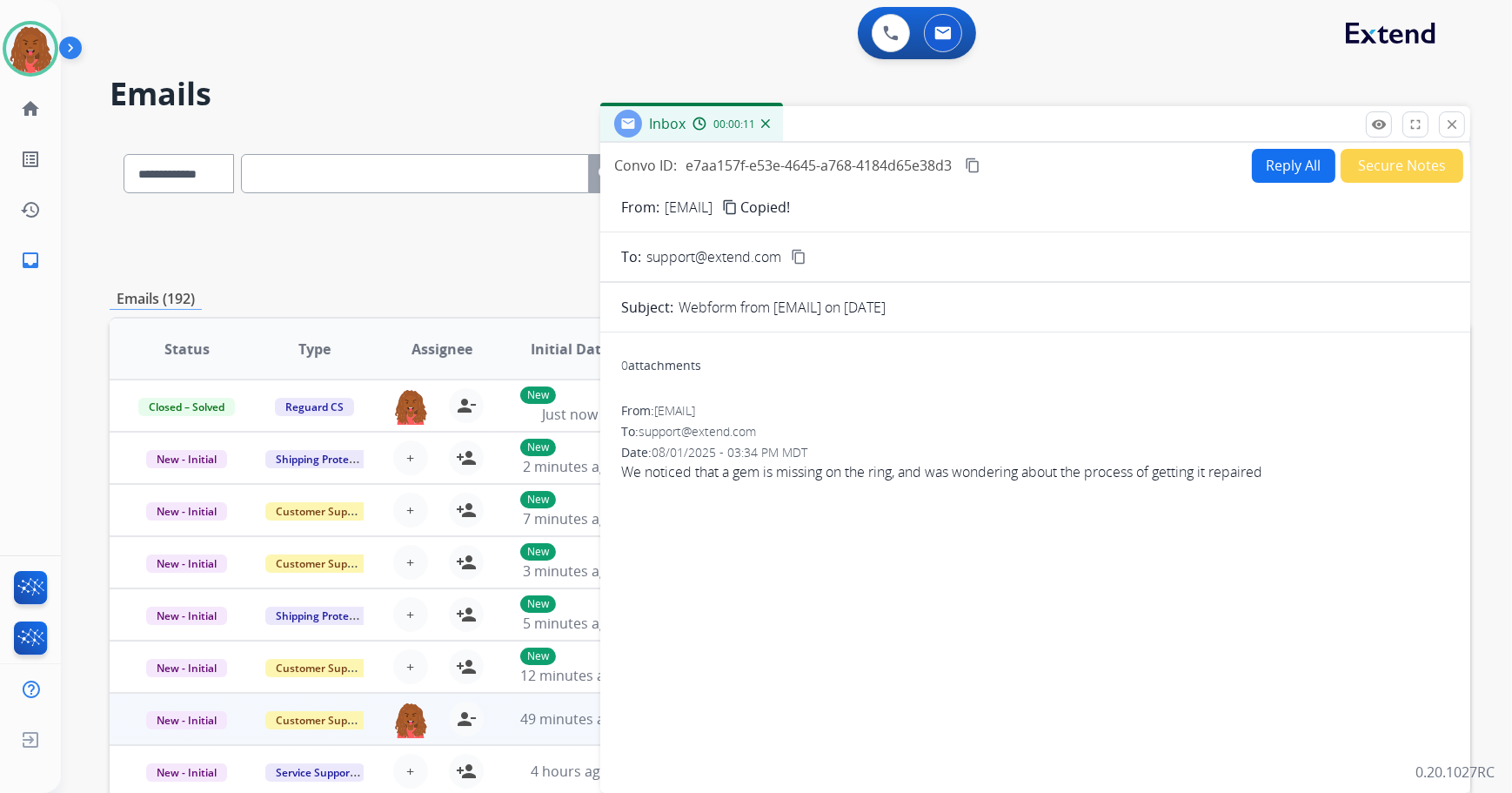 click at bounding box center (415, 173) 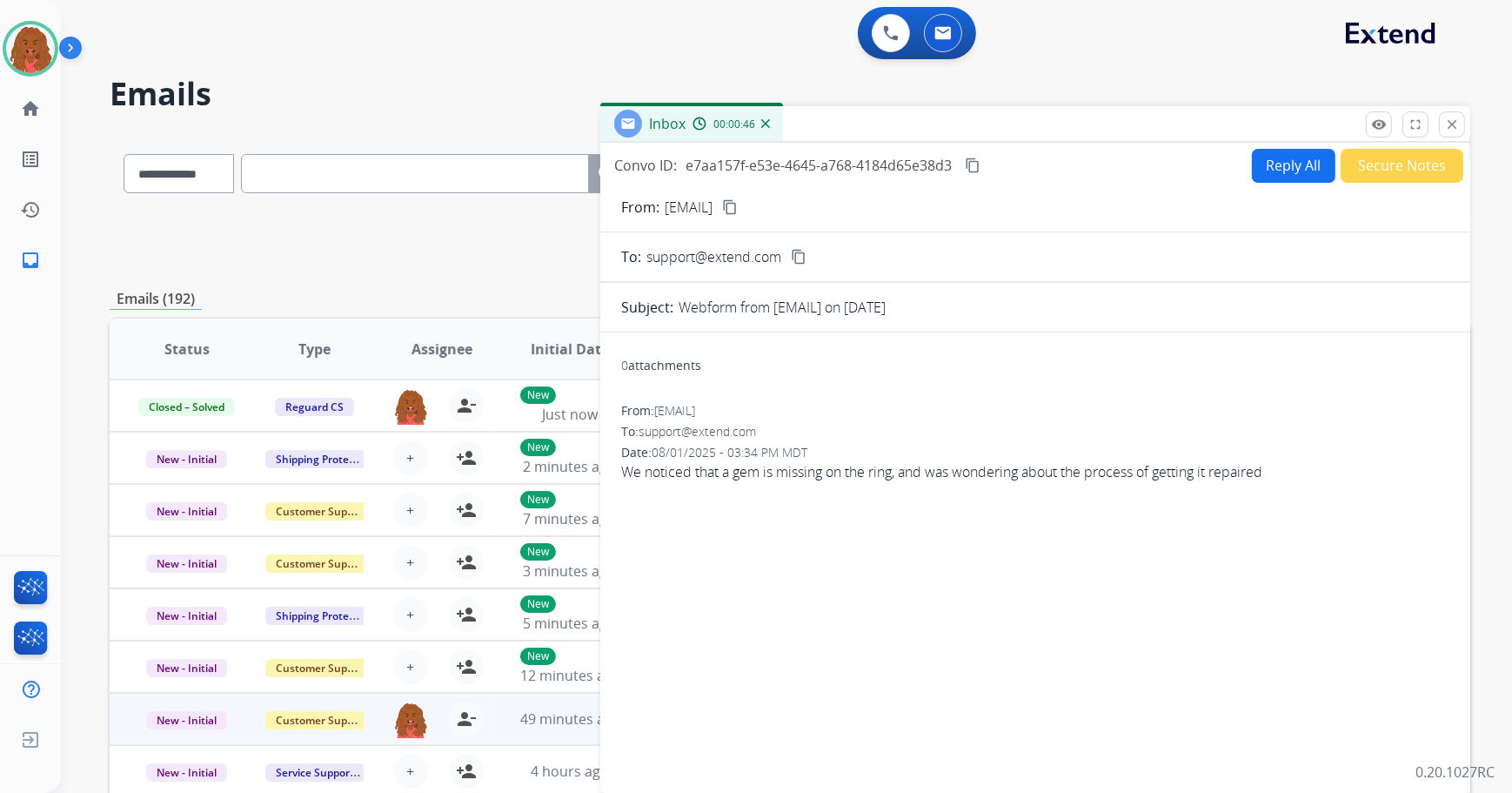 click on "Britney   Available  Edit Avatar  Agent:   Britney  Routing Profile:  Multi Skill ALL home  Home  Home list_alt  Outbound Leads  Outbound Leads history  Interaction Log  Interaction Log inbox  Emails  Emails  FocalPoints   Interaction Analytics  Help Center  Help Center  Log out  Log out" 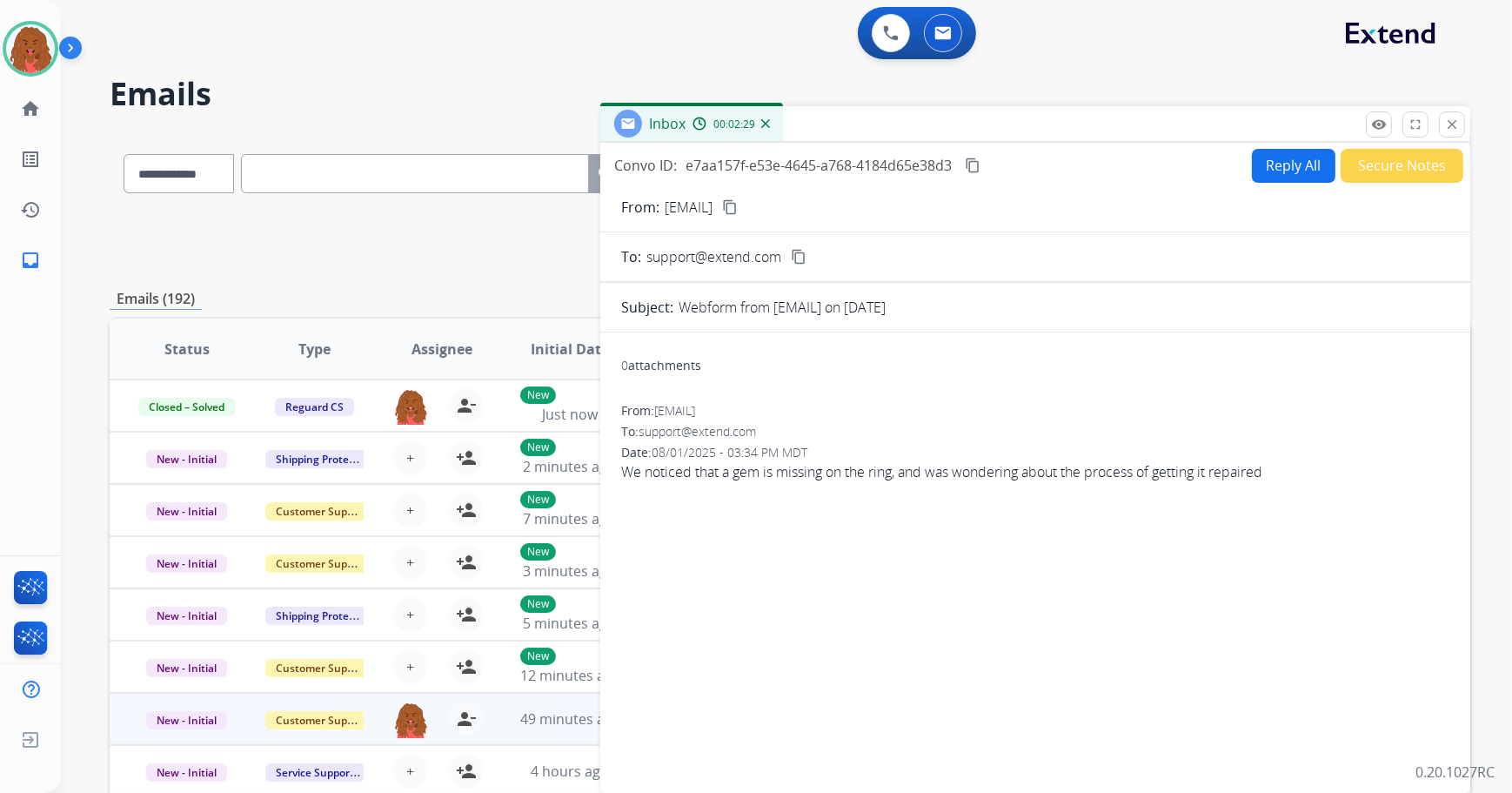 click on "Reply All" at bounding box center [1294, 165] 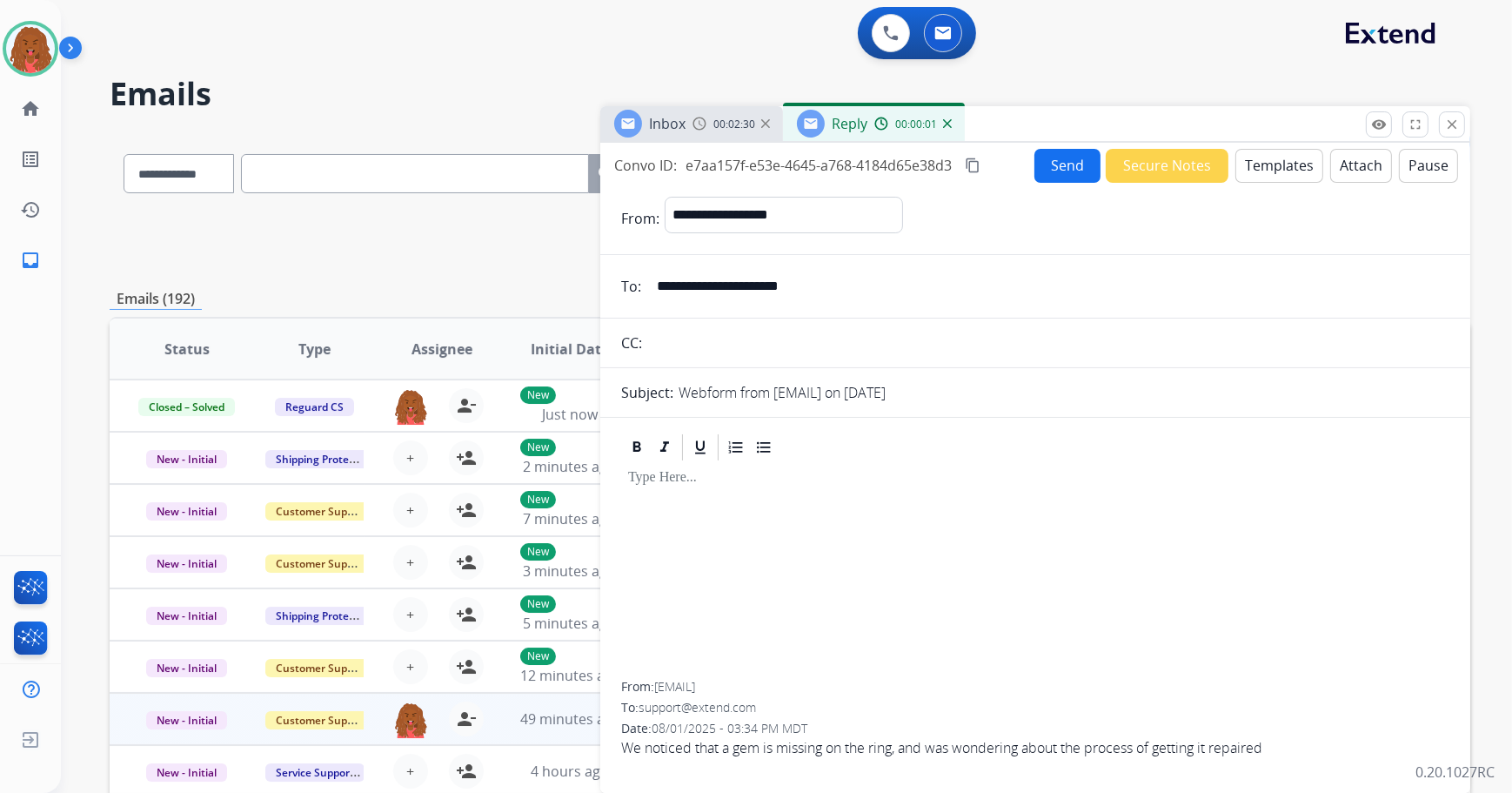 click on "Templates" at bounding box center (1279, 165) 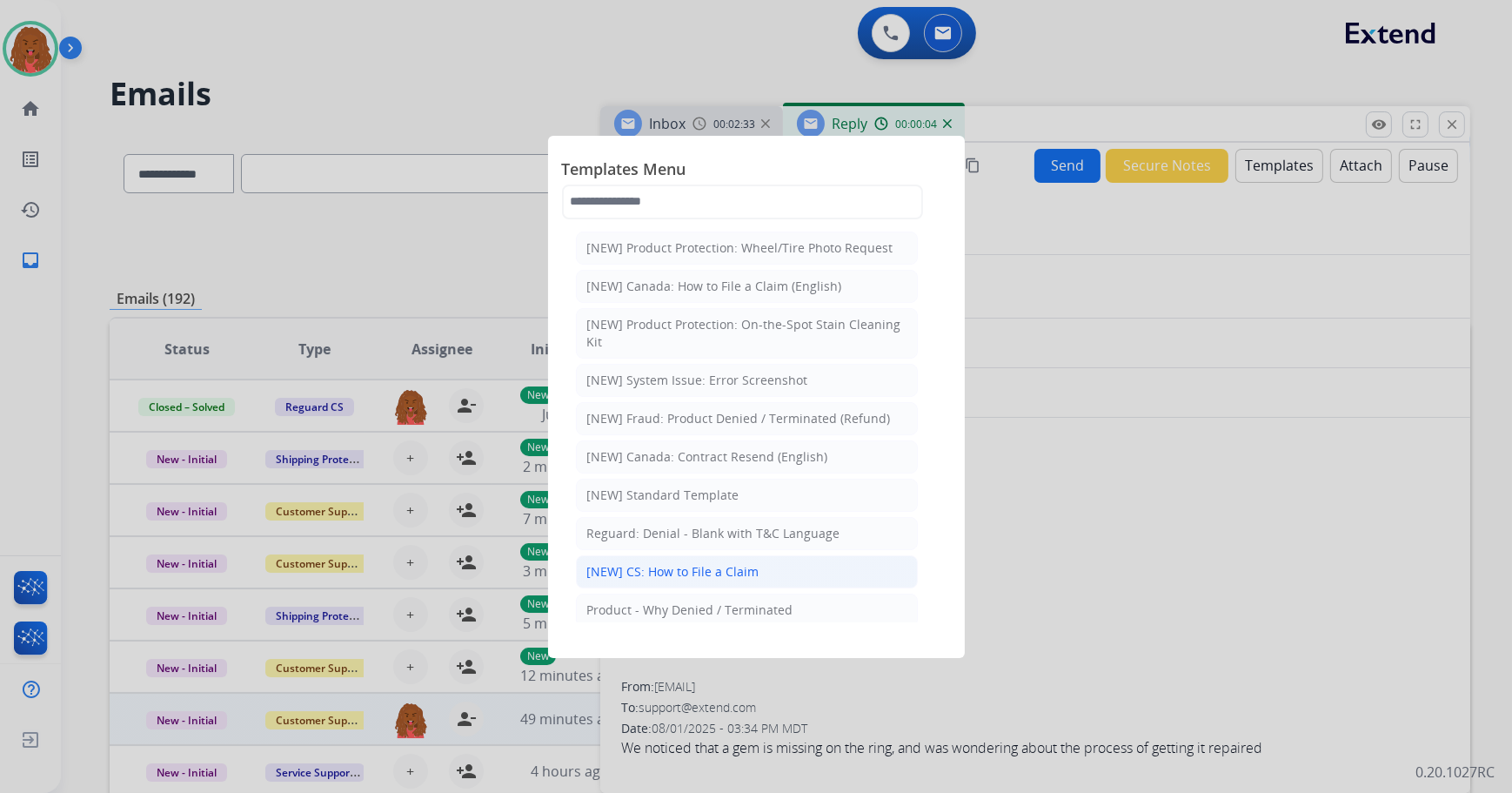 click on "[NEW] CS: How to File a Claim" 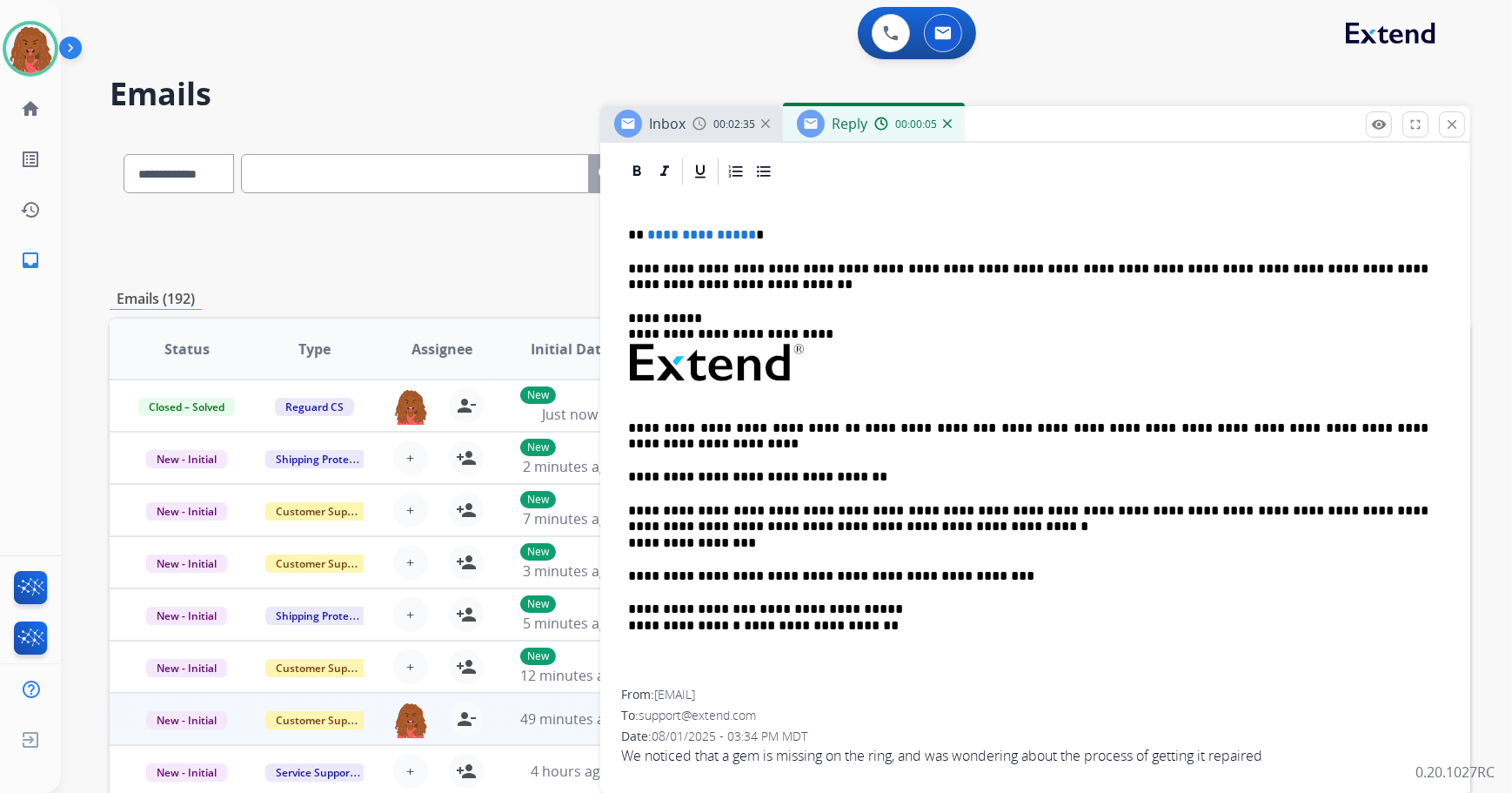 scroll, scrollTop: 228, scrollLeft: 0, axis: vertical 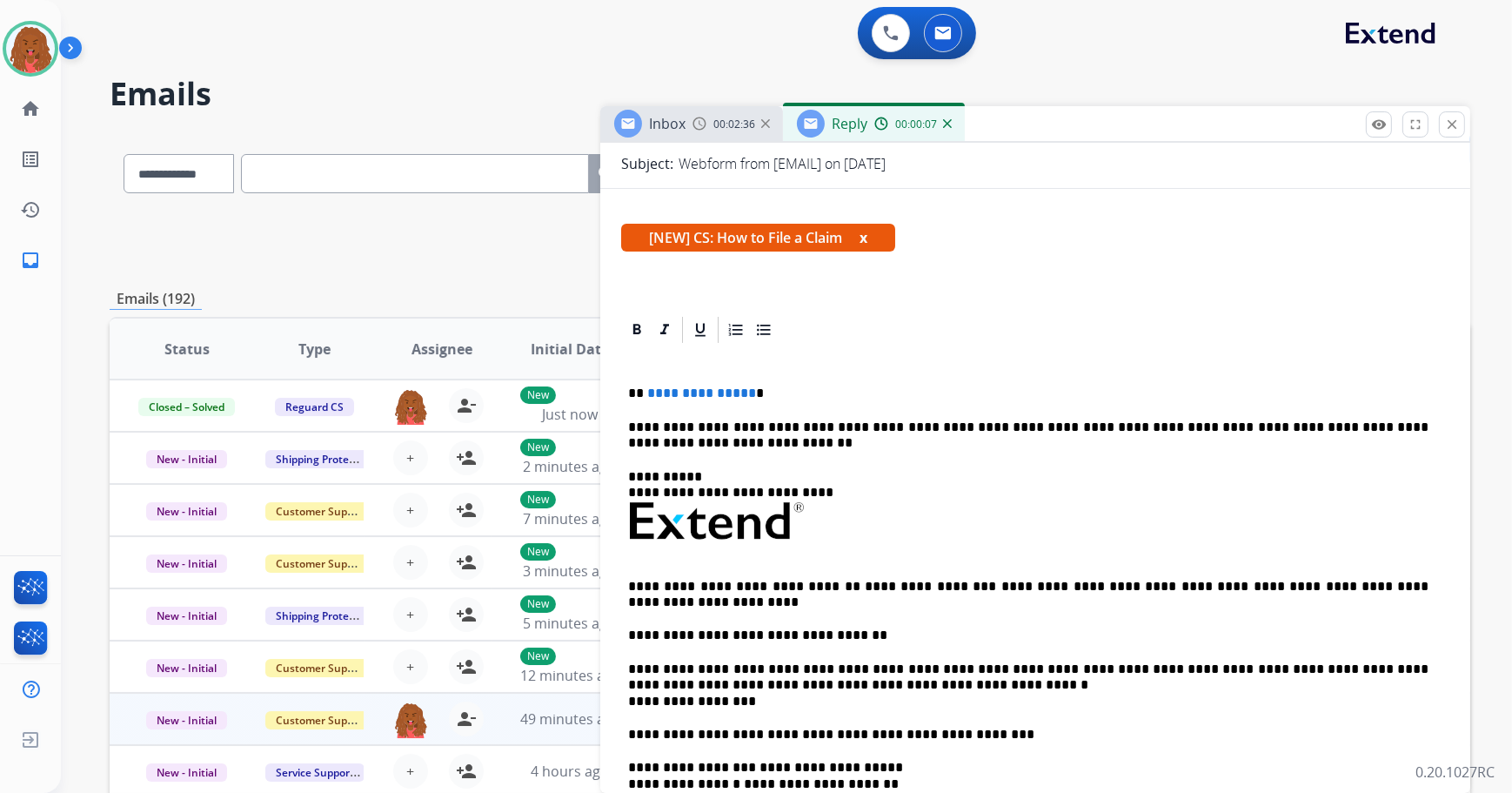 click on "**********" at bounding box center (701, 393) 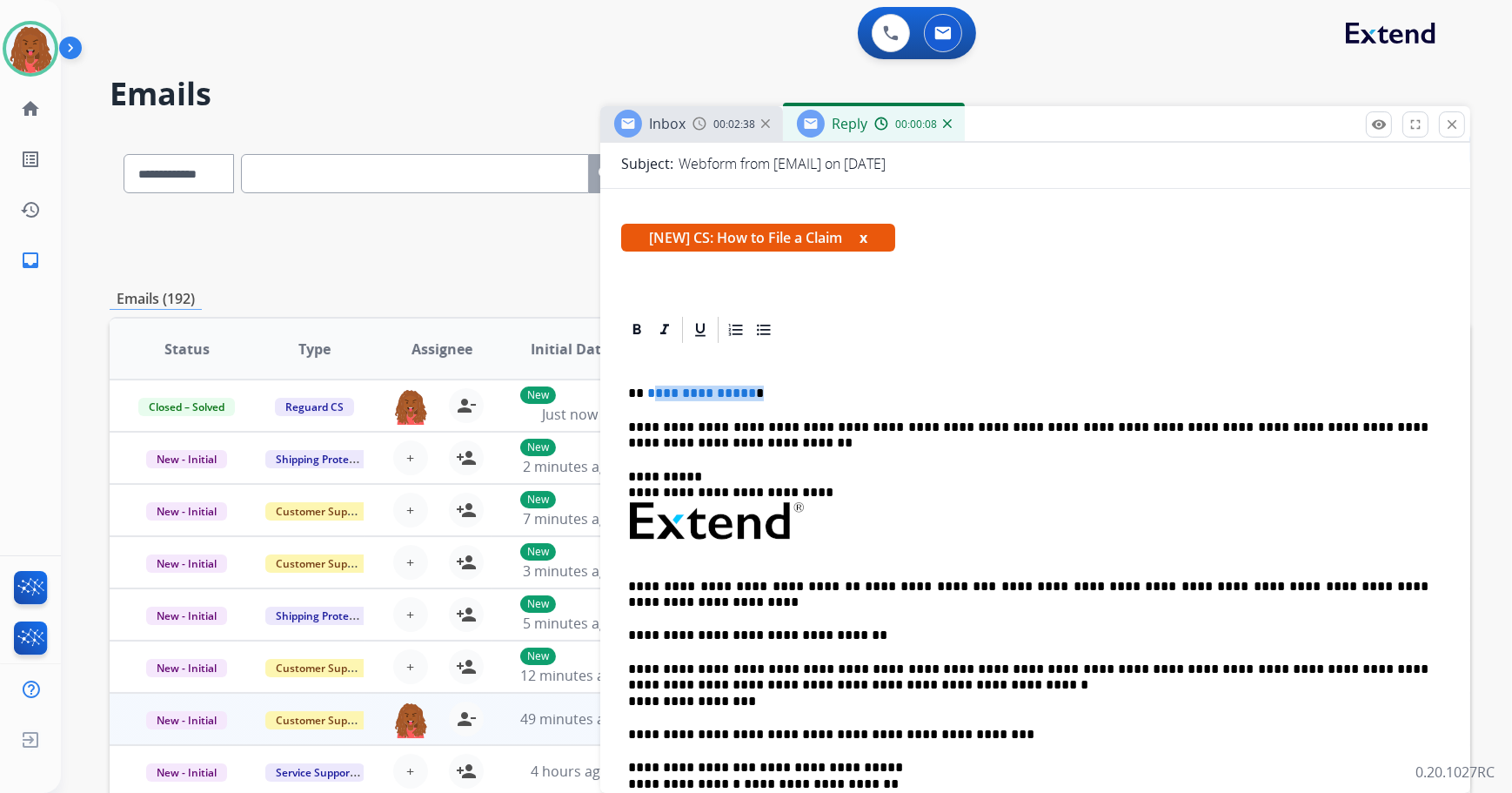 drag, startPoint x: 745, startPoint y: 391, endPoint x: 652, endPoint y: 382, distance: 93.43447 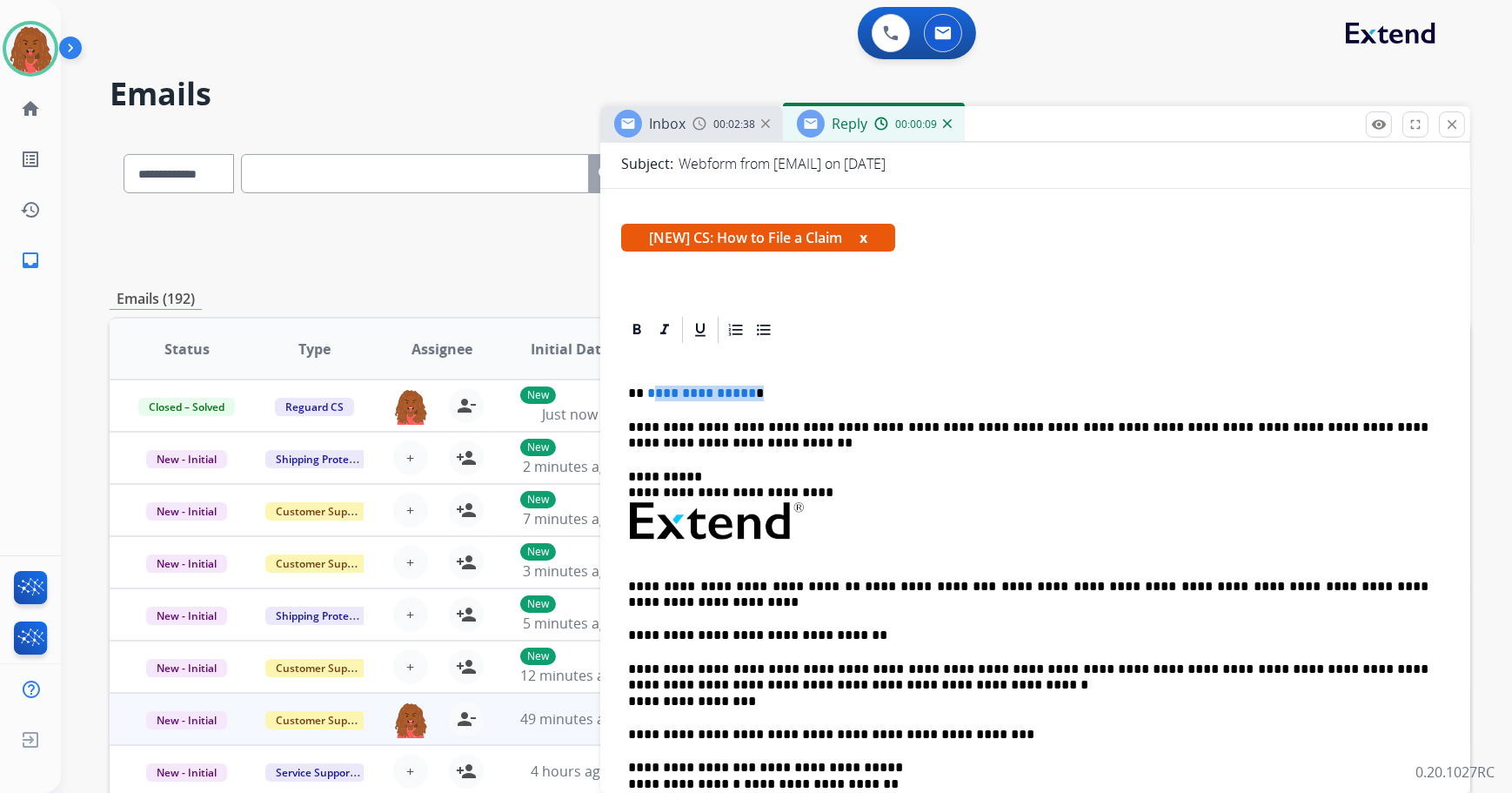 type 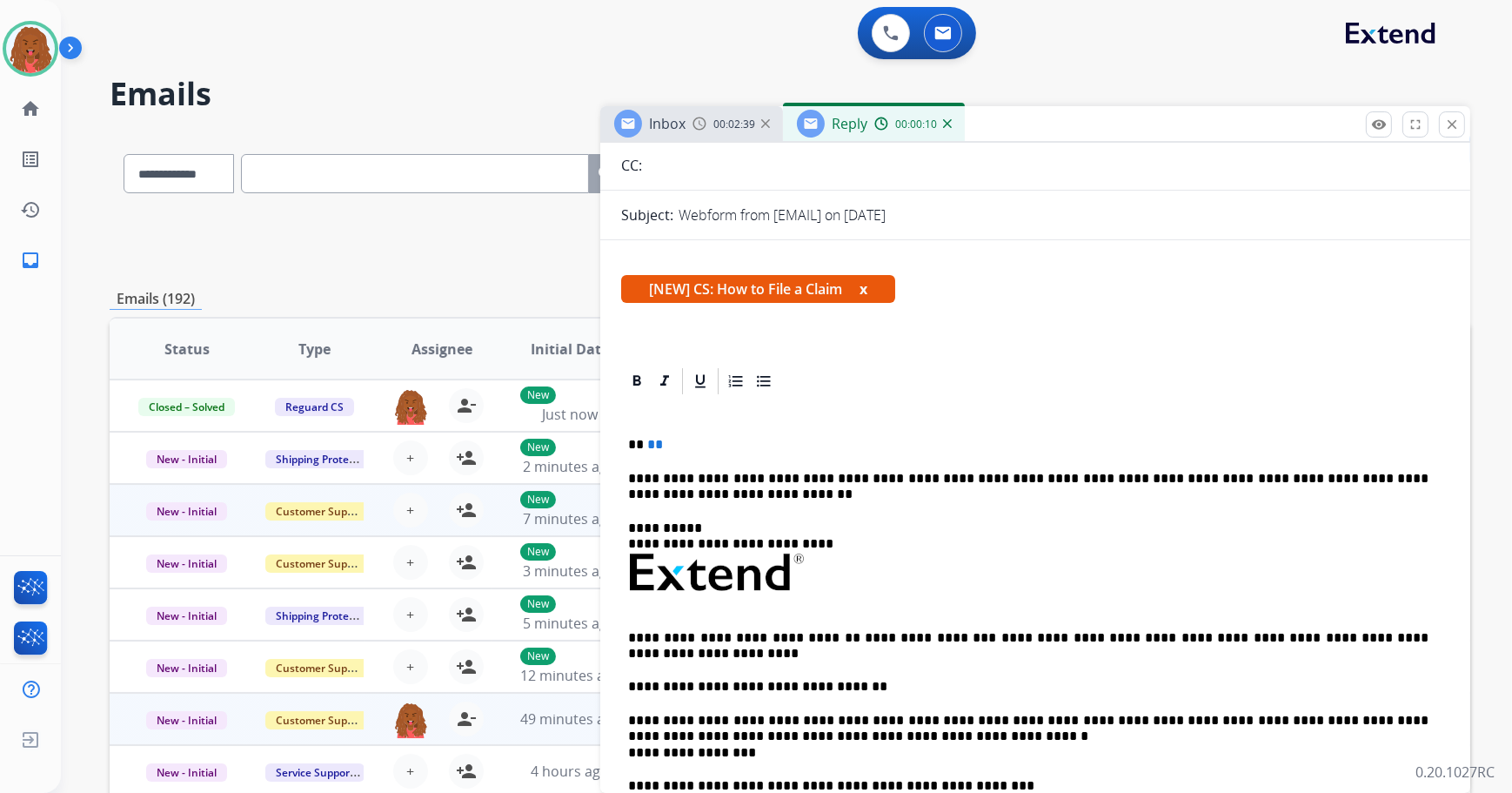 scroll, scrollTop: 149, scrollLeft: 0, axis: vertical 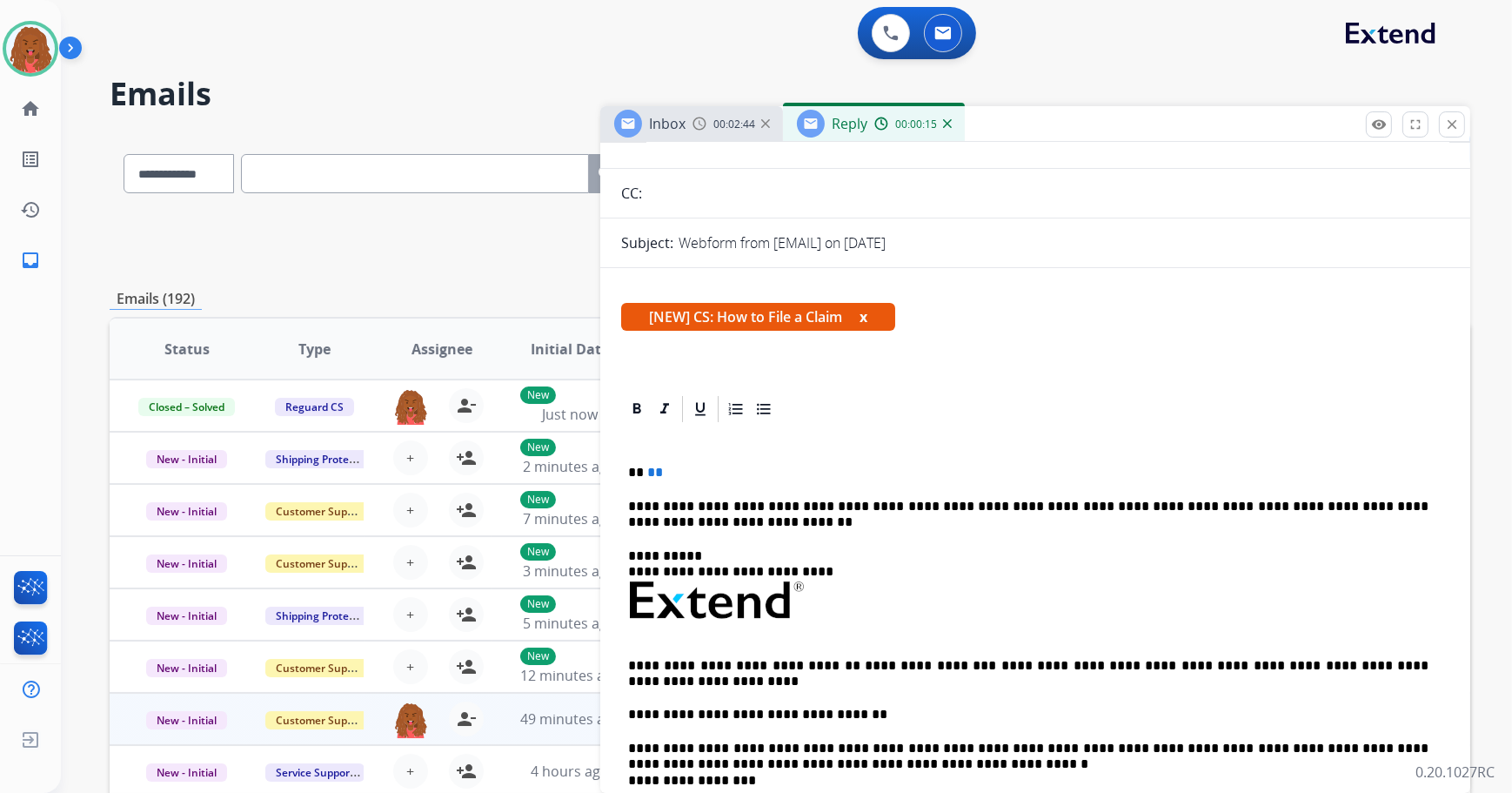 click on "**" at bounding box center (655, 472) 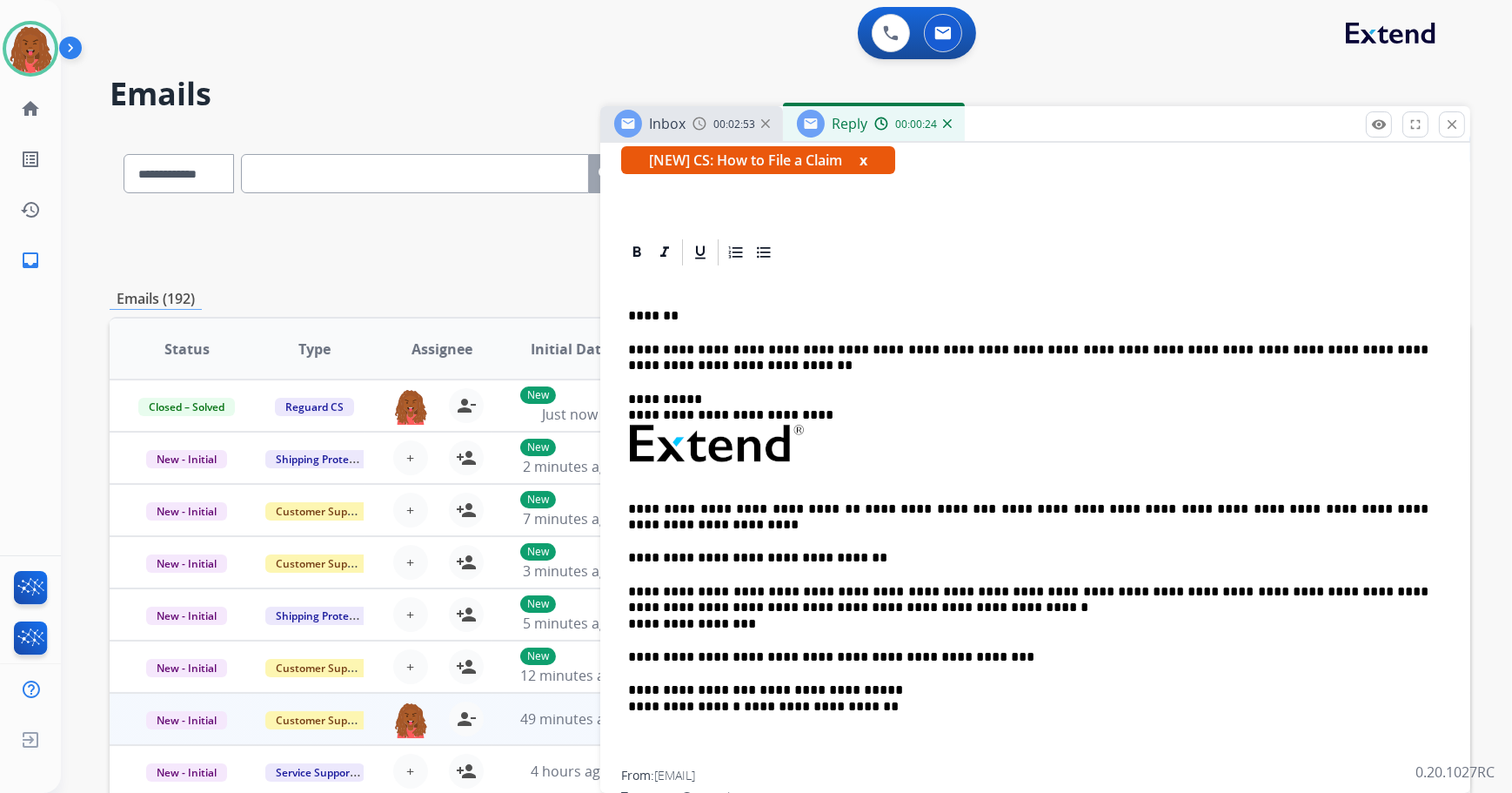 scroll, scrollTop: 307, scrollLeft: 0, axis: vertical 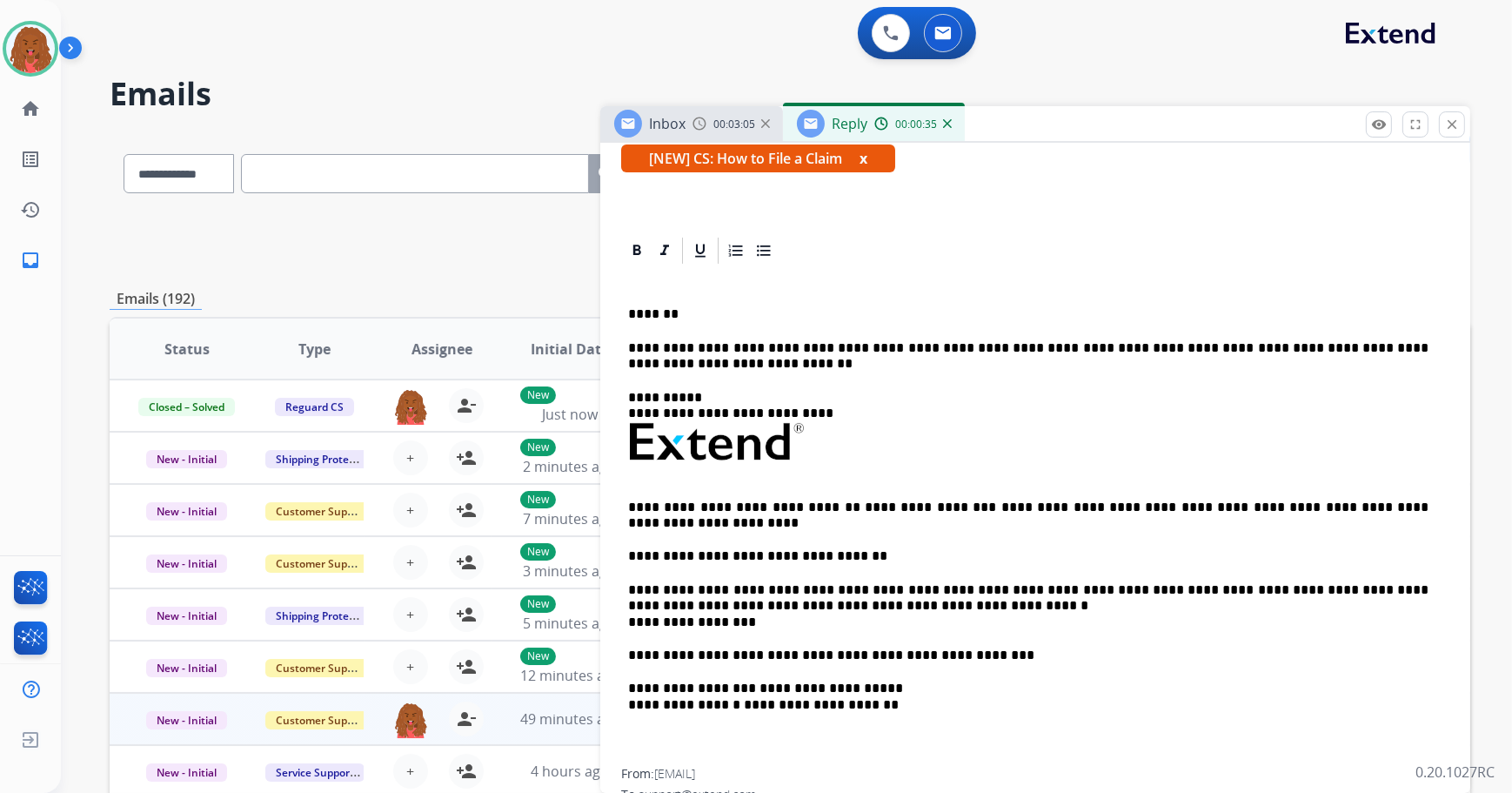 click on "[NEW] CS: How to File a Claim  x" at bounding box center [758, 158] 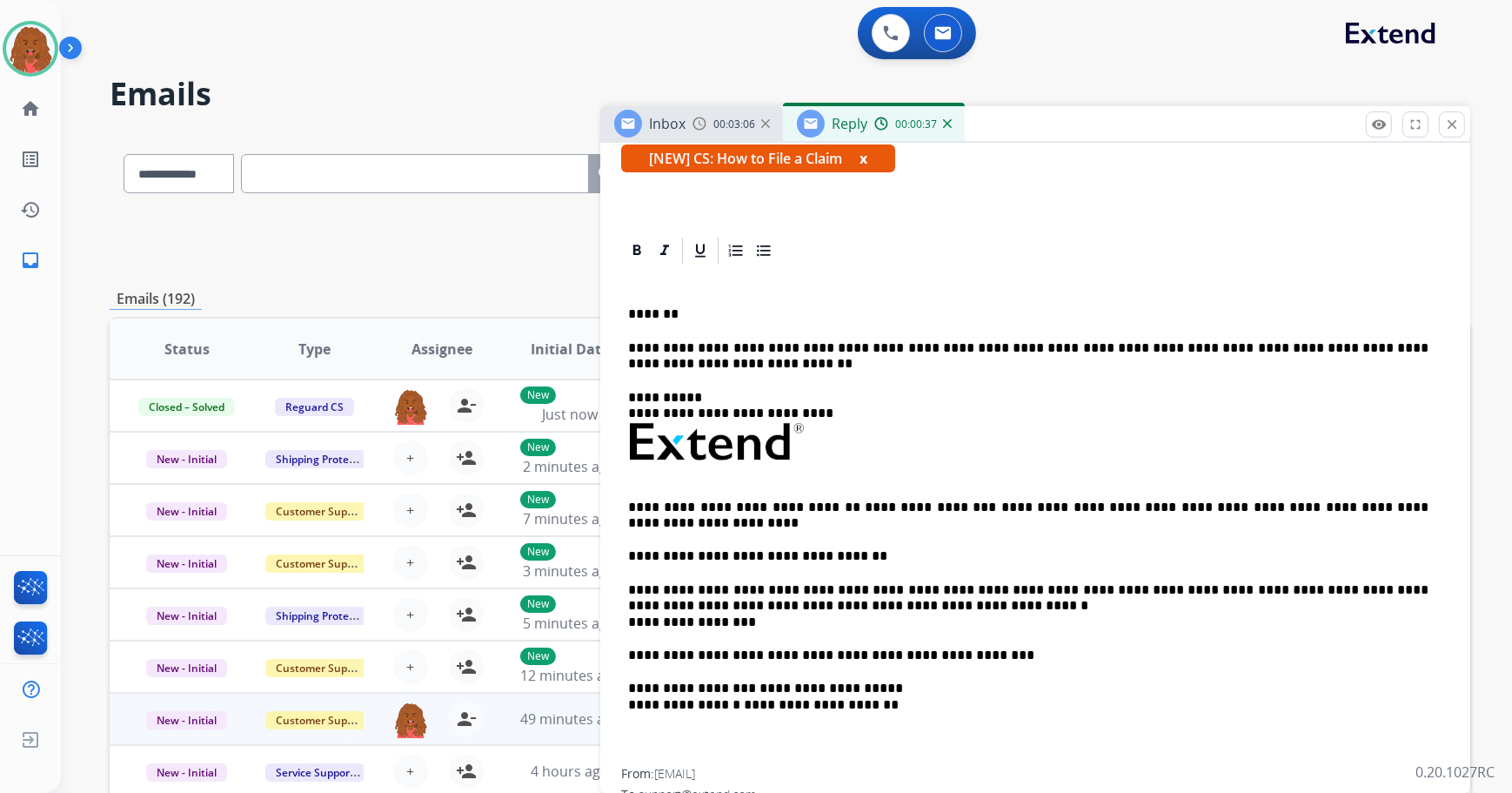 click on "x" at bounding box center [863, 158] 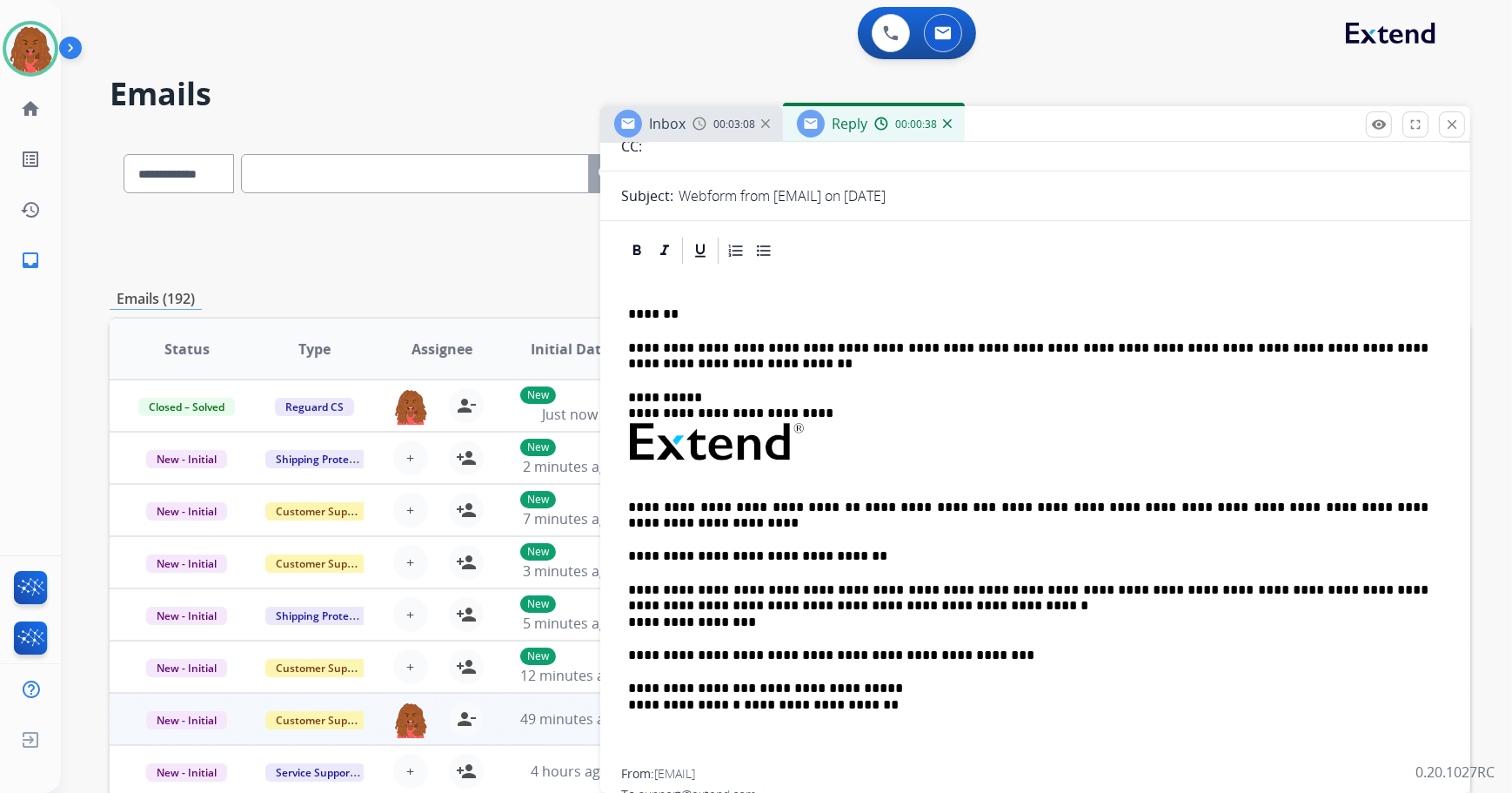 click on "**********" at bounding box center (1028, 436) 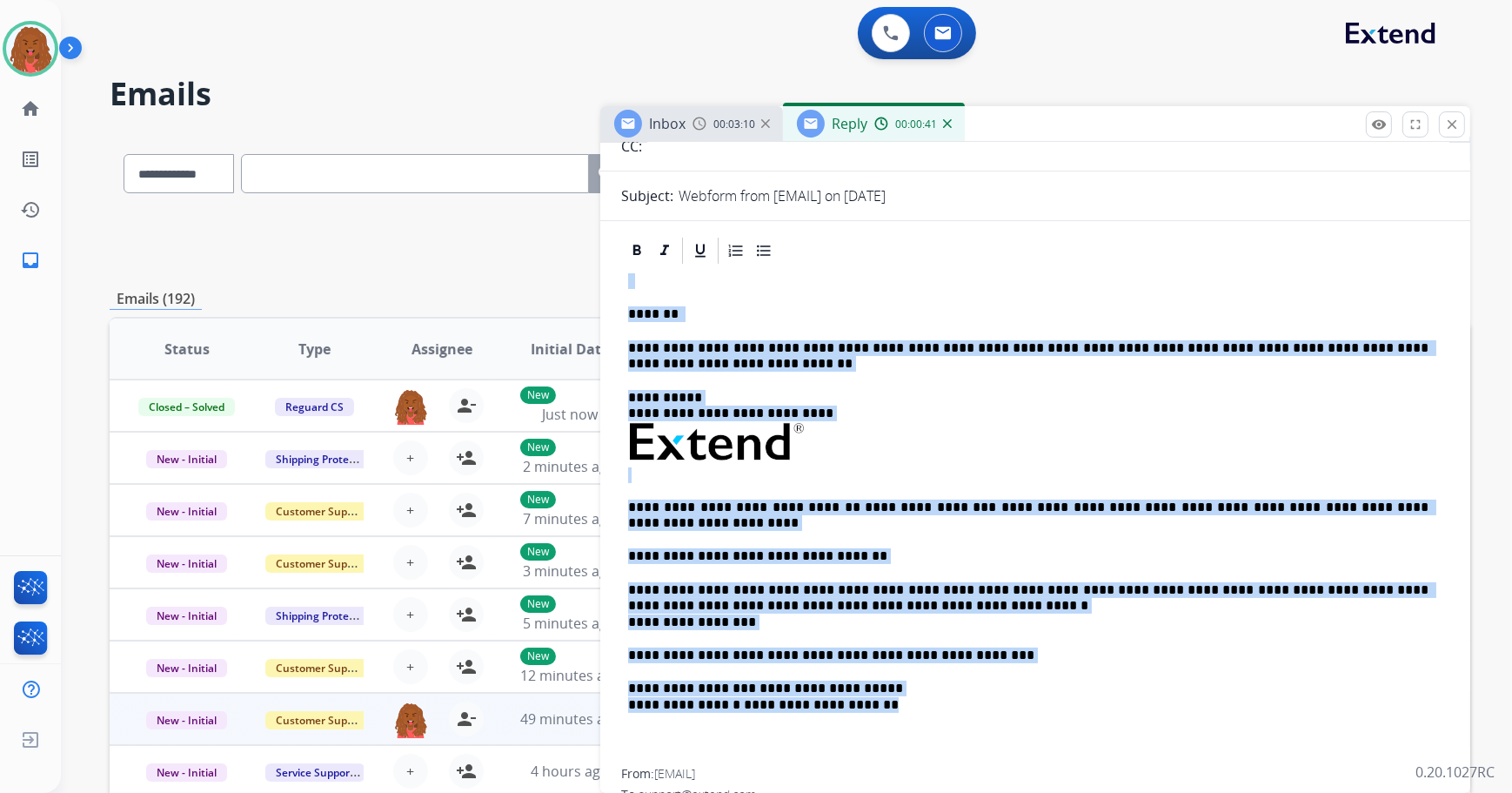 click on "**********" at bounding box center [1028, 436] 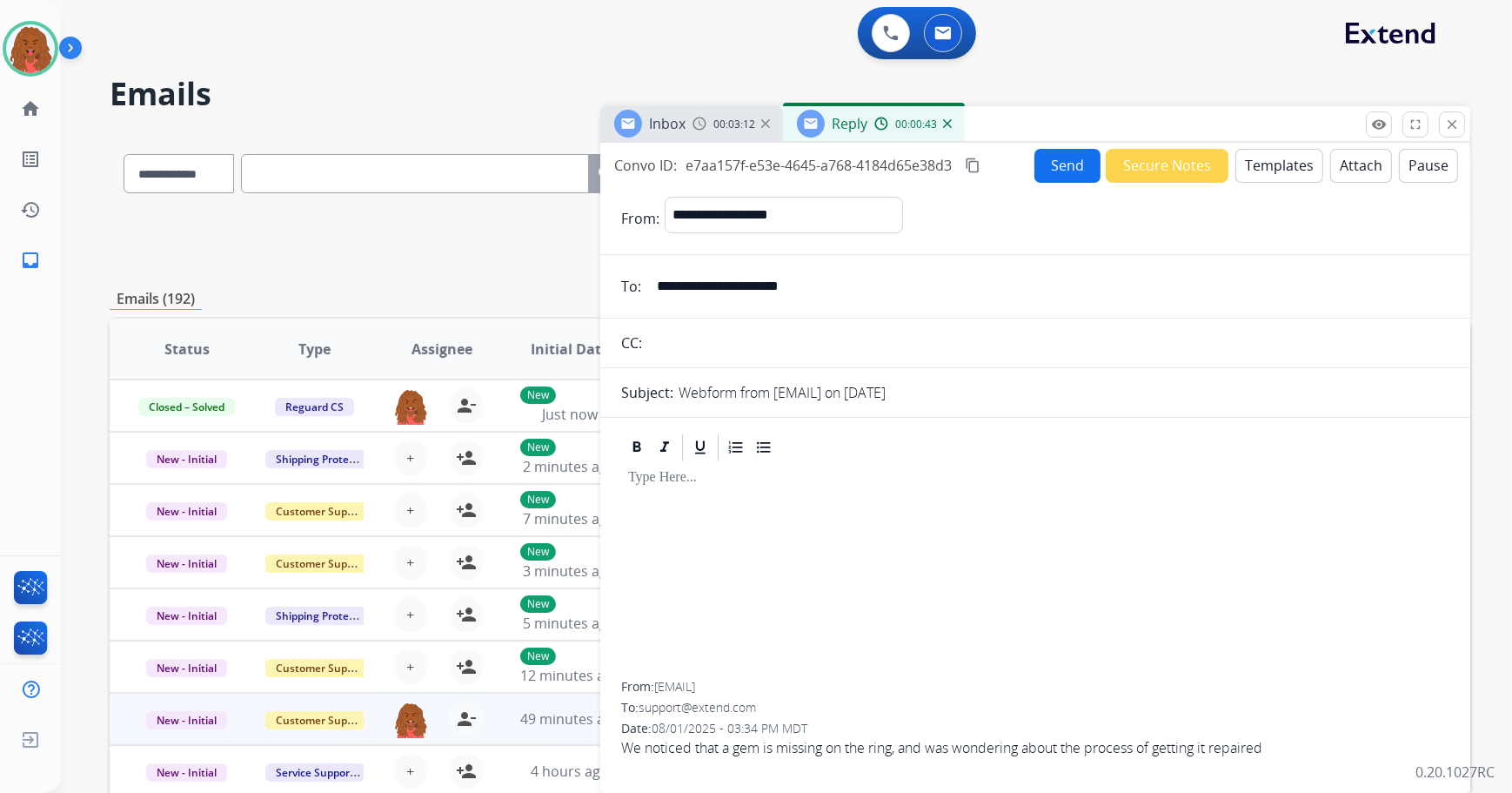 scroll, scrollTop: 0, scrollLeft: 0, axis: both 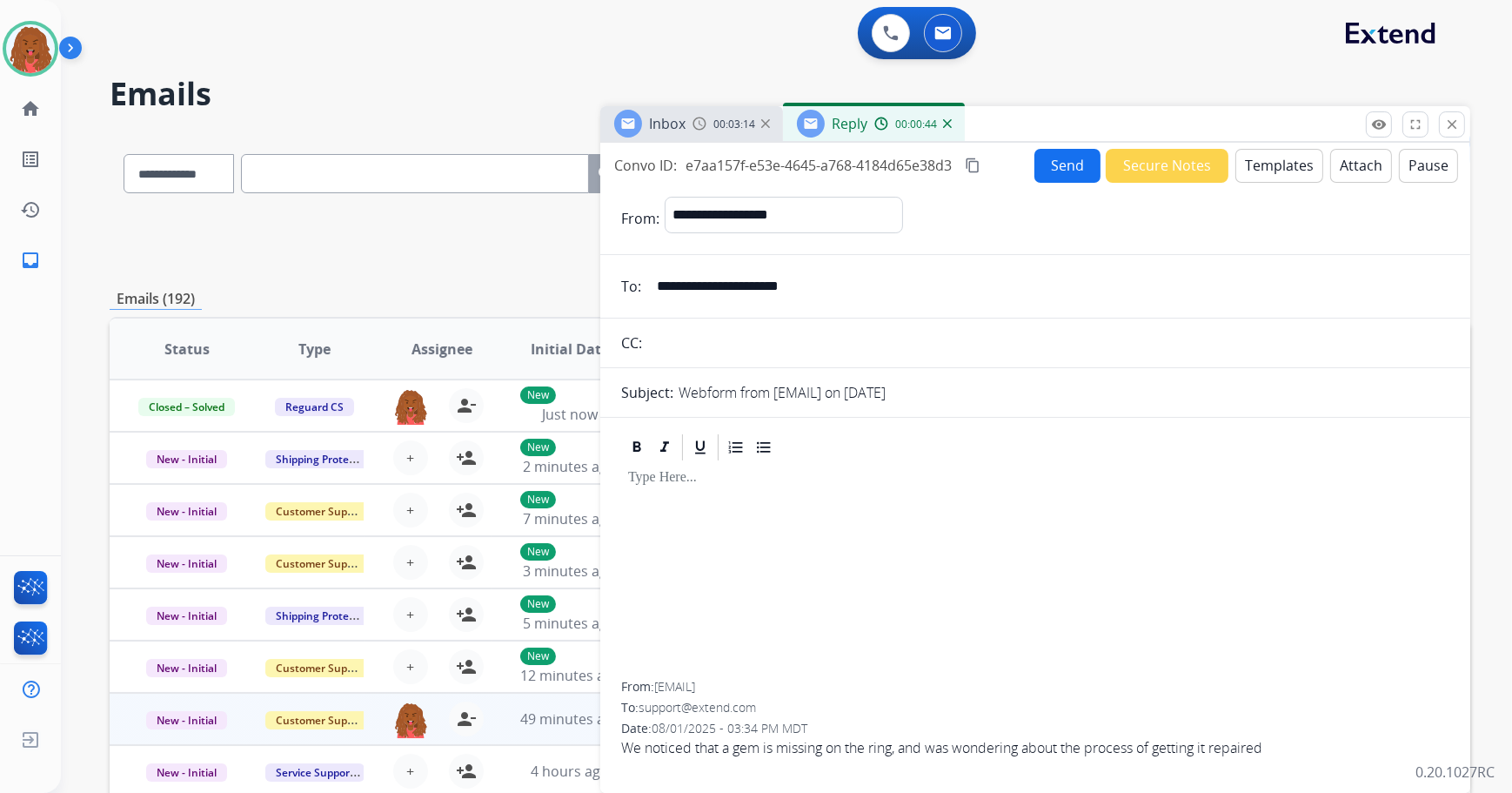 click on "Templates" at bounding box center (1279, 165) 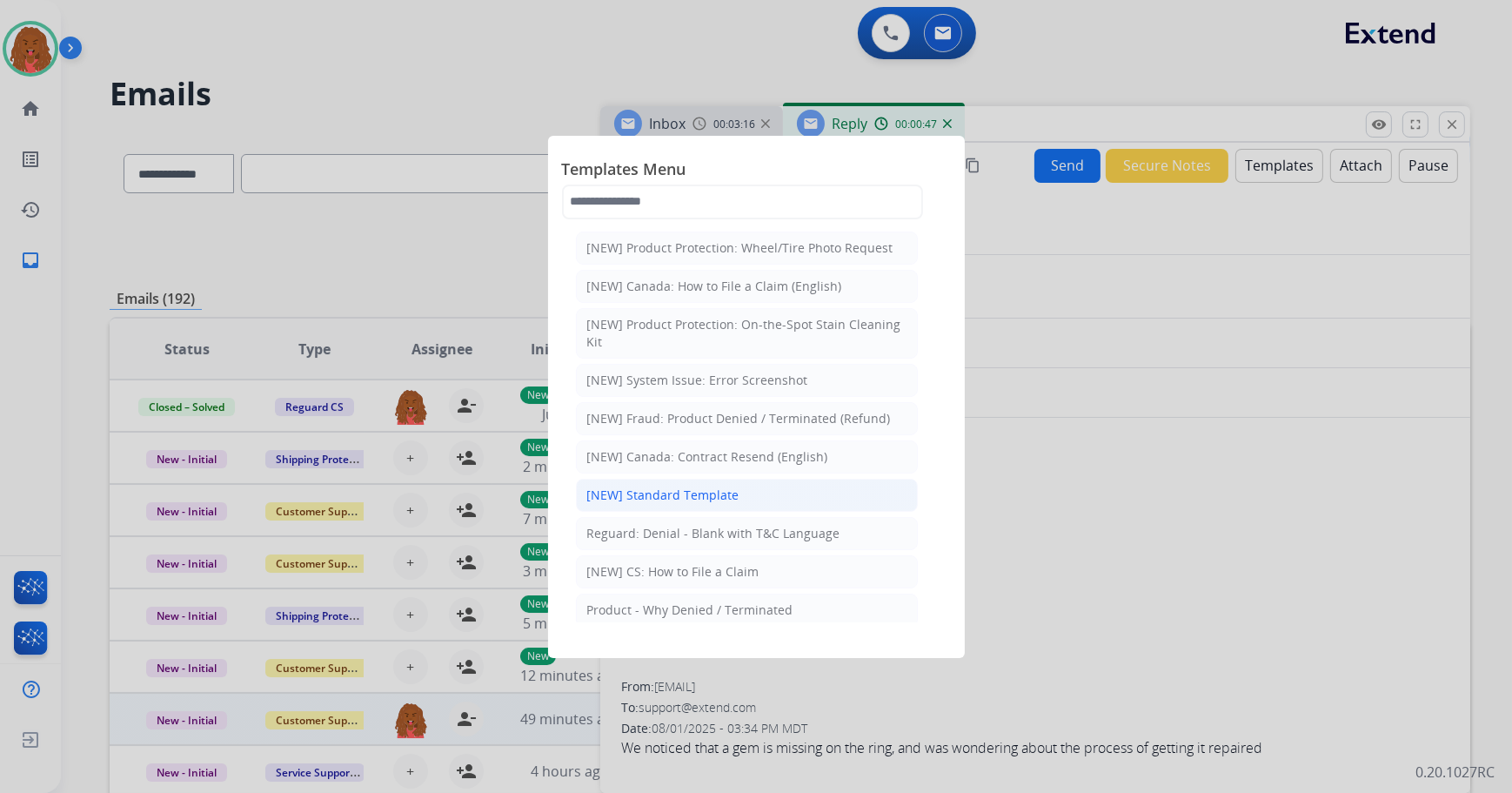 click on "[NEW] Standard Template" 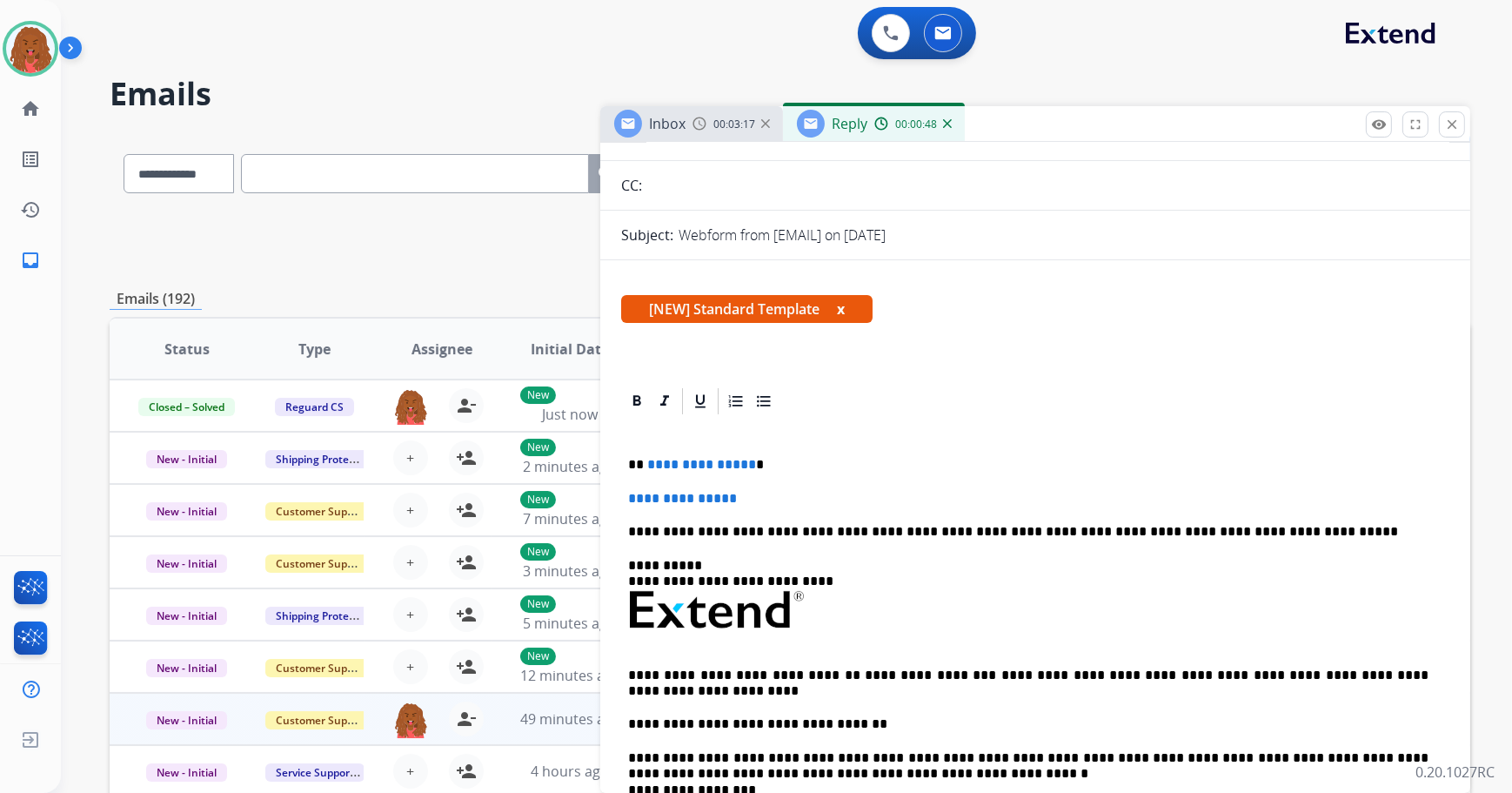 scroll, scrollTop: 158, scrollLeft: 0, axis: vertical 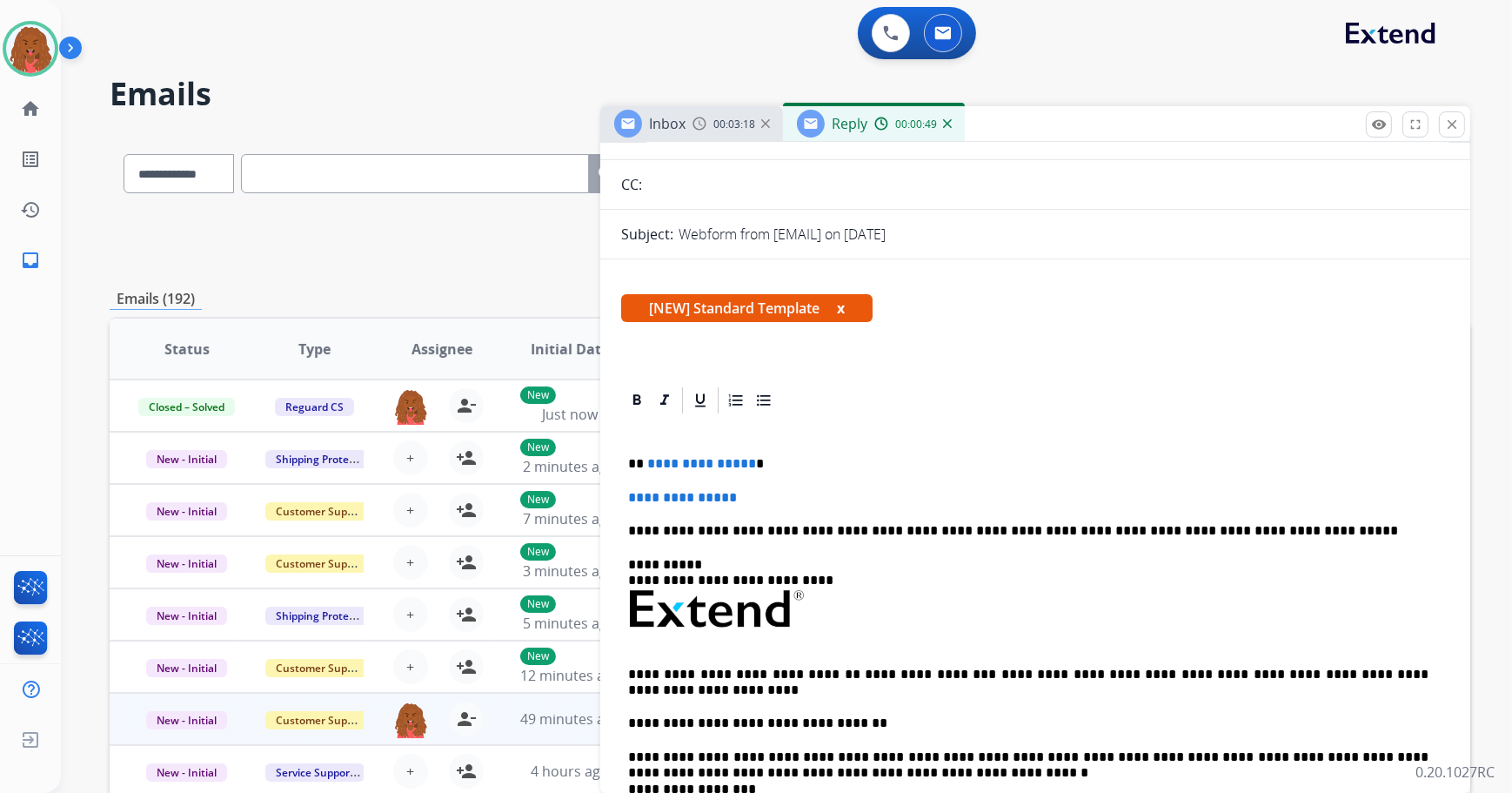 click on "**********" at bounding box center [701, 463] 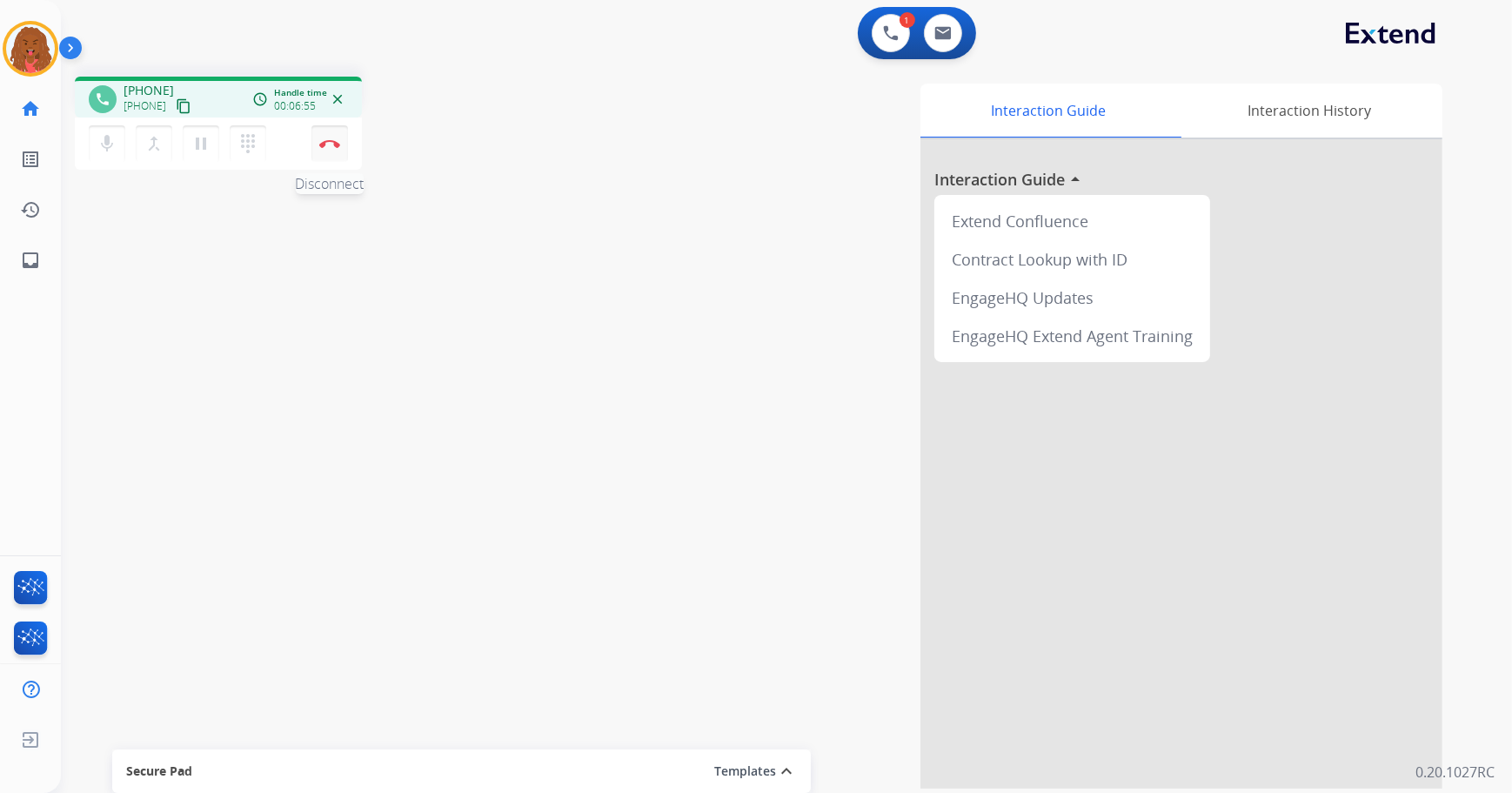 click at bounding box center [330, 144] 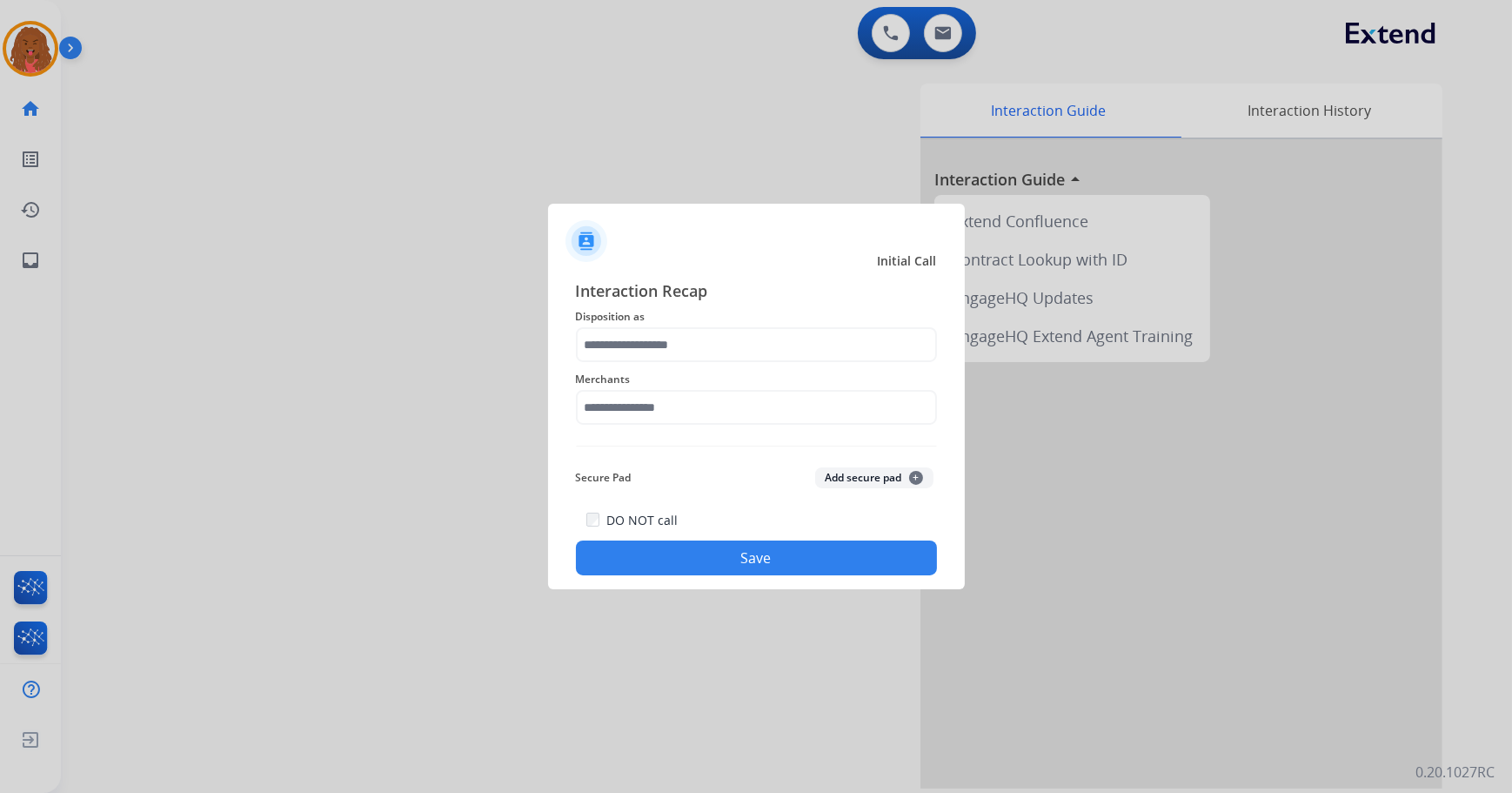 click on "Merchants" 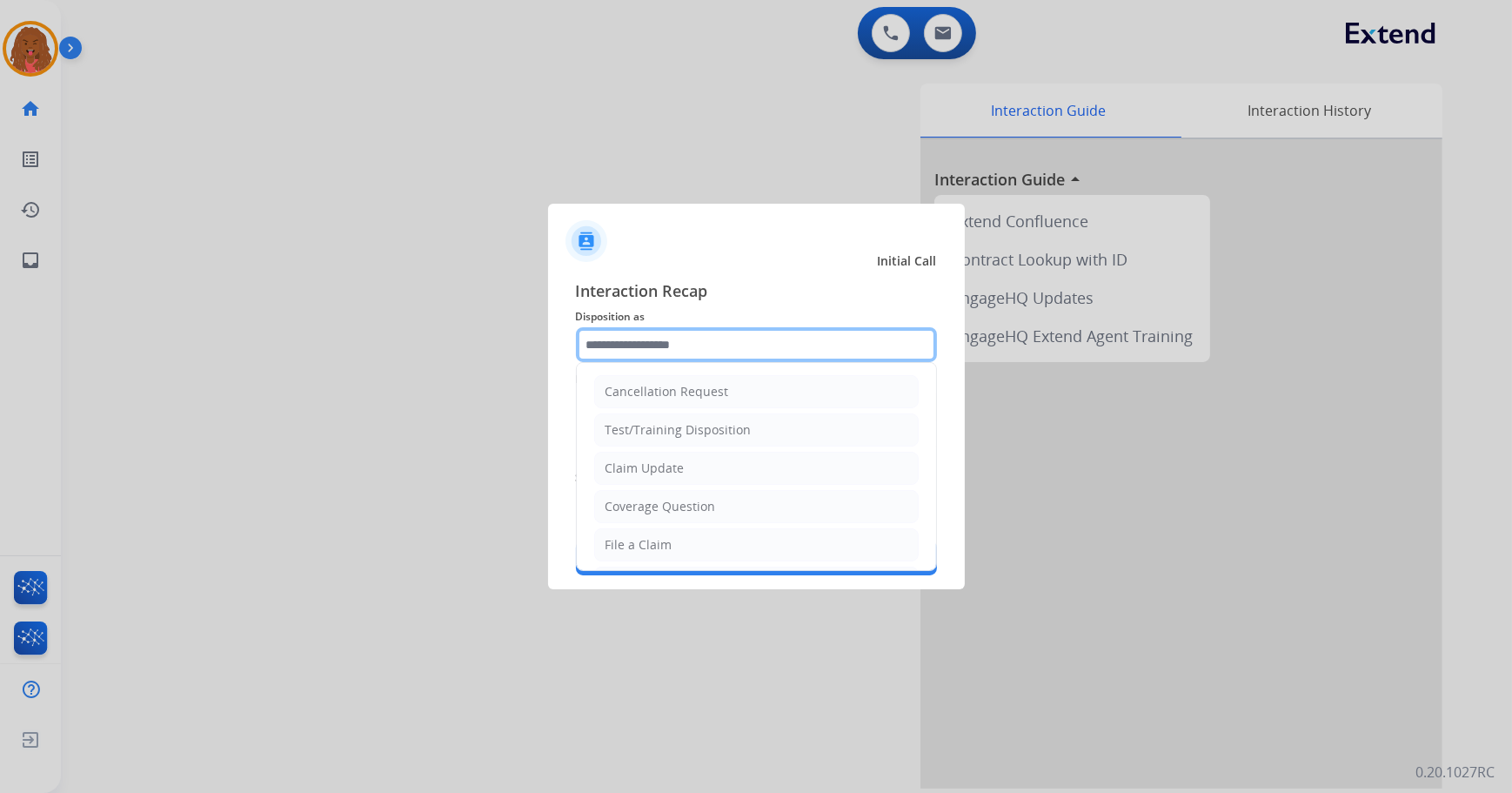 click 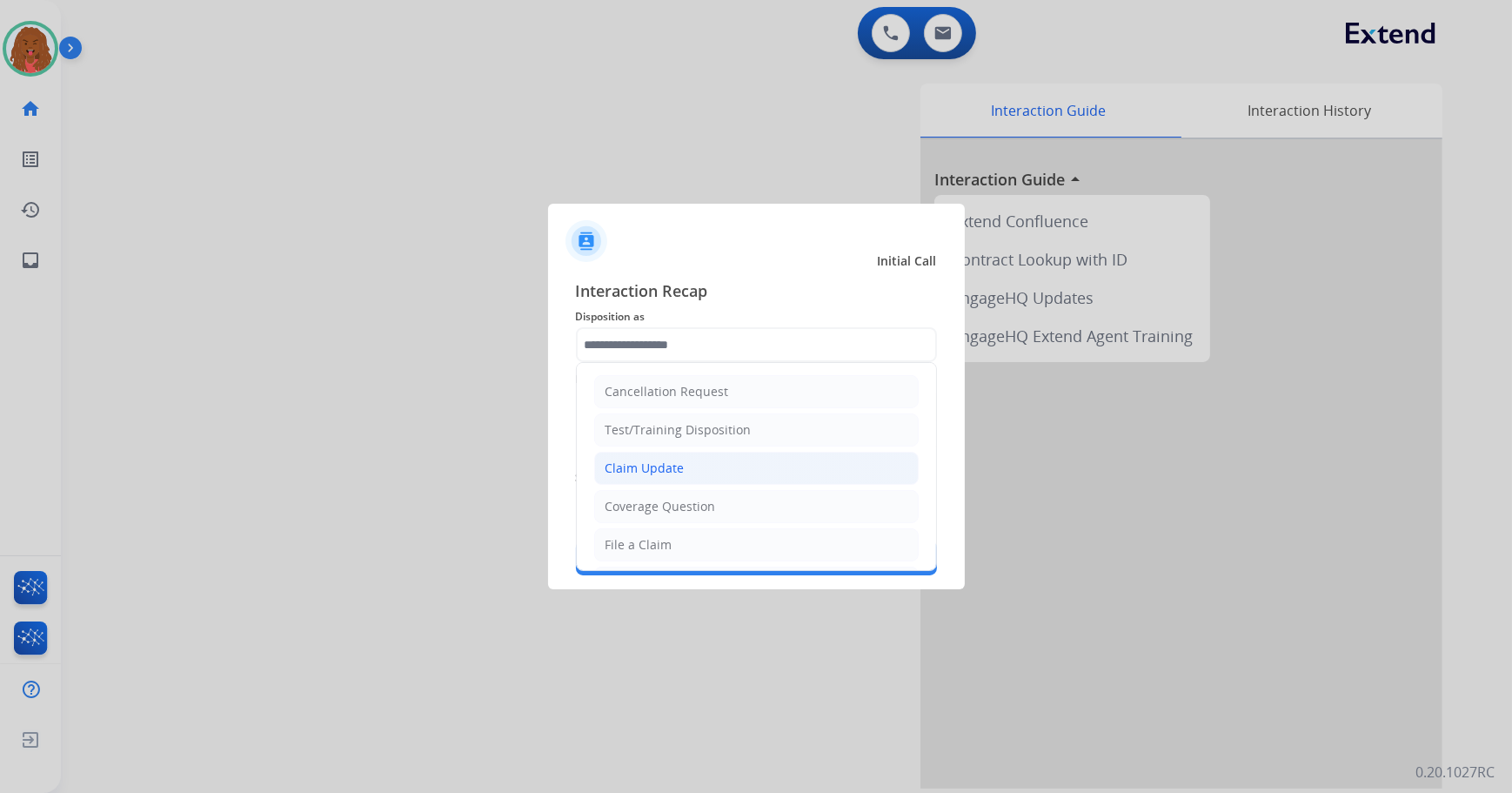 drag, startPoint x: 687, startPoint y: 469, endPoint x: 690, endPoint y: 456, distance: 13.341664 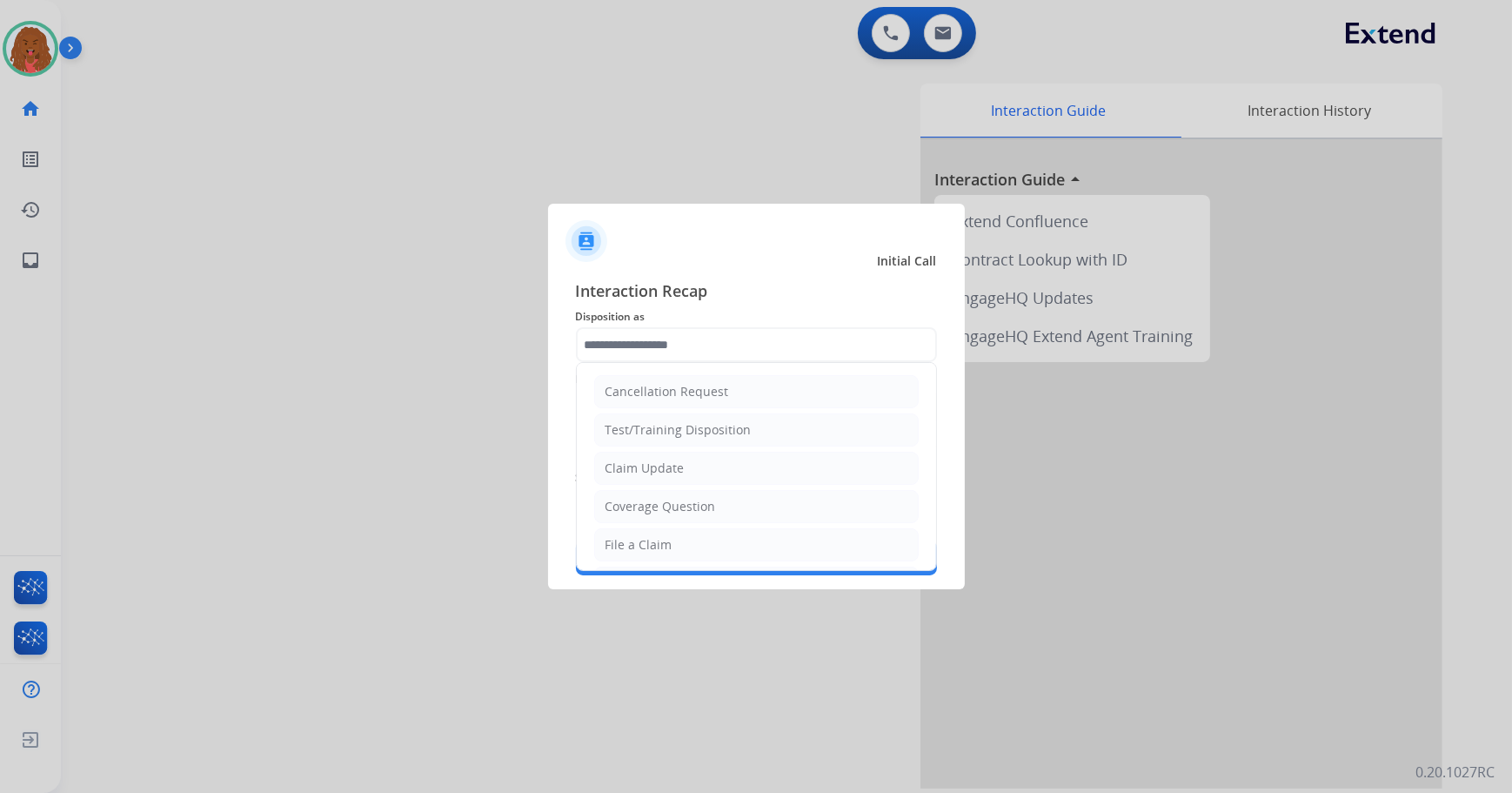 click on "Claim Update" 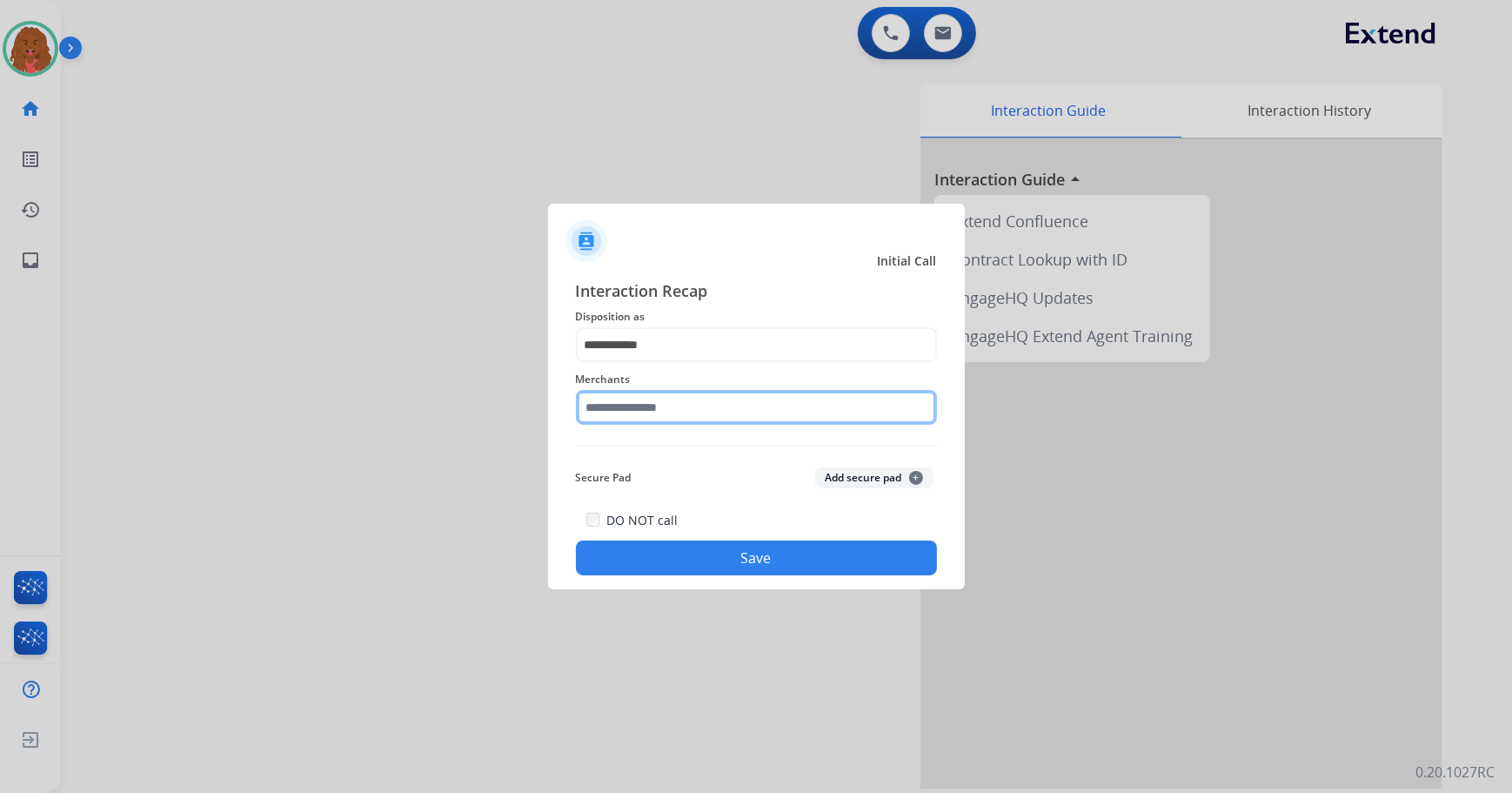 click 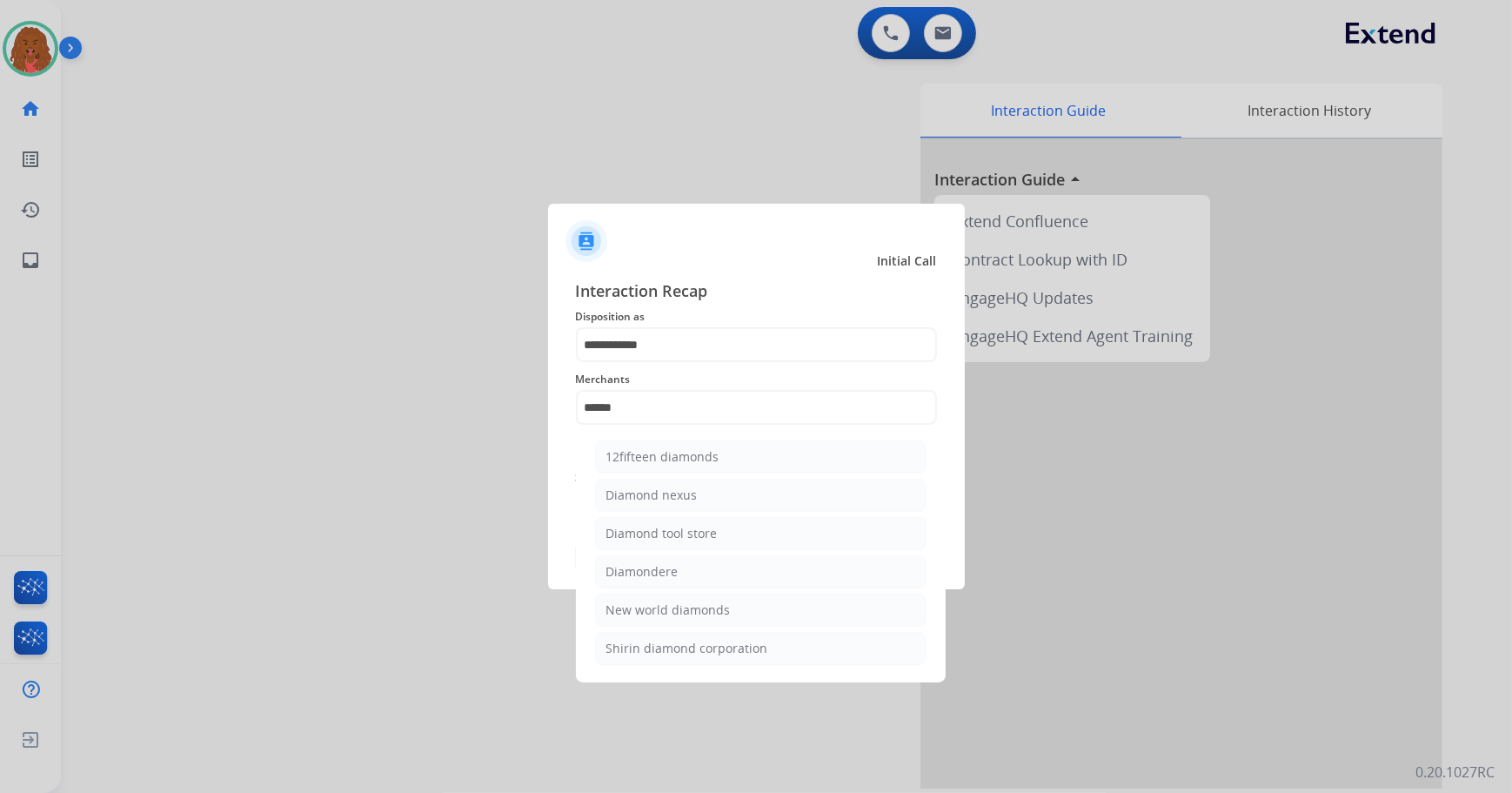 click on "**********" 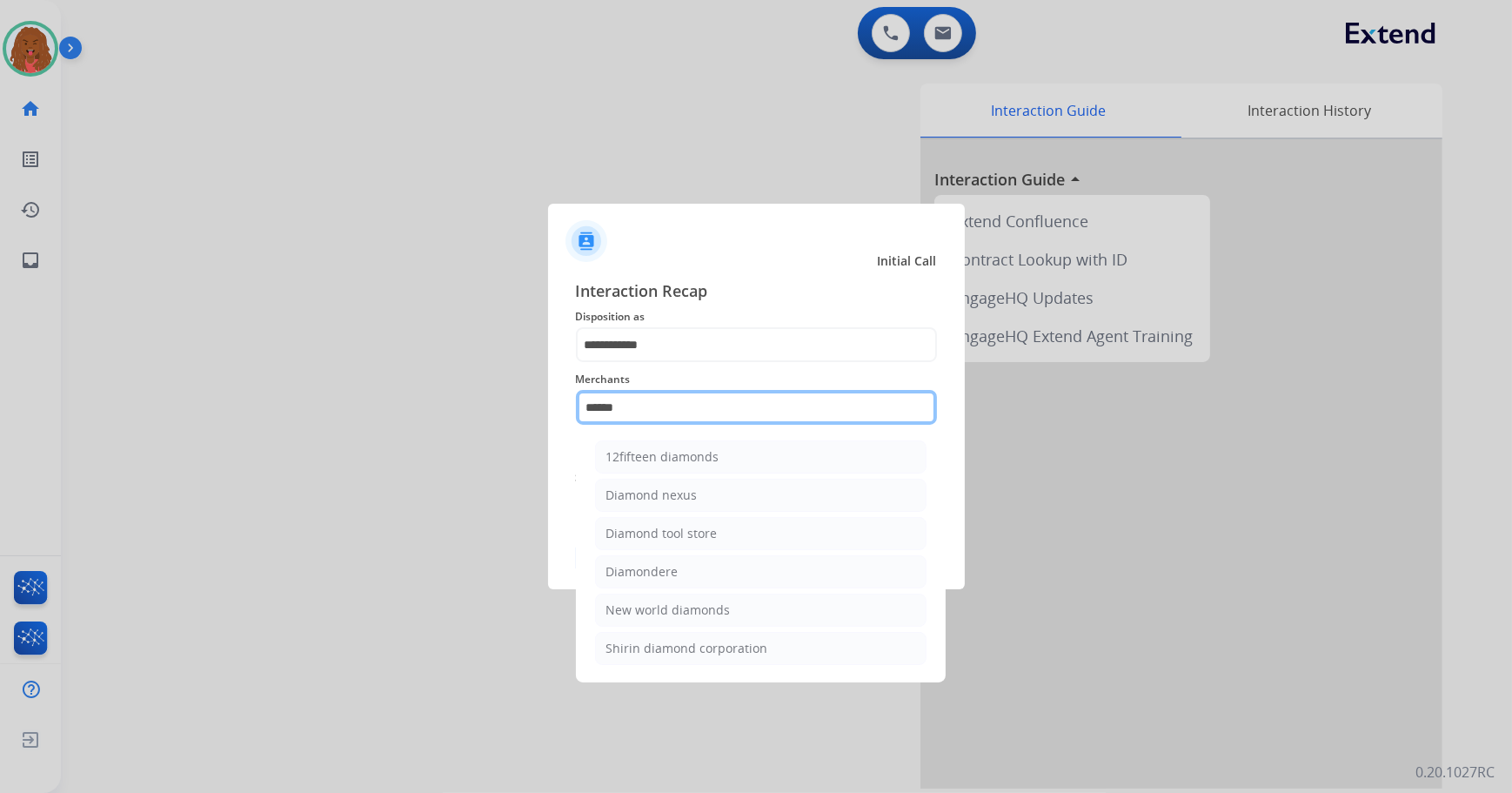 click on "******" 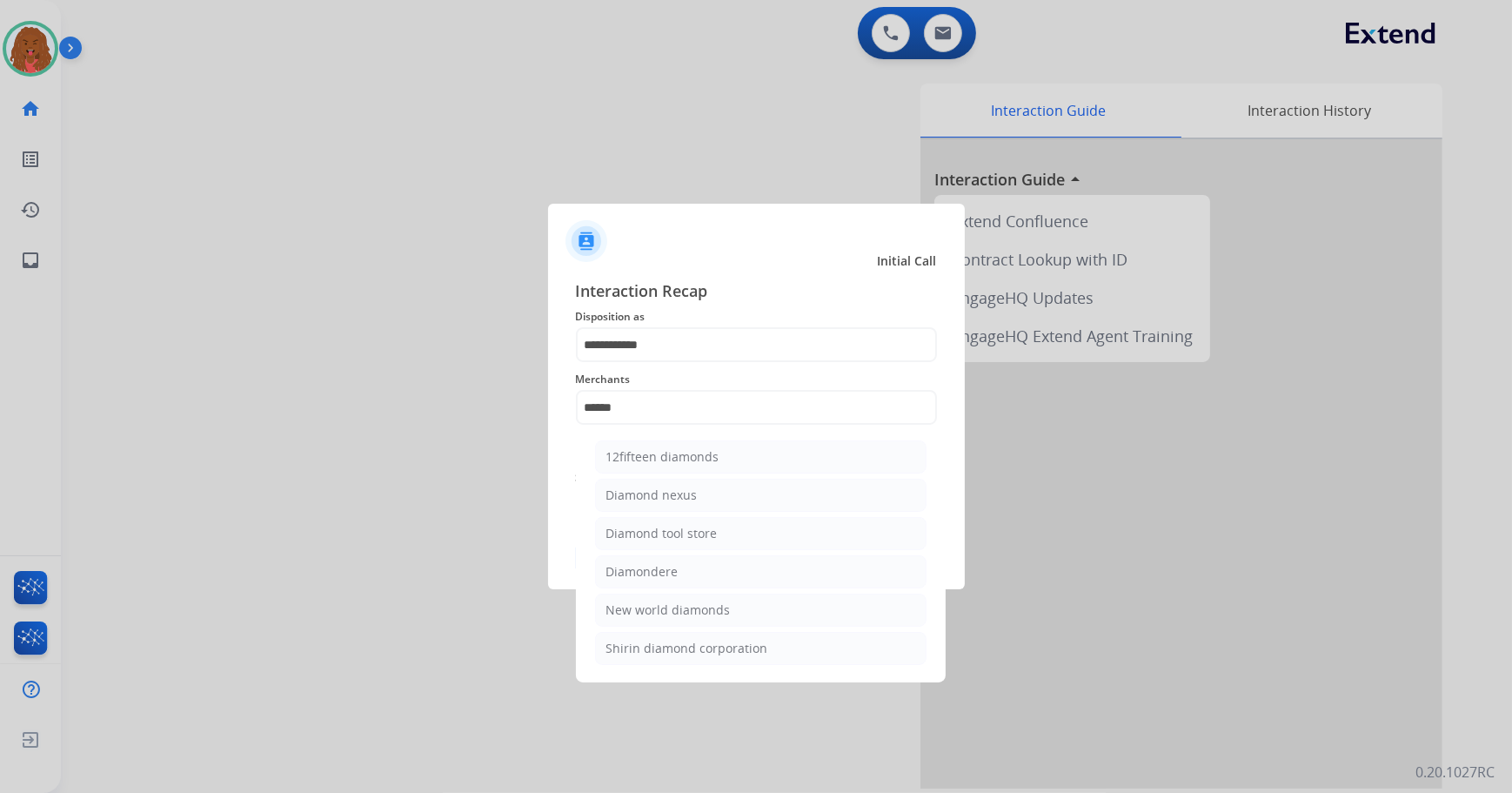 click on "Diamond nexus" 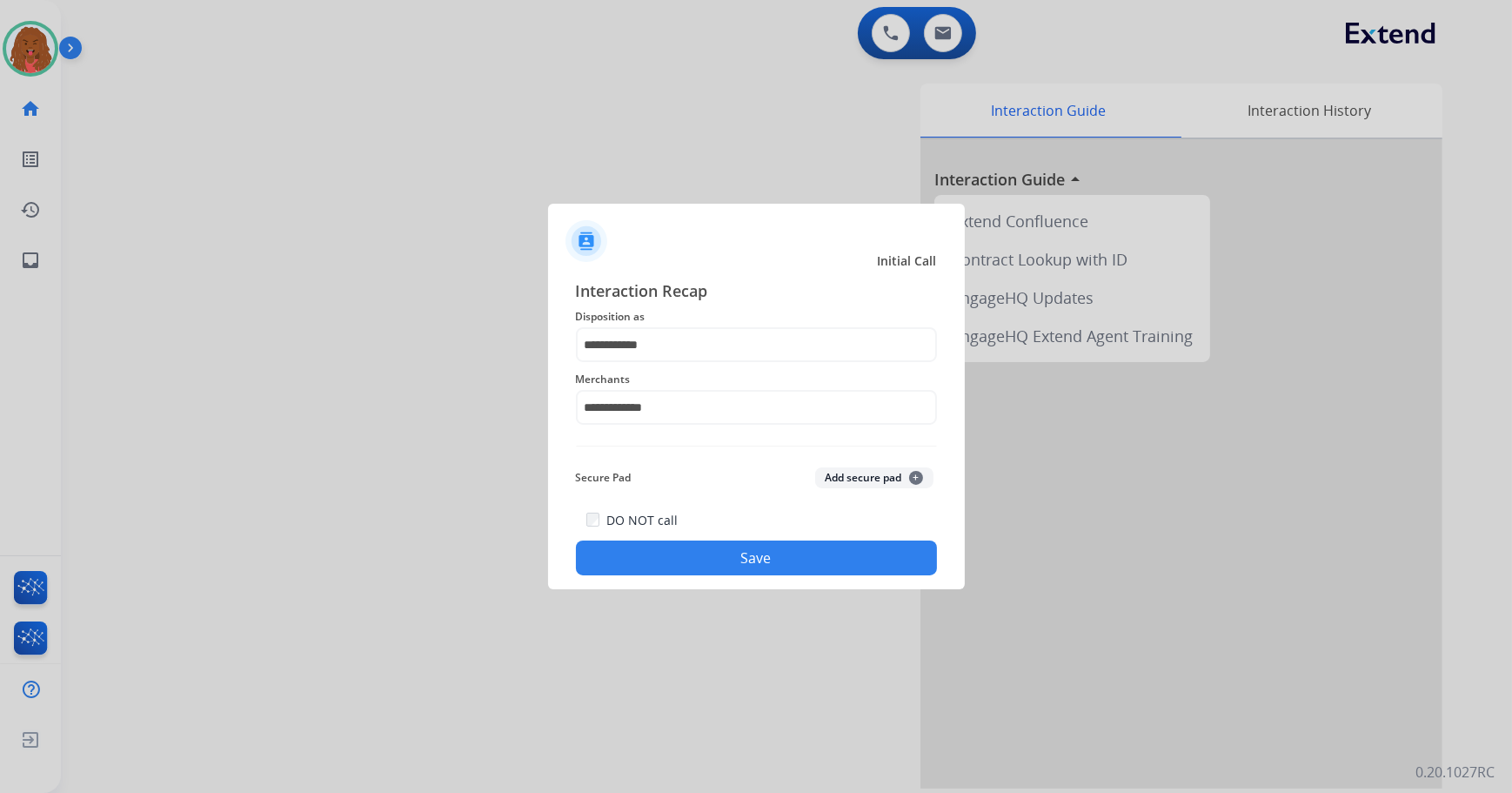 click on "Save" 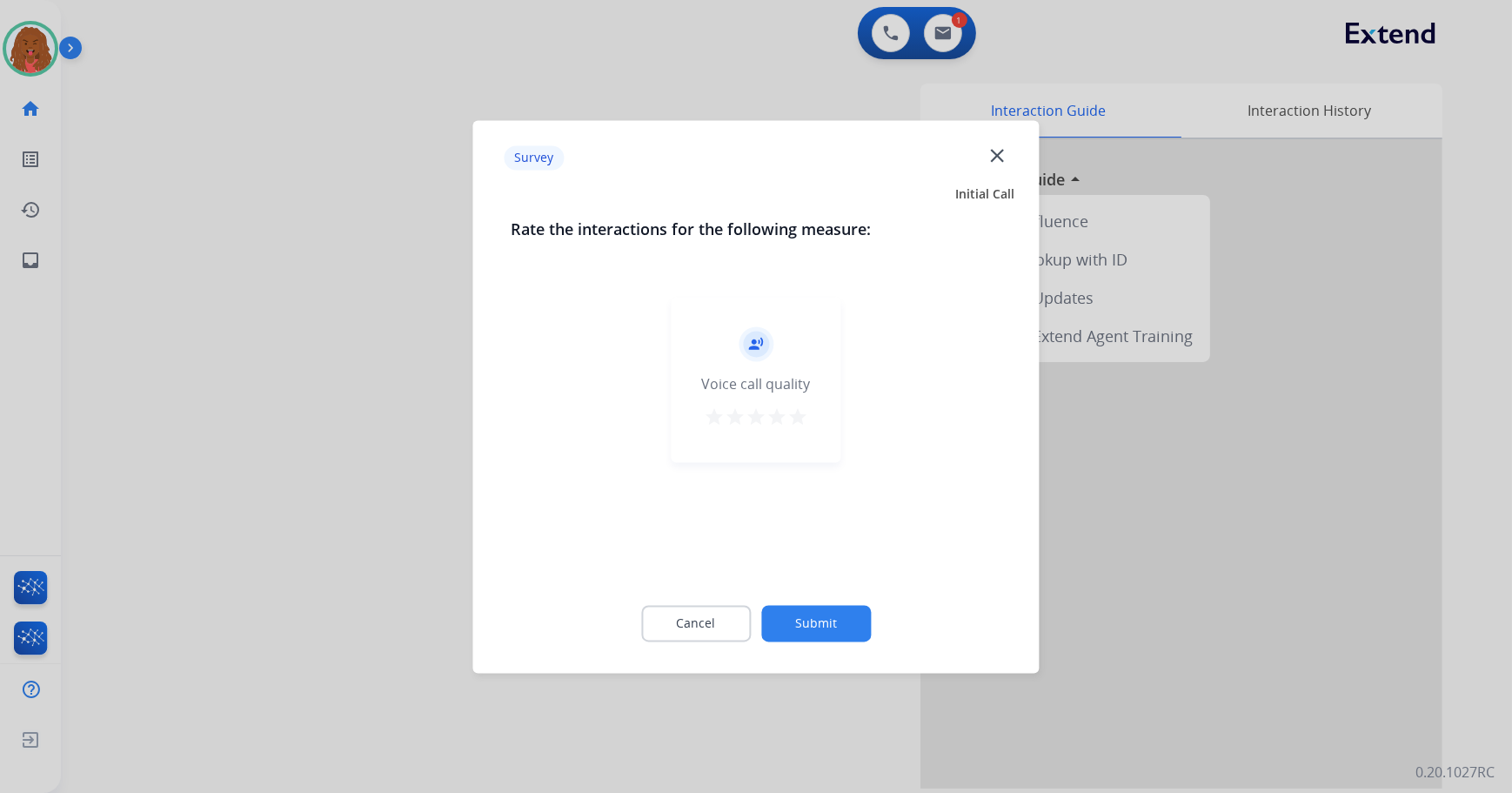 click on "Submit" 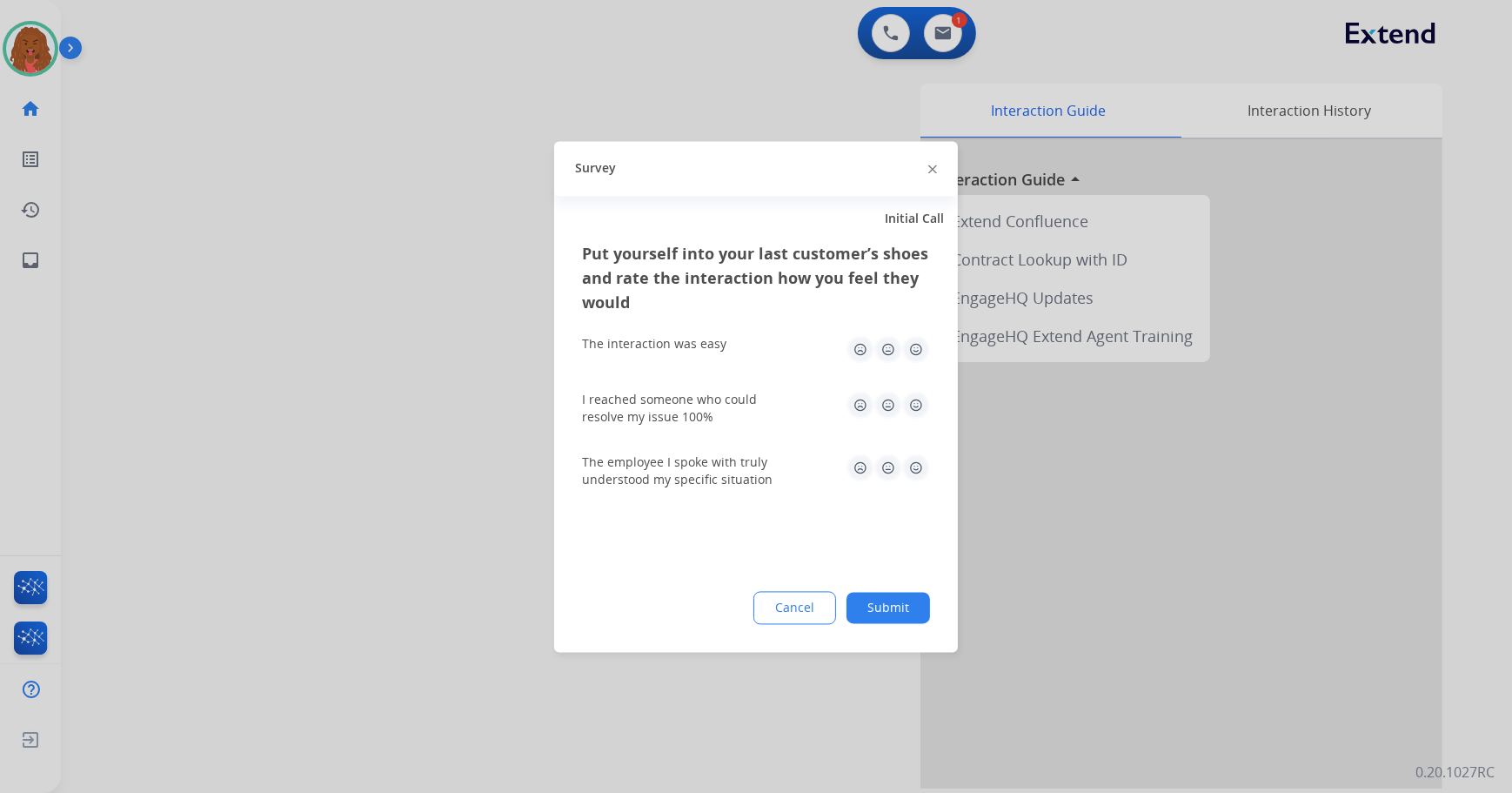 click on "Submit" 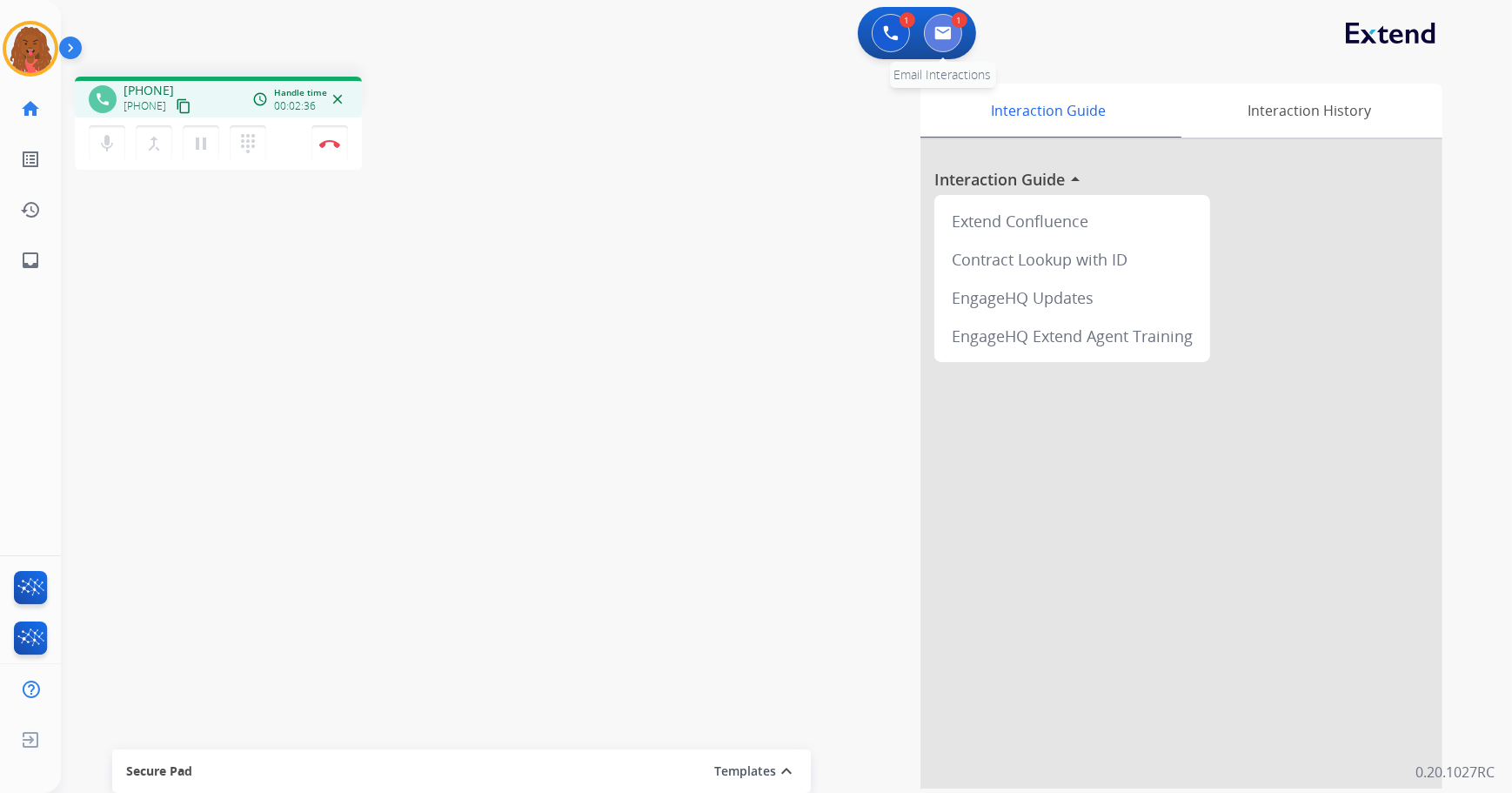 click at bounding box center (943, 33) 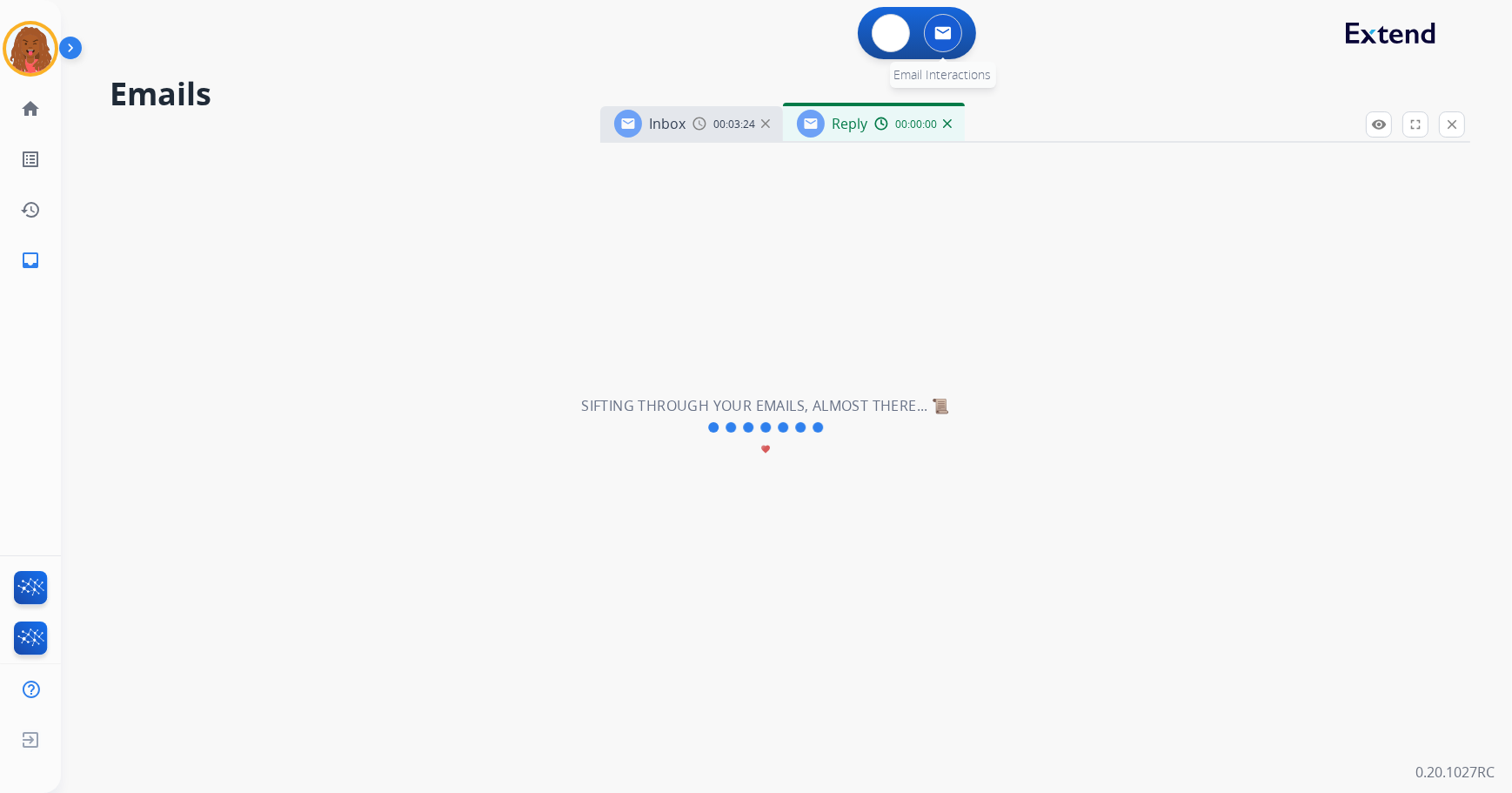 select on "**********" 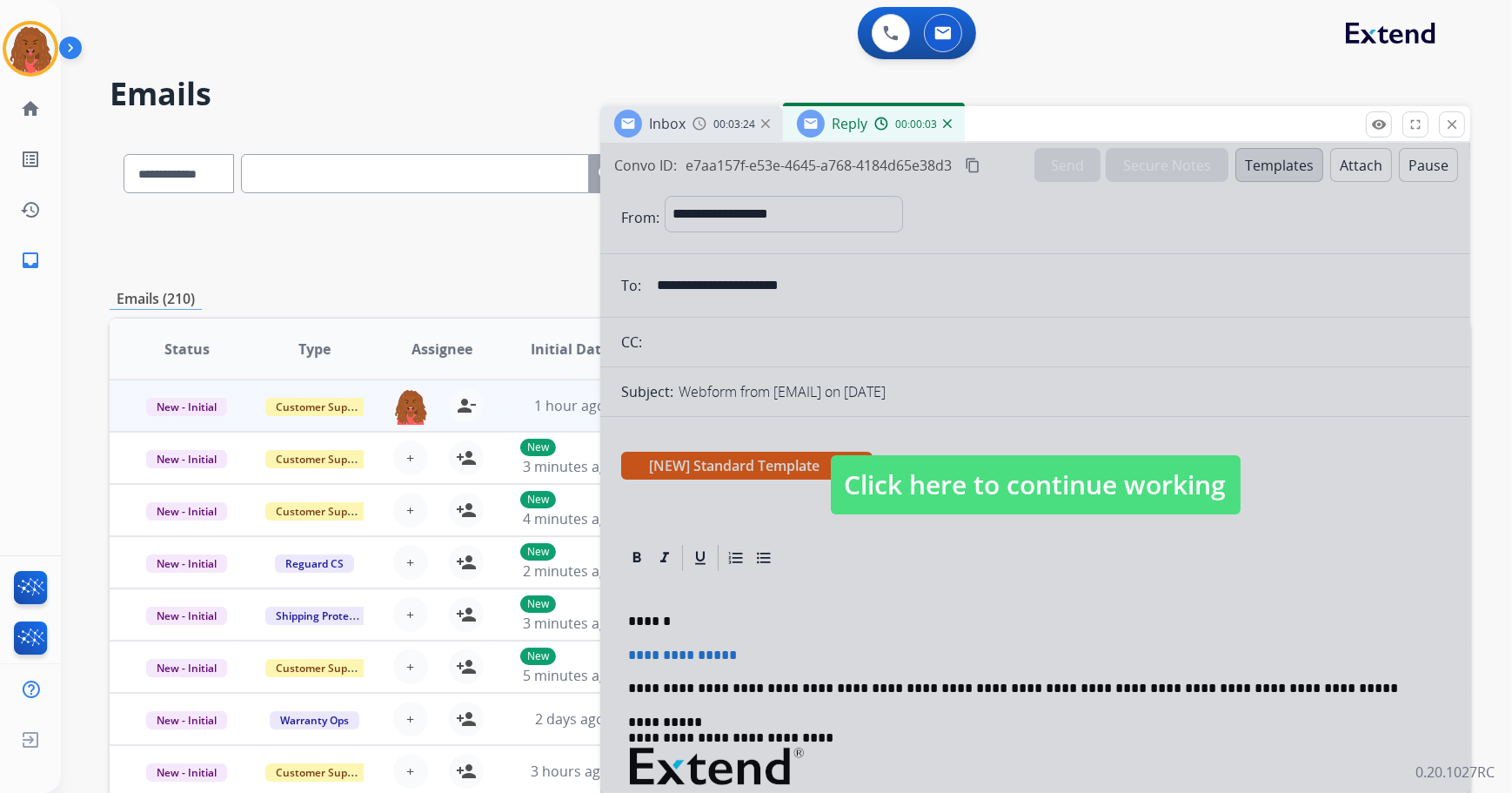 click at bounding box center (1035, 467) 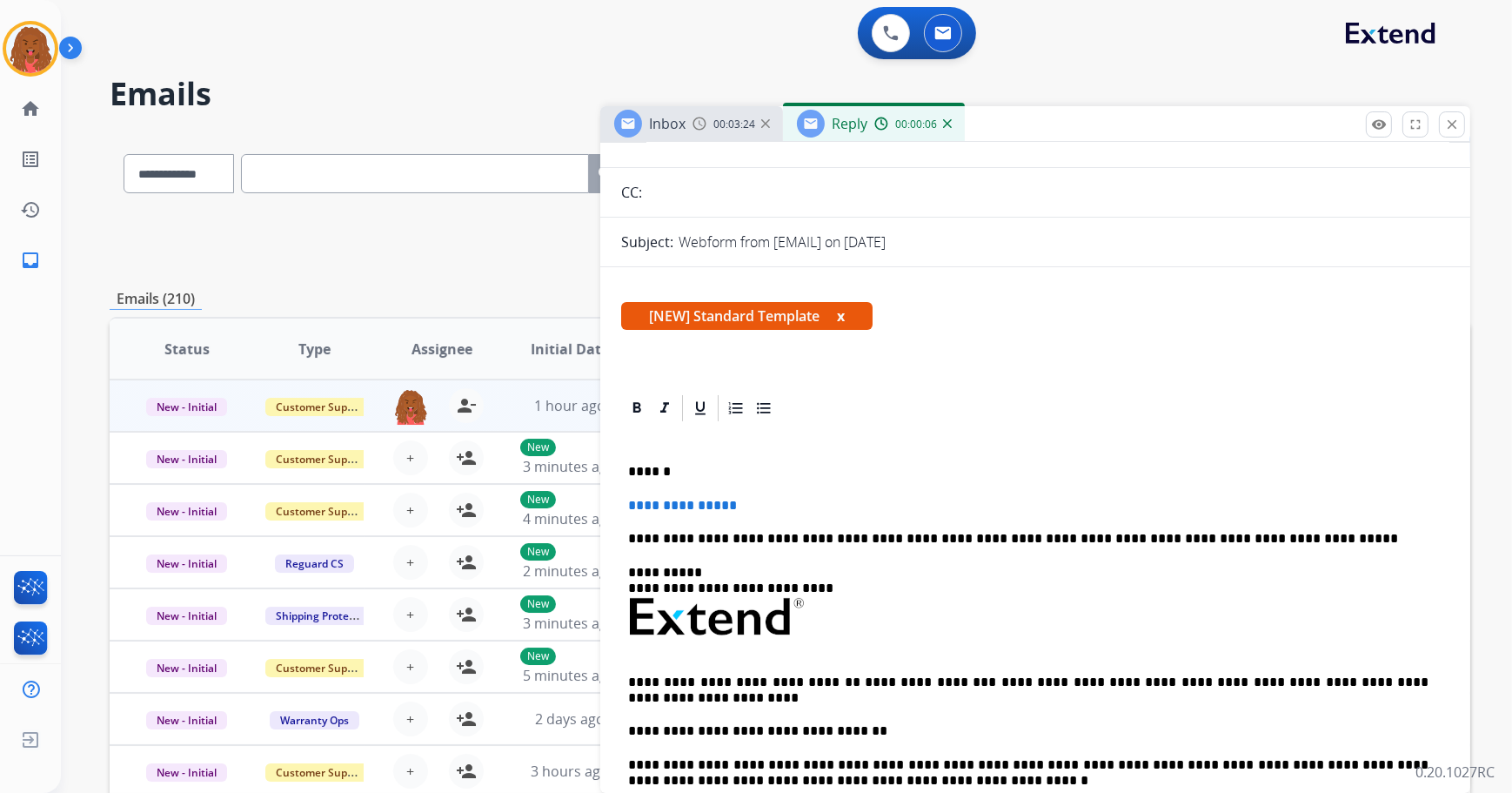 scroll, scrollTop: 158, scrollLeft: 0, axis: vertical 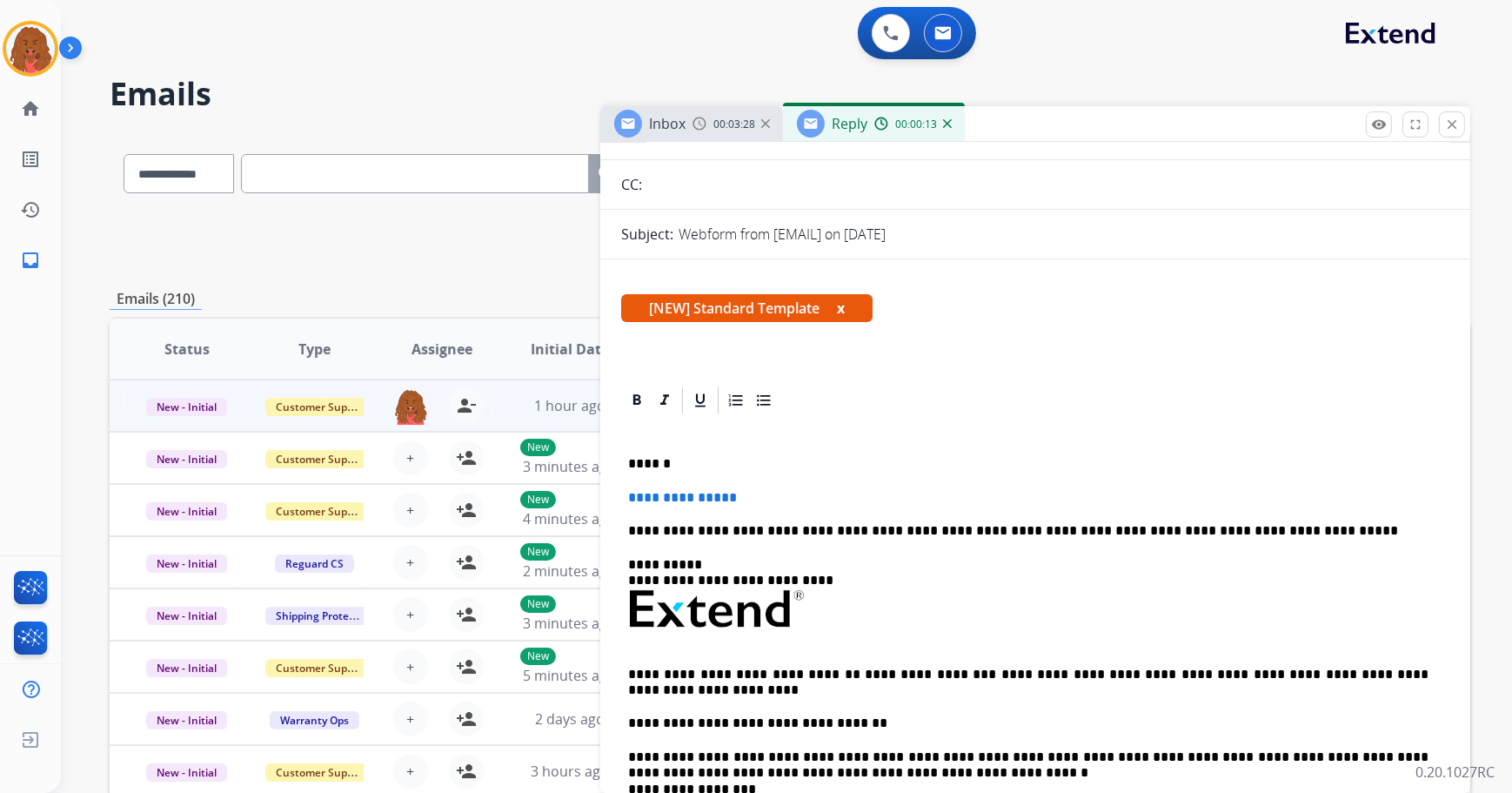click on "******" at bounding box center [1028, 464] 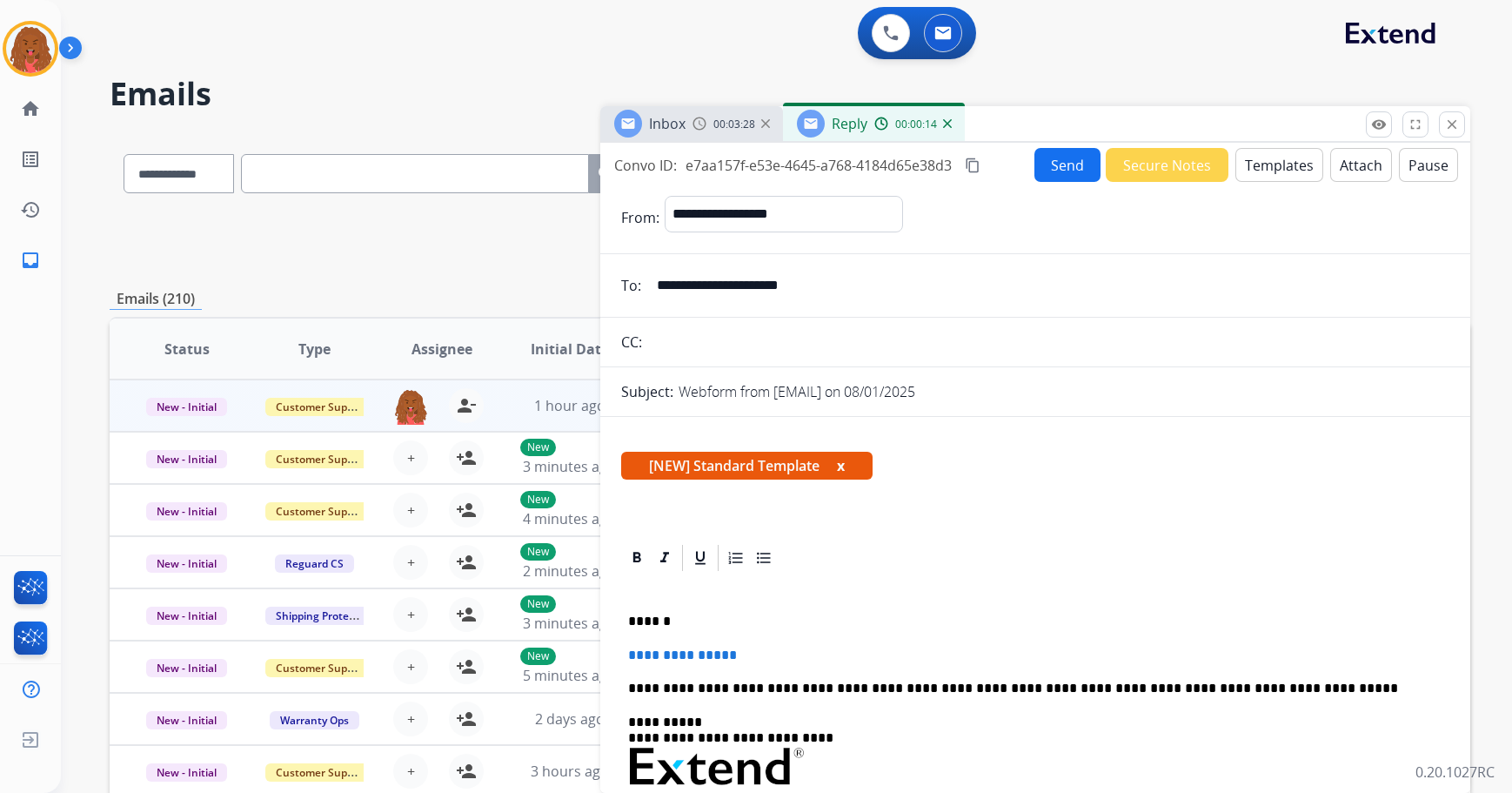 select on "**********" 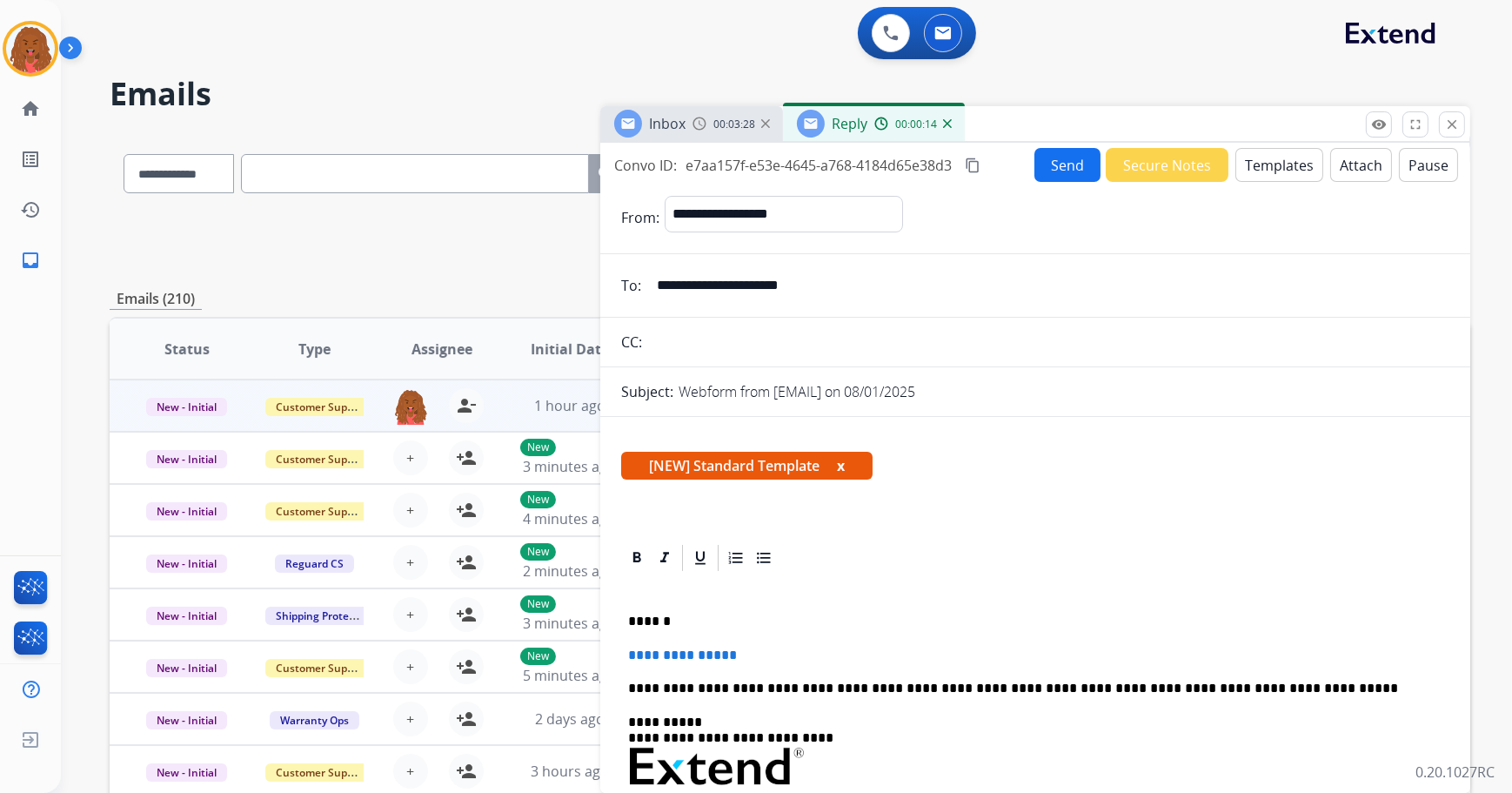 scroll, scrollTop: 158, scrollLeft: 0, axis: vertical 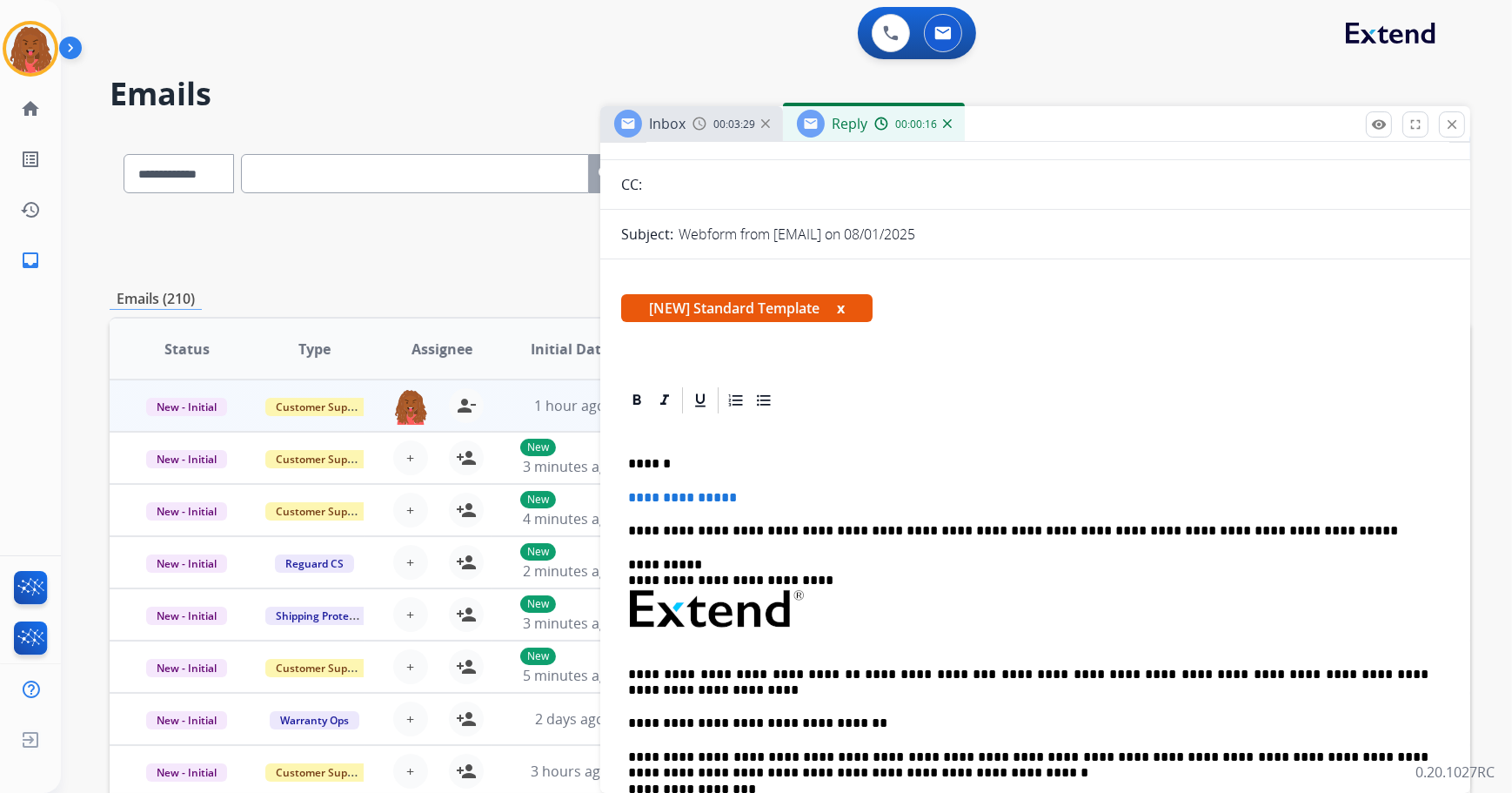 type 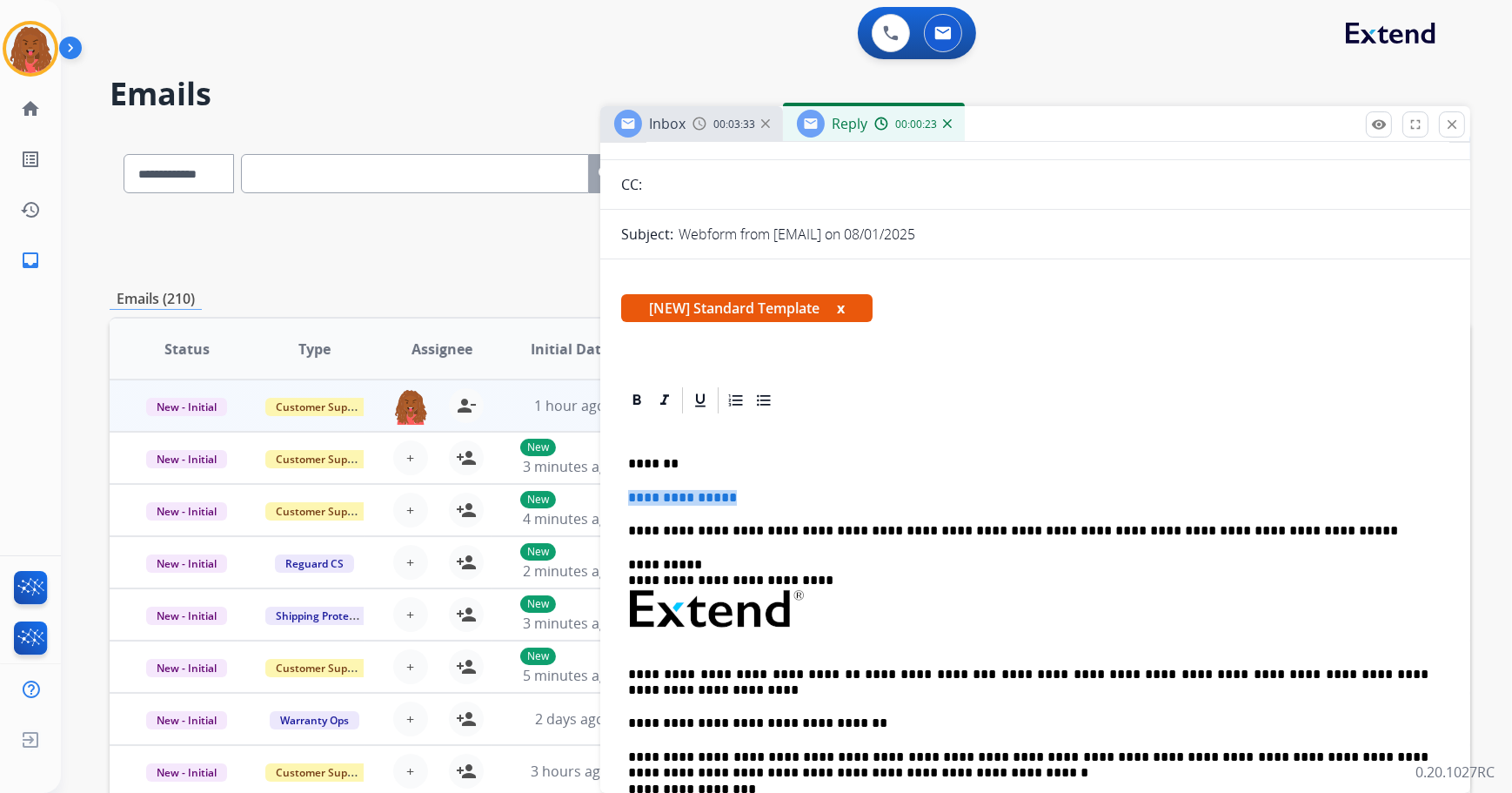 drag, startPoint x: 757, startPoint y: 496, endPoint x: 616, endPoint y: 480, distance: 141.9049 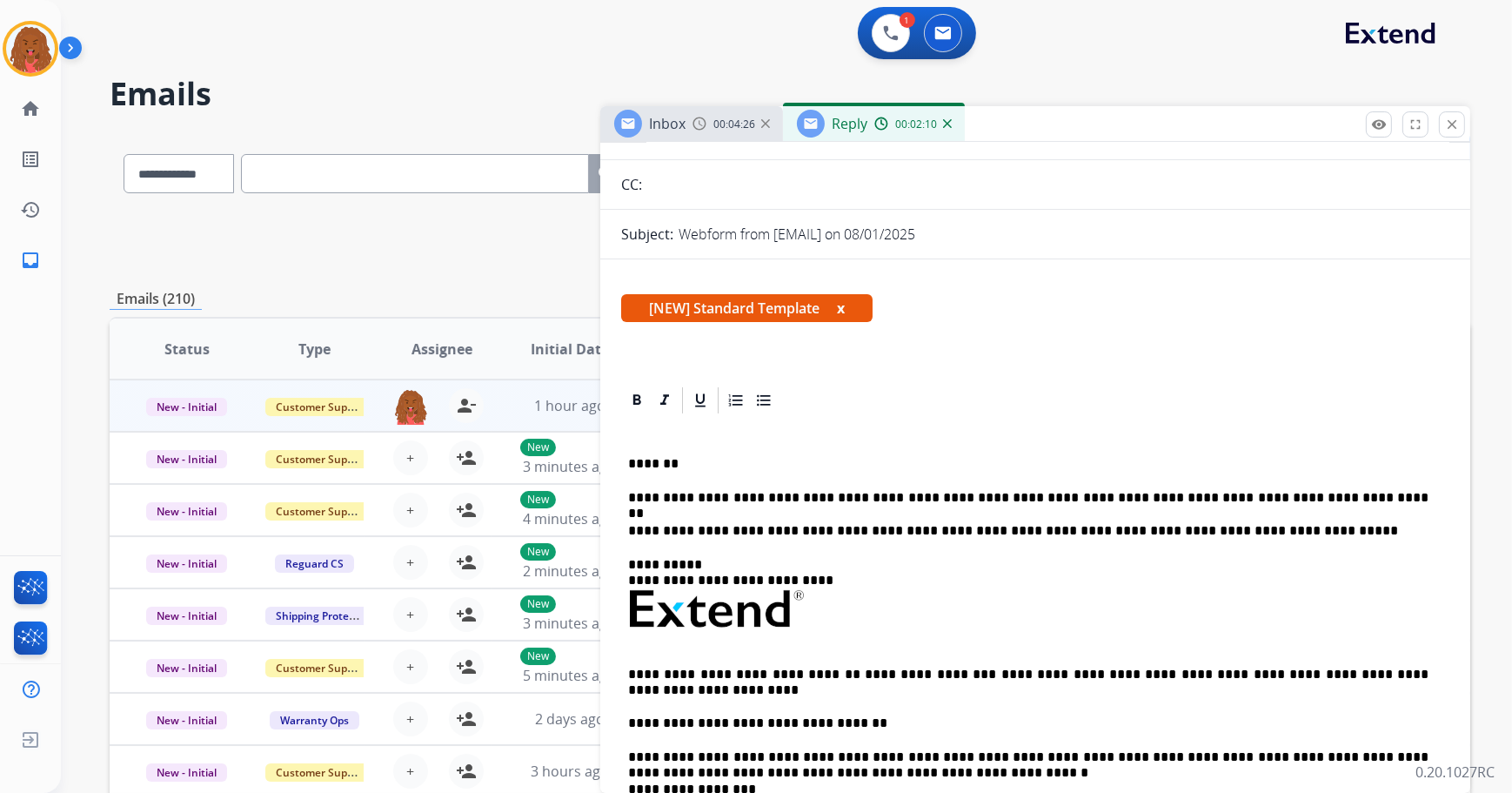 scroll, scrollTop: 0, scrollLeft: 0, axis: both 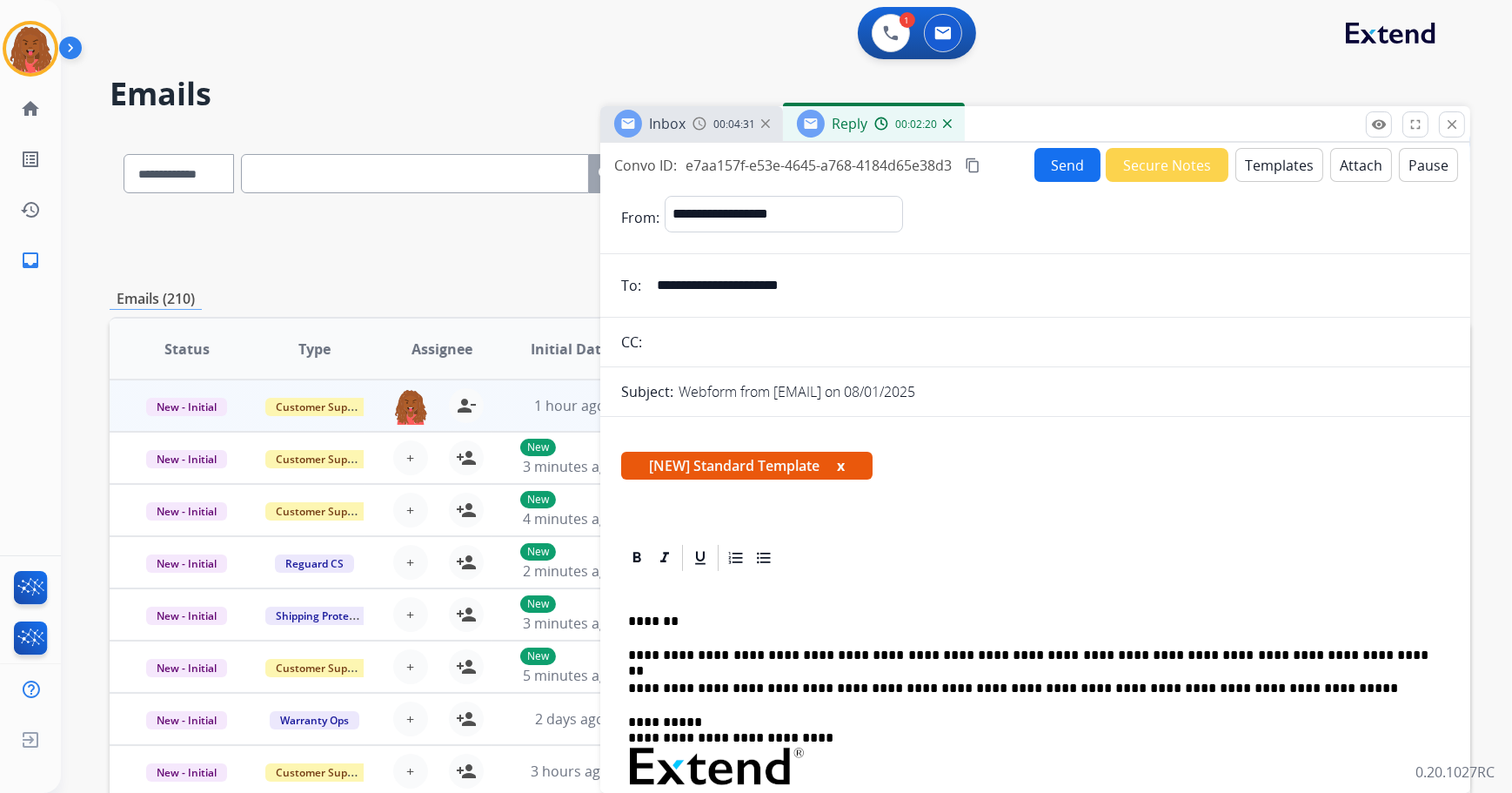 drag, startPoint x: 640, startPoint y: 618, endPoint x: 712, endPoint y: 618, distance: 72 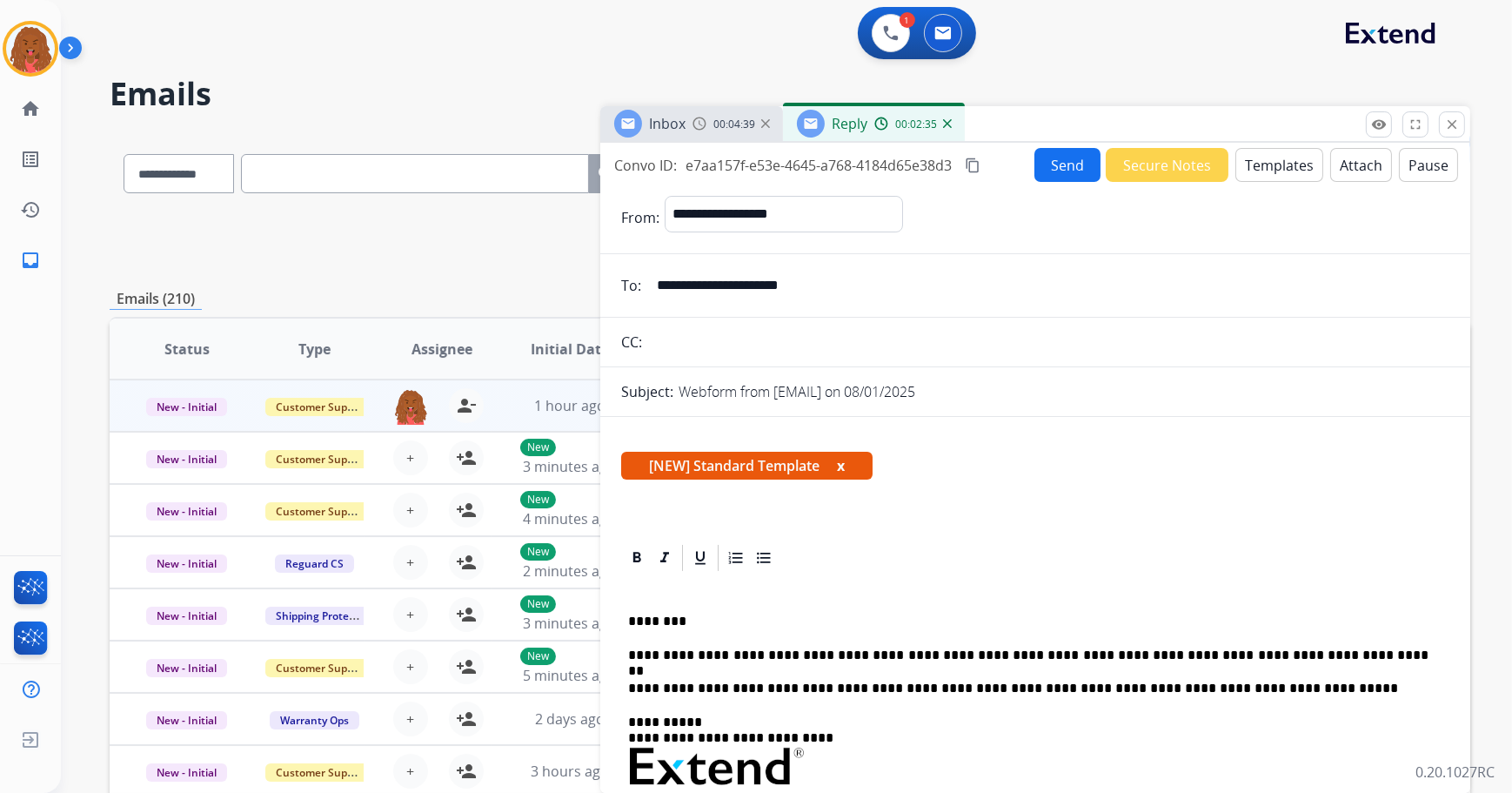 click on "Send" at bounding box center [1067, 165] 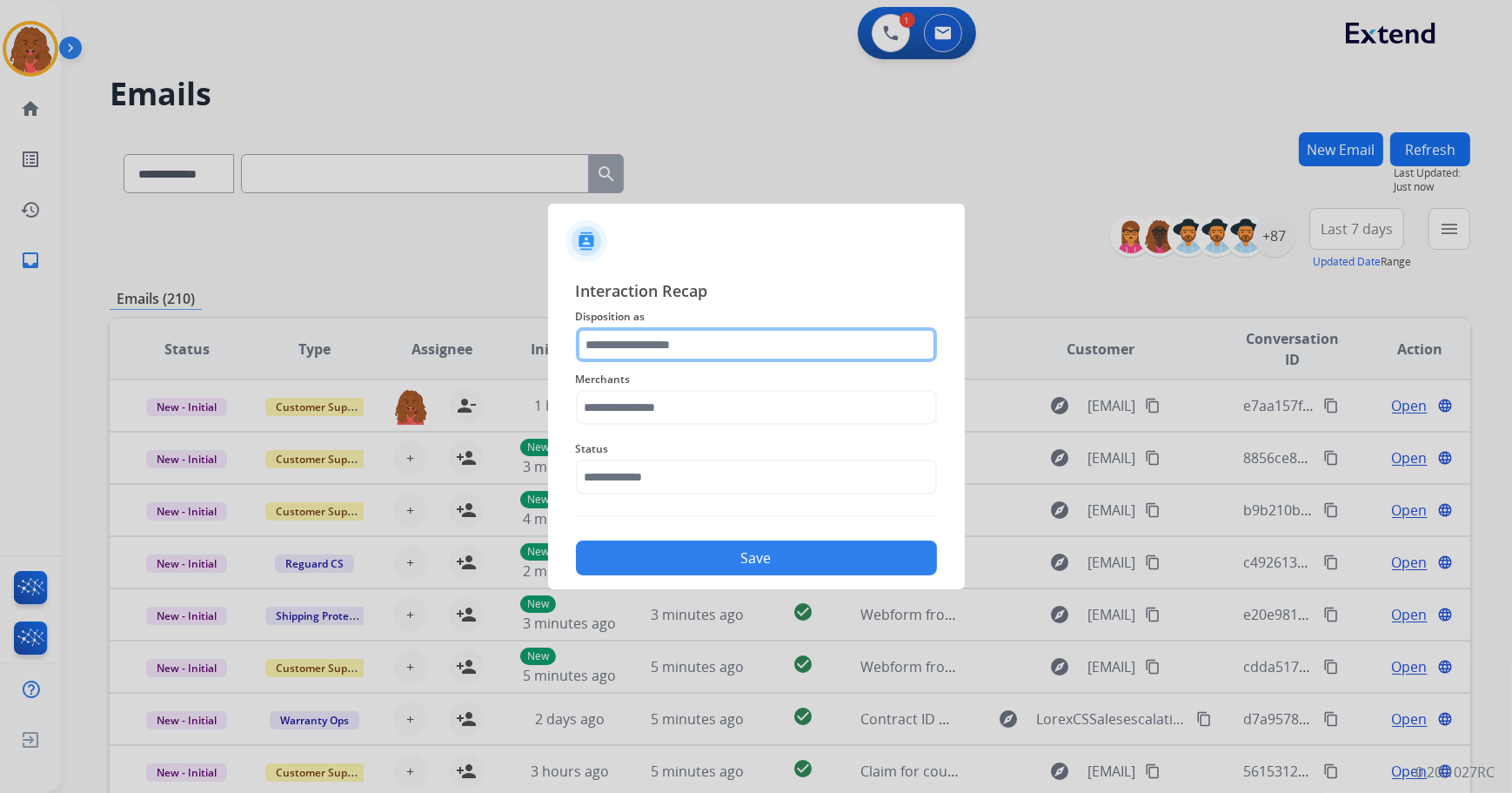 click 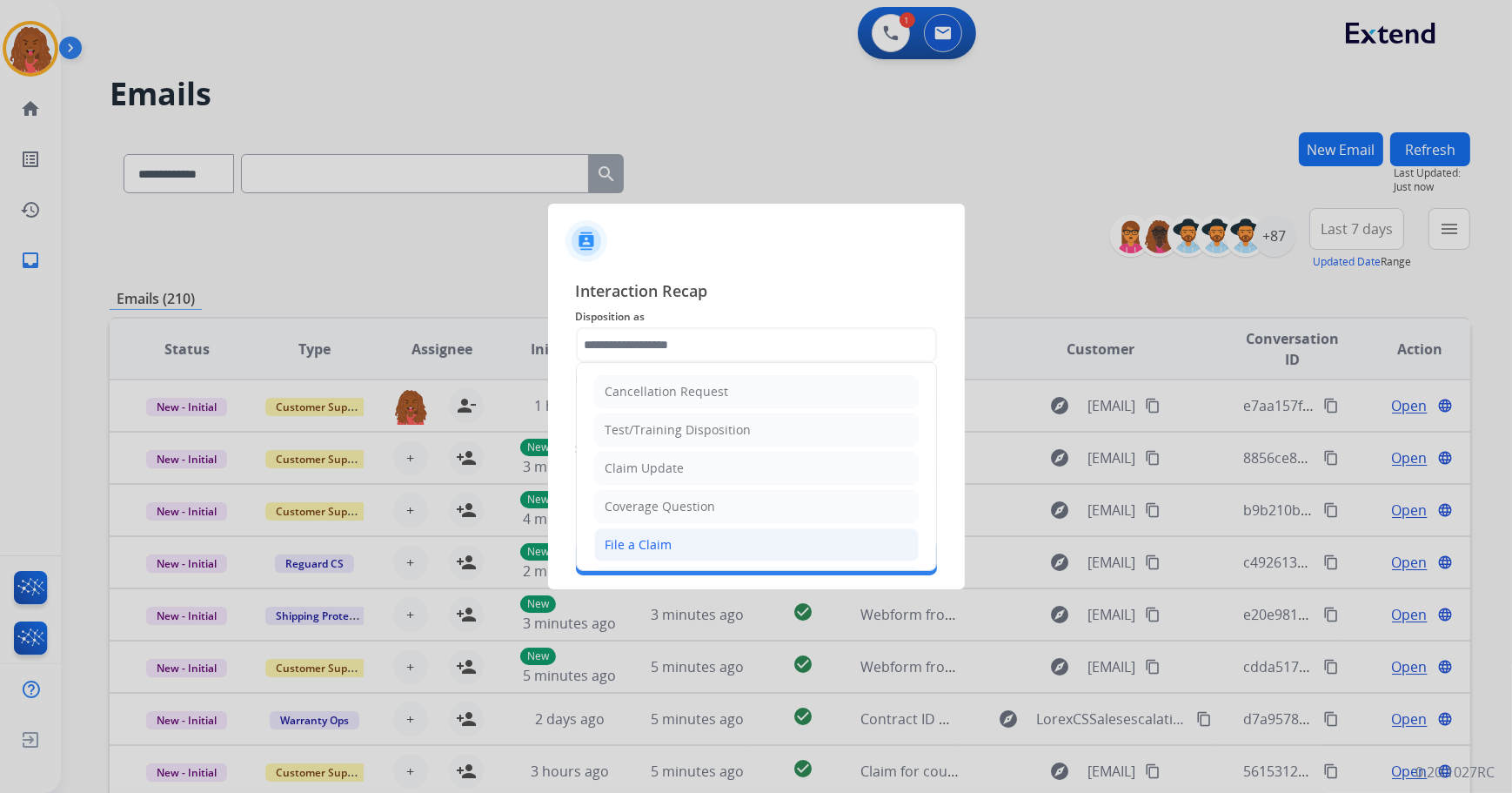 click on "File a Claim" 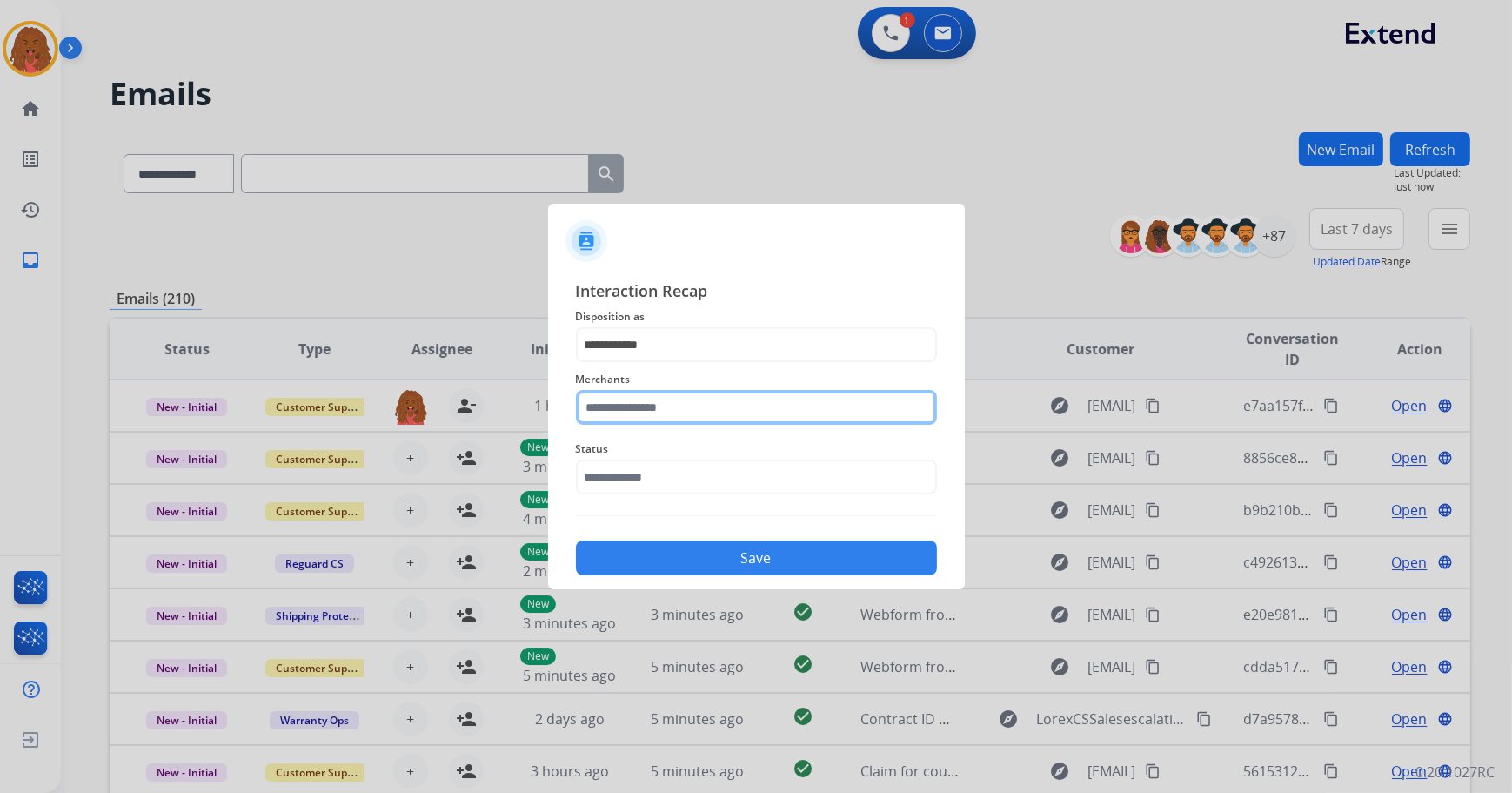 click 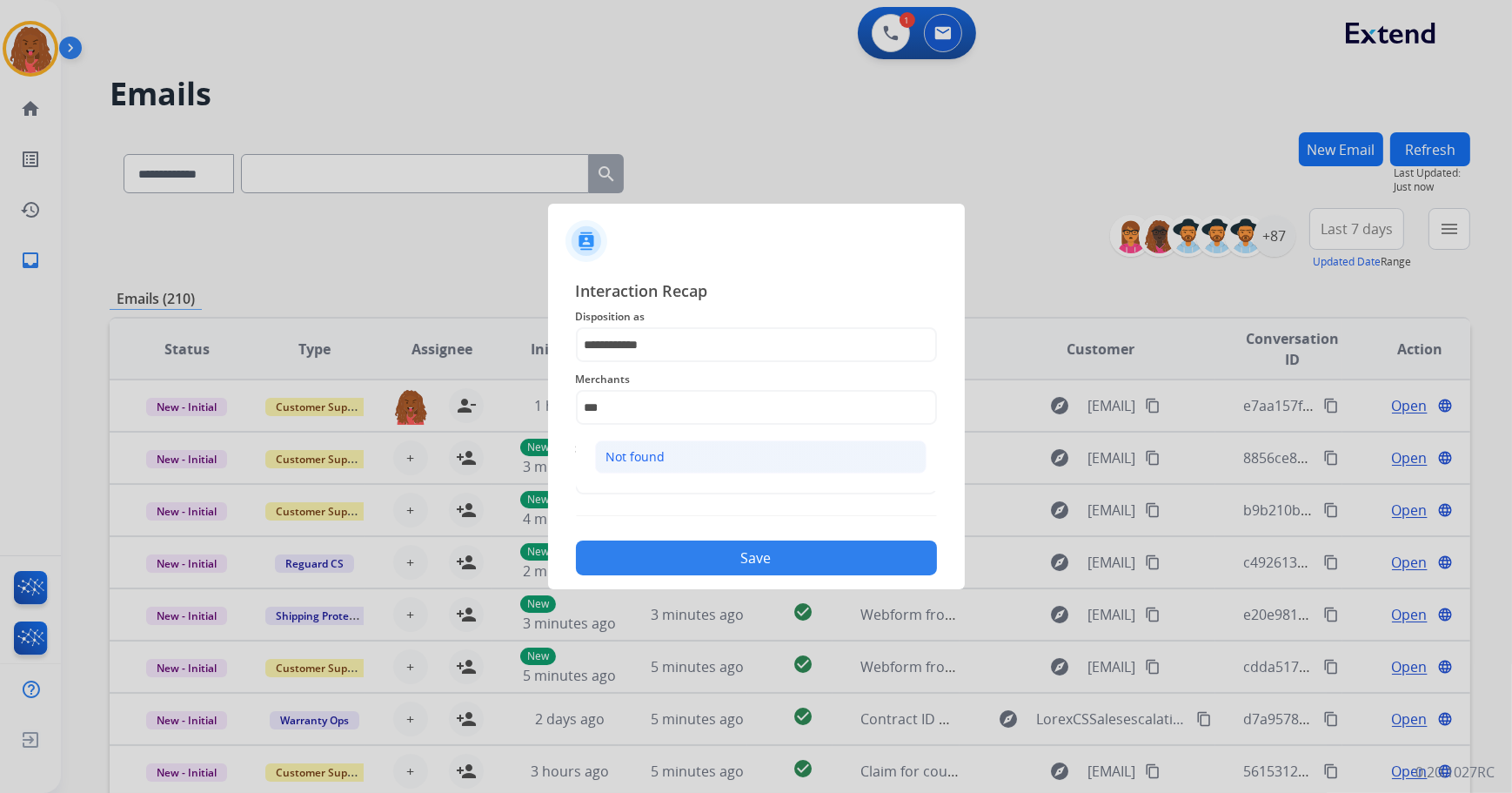 click on "Not found" 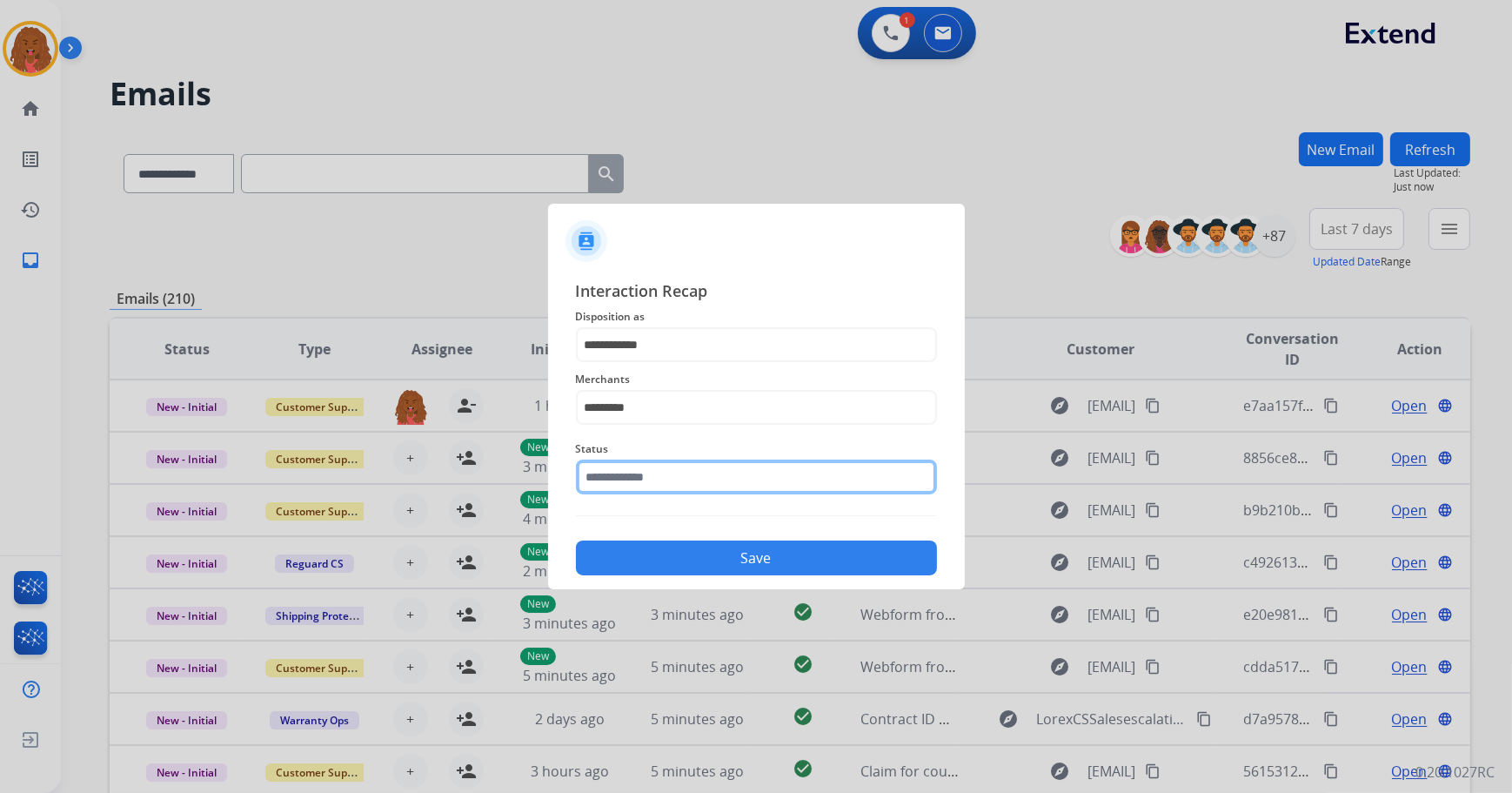 click 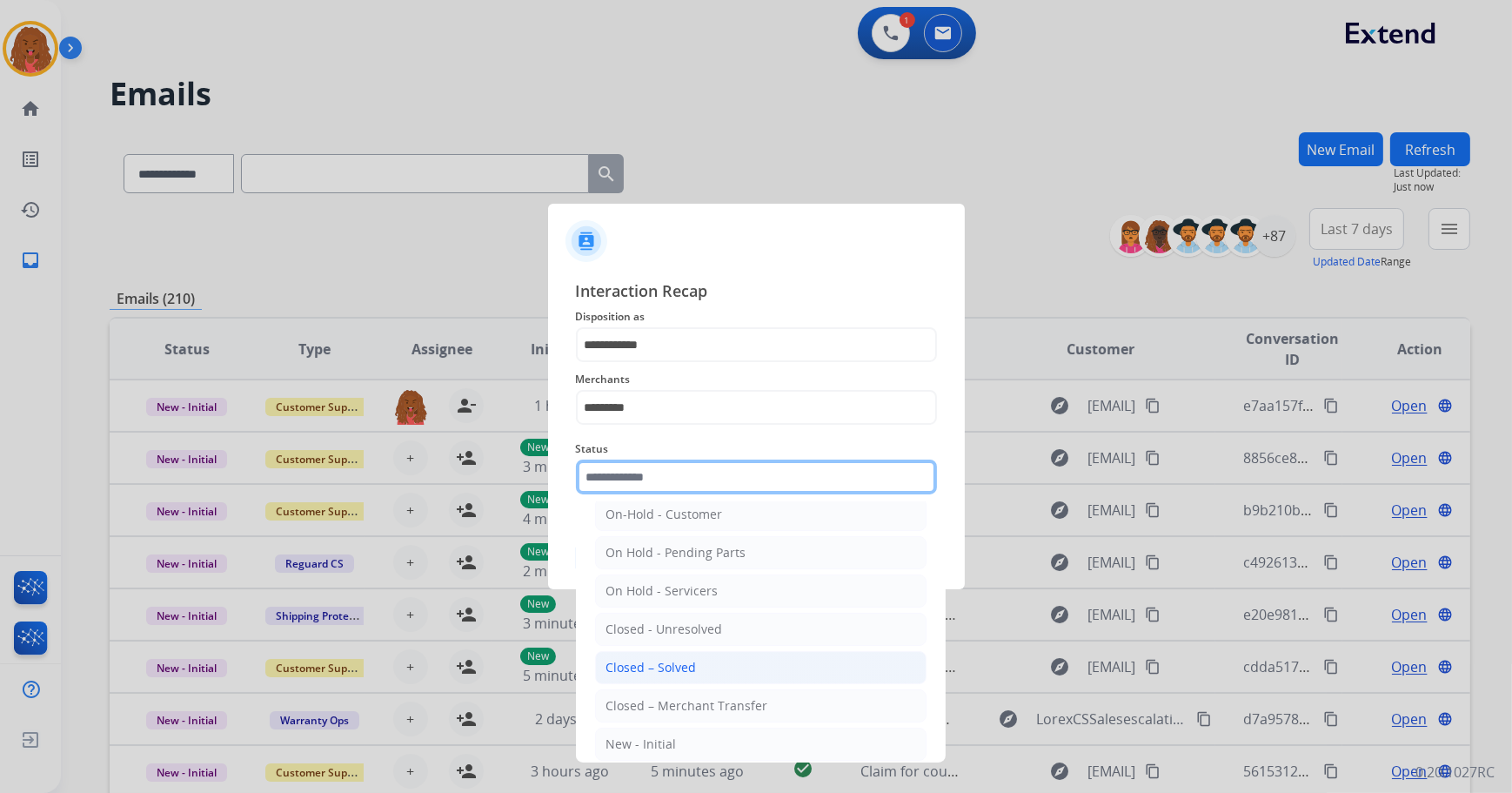 scroll, scrollTop: 103, scrollLeft: 0, axis: vertical 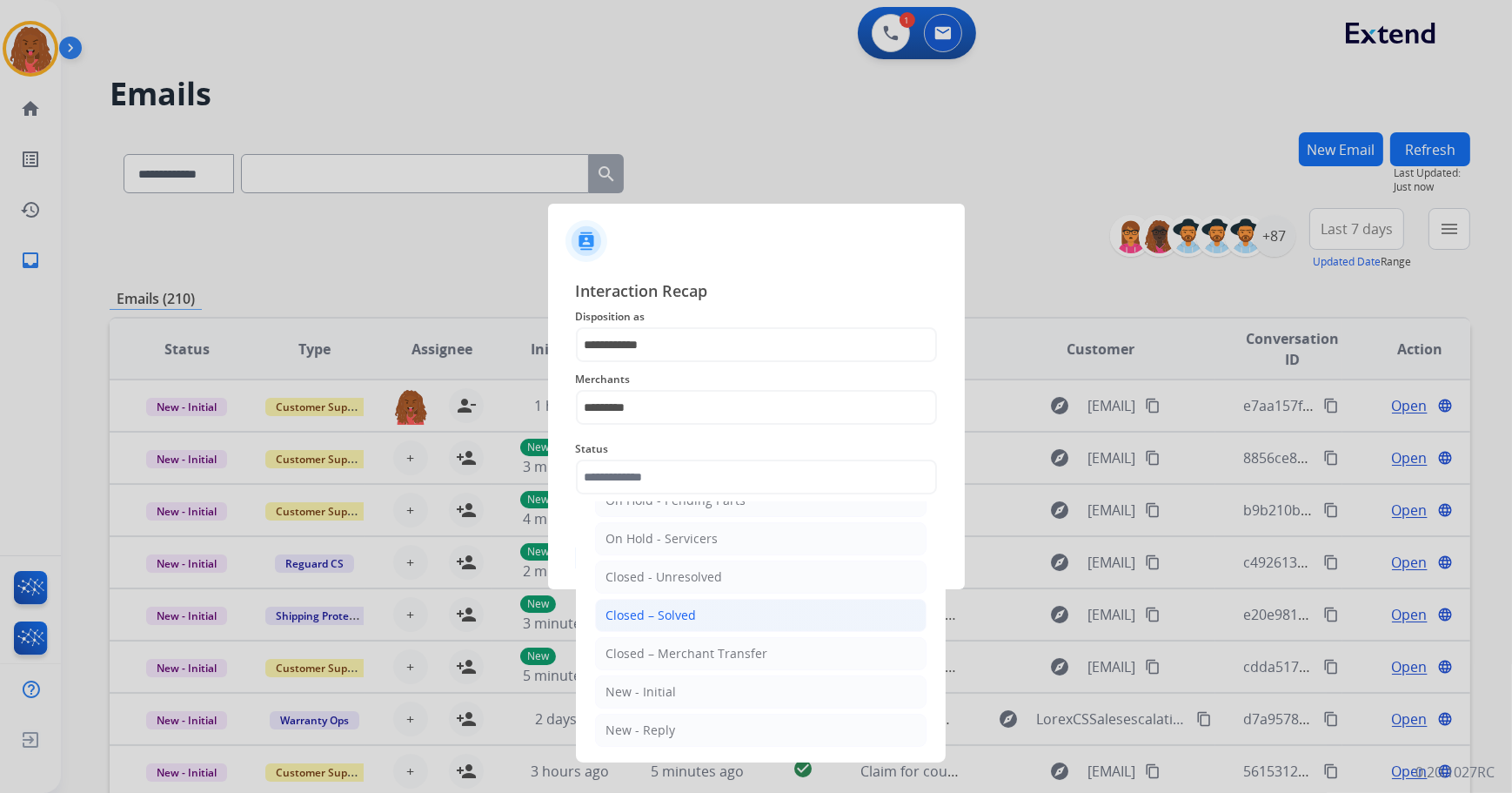 click on "Closed – Solved" 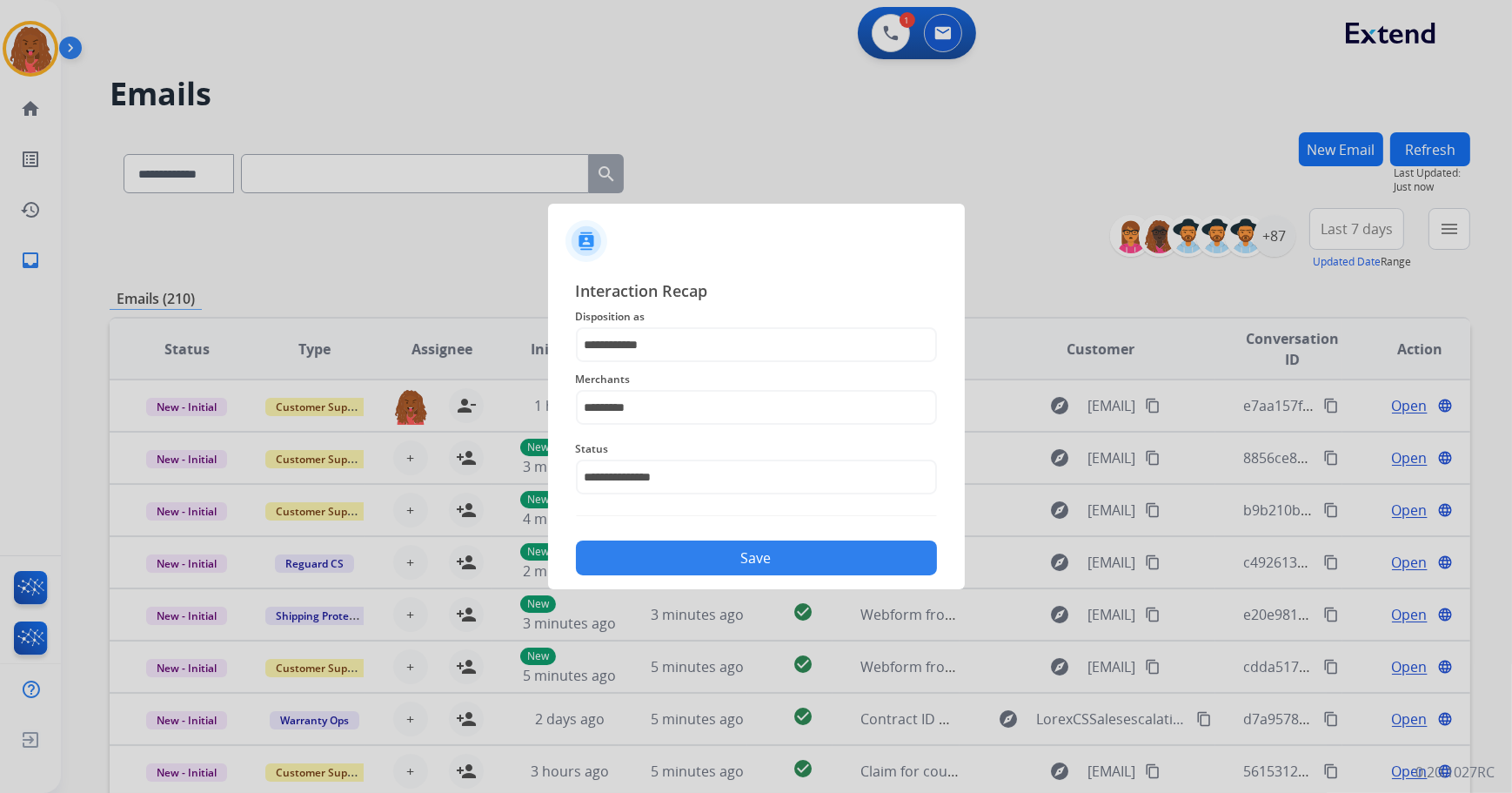 click on "Save" 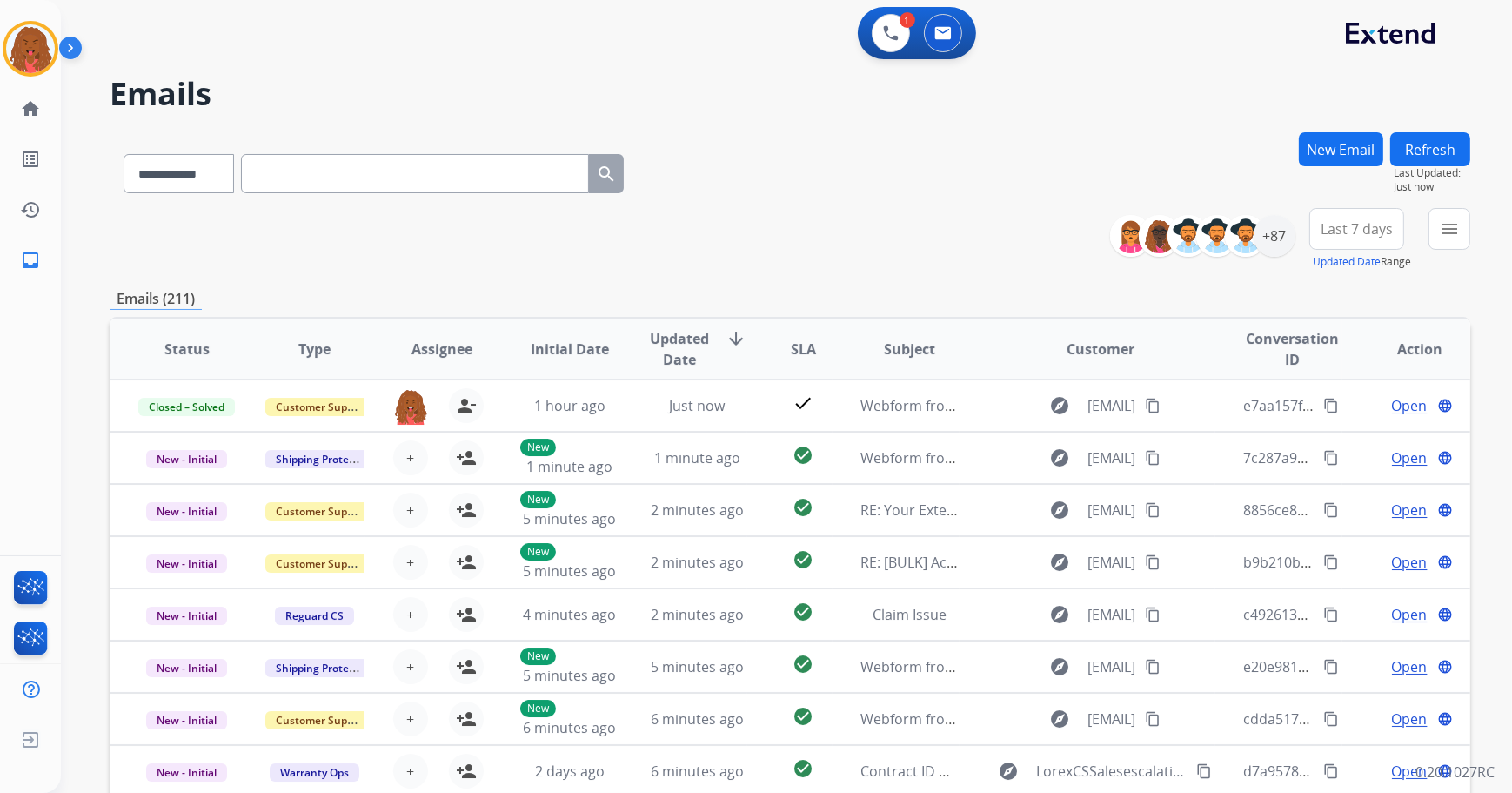 click on "New Email" at bounding box center (1341, 149) 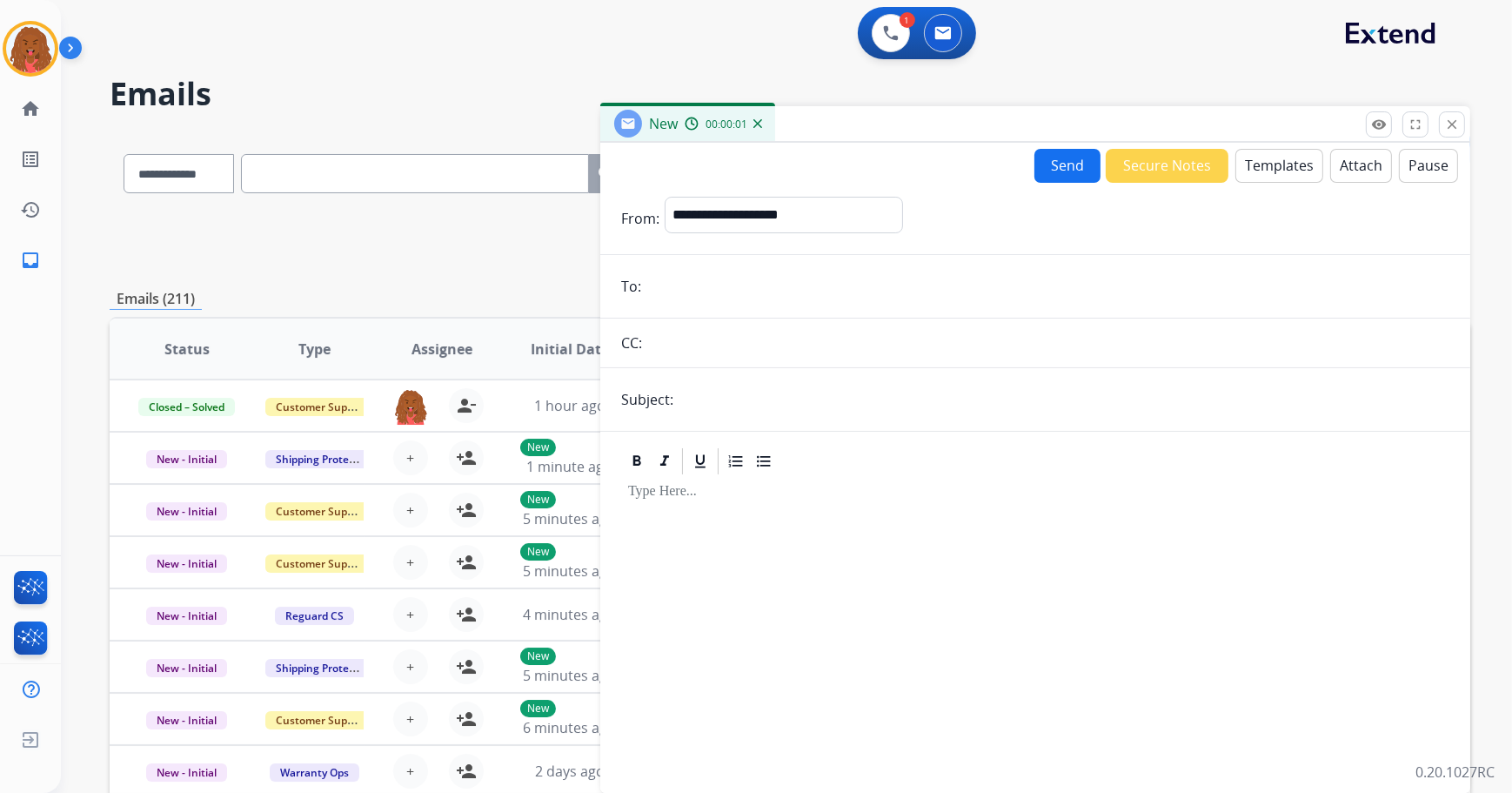 click at bounding box center (1047, 286) 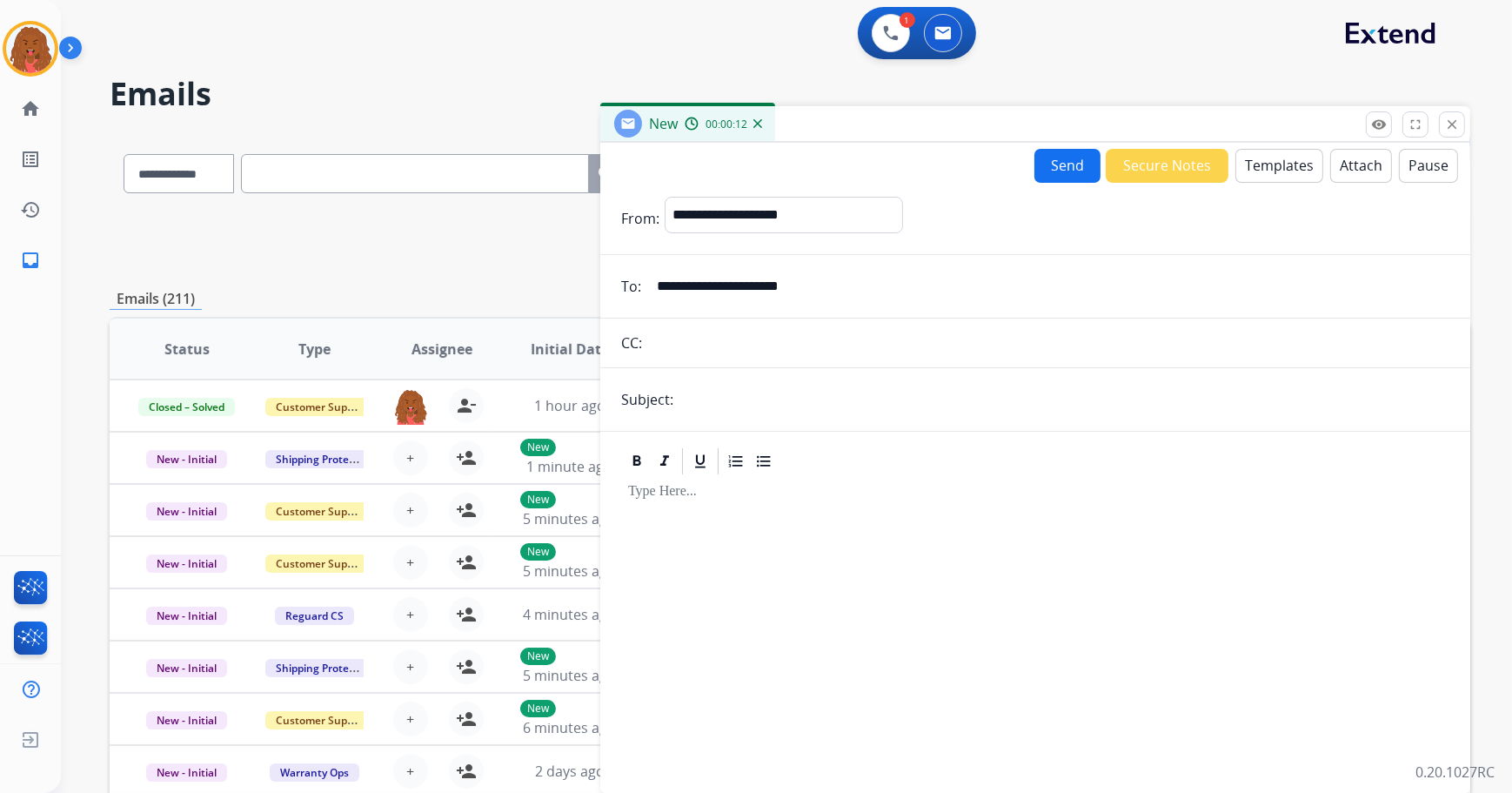 type on "**********" 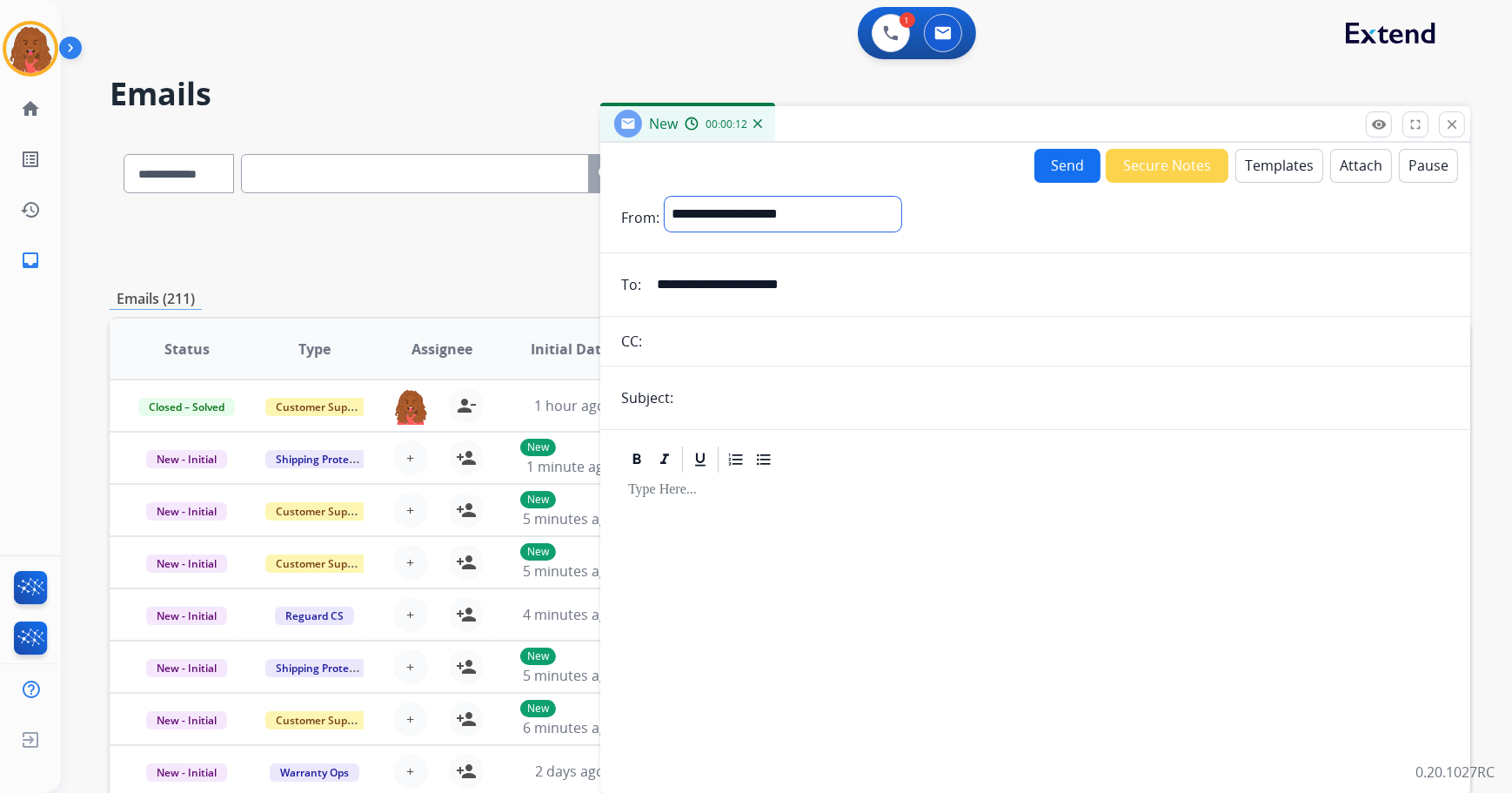 click on "**********" at bounding box center (783, 214) 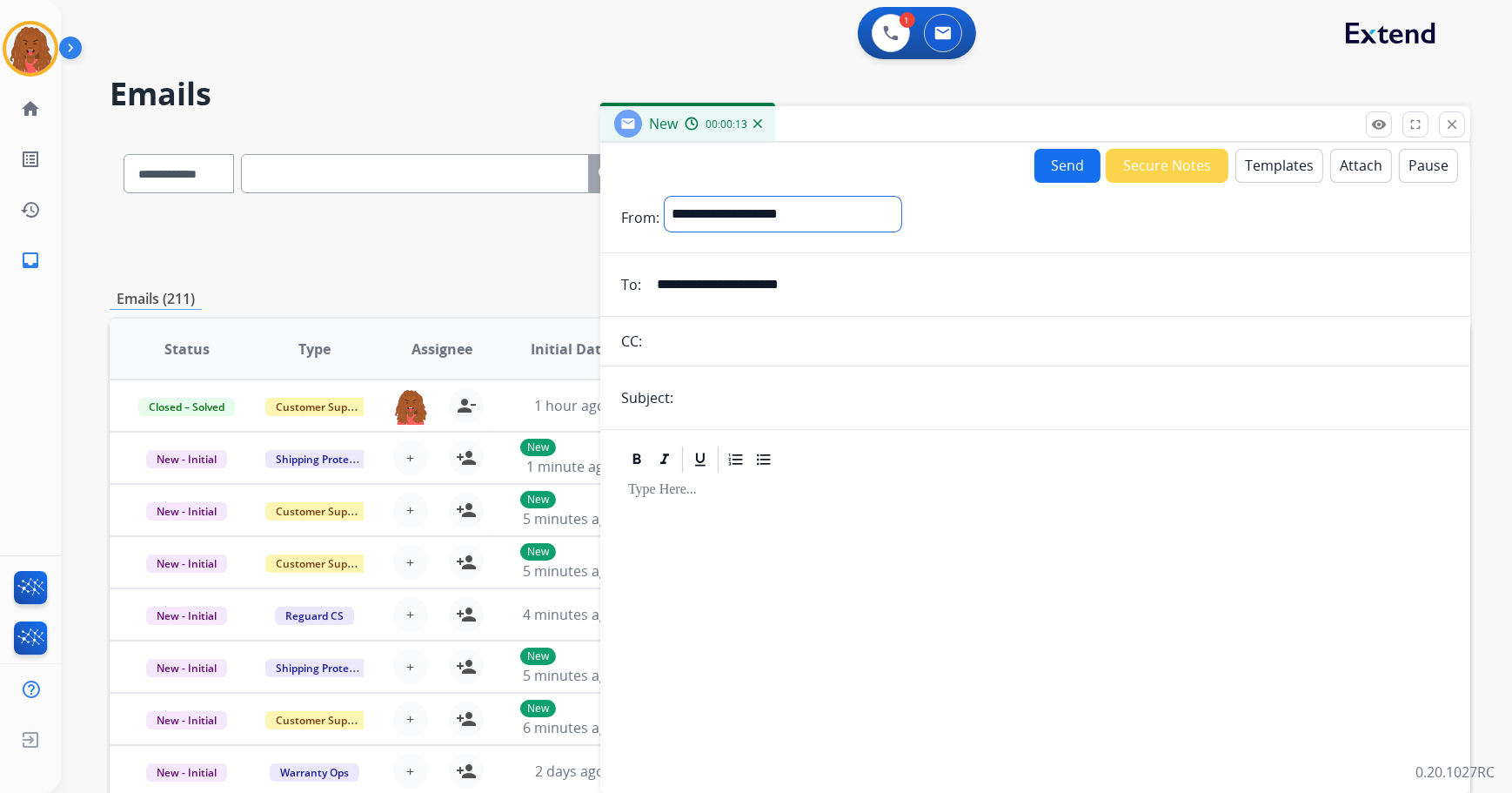 select on "**********" 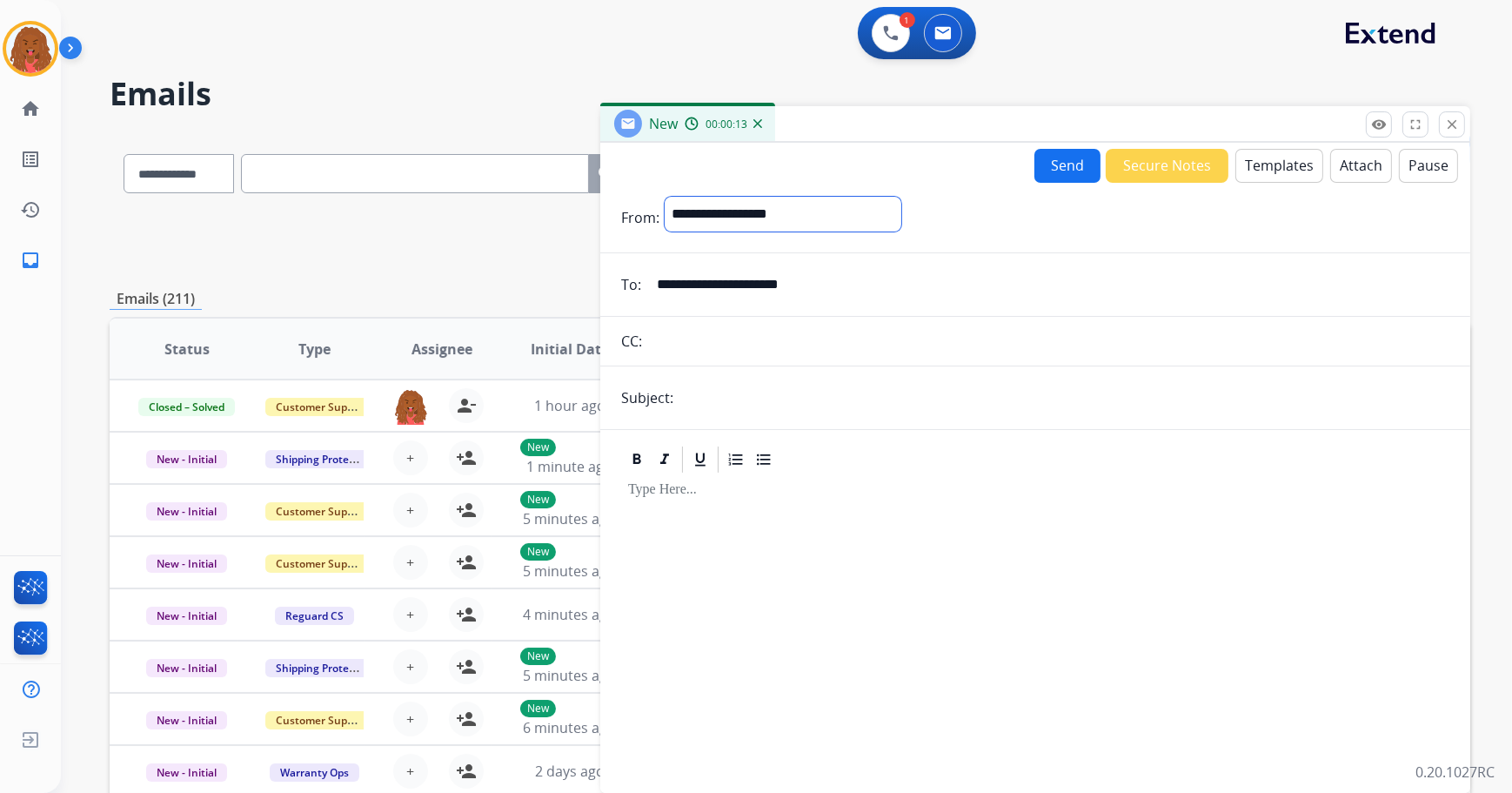 click on "**********" at bounding box center (783, 214) 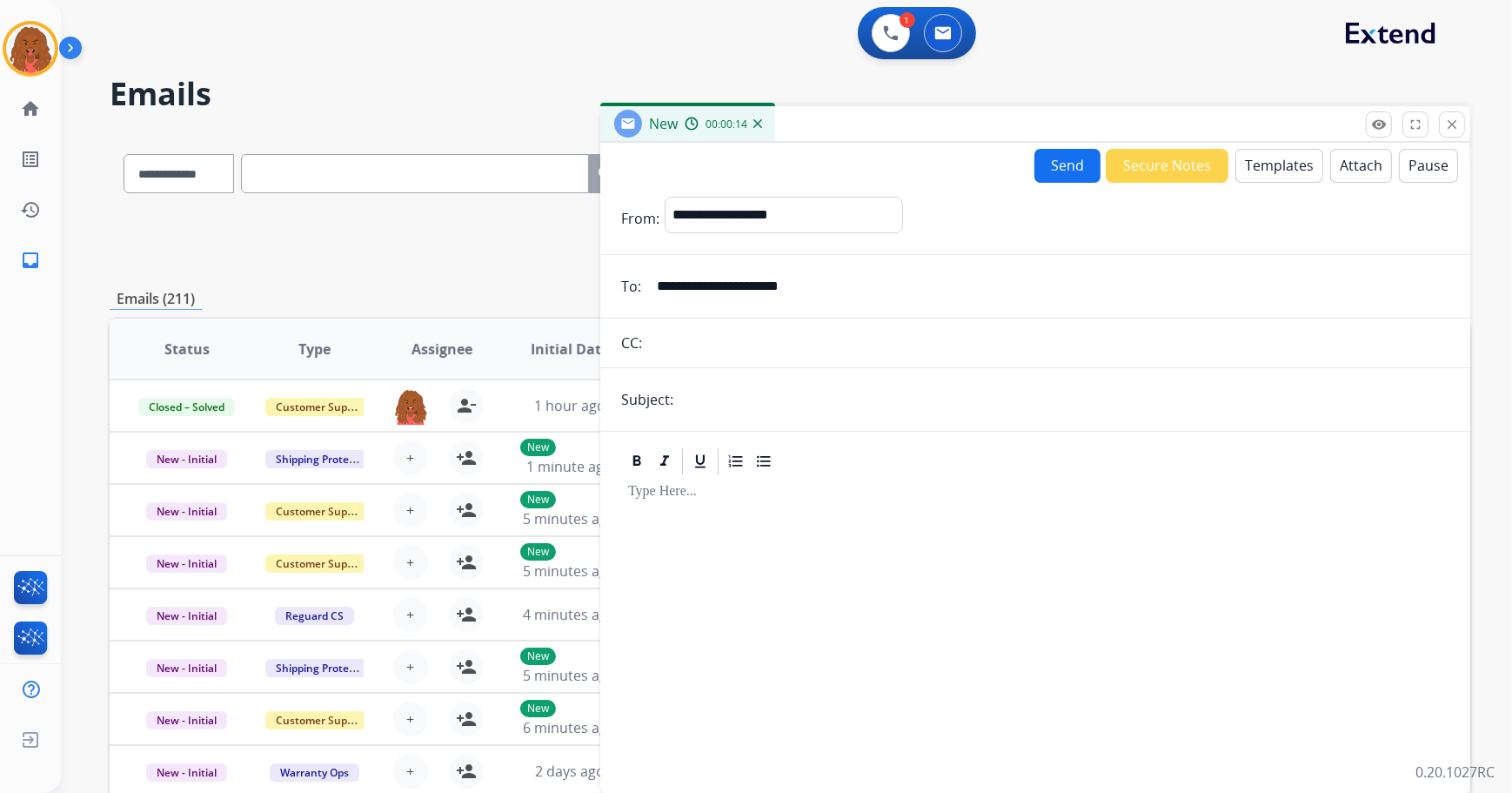 click on "Templates" at bounding box center [1279, 165] 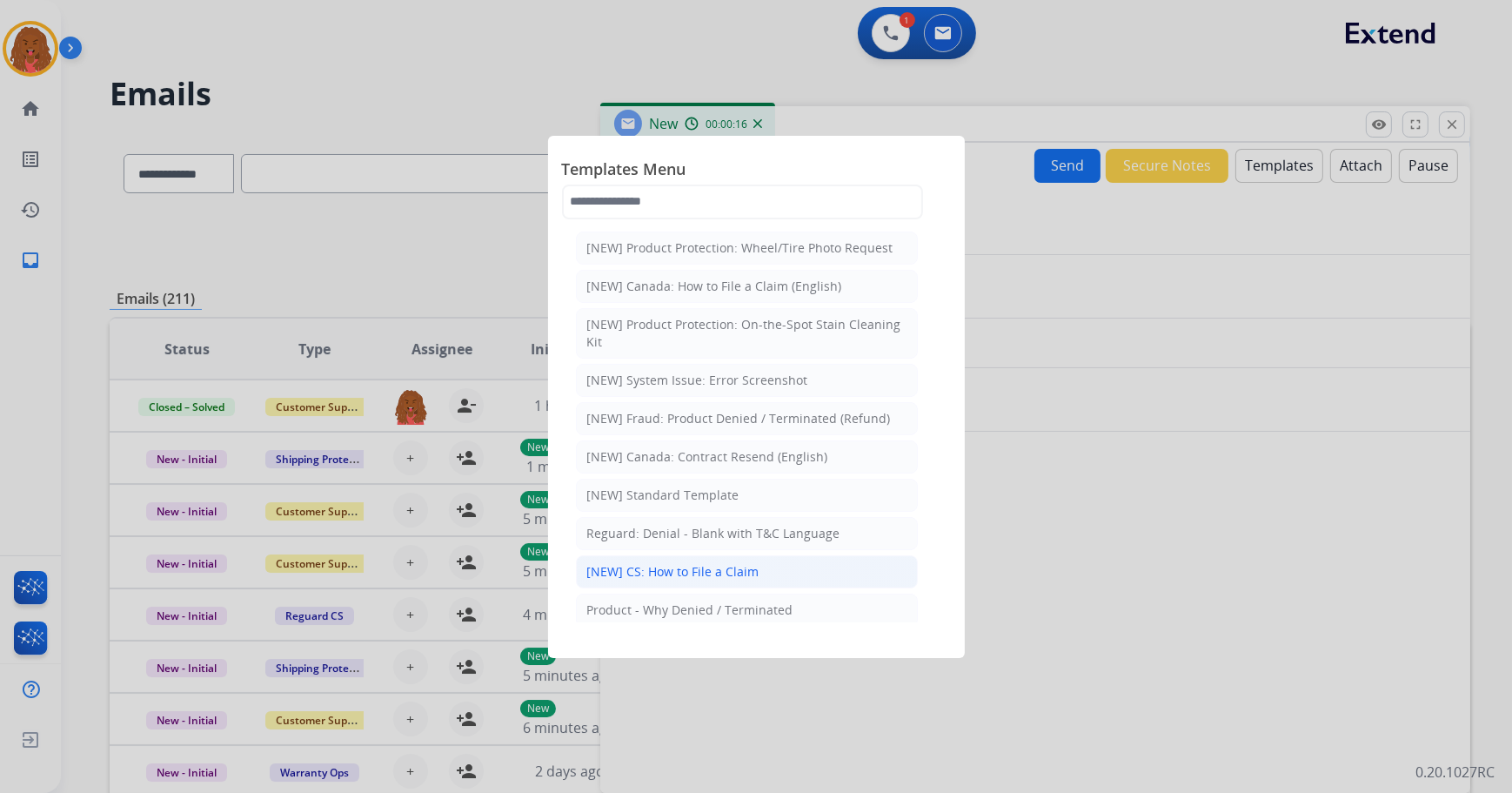 click on "[NEW] CS: How to File a Claim" 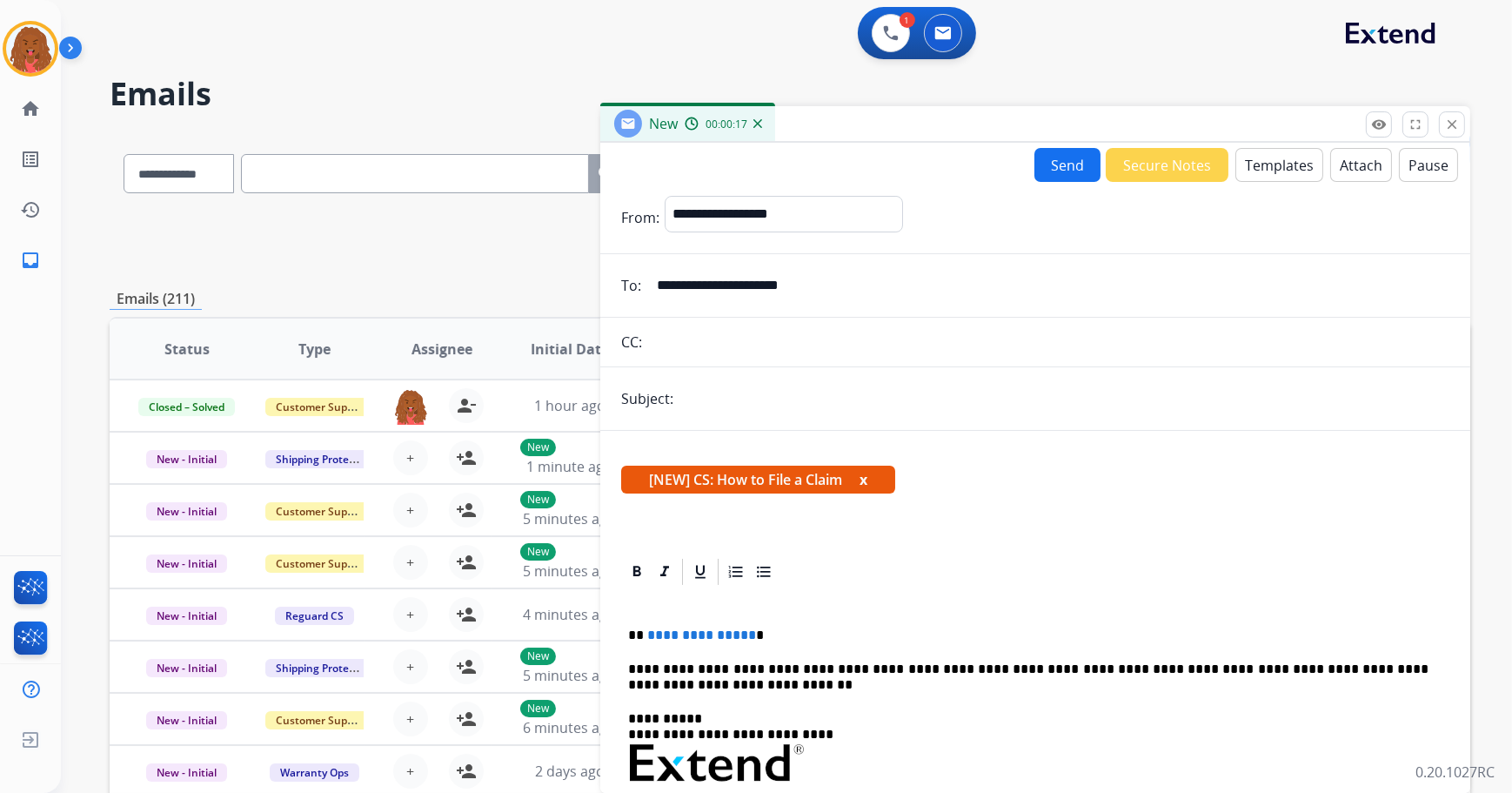 click on "**********" at bounding box center (701, 635) 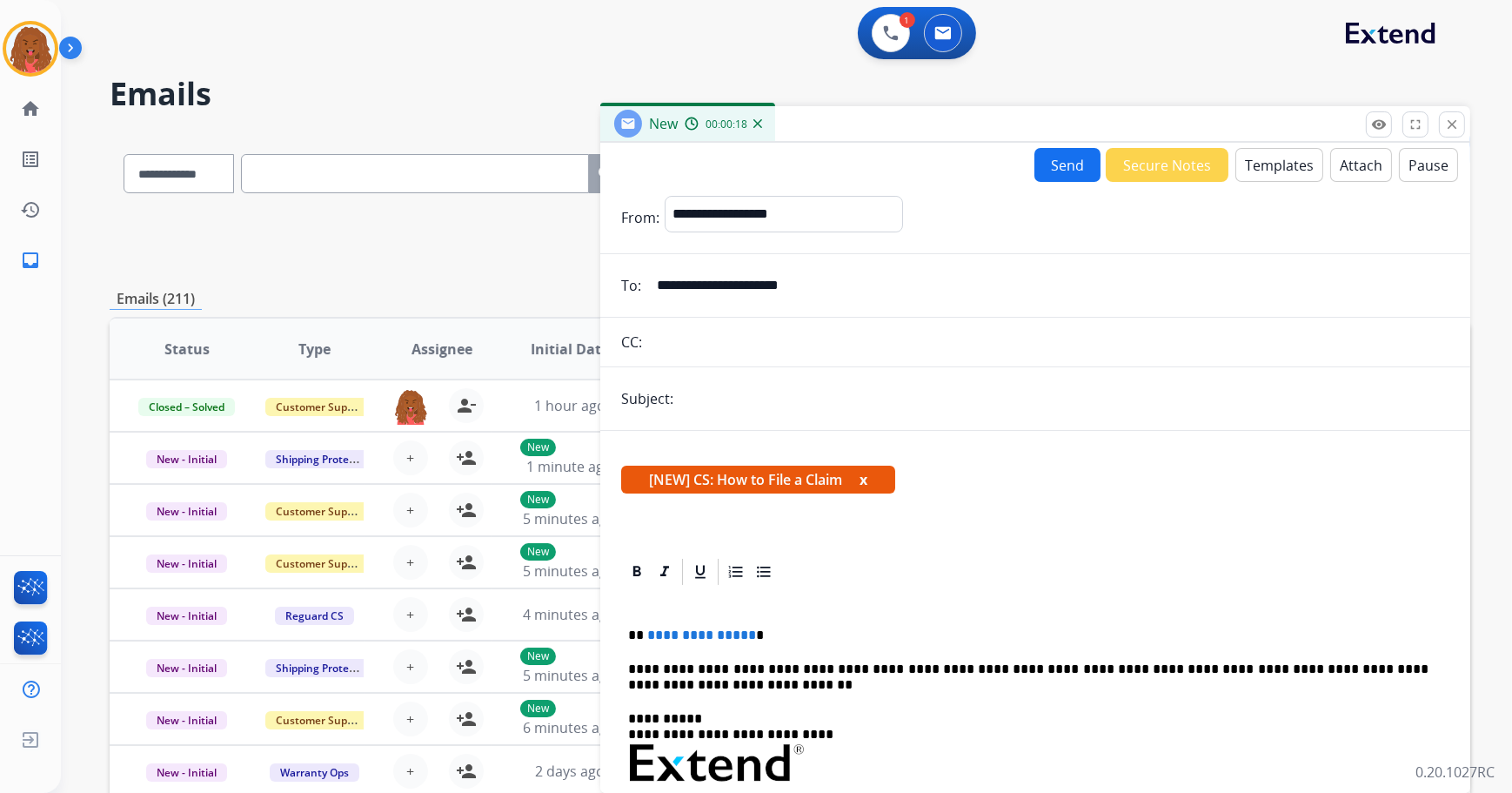 type 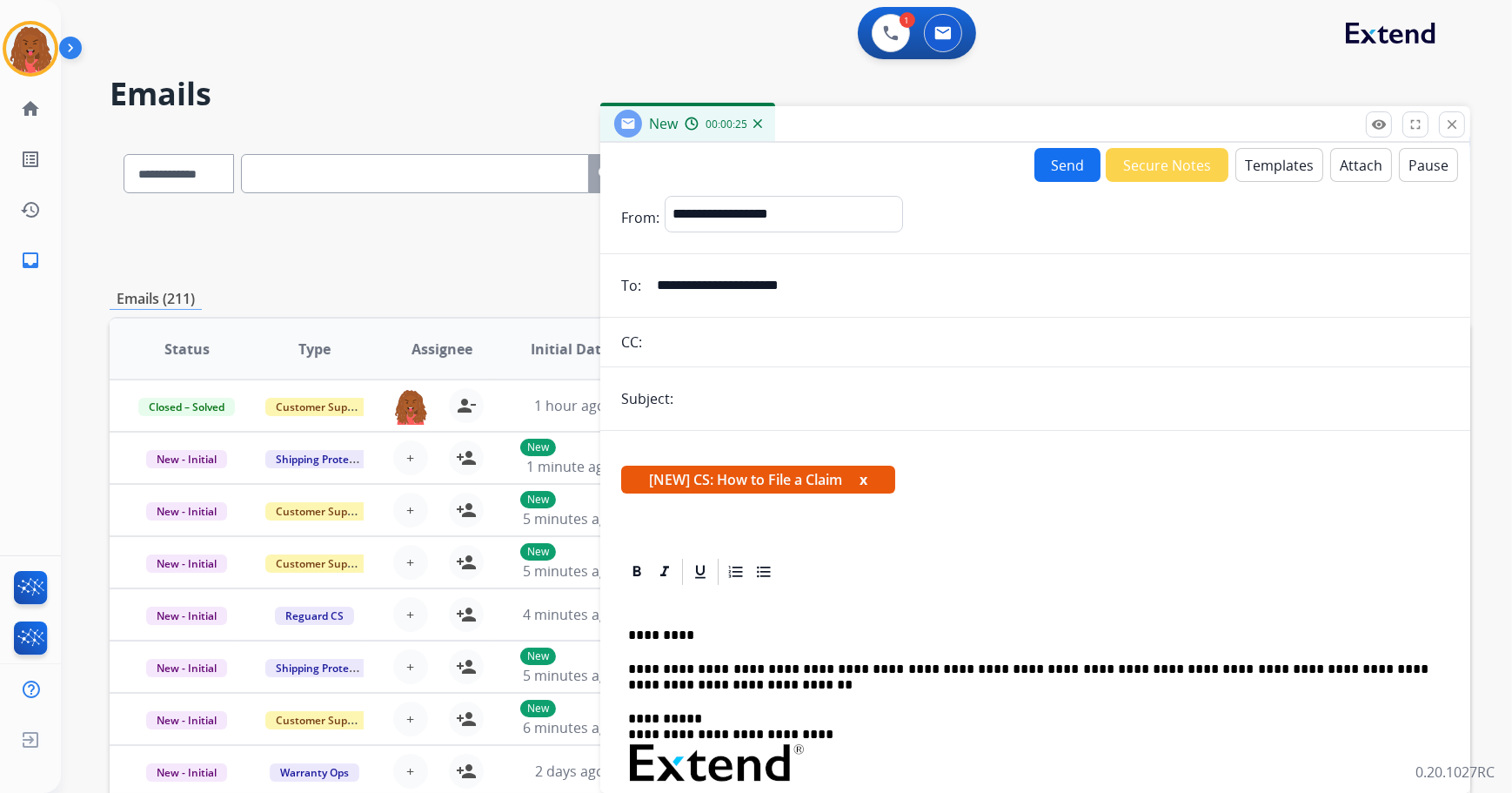 click on "**********" at bounding box center (1035, 641) 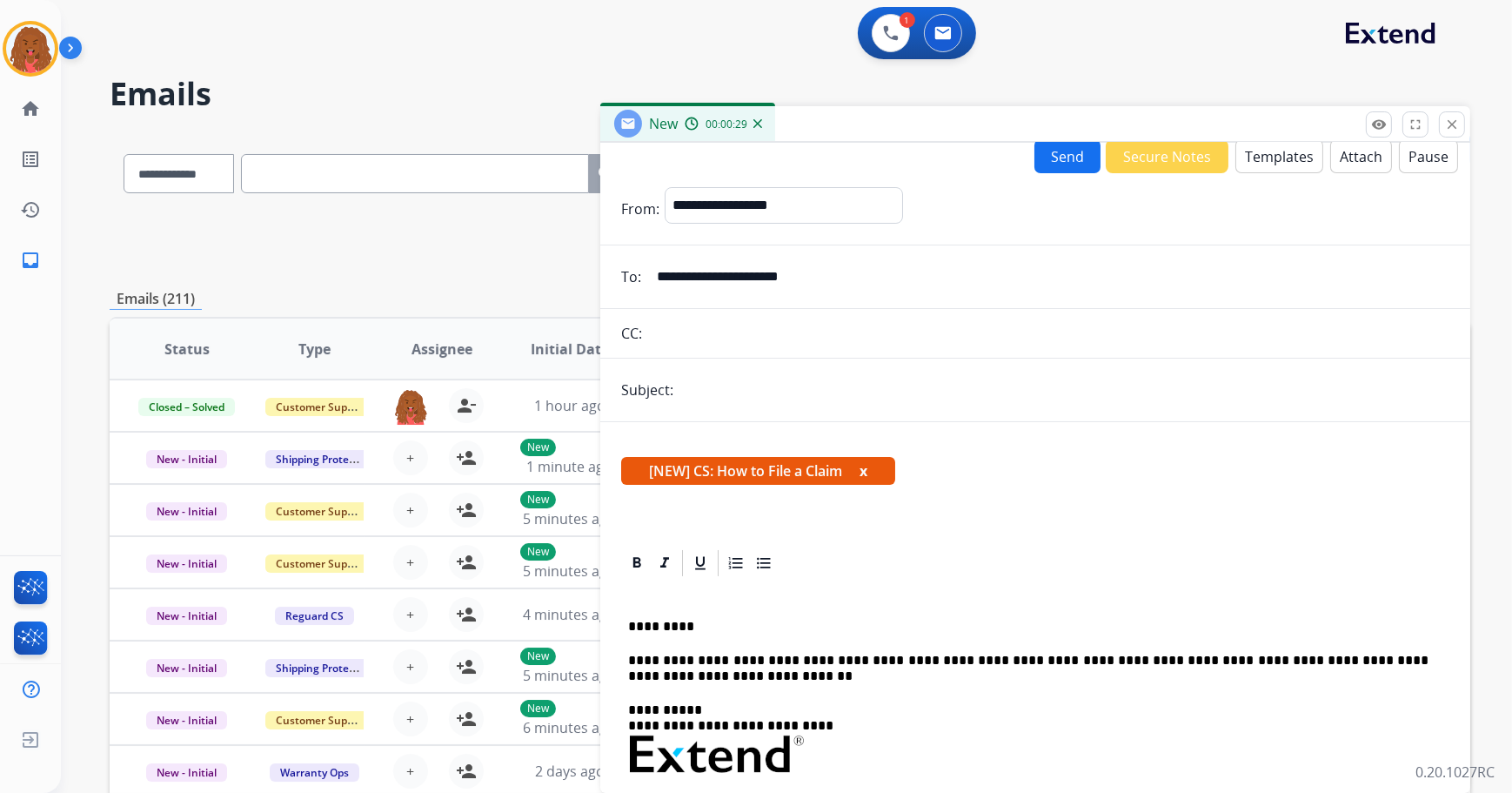 scroll, scrollTop: 0, scrollLeft: 0, axis: both 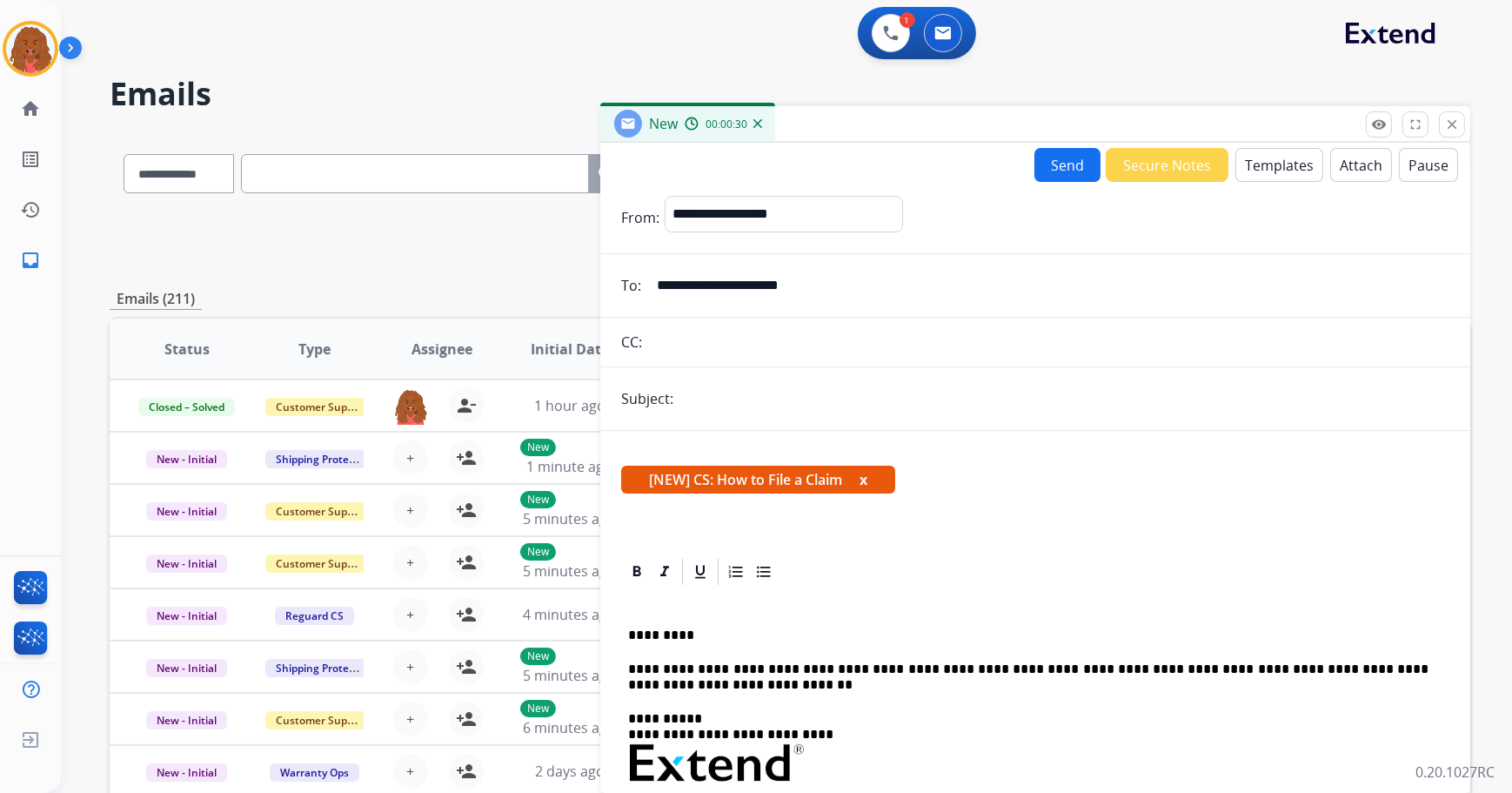 click on "**********" at bounding box center [1035, 641] 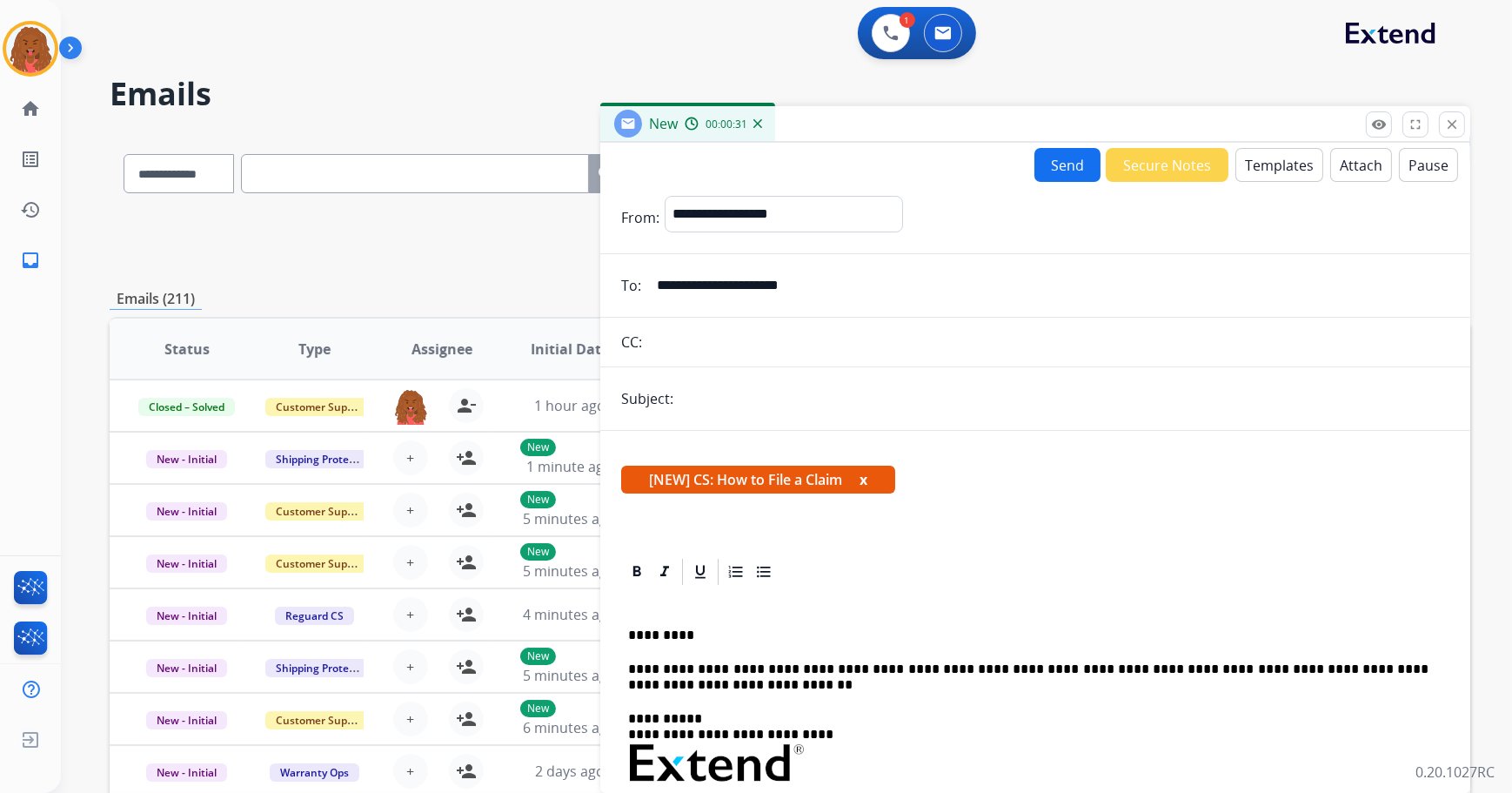click at bounding box center [1064, 399] 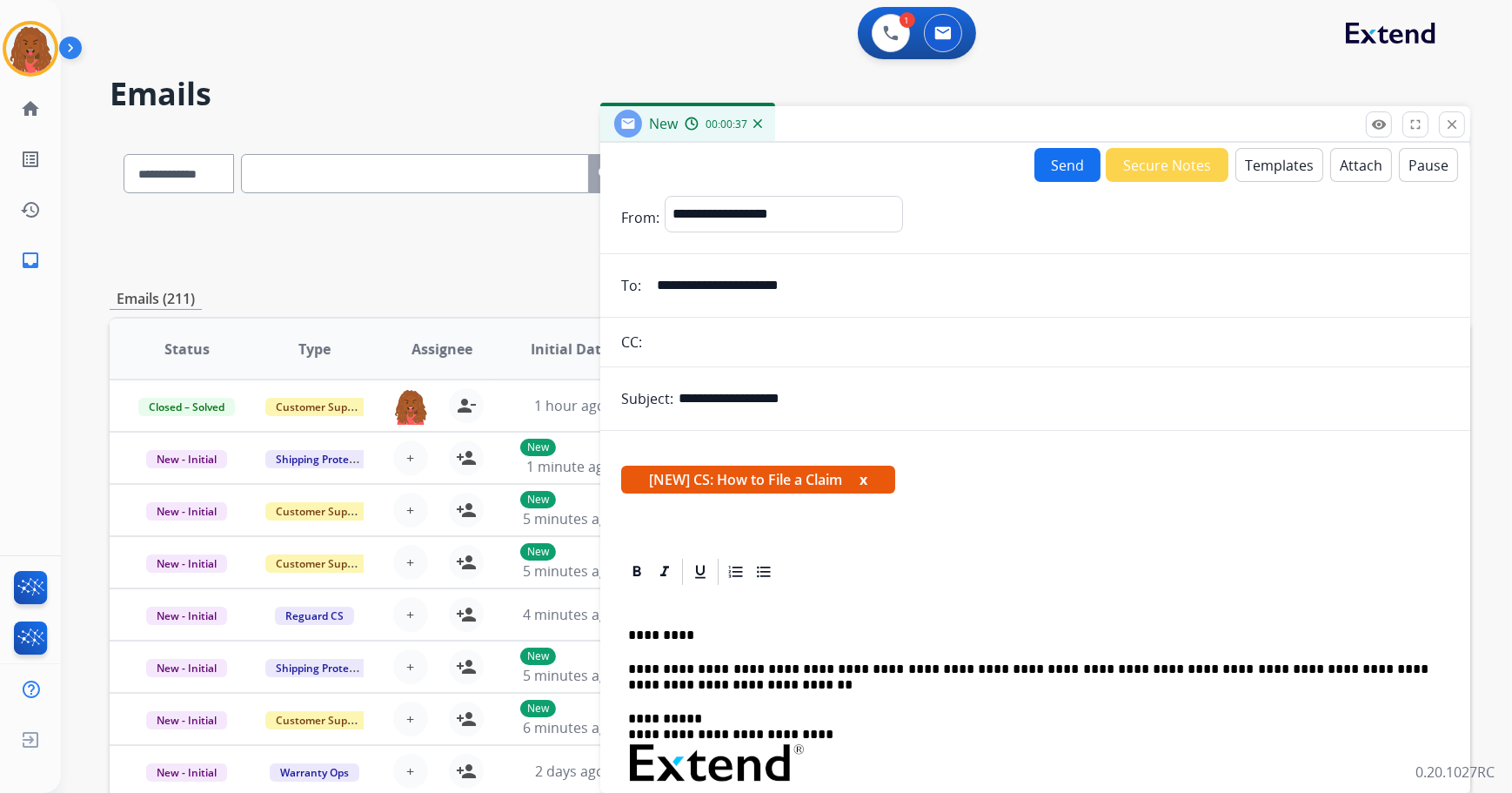 type on "**********" 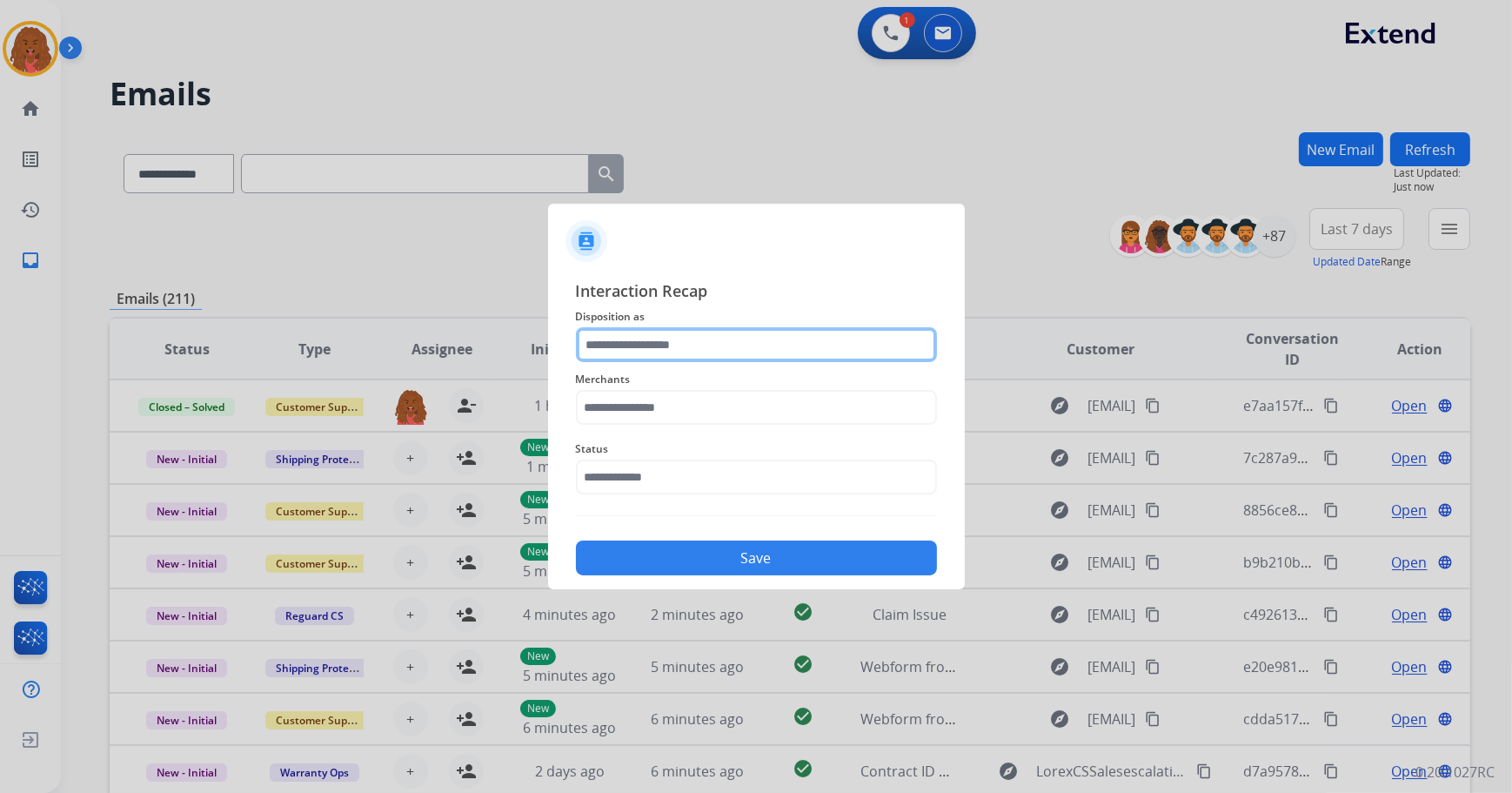 click 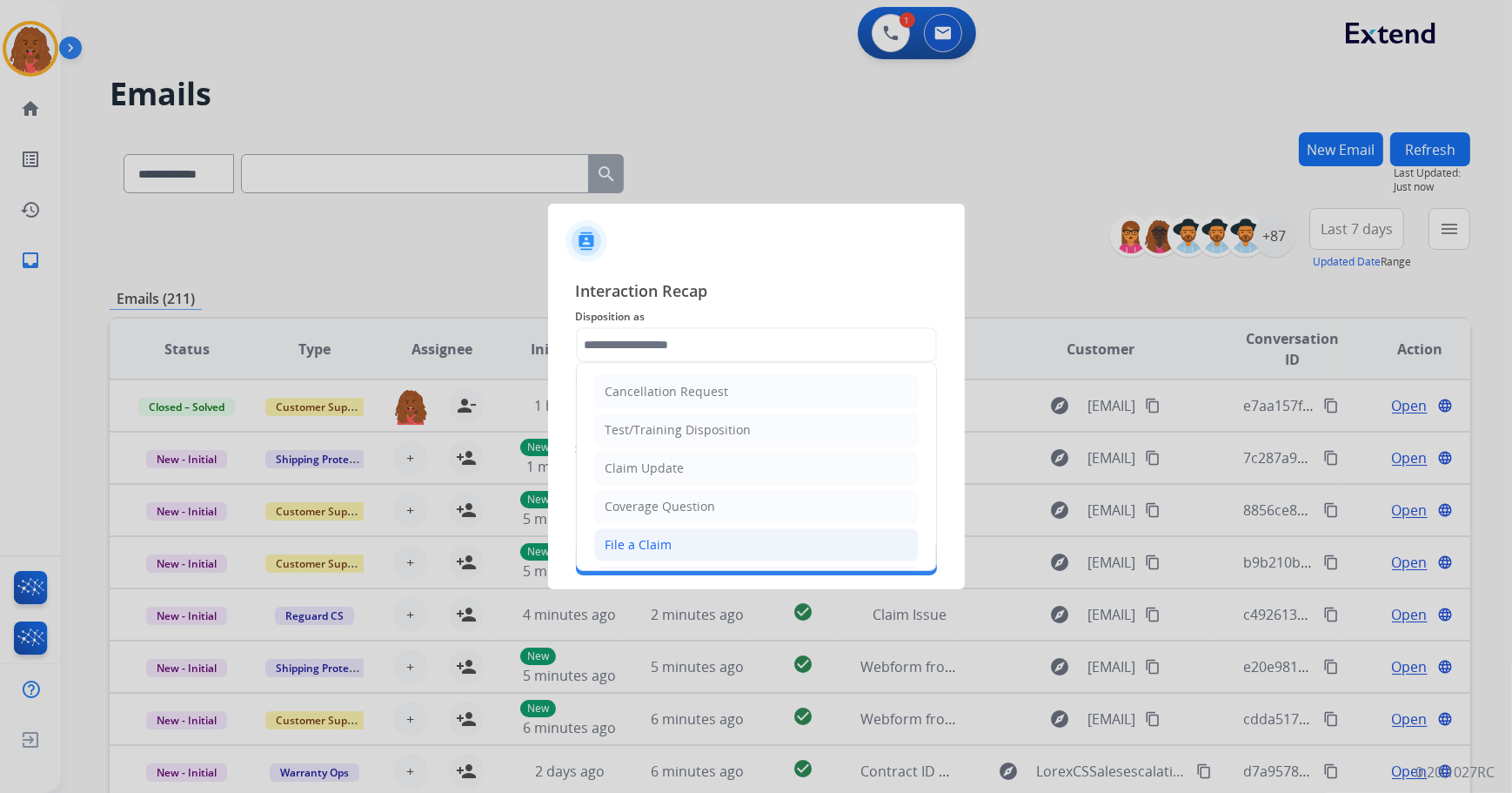 click on "File a Claim" 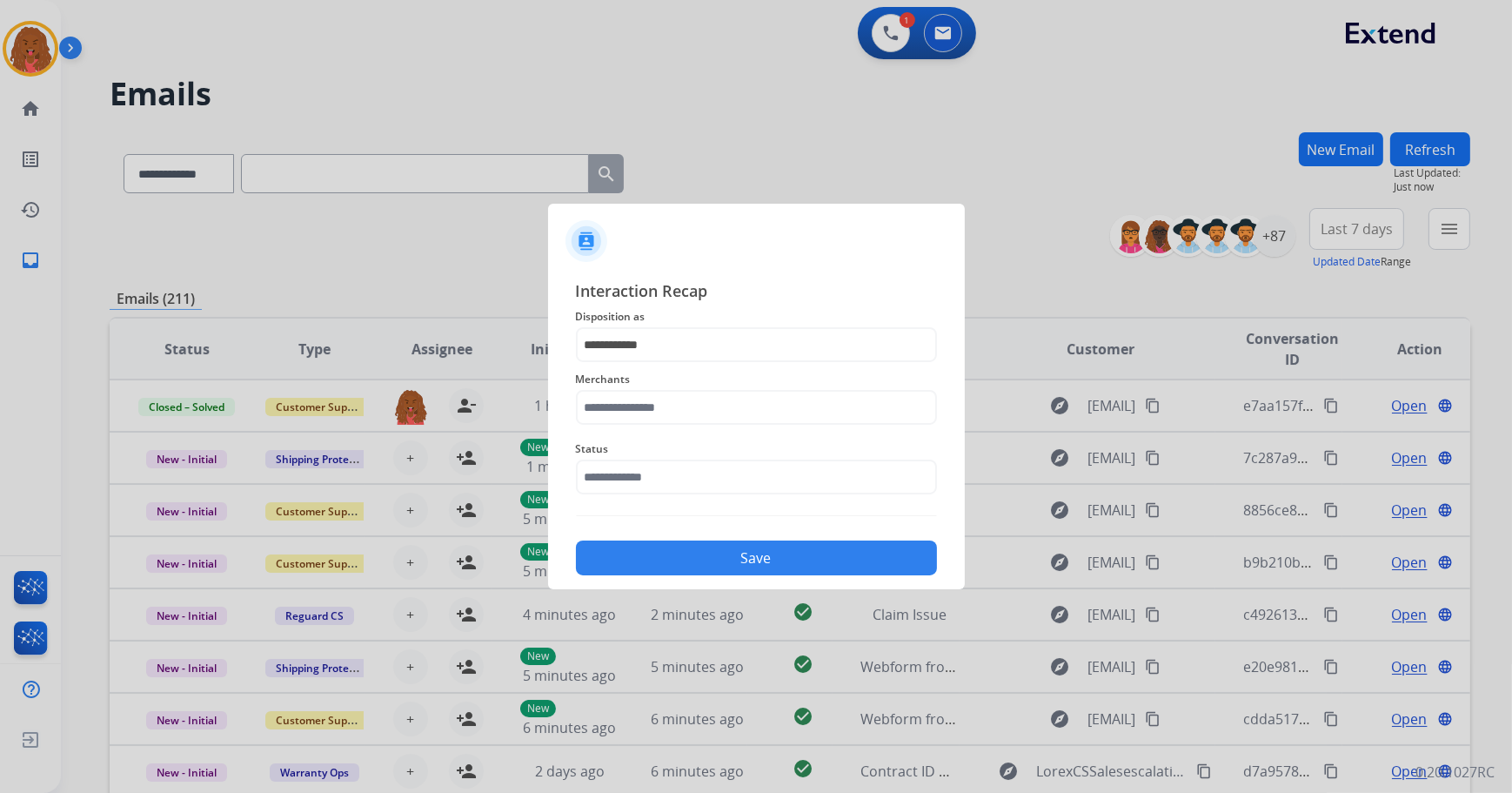click on "Status" 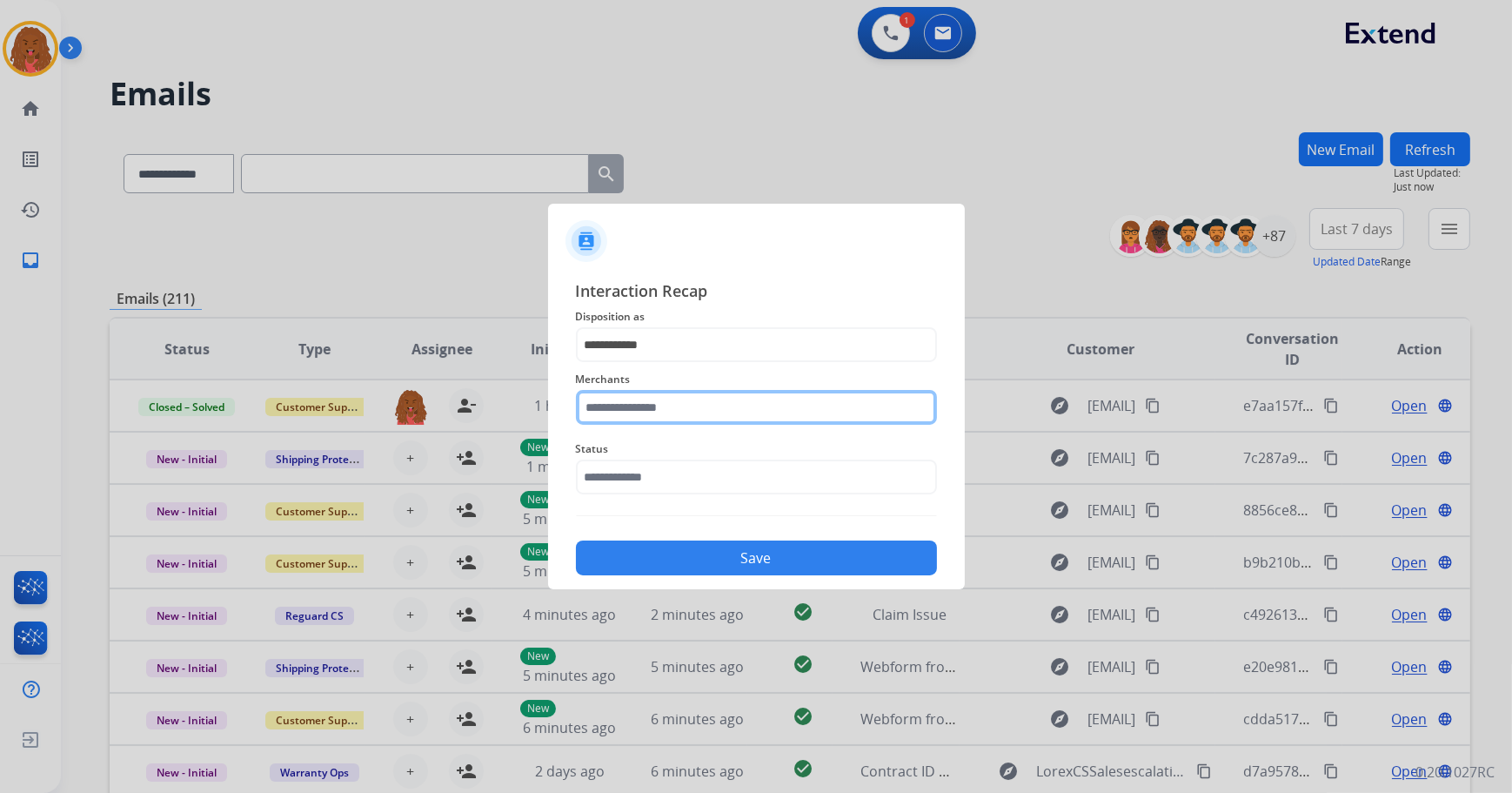click 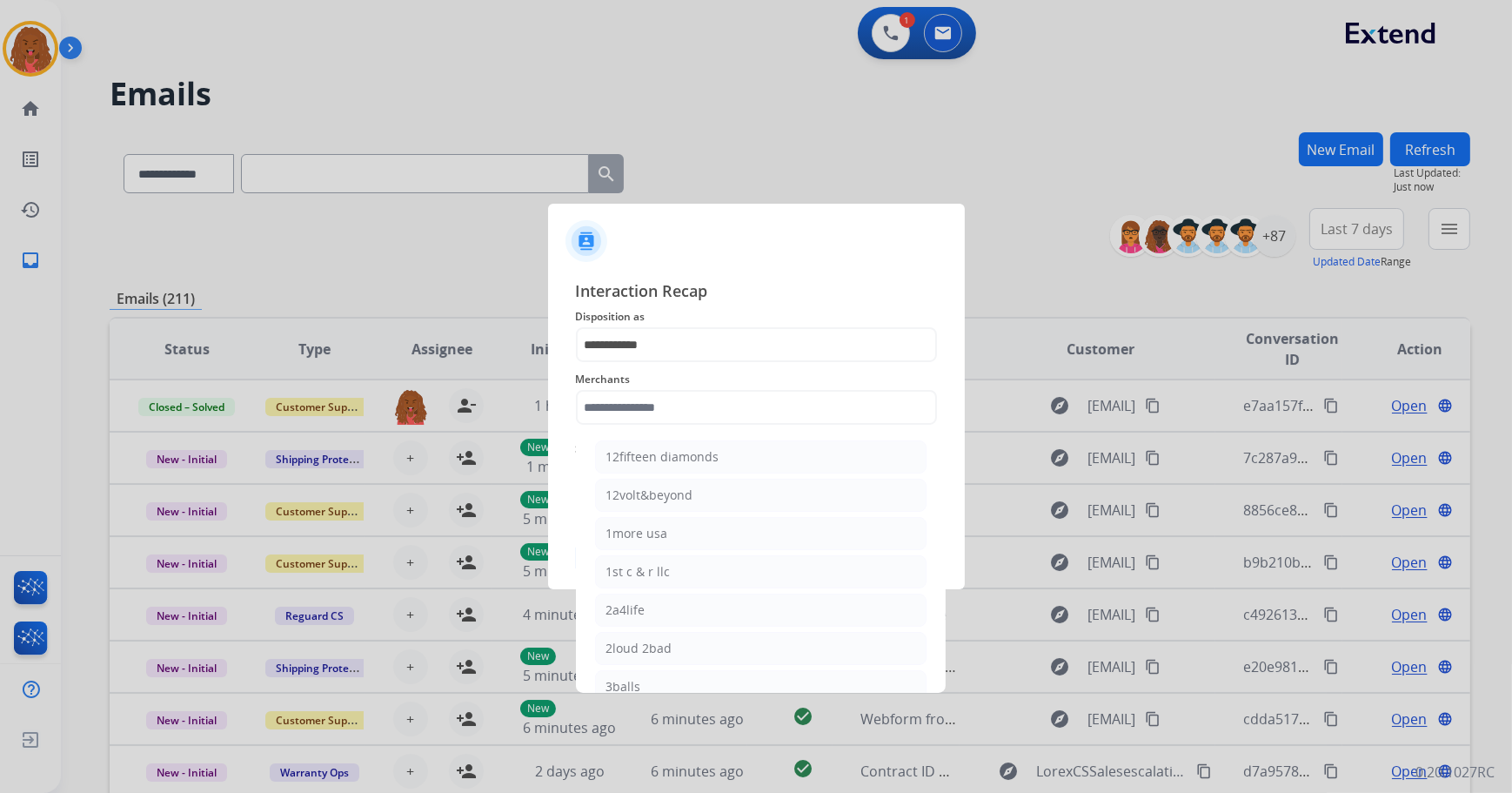 click at bounding box center (756, 396) 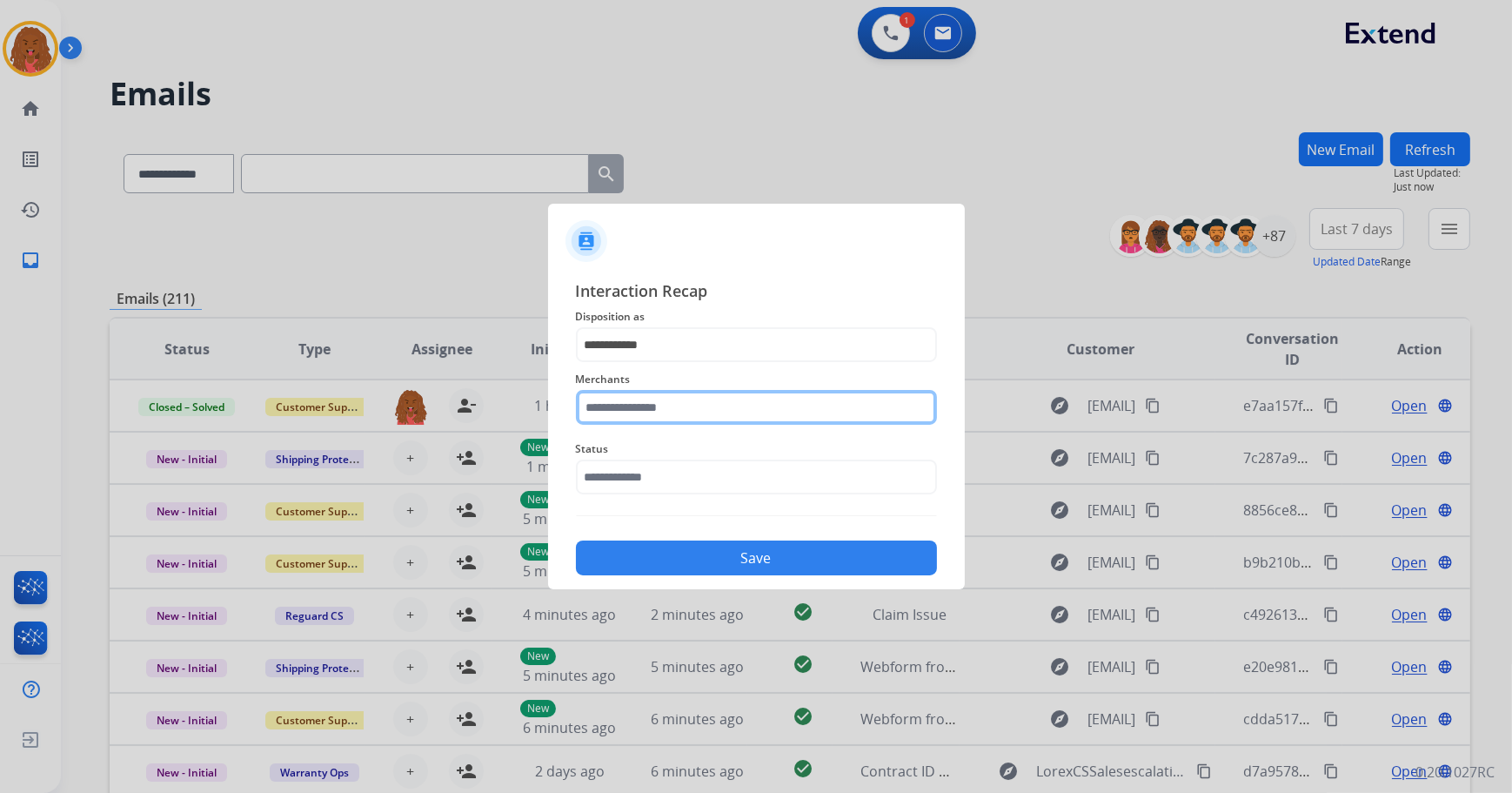 click 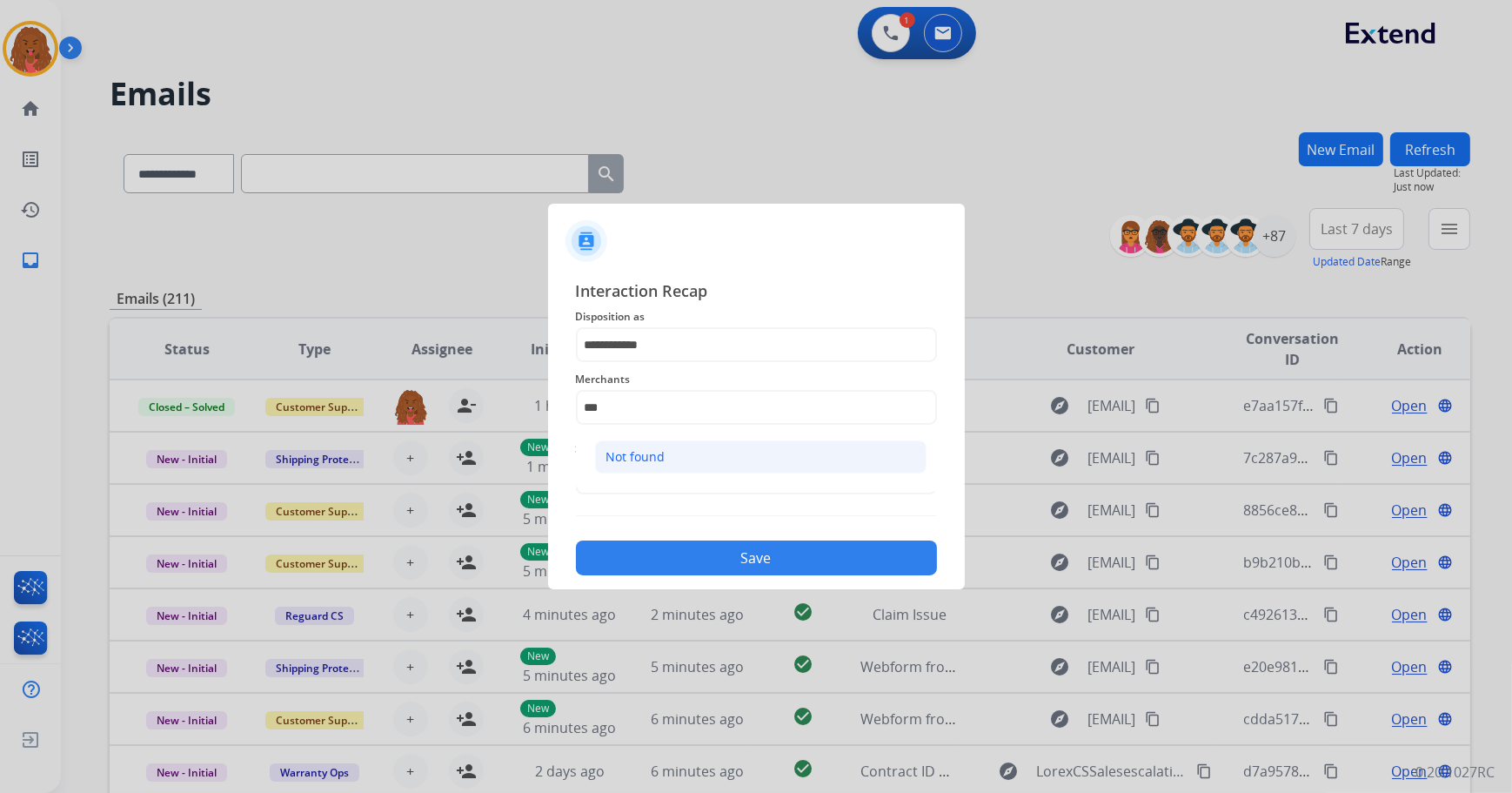 click on "Not found" 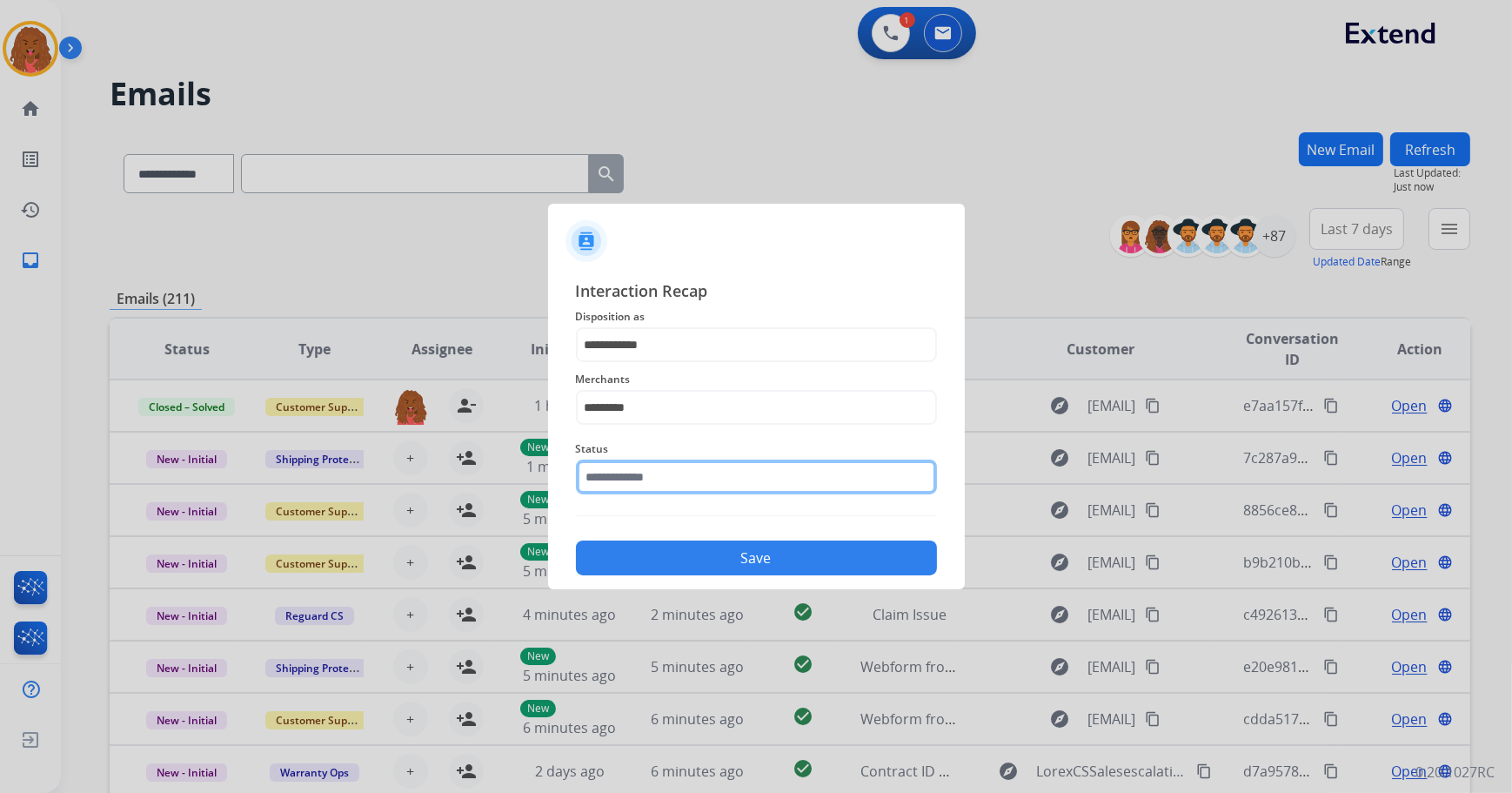 click 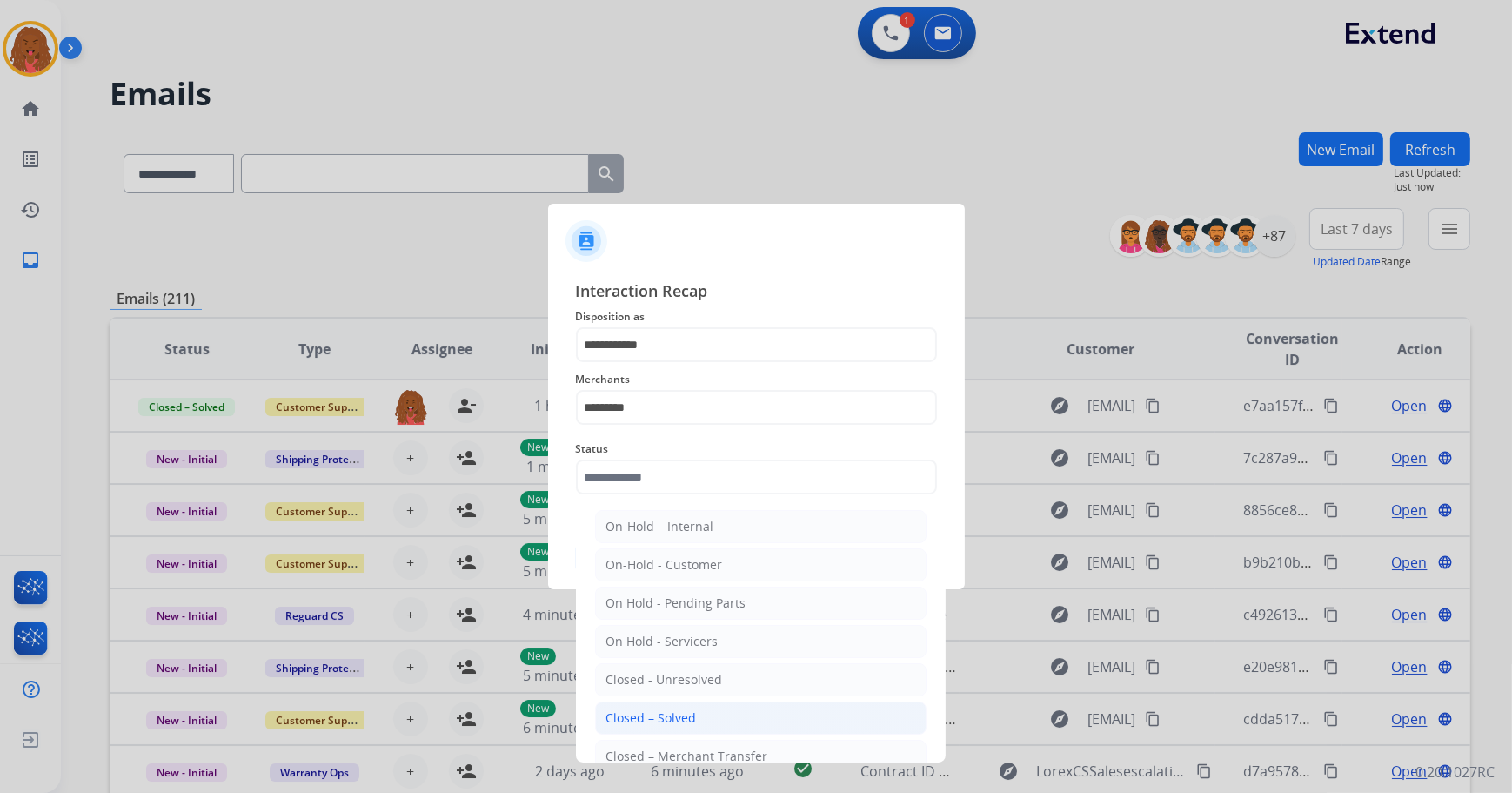 click on "Closed – Solved" 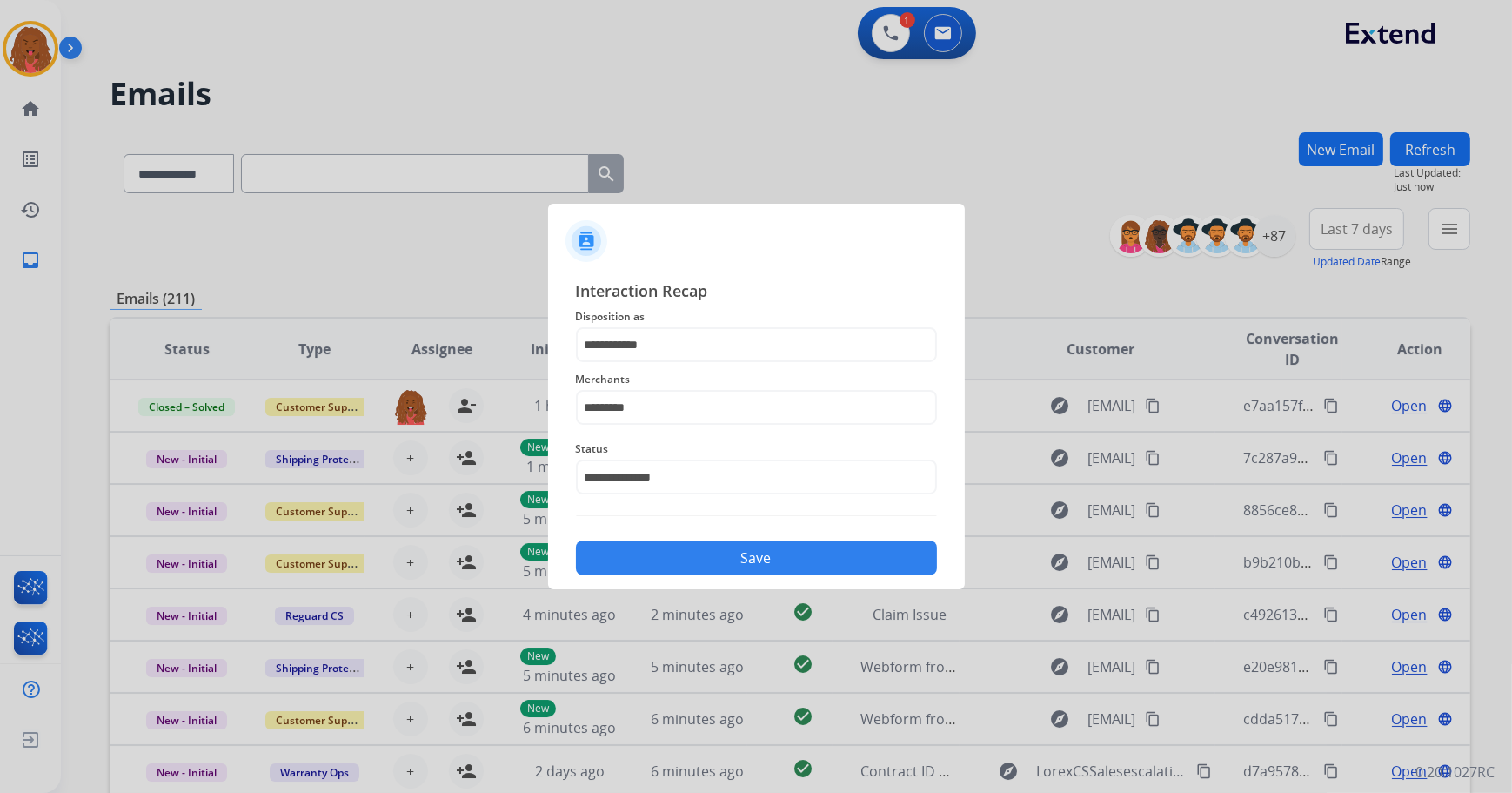 click on "Save" 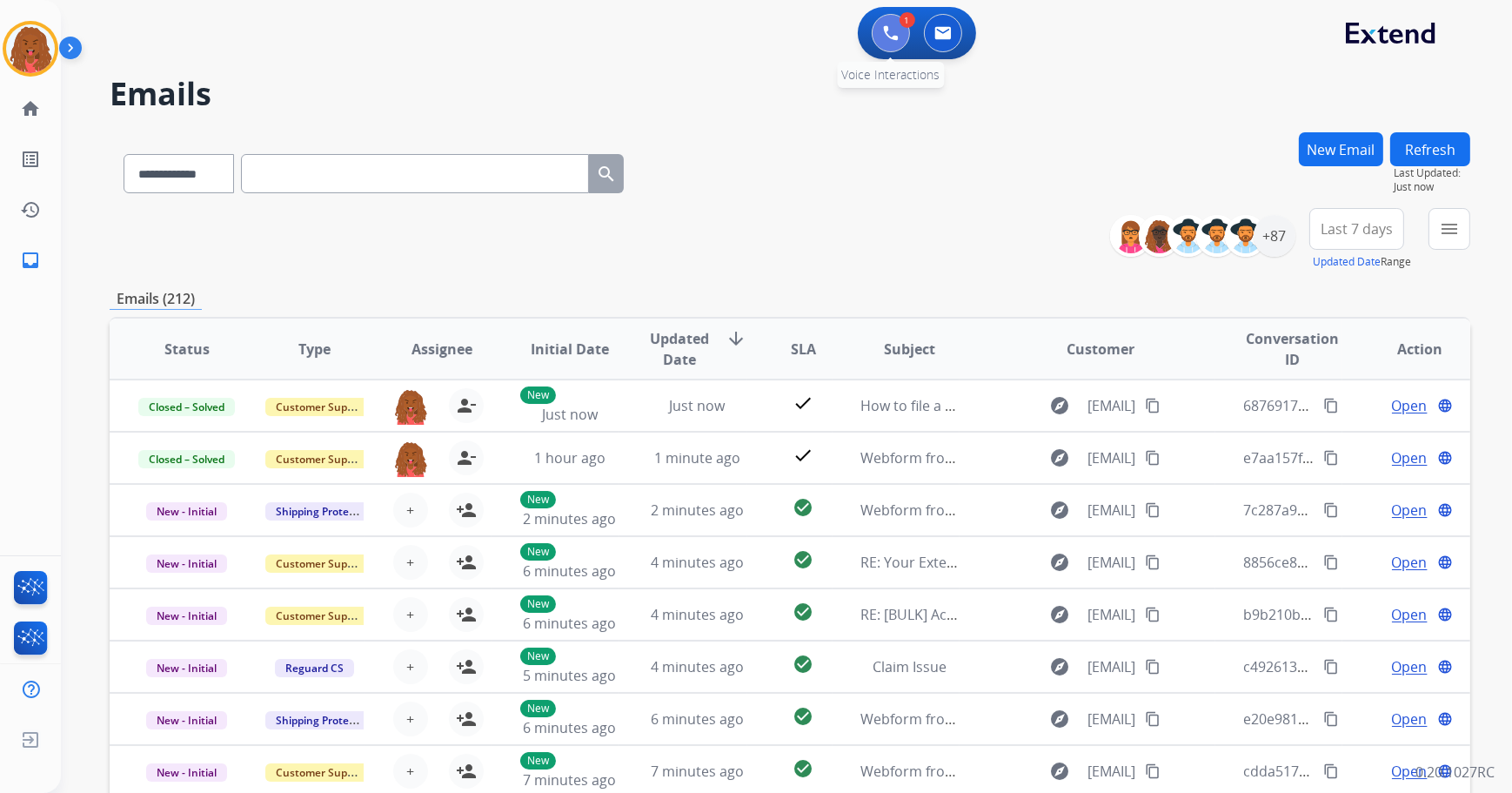 click at bounding box center (891, 33) 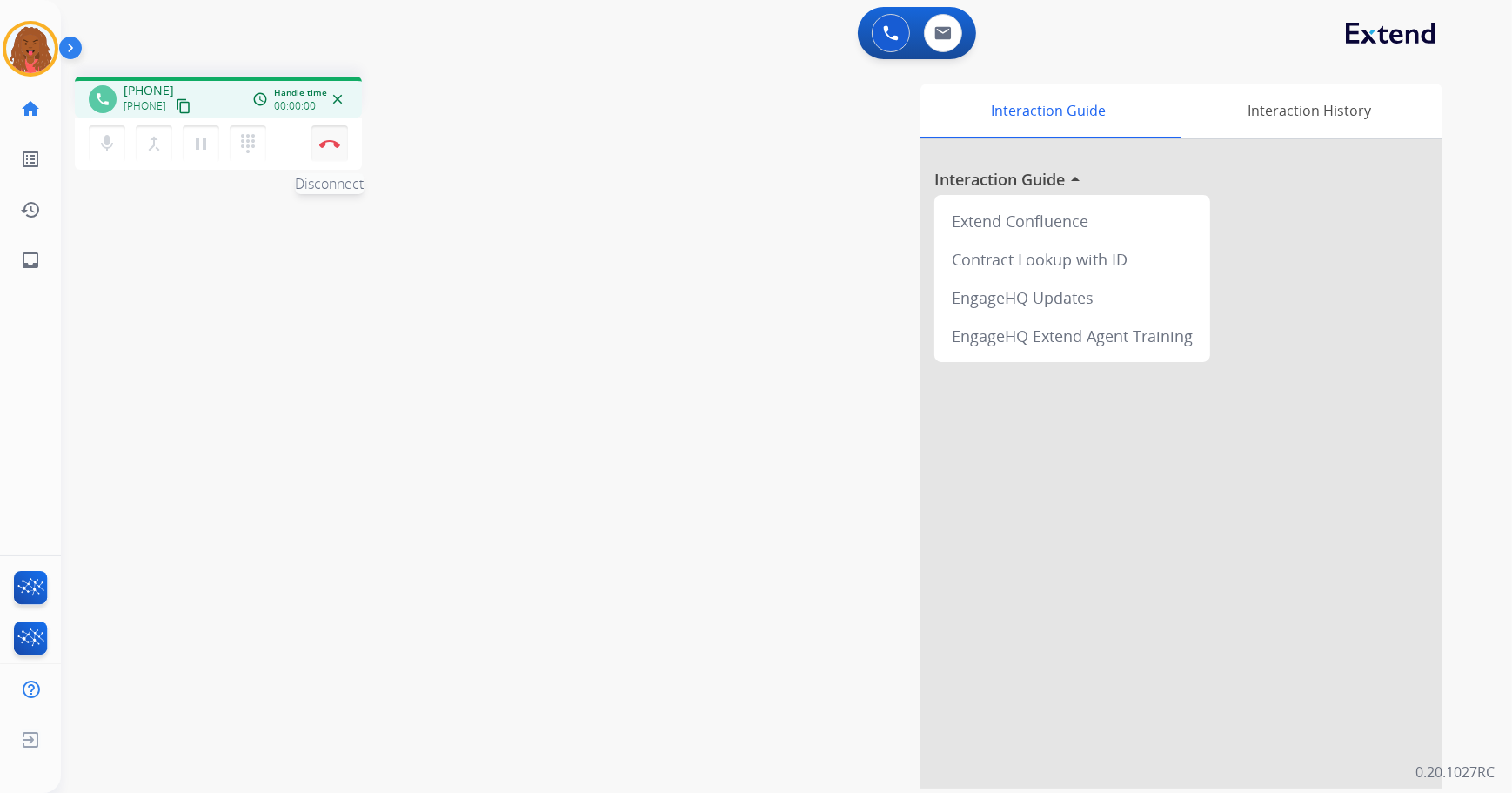 click at bounding box center (330, 144) 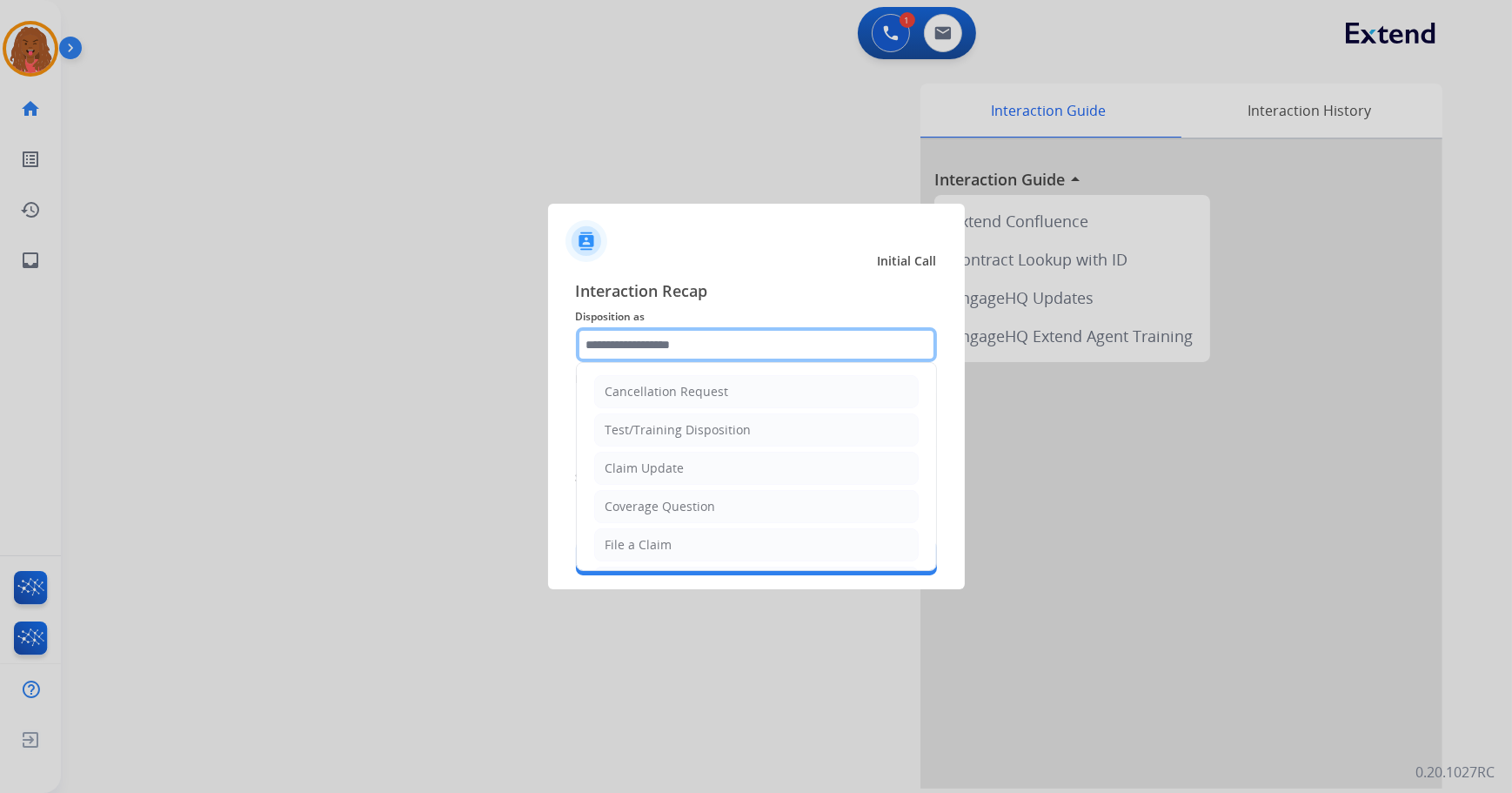 click 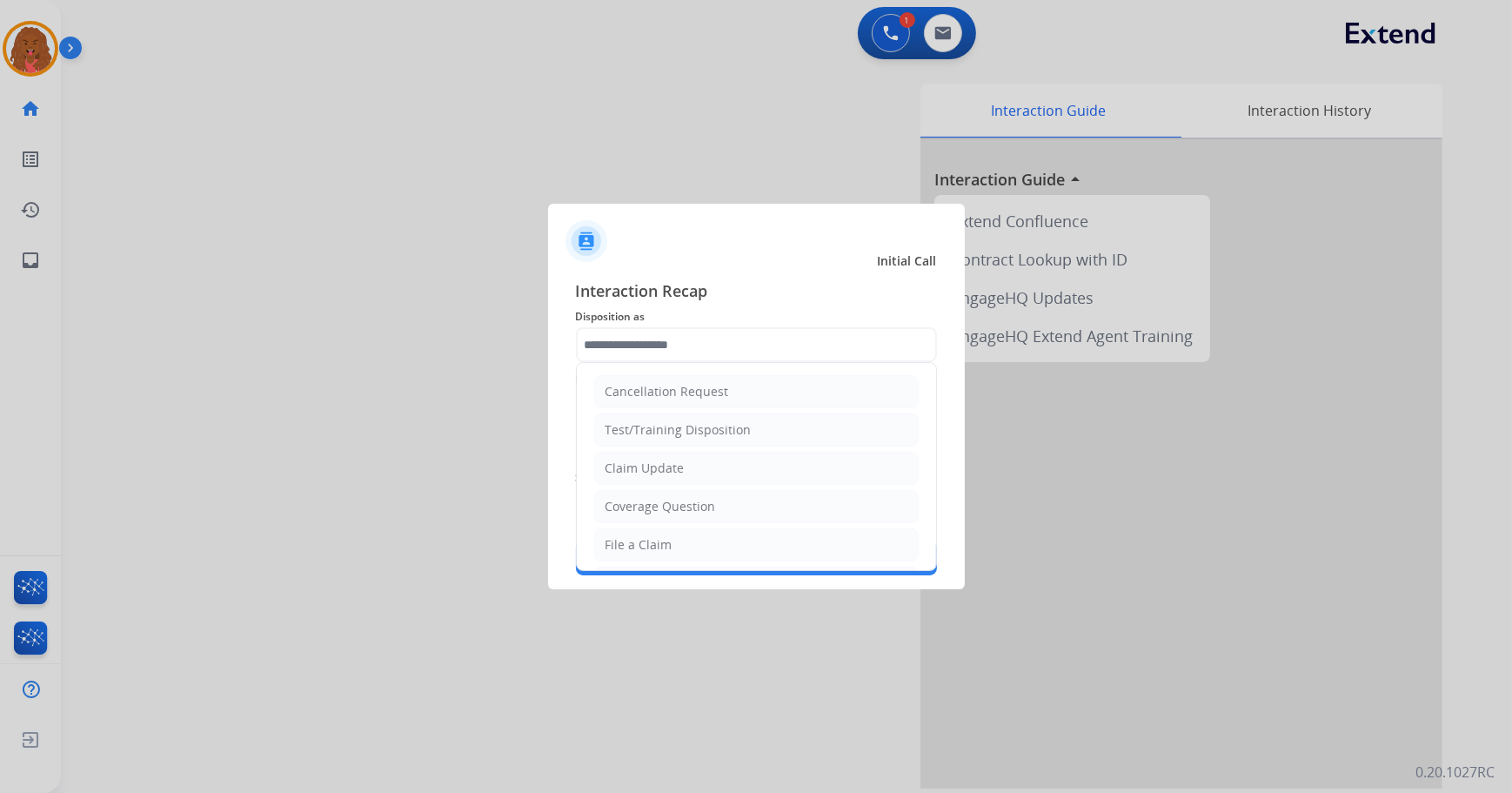 drag, startPoint x: 690, startPoint y: 545, endPoint x: 695, endPoint y: 533, distance: 13 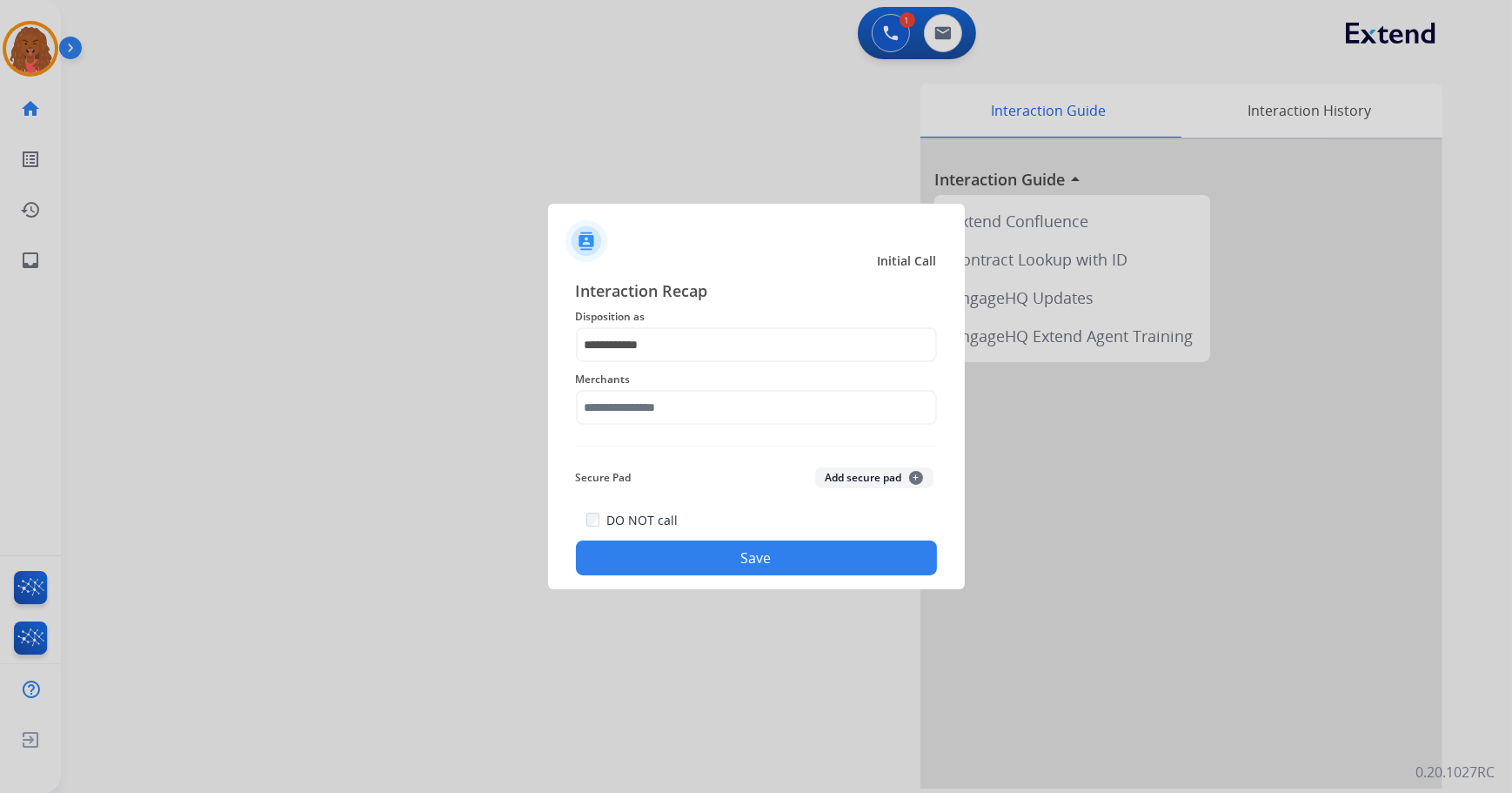 drag, startPoint x: 702, startPoint y: 376, endPoint x: 698, endPoint y: 393, distance: 17.464249 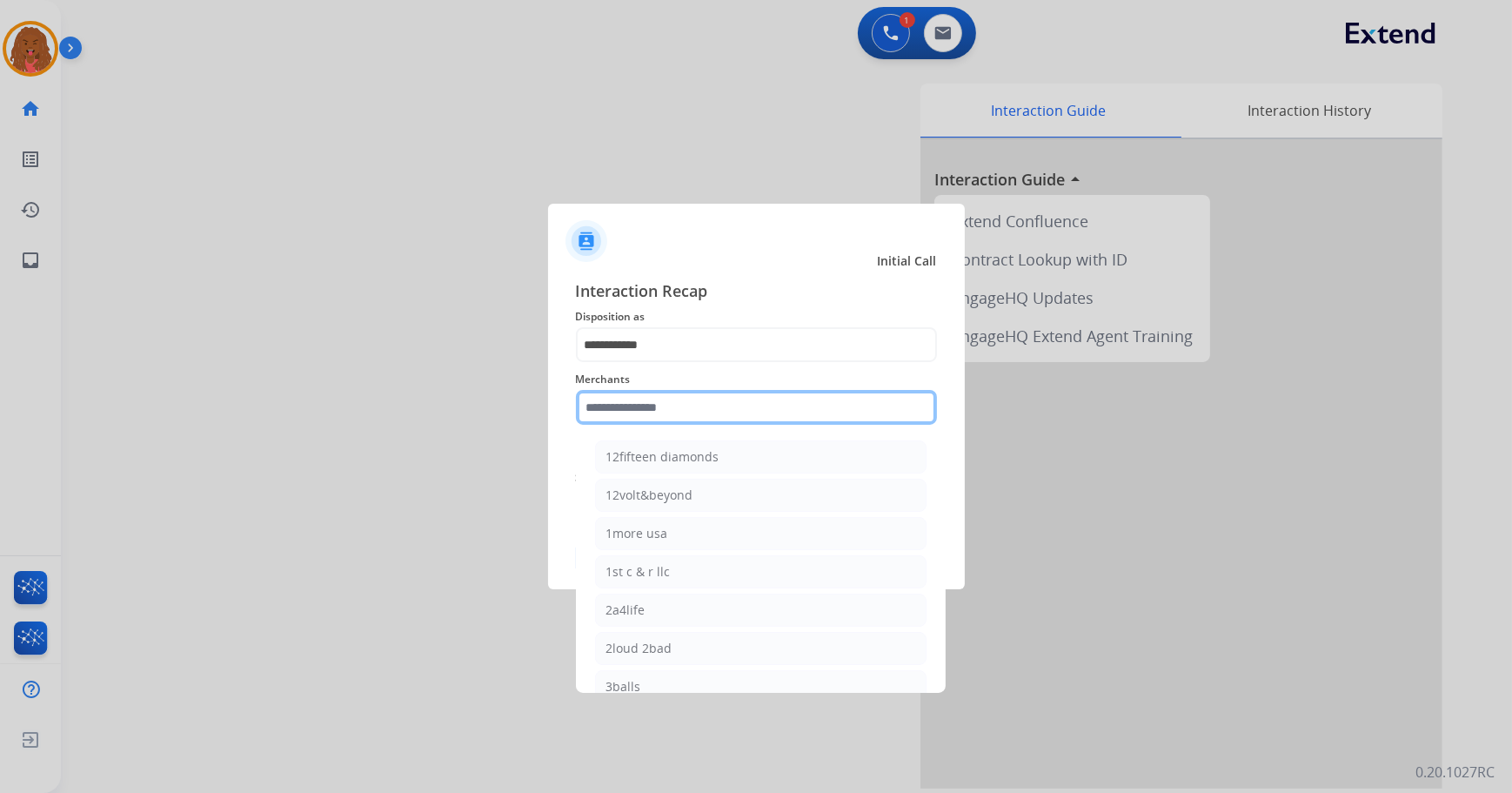 click 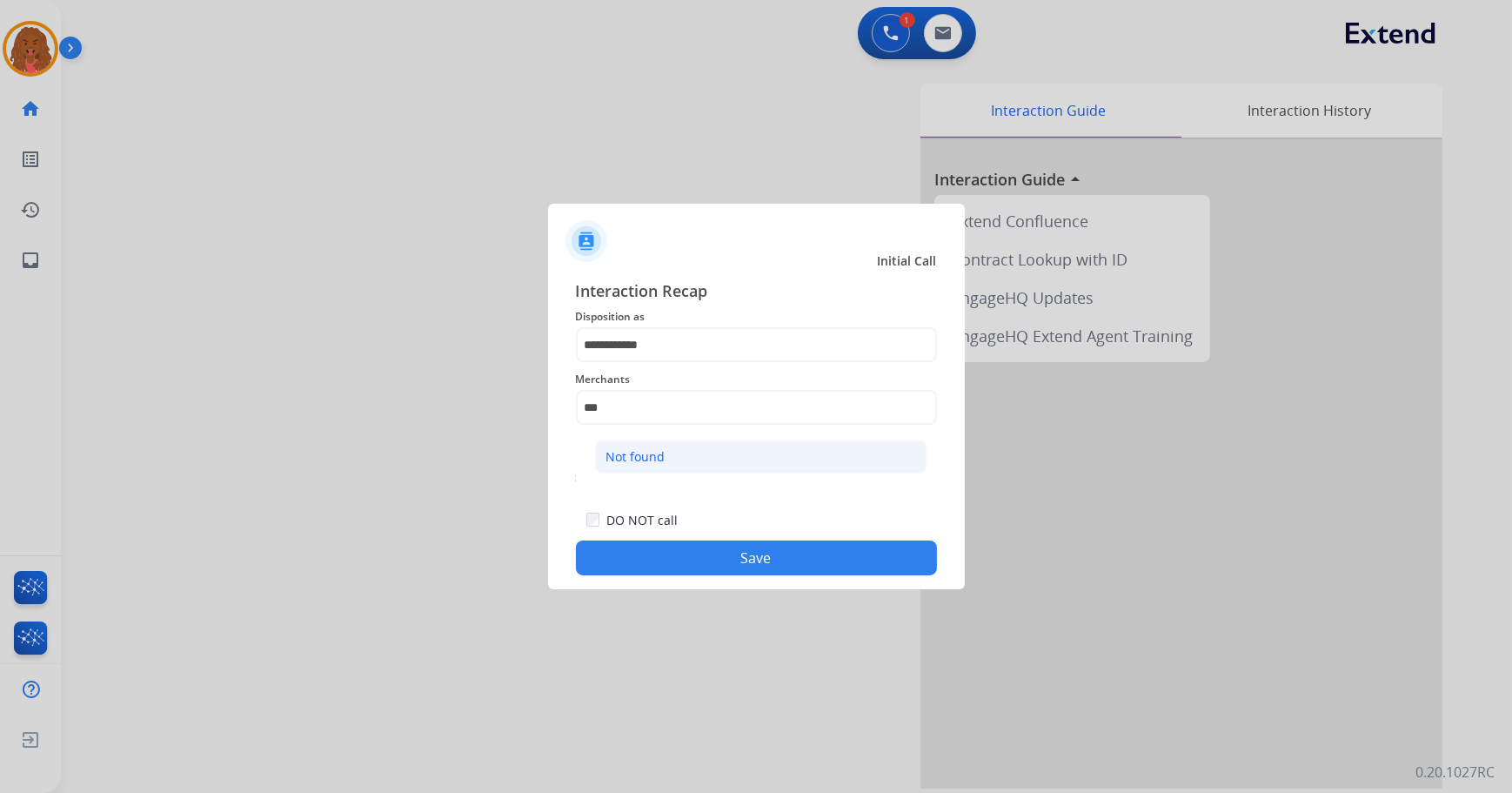 click on "Not found" 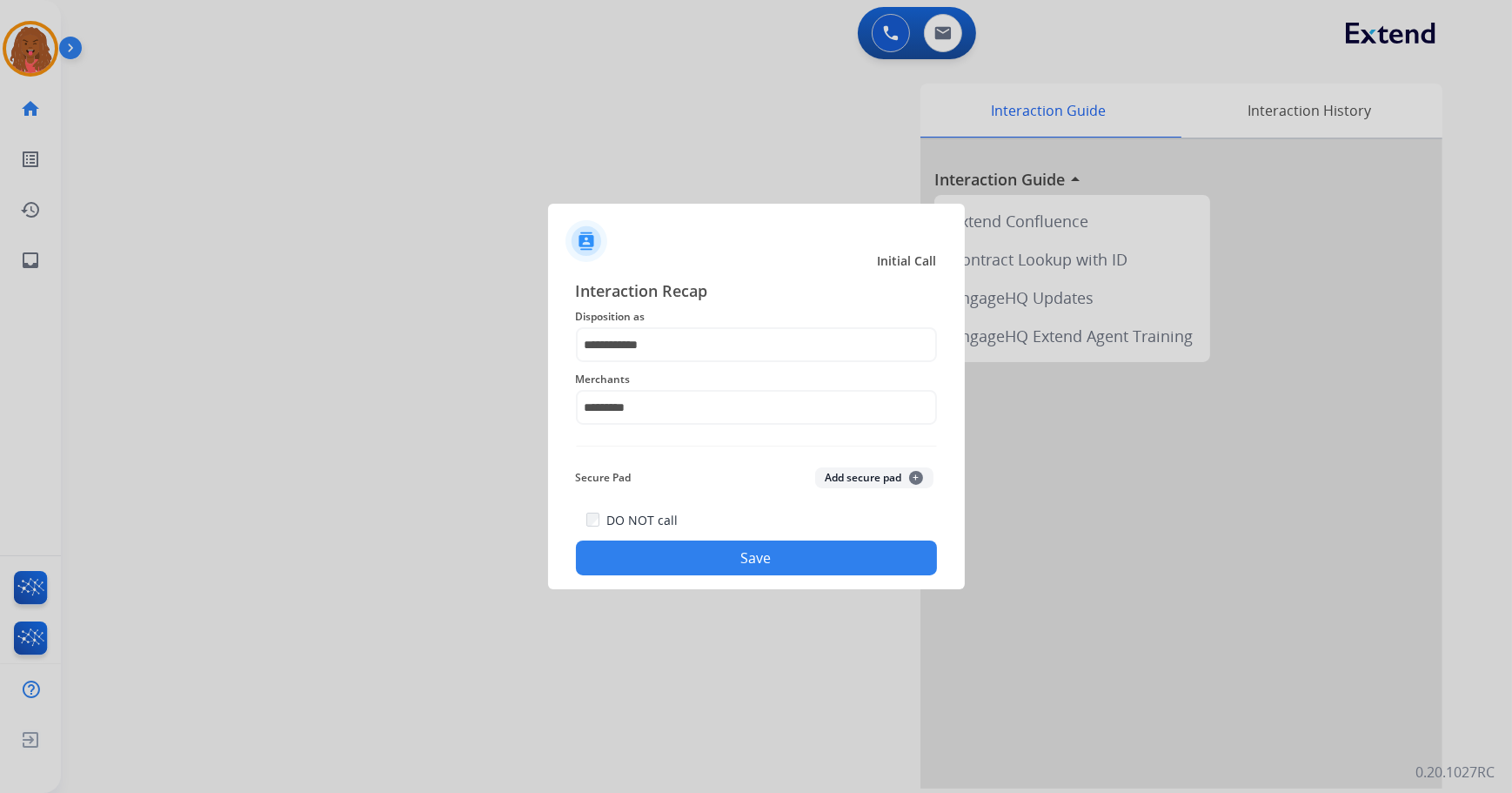 click on "Save" 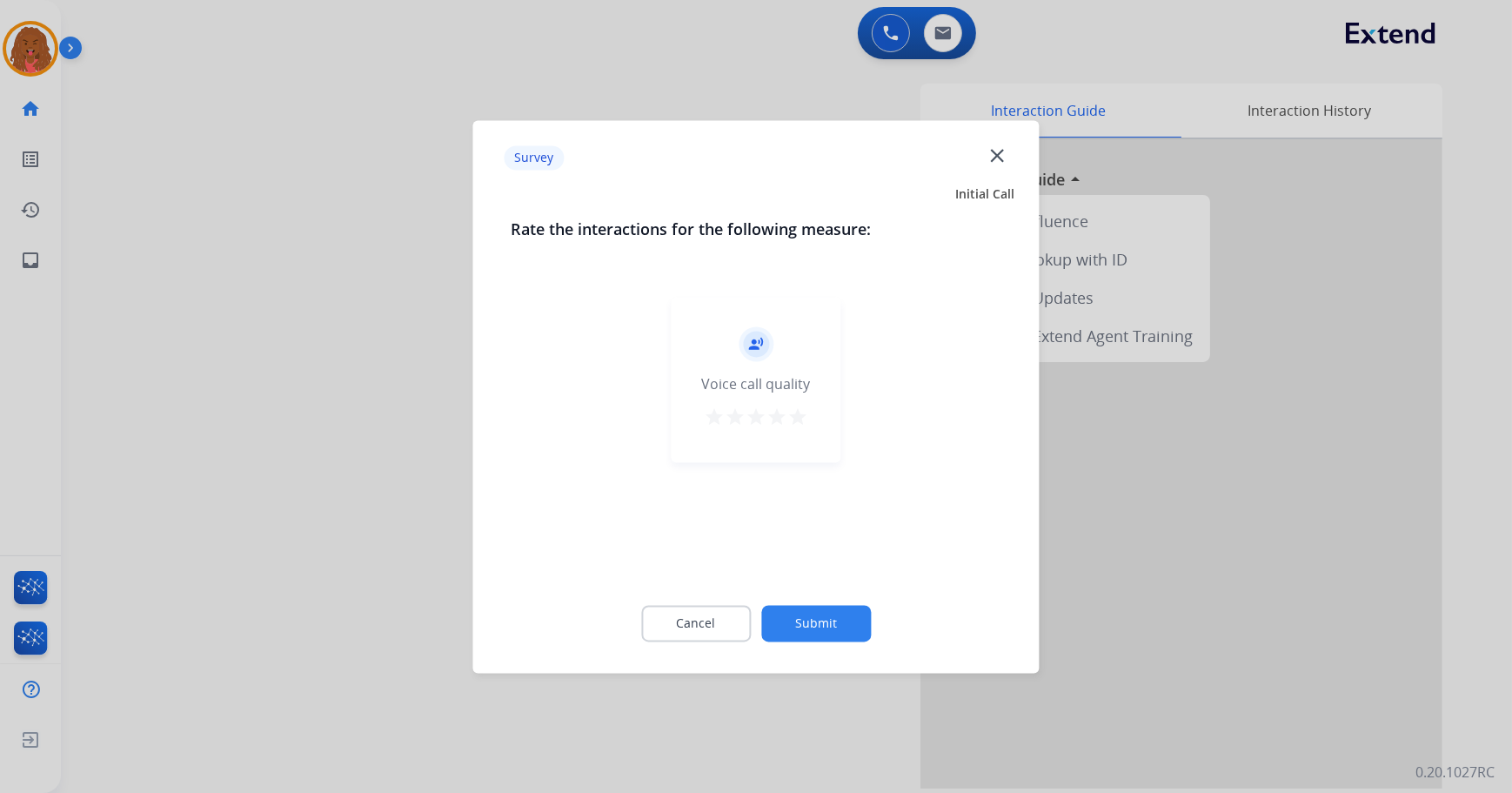 click on "Cancel Submit" 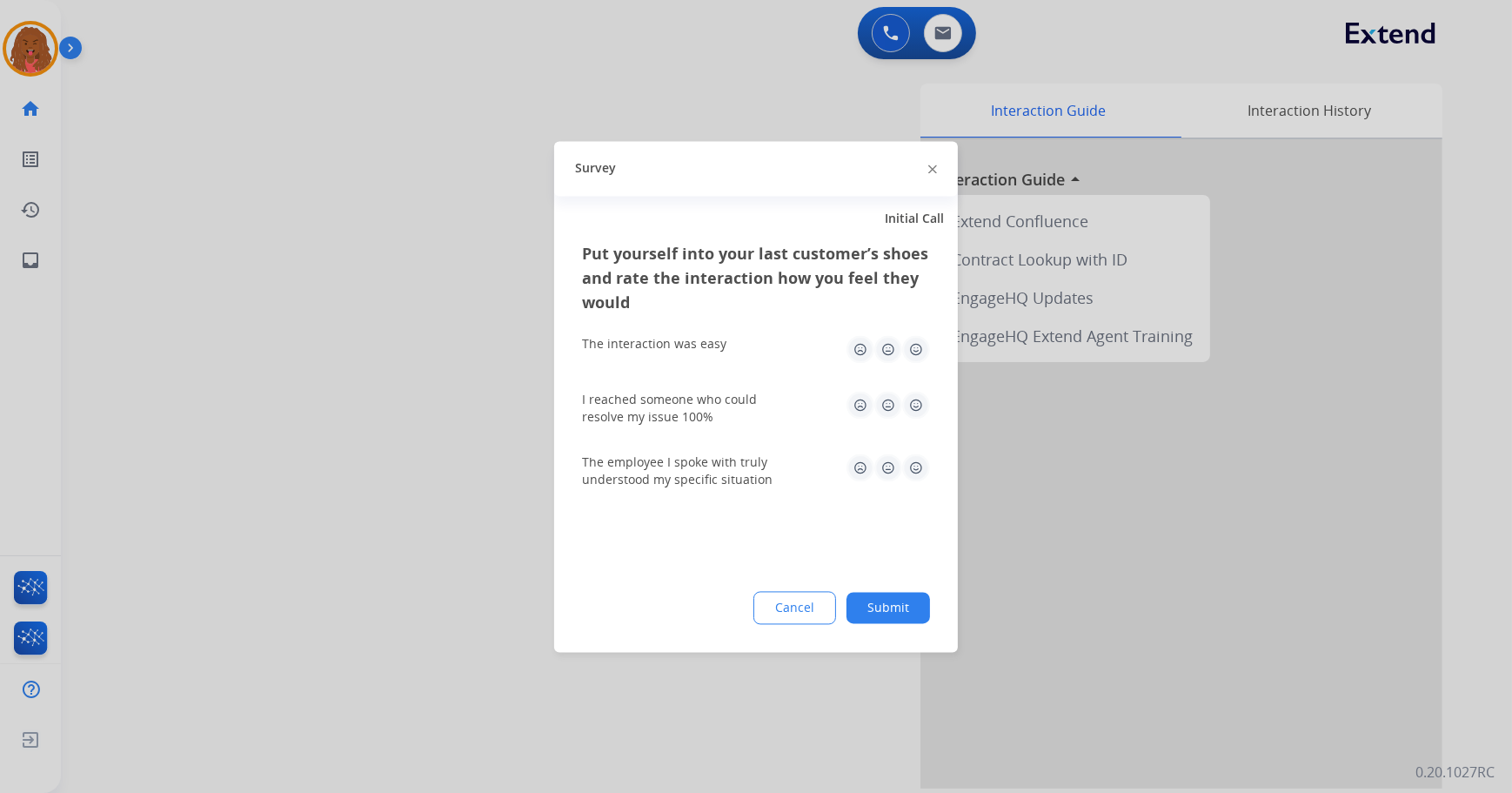 click 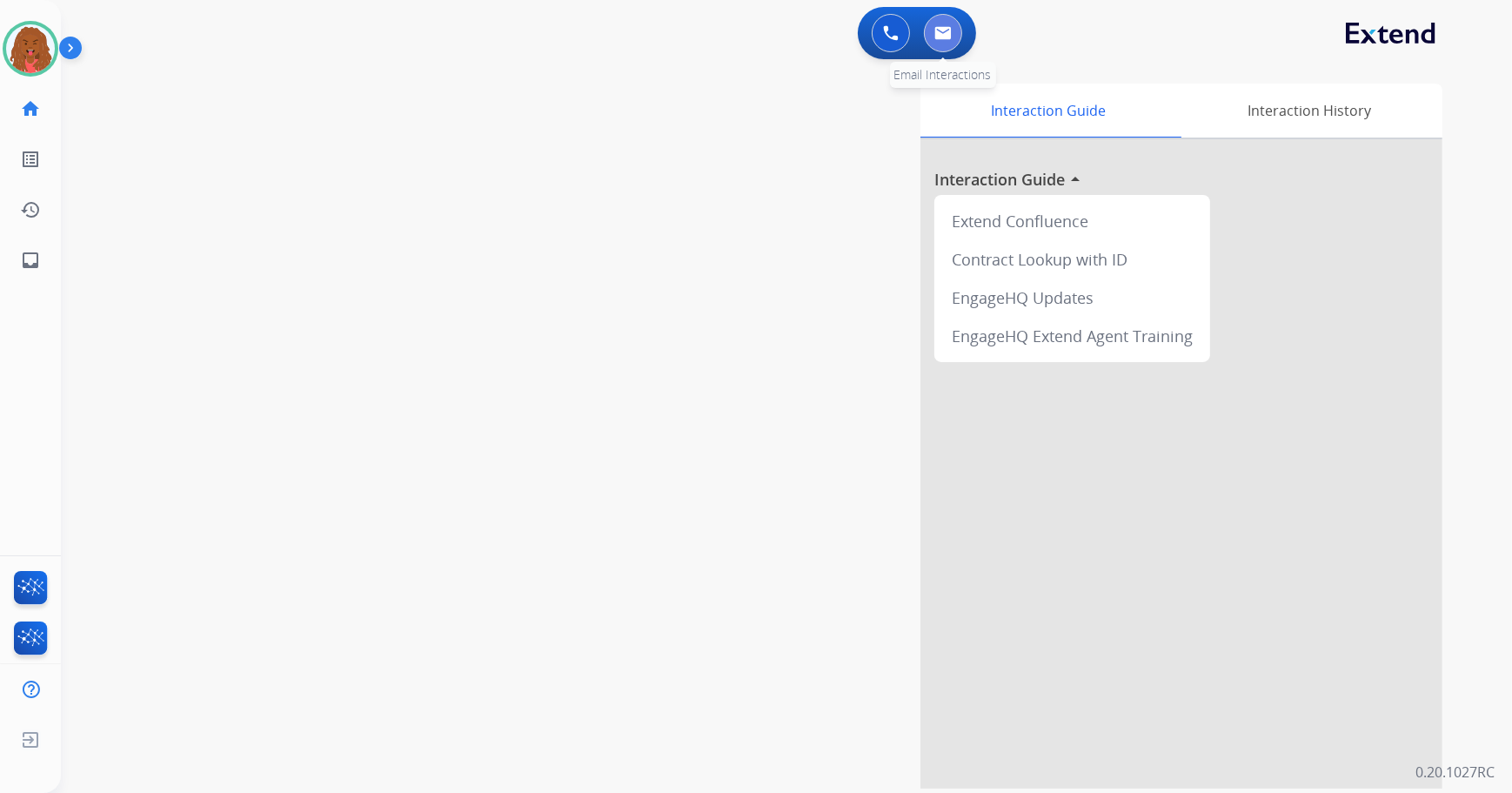 click at bounding box center (943, 33) 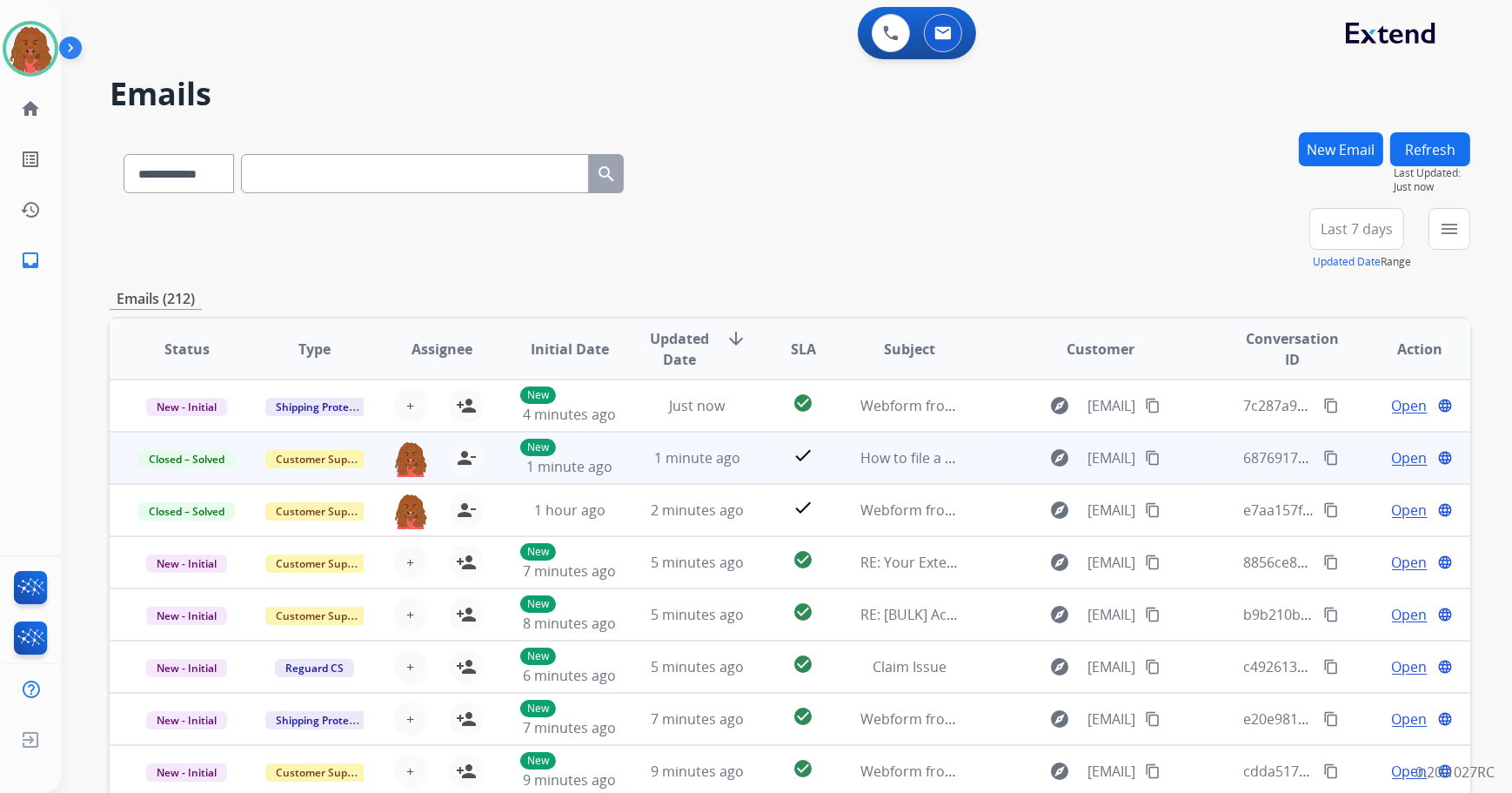 click on "content_copy" at bounding box center (1331, 458) 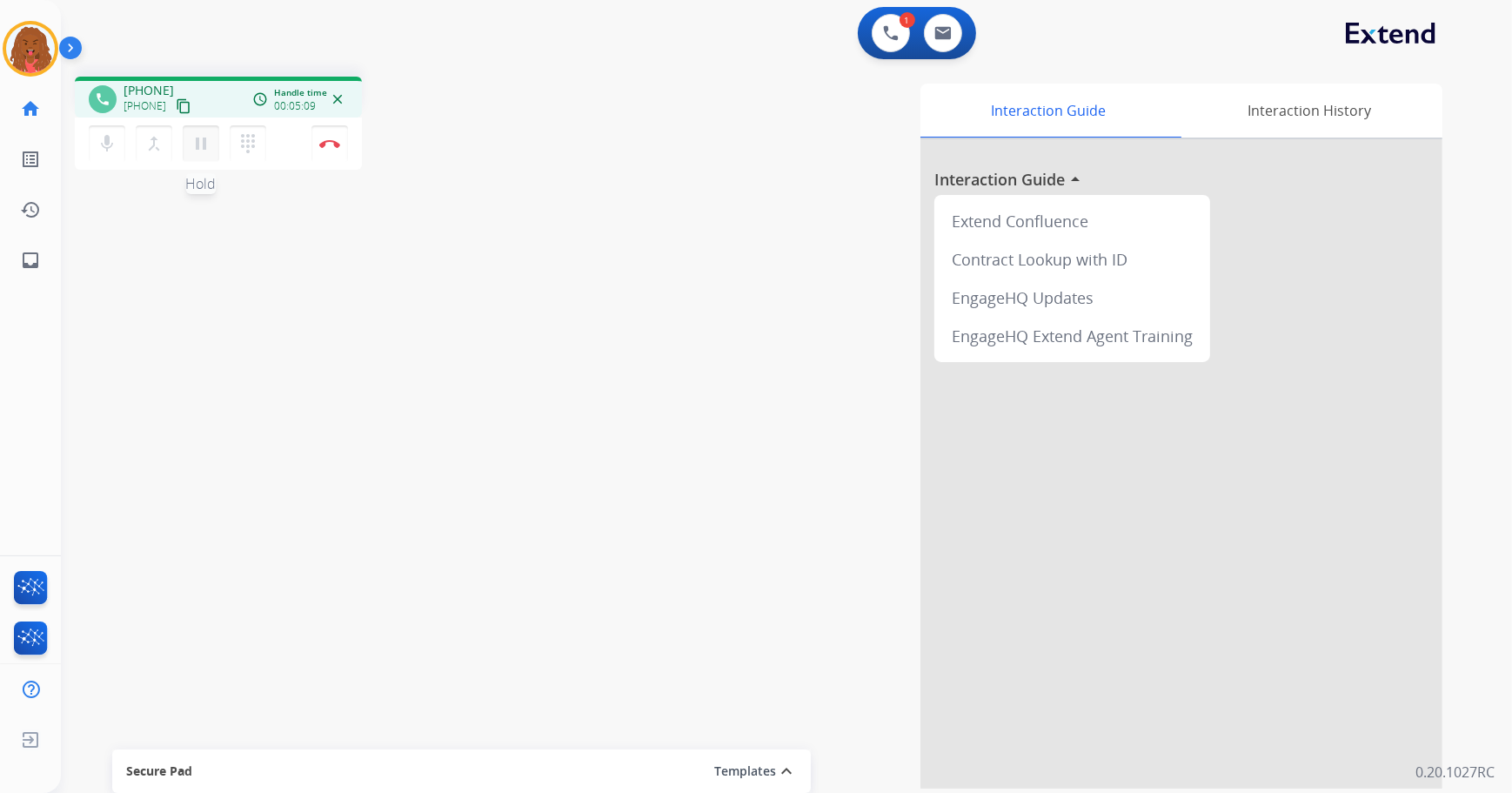 click on "pause Hold" at bounding box center (201, 144) 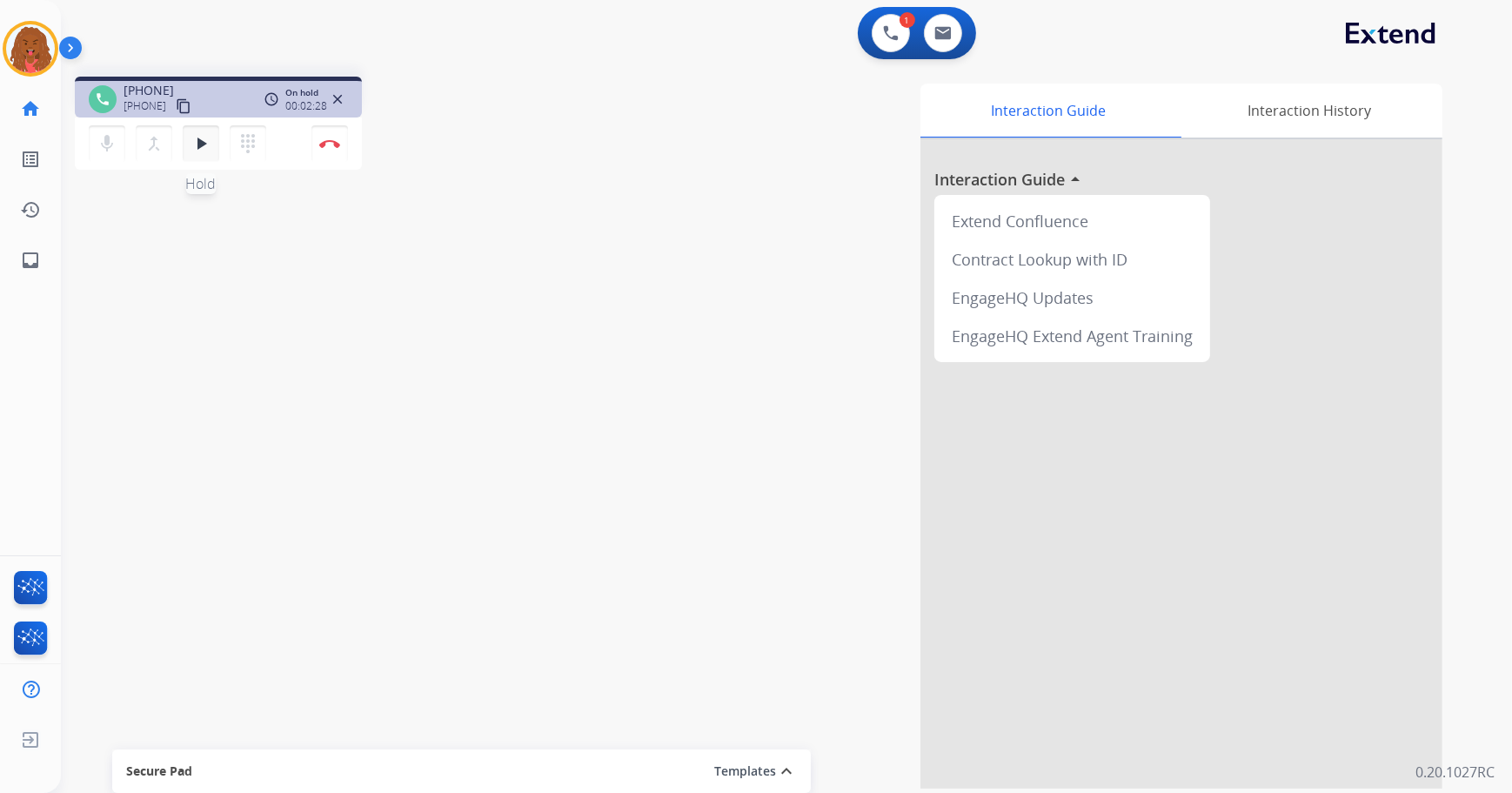 click on "play_arrow" at bounding box center [201, 144] 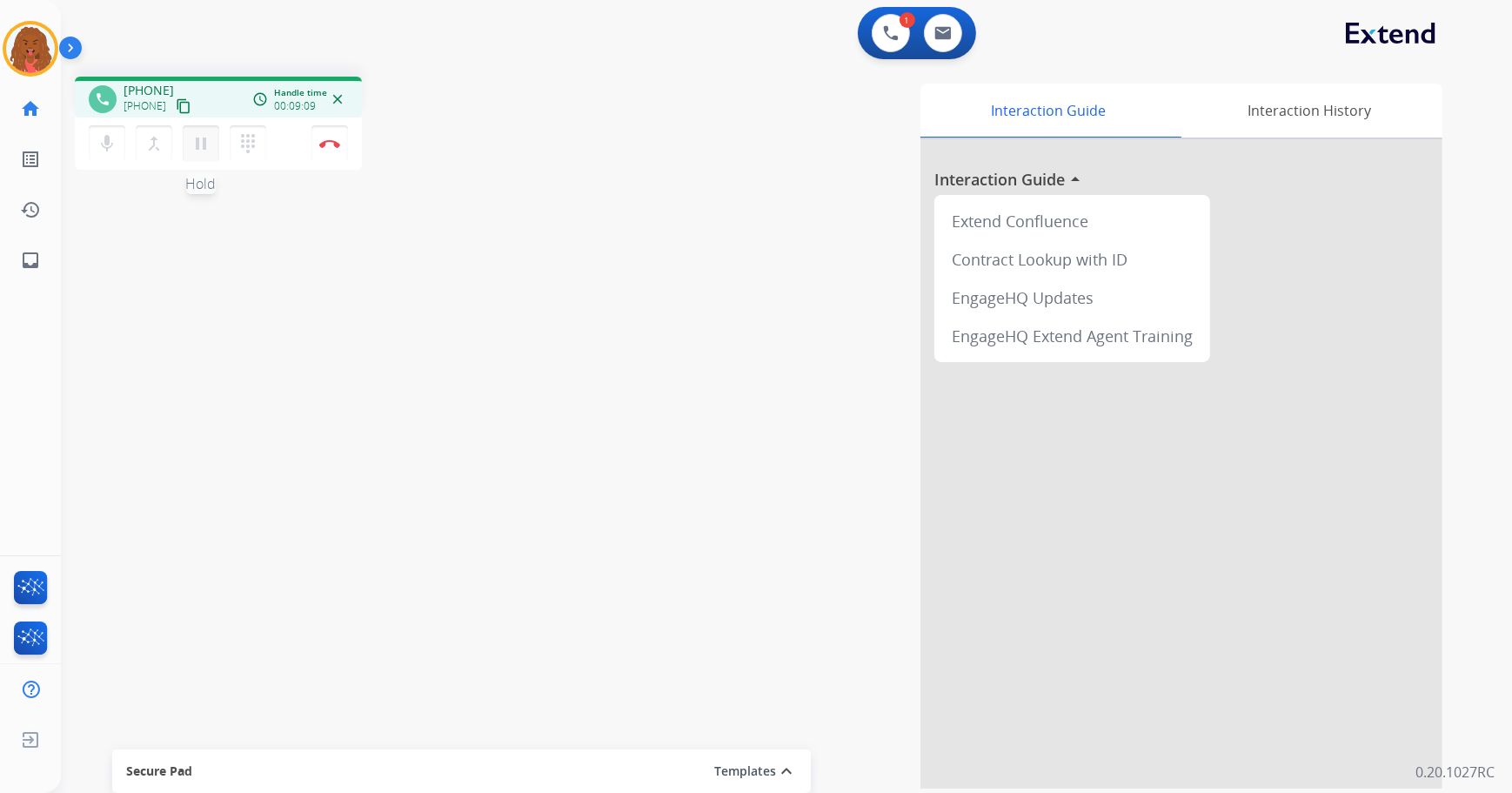 click on "pause" at bounding box center (201, 144) 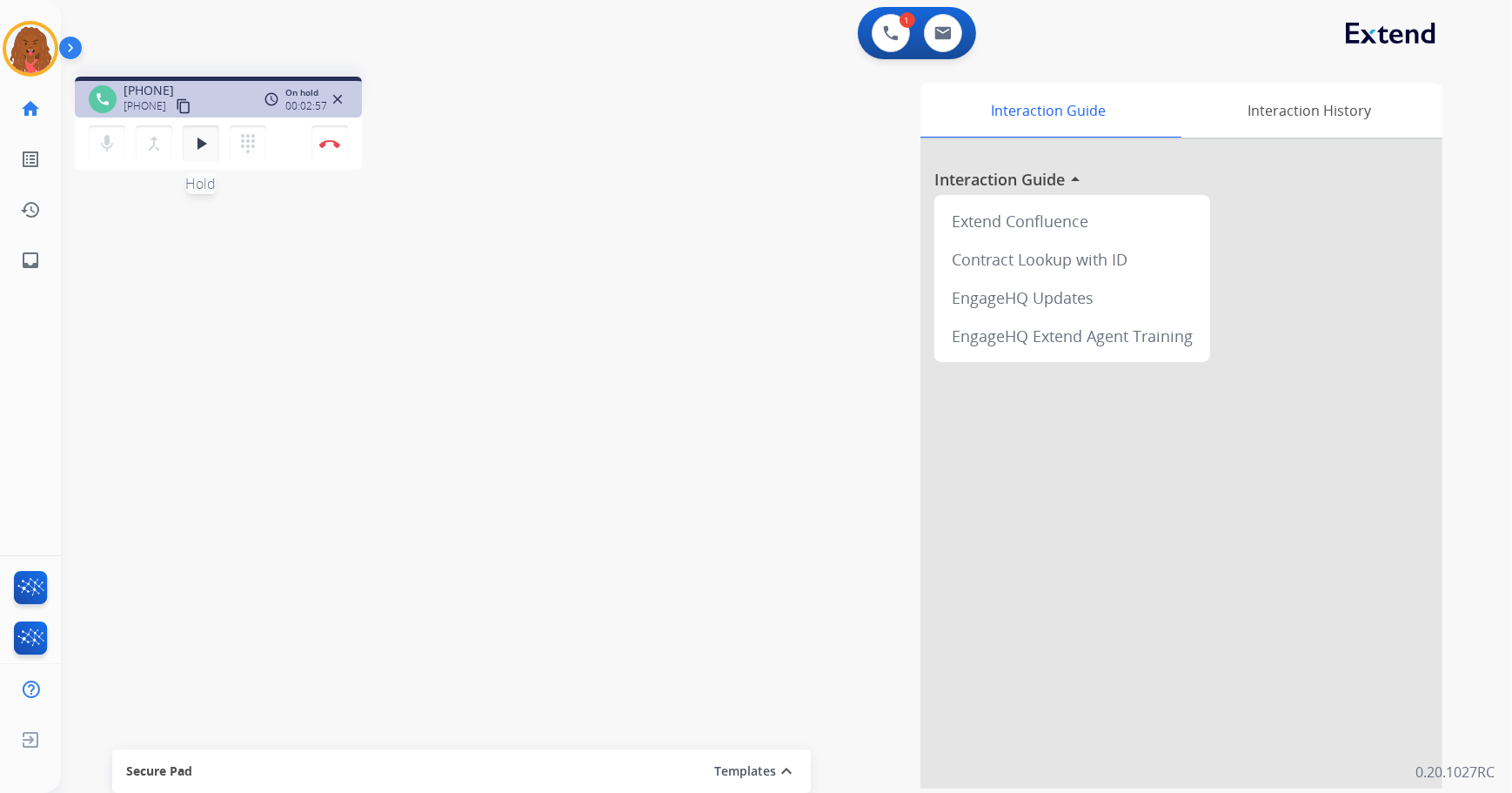 click on "play_arrow" at bounding box center [201, 144] 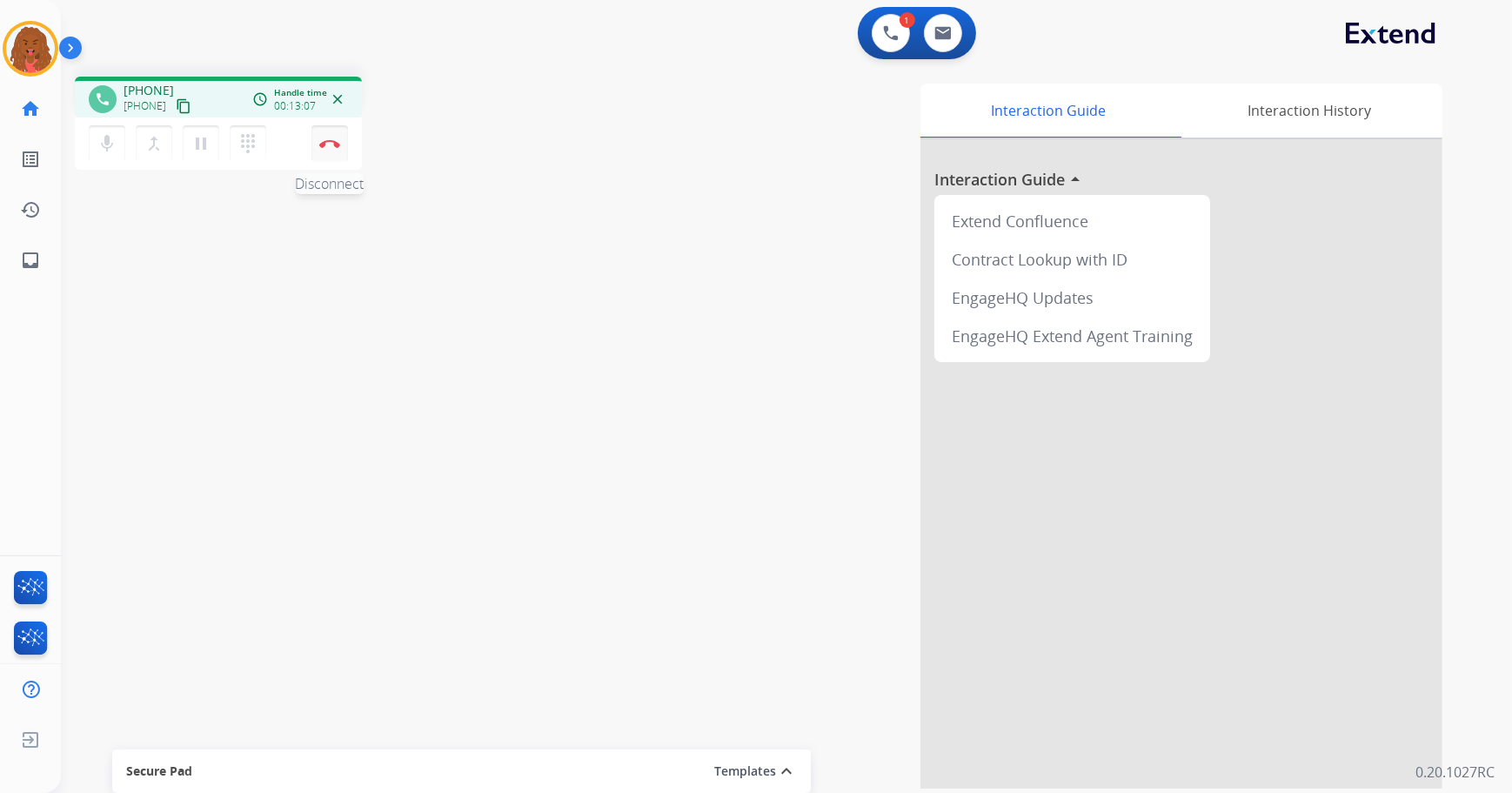 click at bounding box center (330, 144) 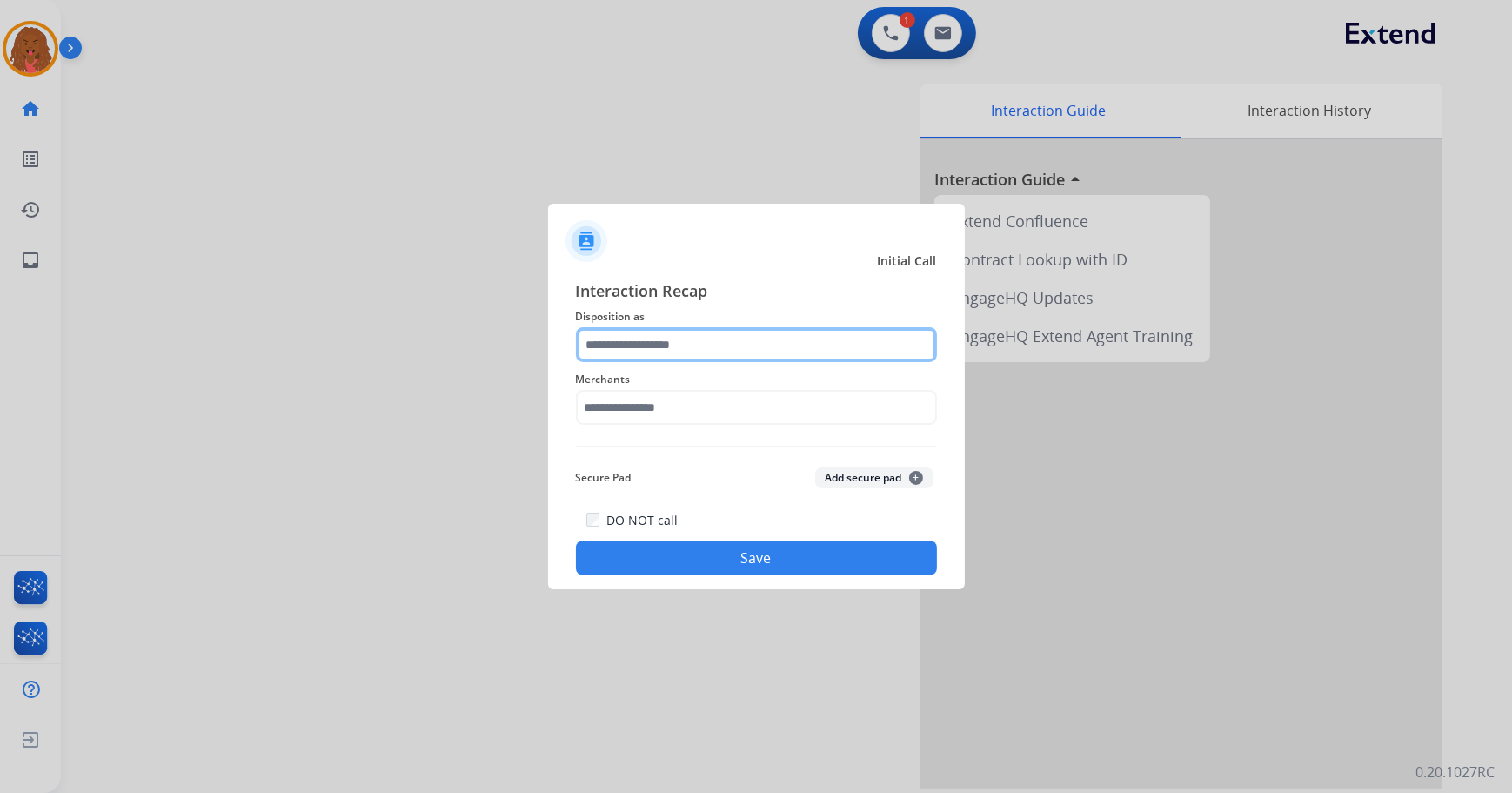 click 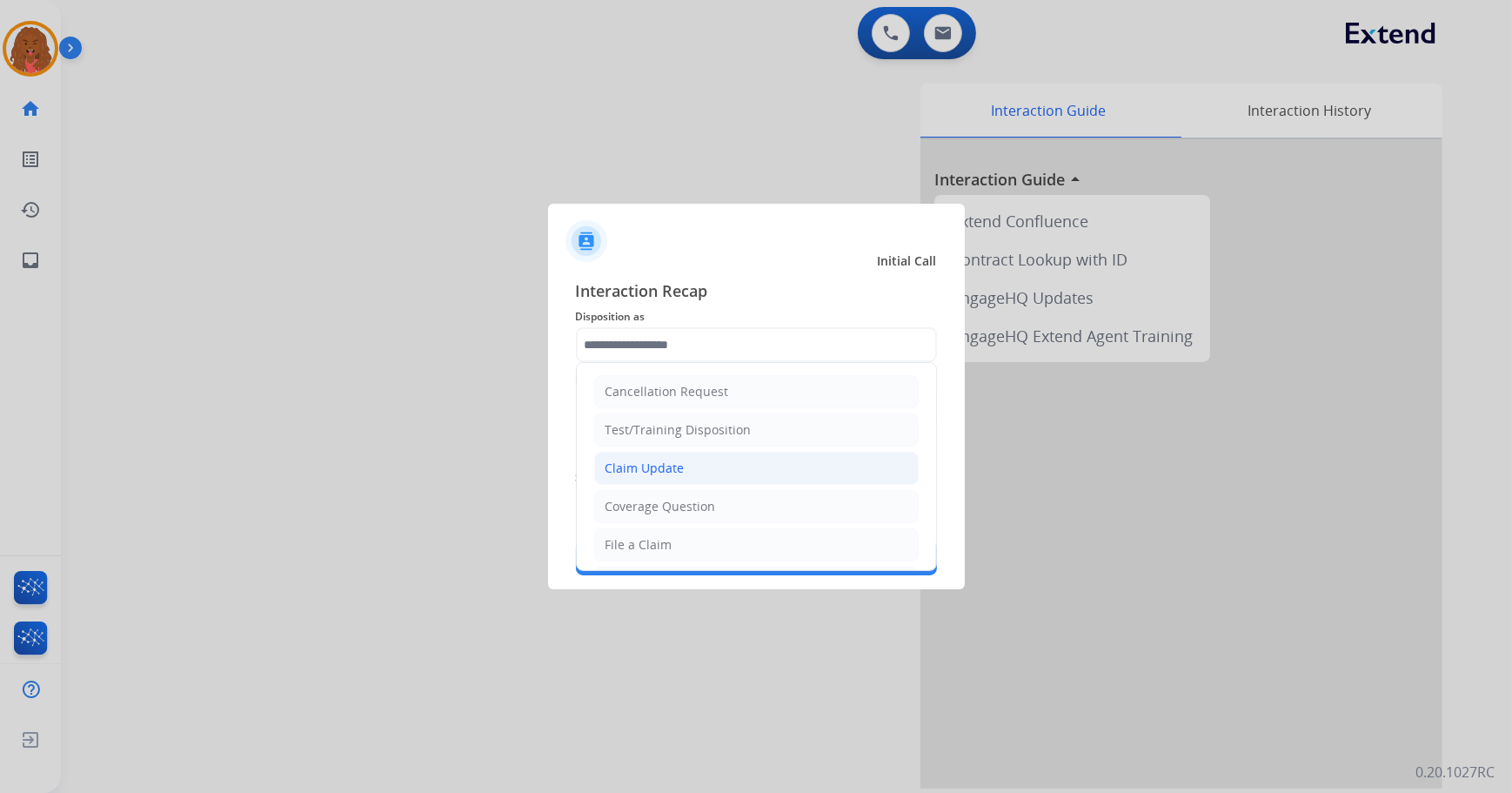 click on "Claim Update" 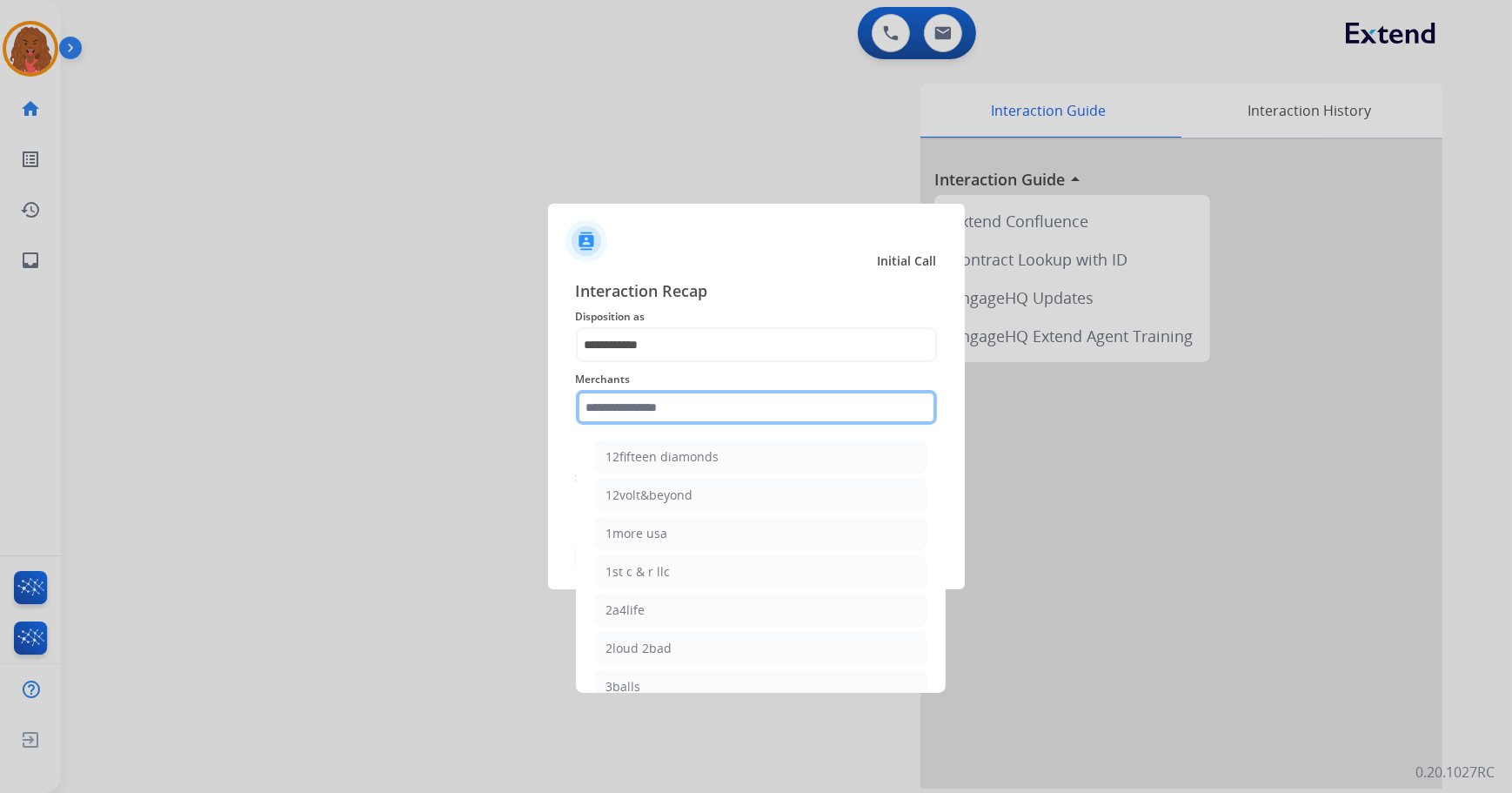 click 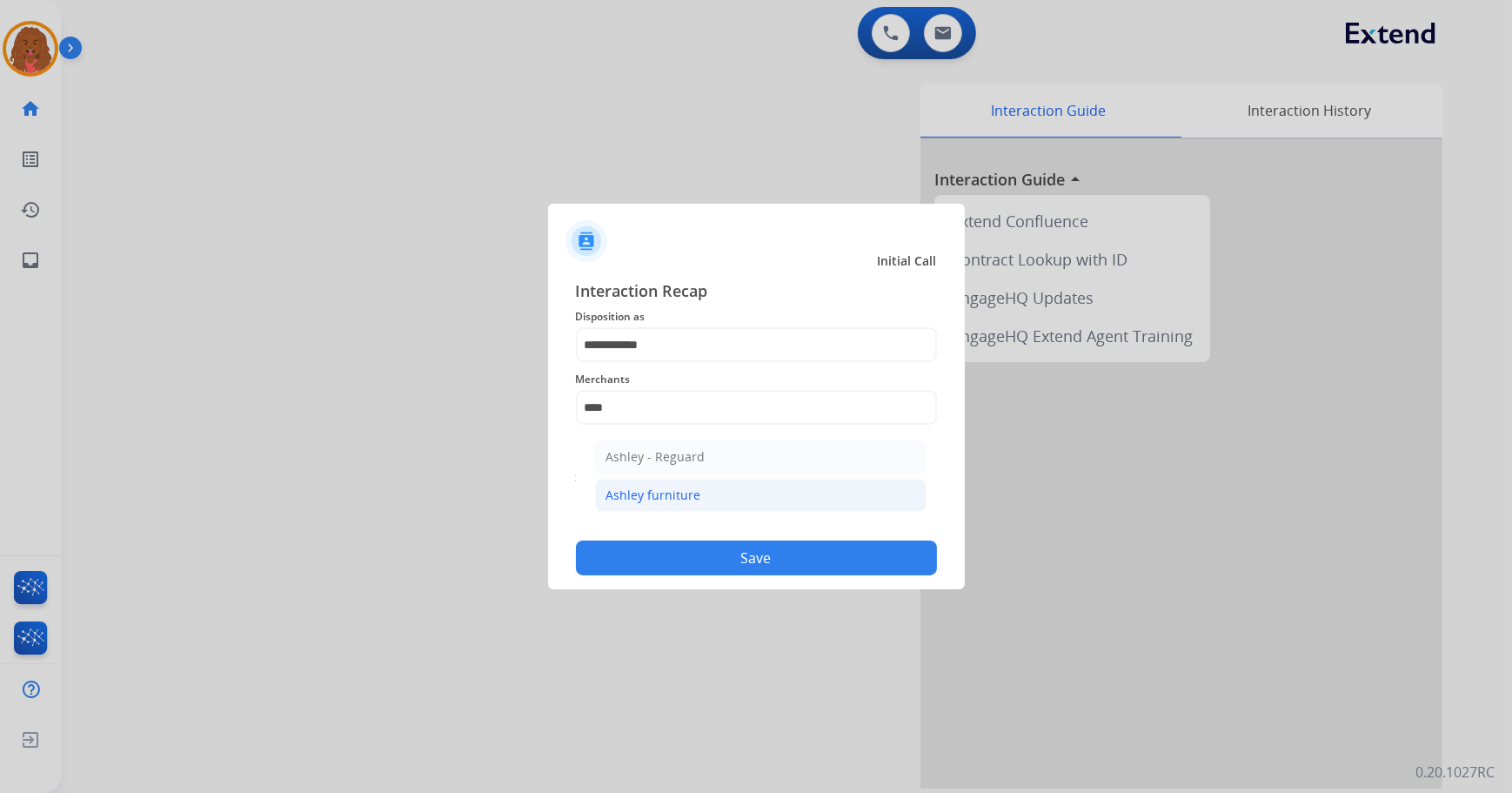 click on "Ashley furniture" 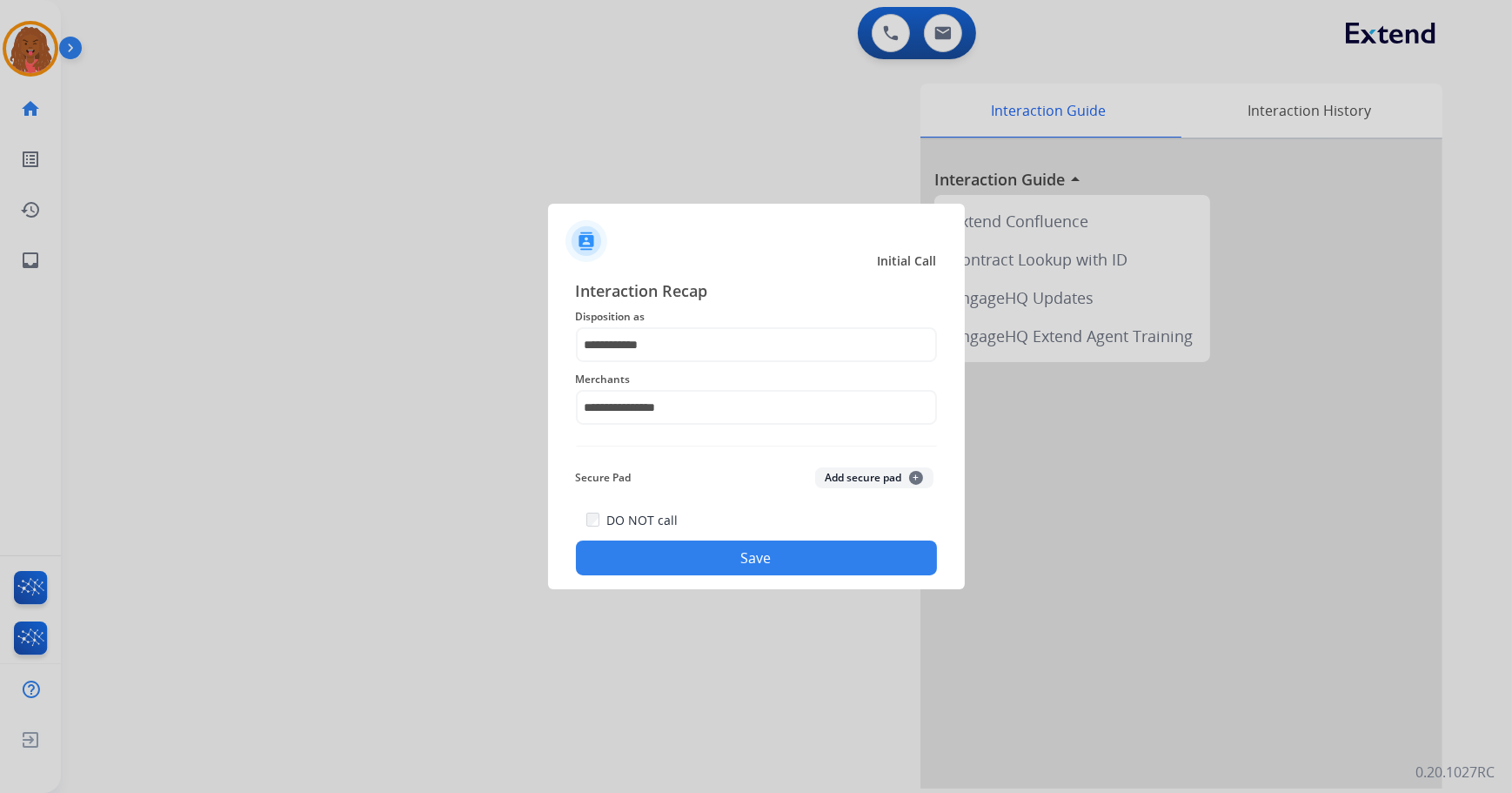 click on "Save" 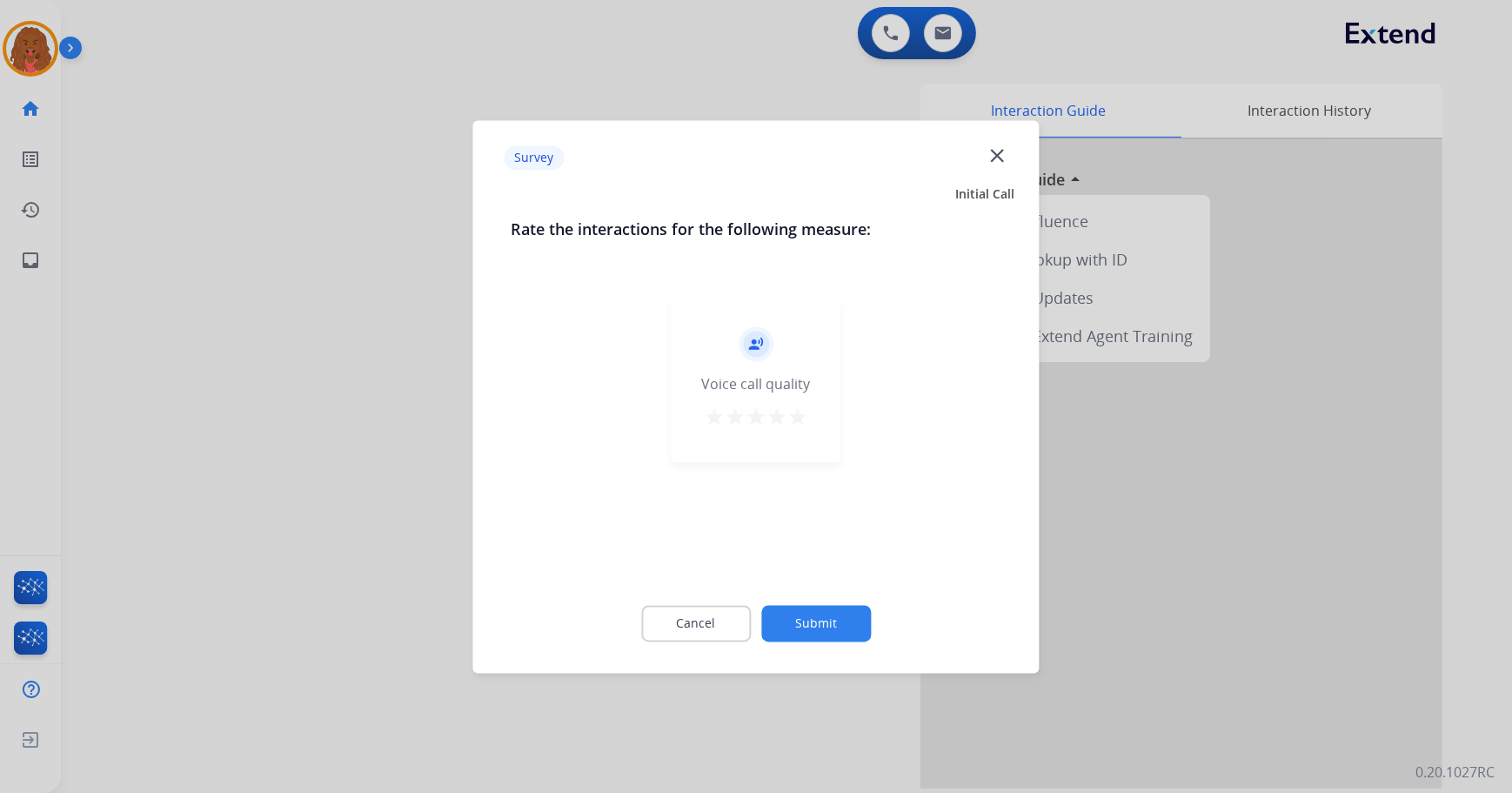 click on "Submit" 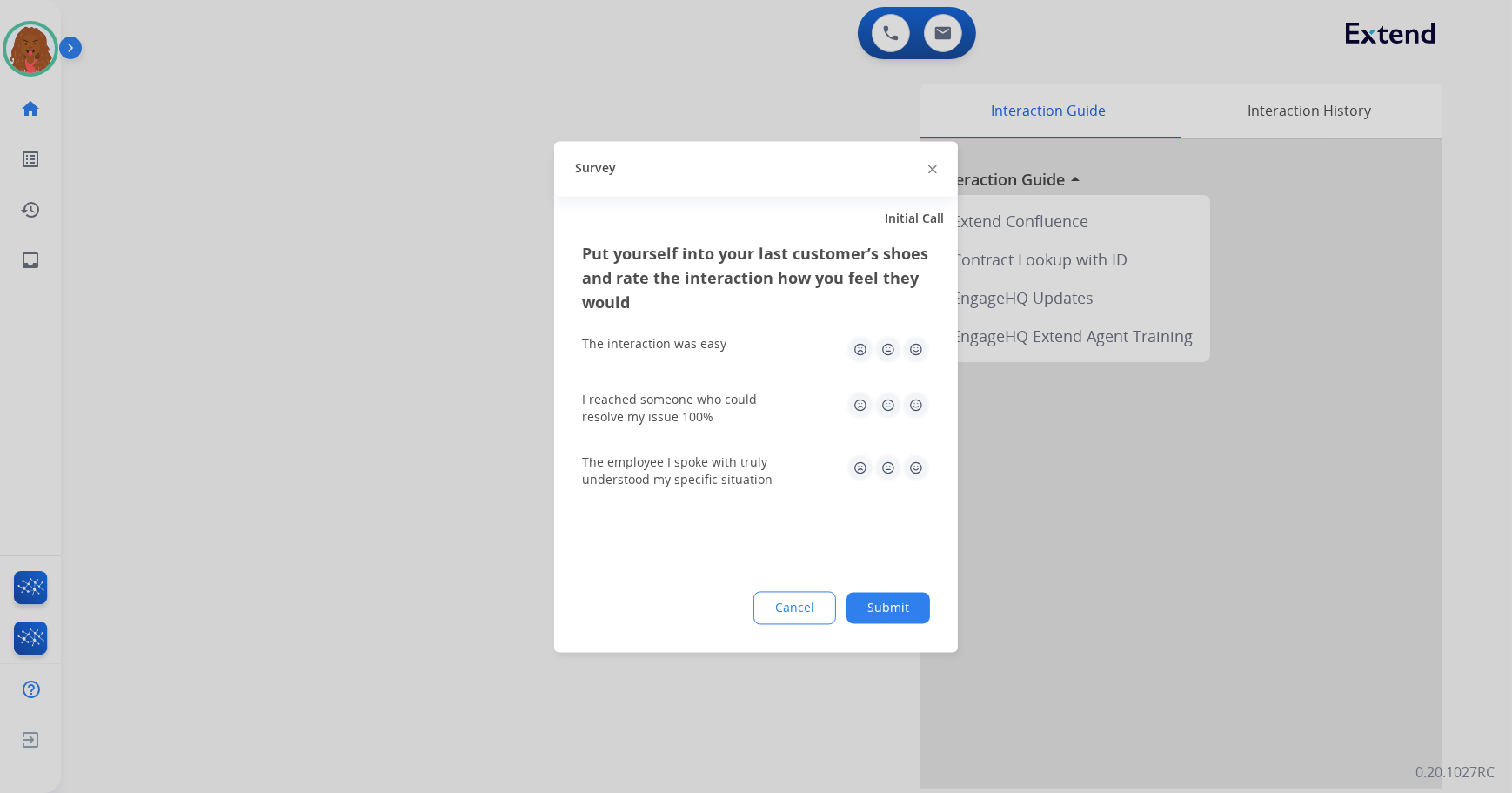 click on "Submit" 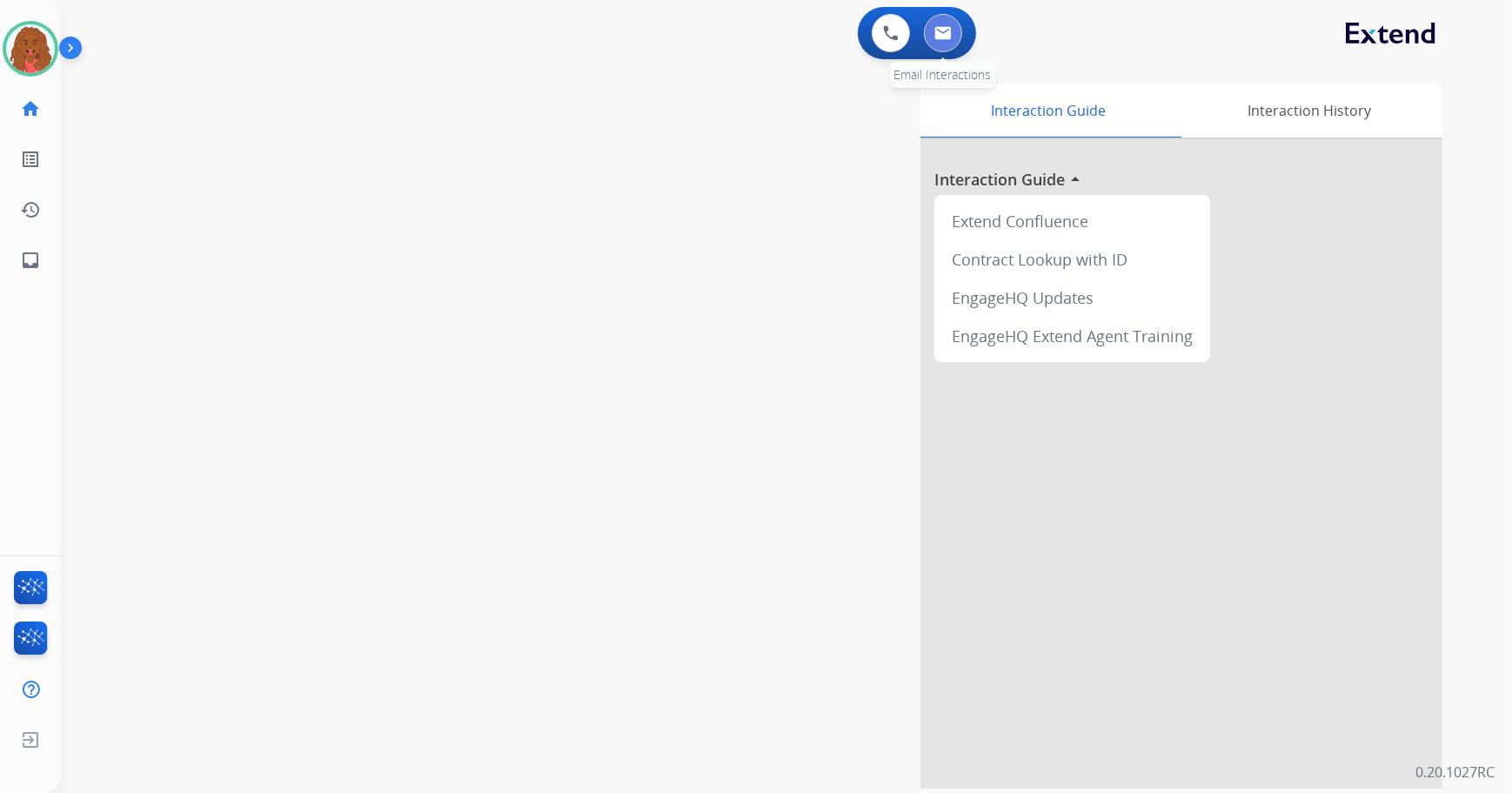 click at bounding box center [943, 33] 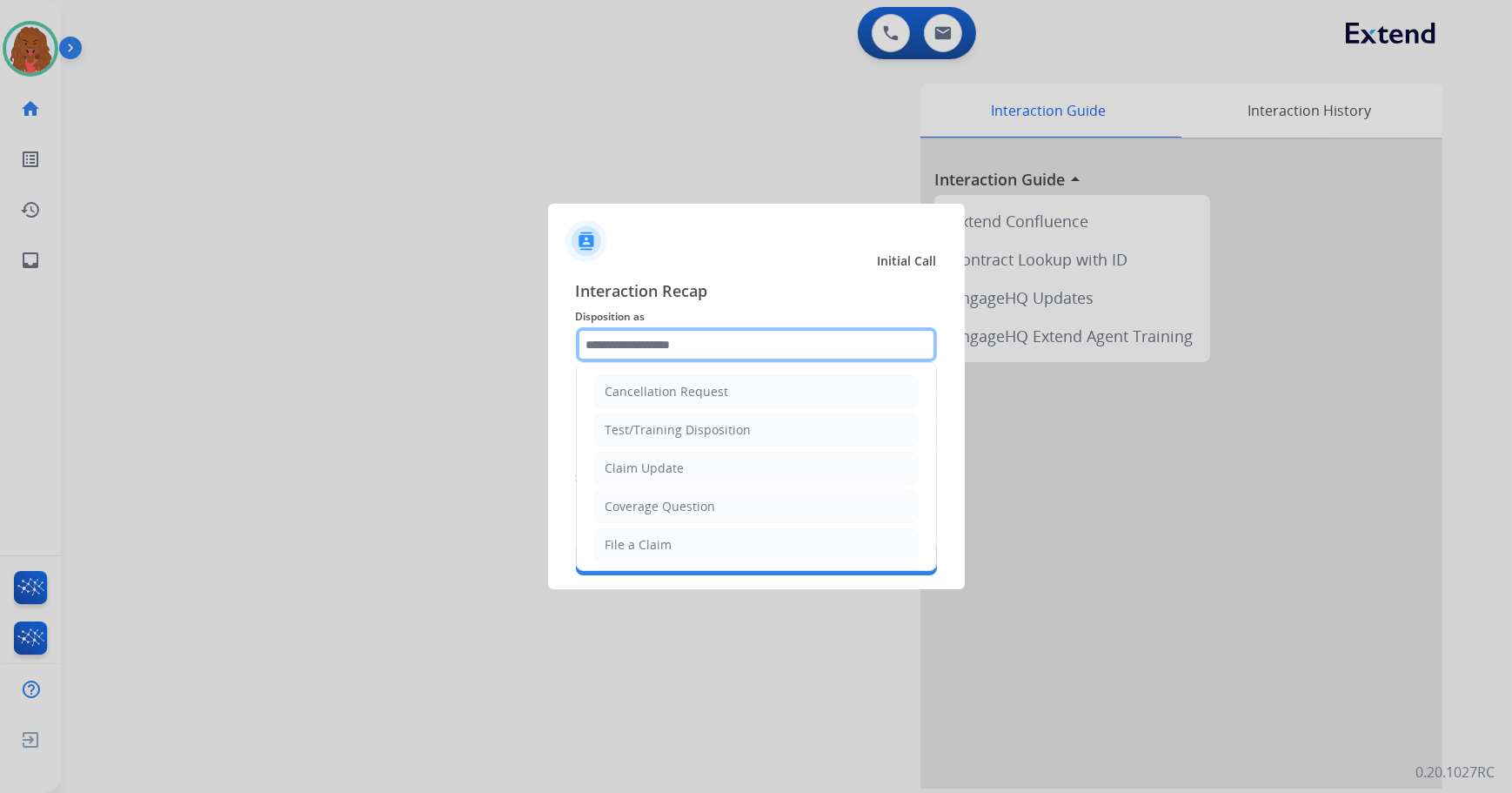 click 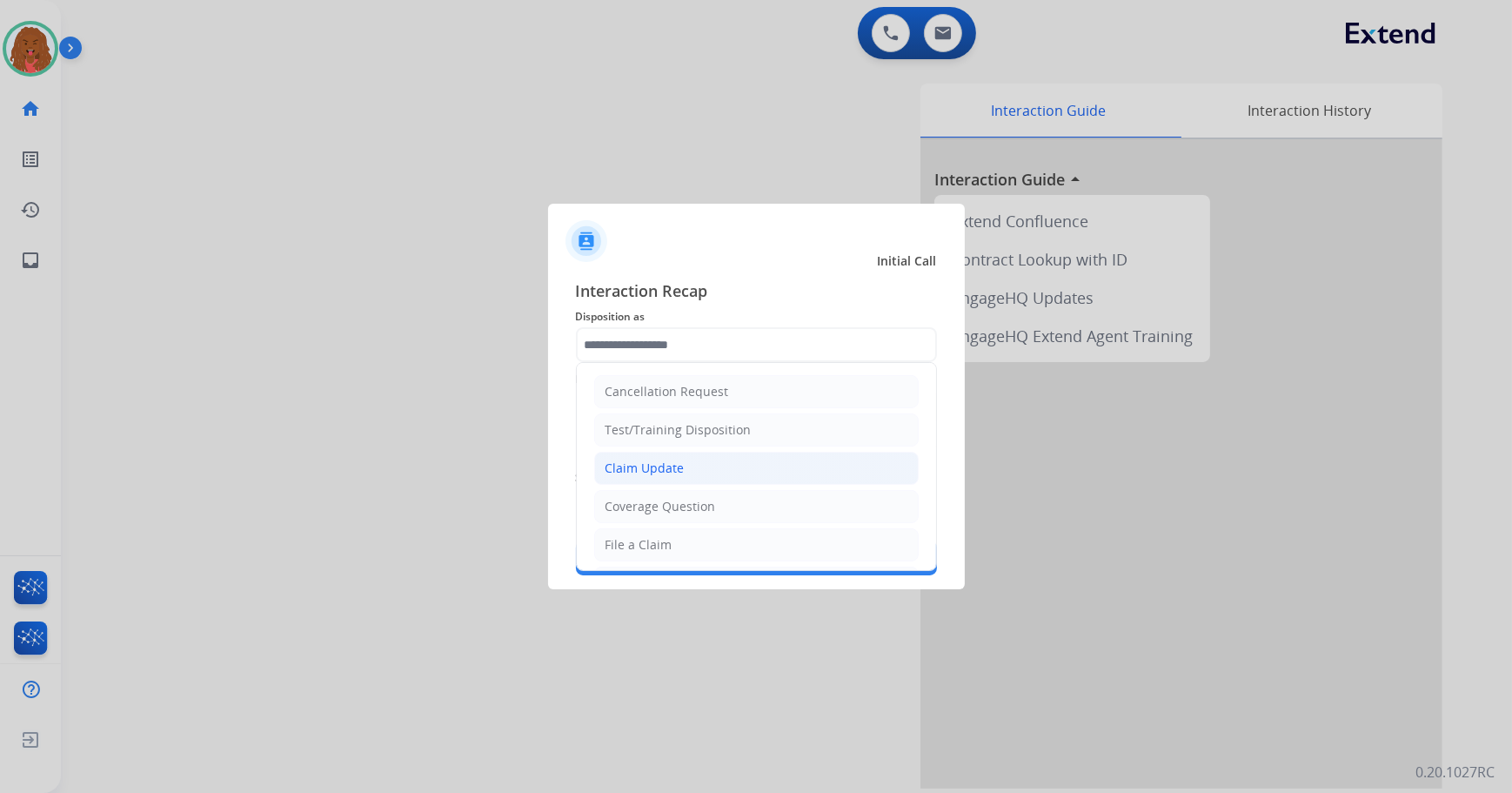 click on "Claim Update" 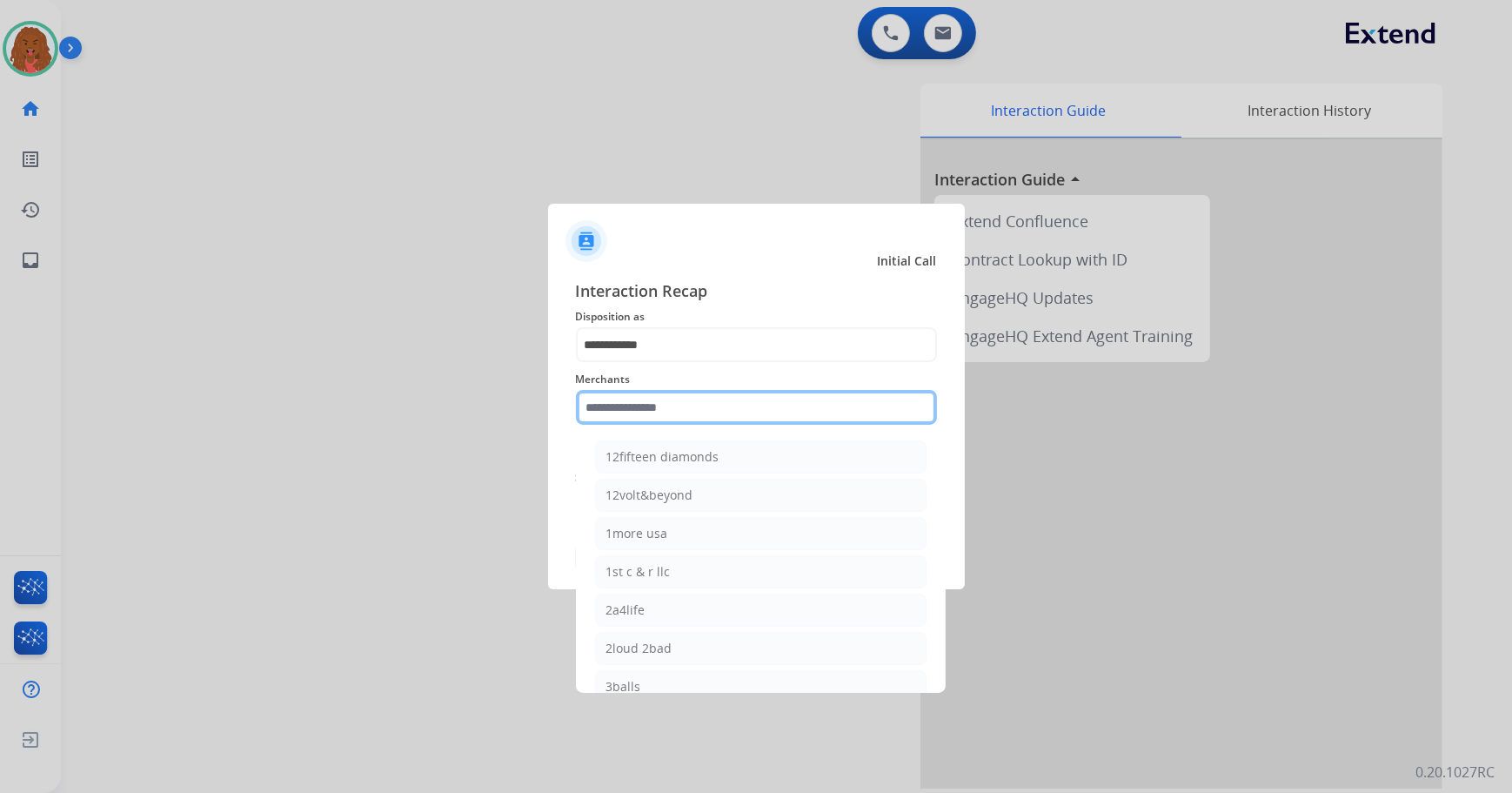 click 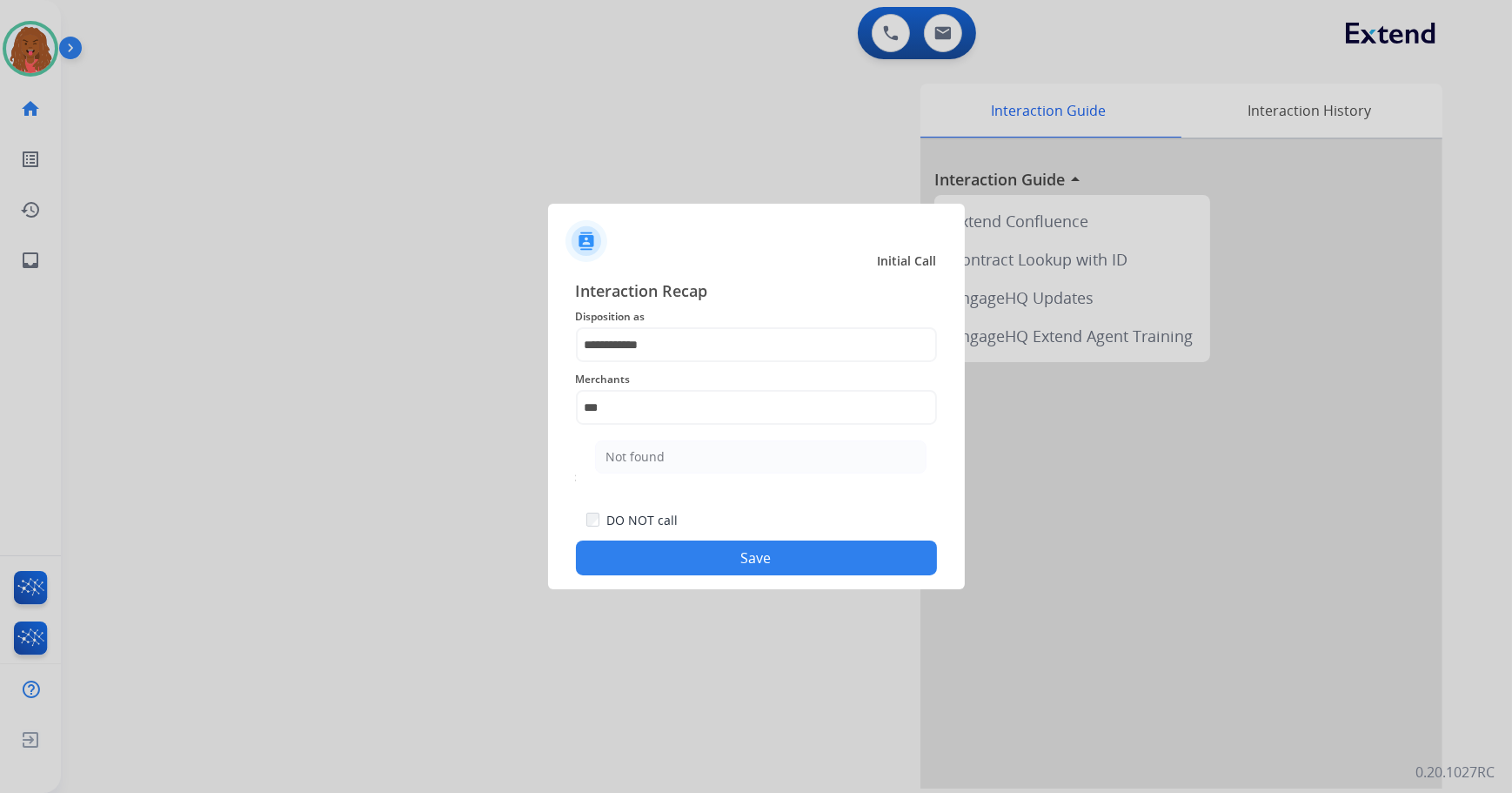 click on "Save" 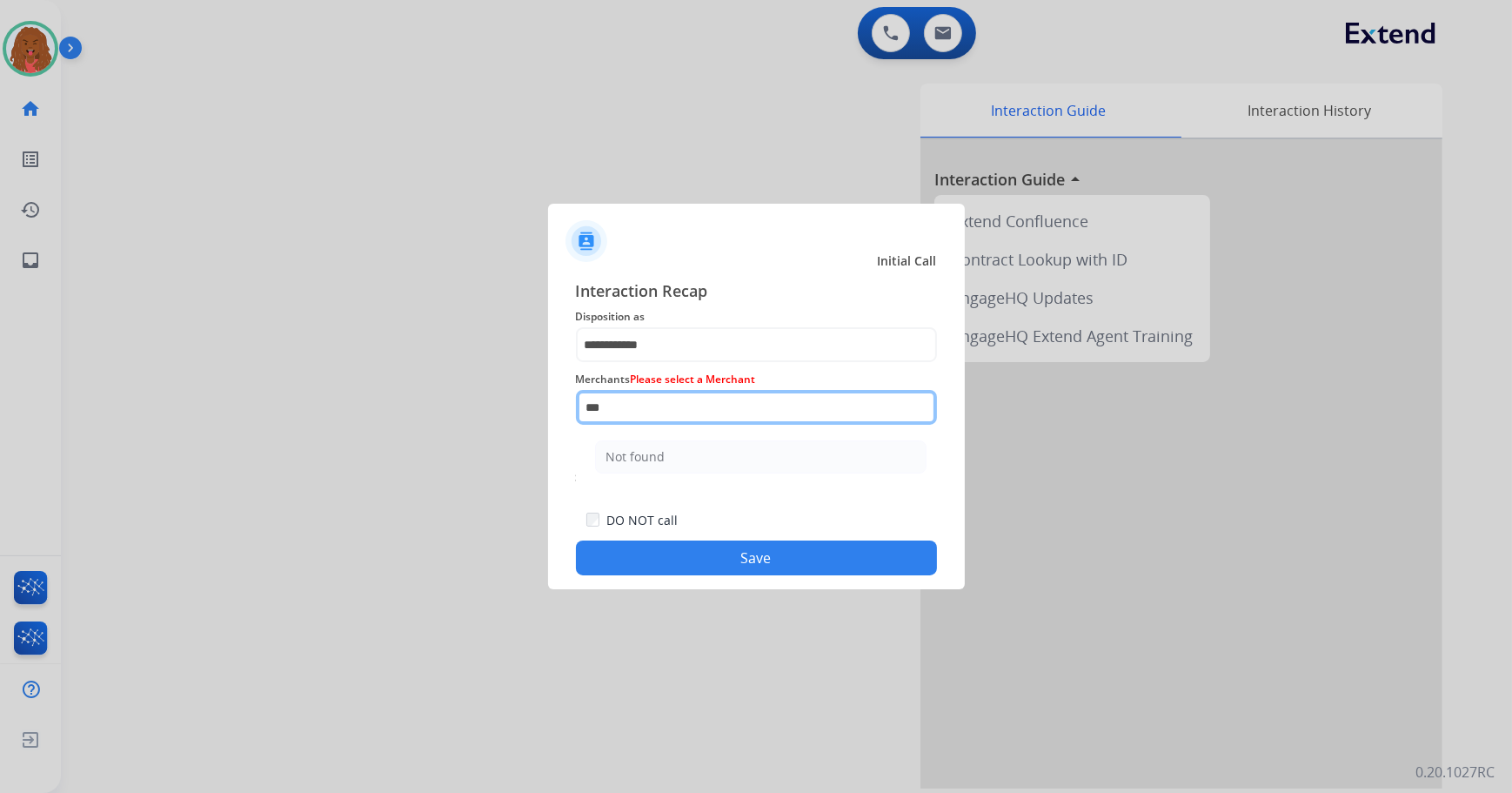 click on "***" 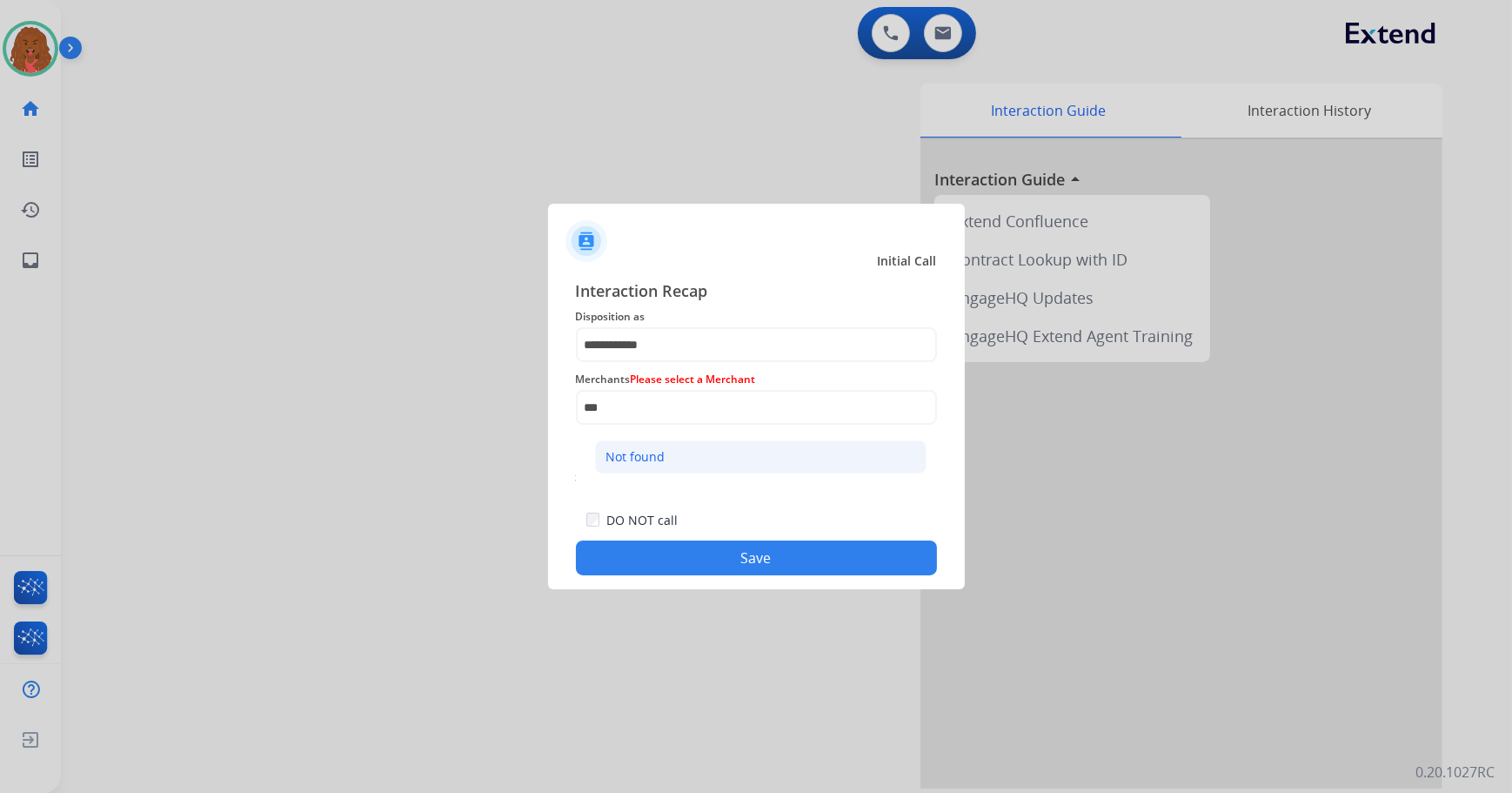 click on "Not found" 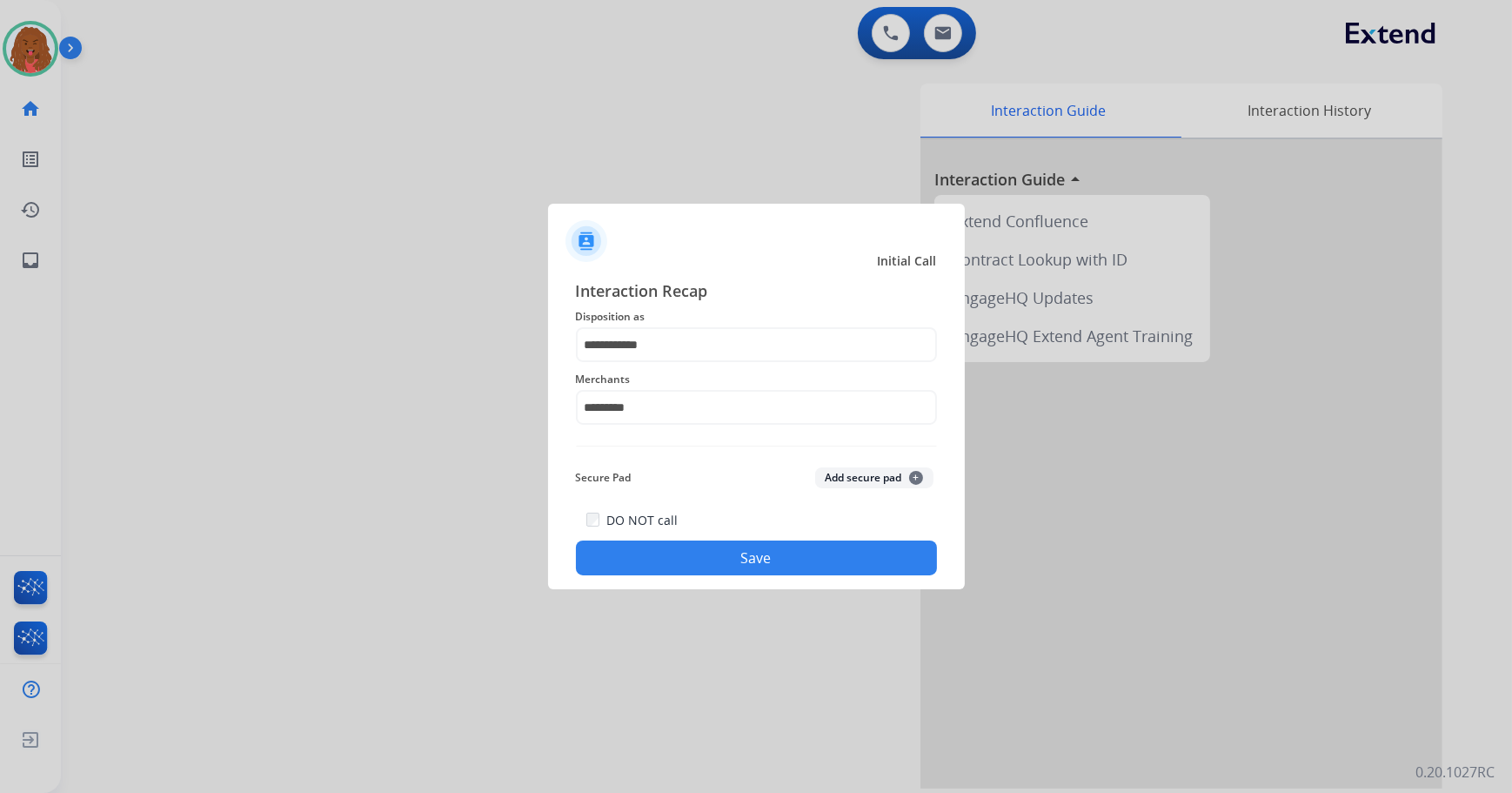click on "Save" 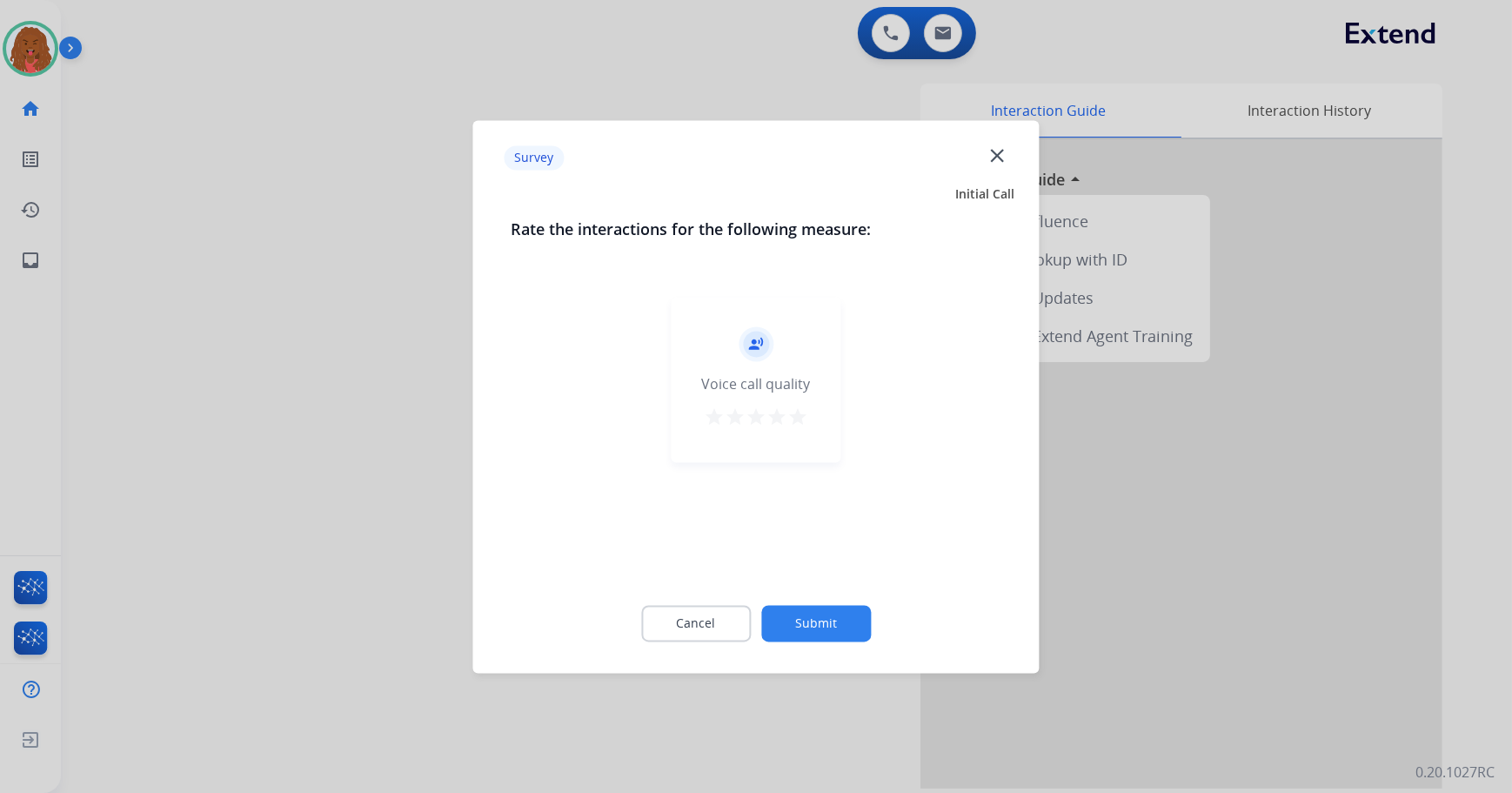 click on "Submit" 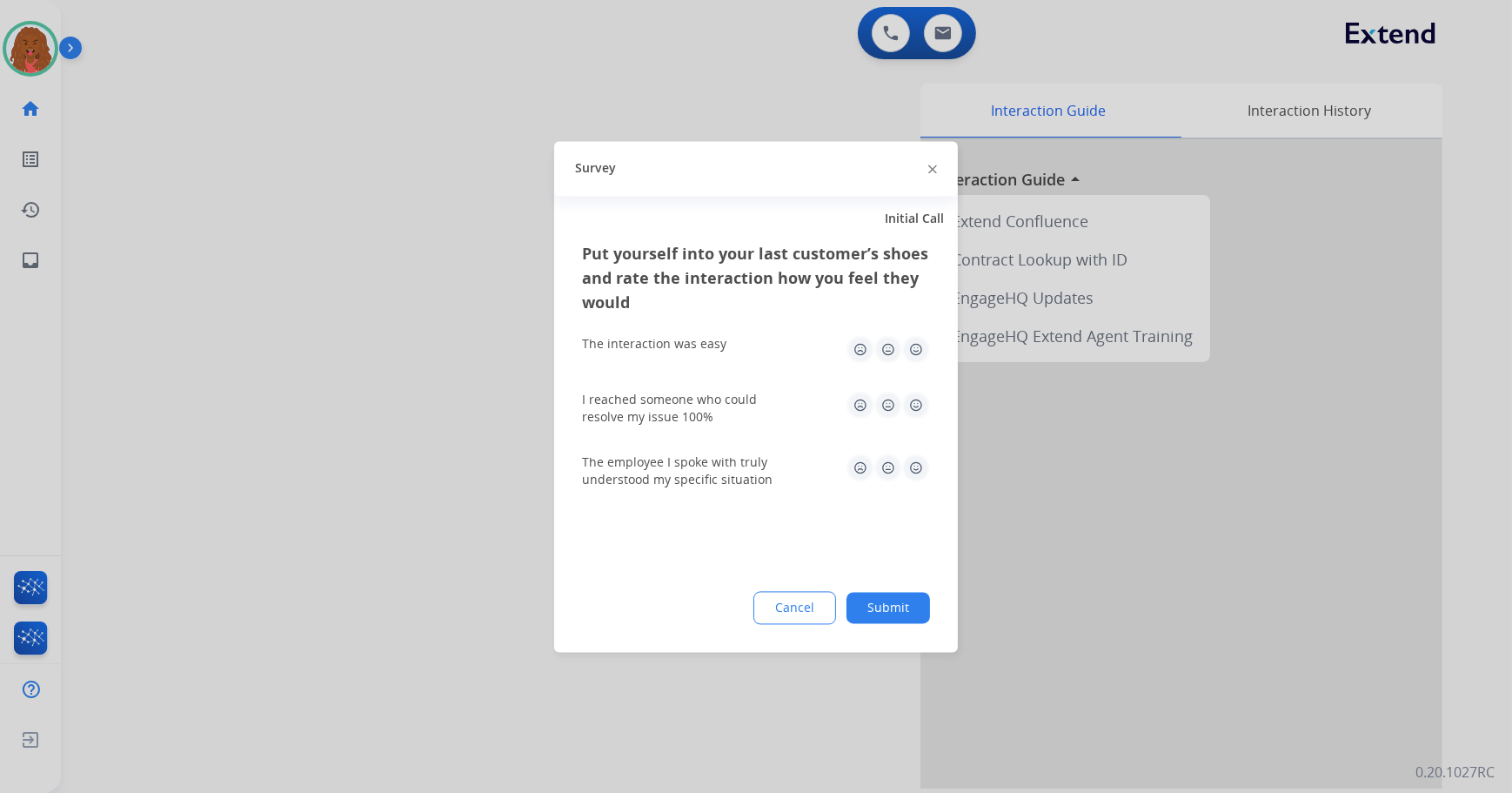 click 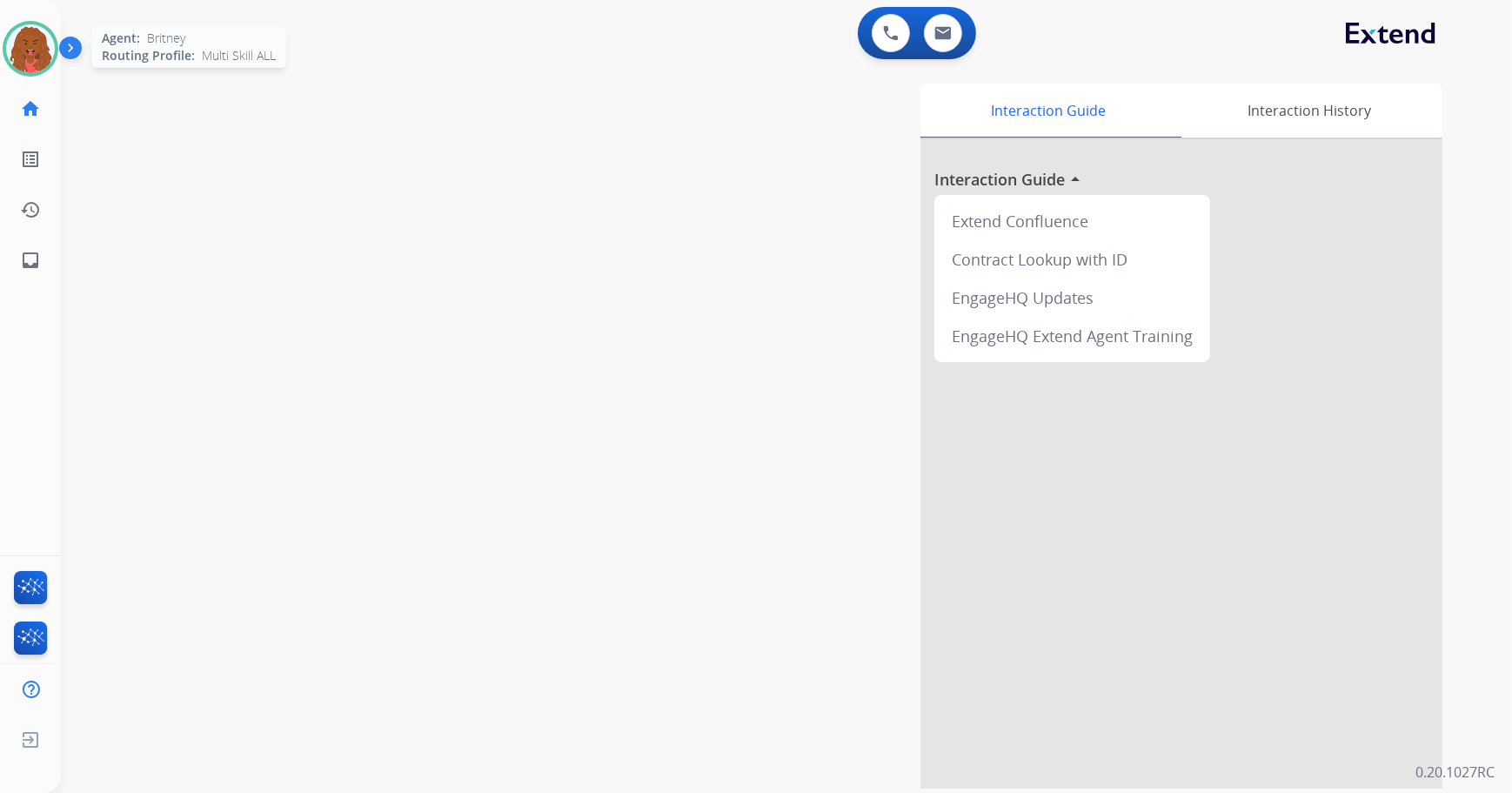 click at bounding box center [30, 49] 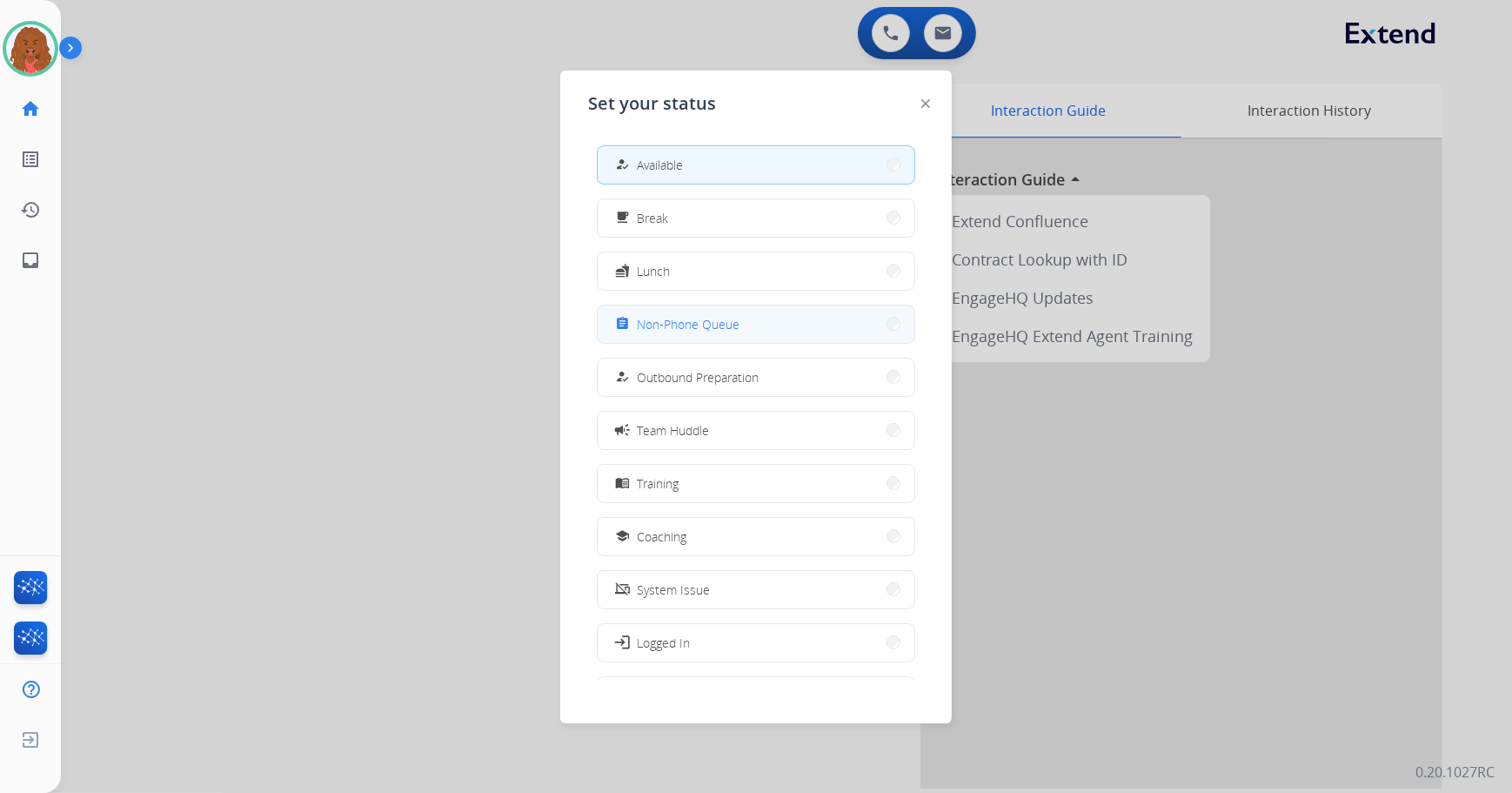 click on "assignment Non-Phone Queue" at bounding box center [675, 324] 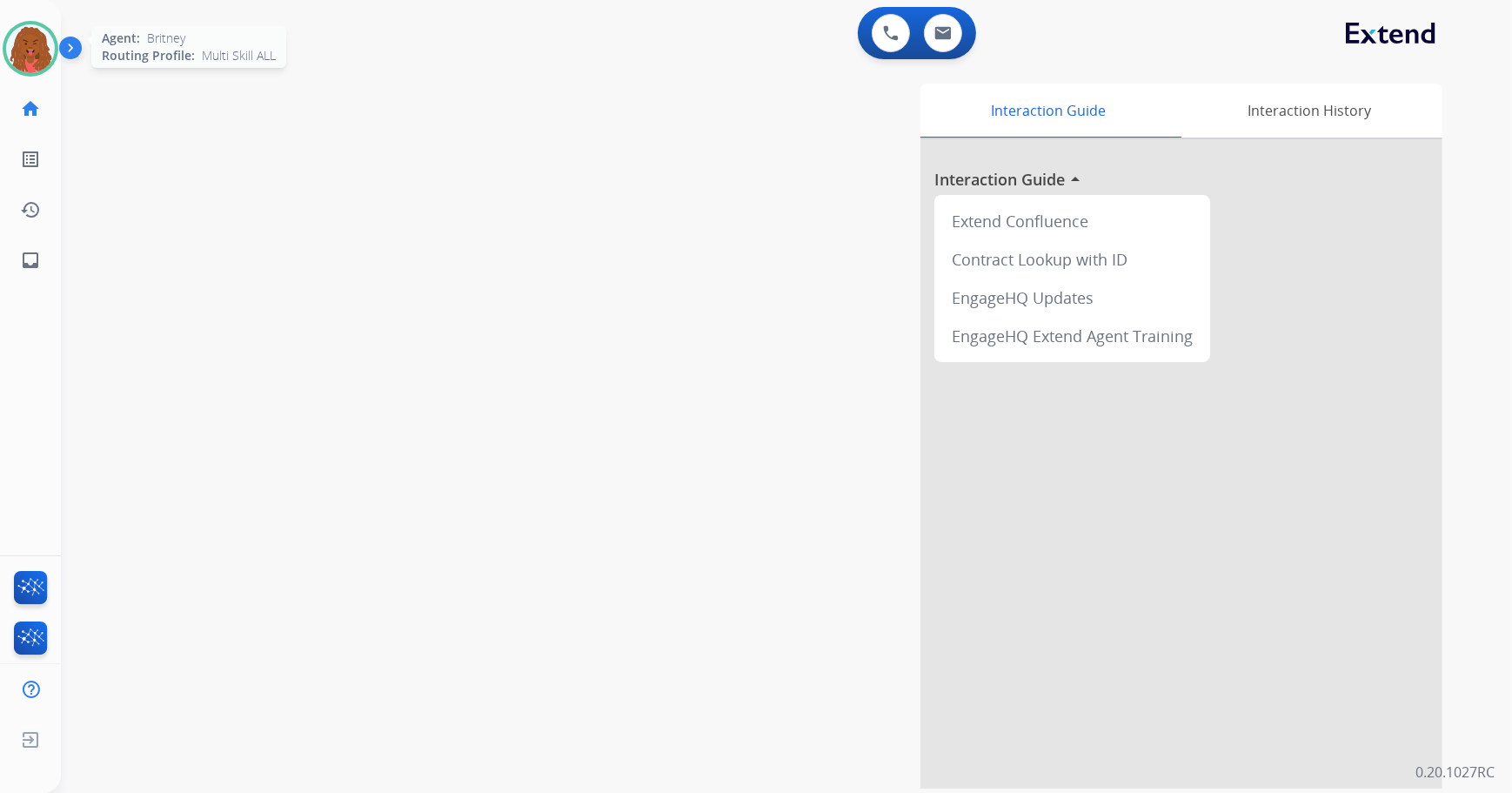 click at bounding box center [30, 49] 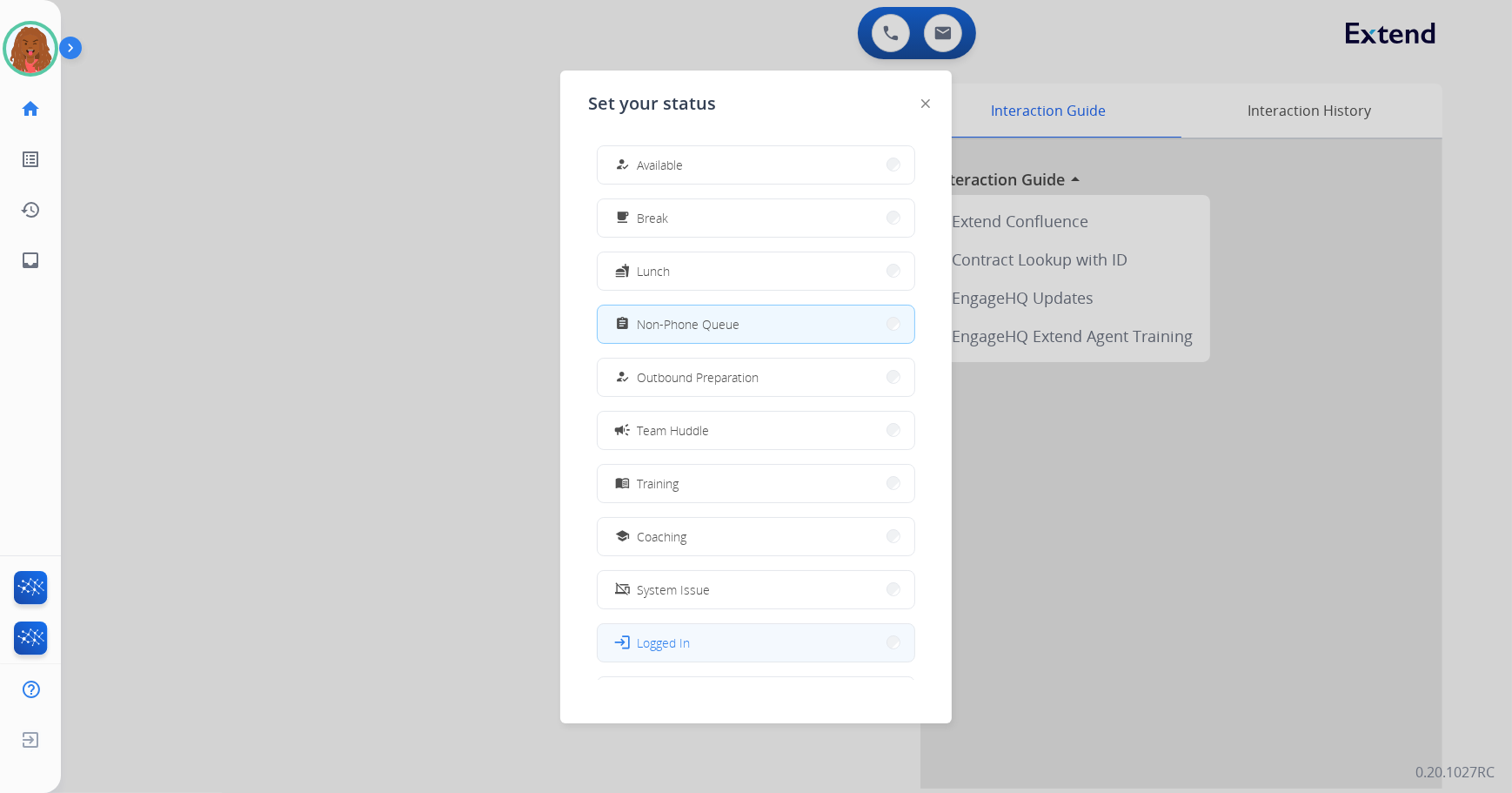 click on "login Logged In" at bounding box center (756, 642) 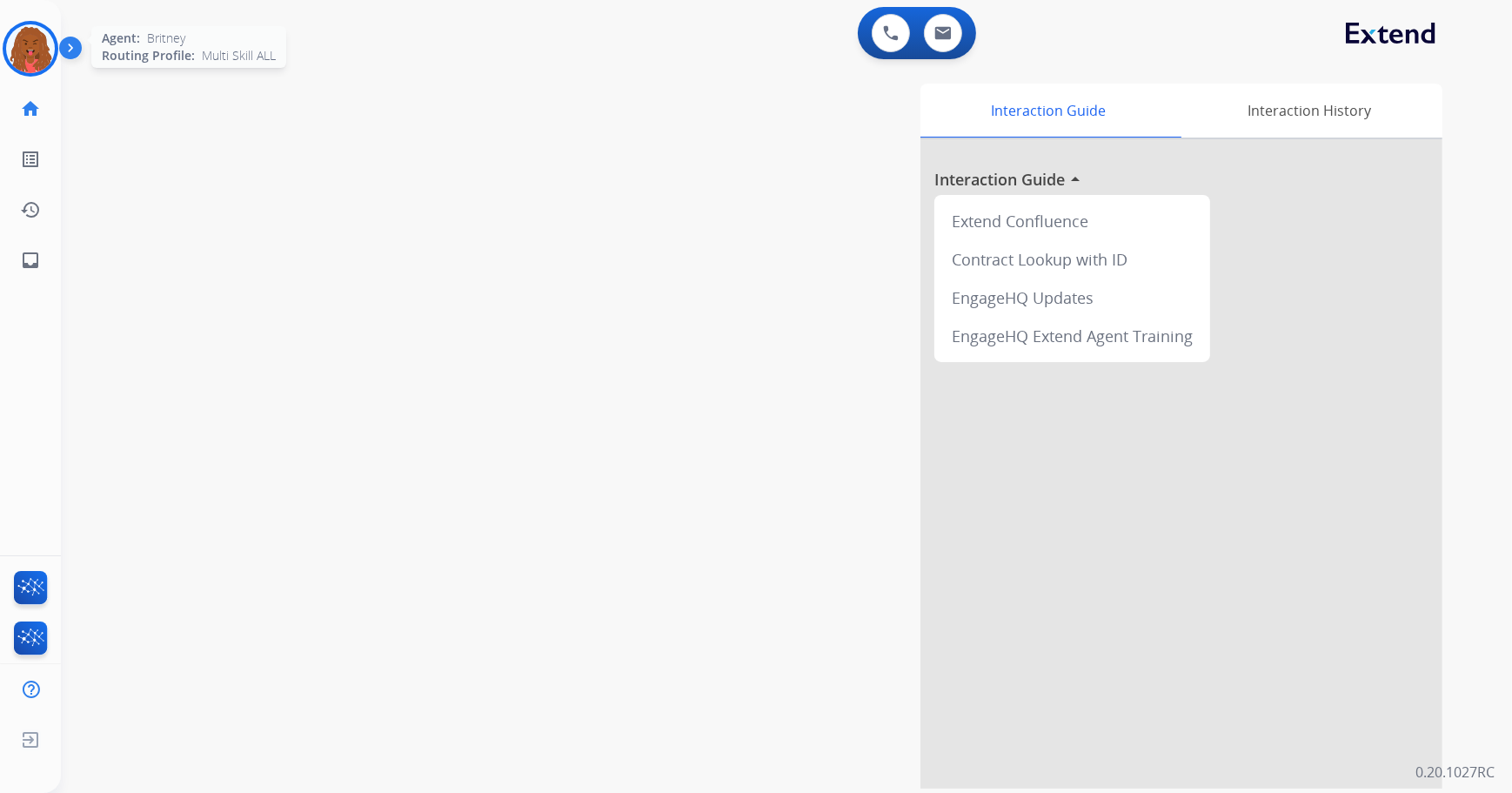 drag, startPoint x: 30, startPoint y: 68, endPoint x: 41, endPoint y: 60, distance: 13.601471 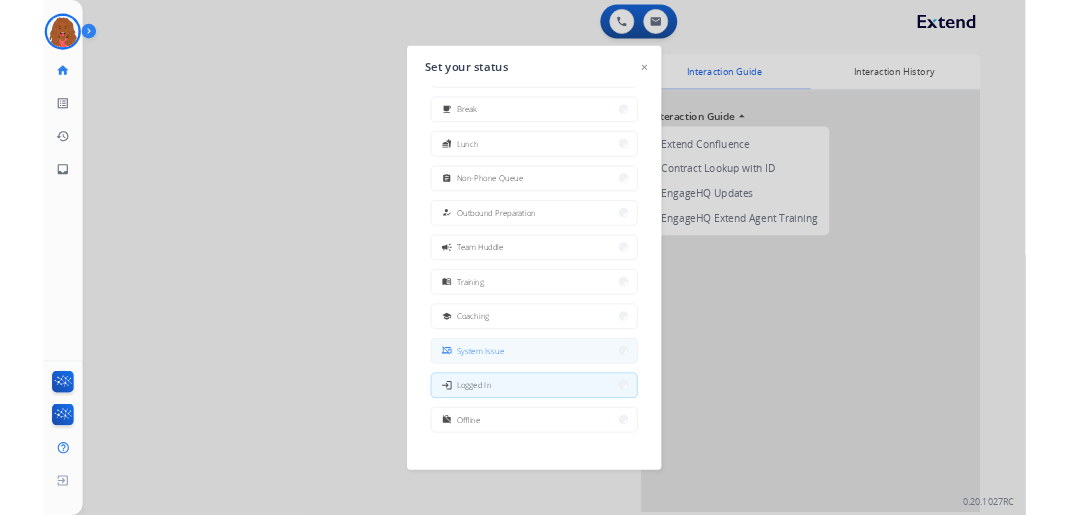 scroll, scrollTop: 67, scrollLeft: 0, axis: vertical 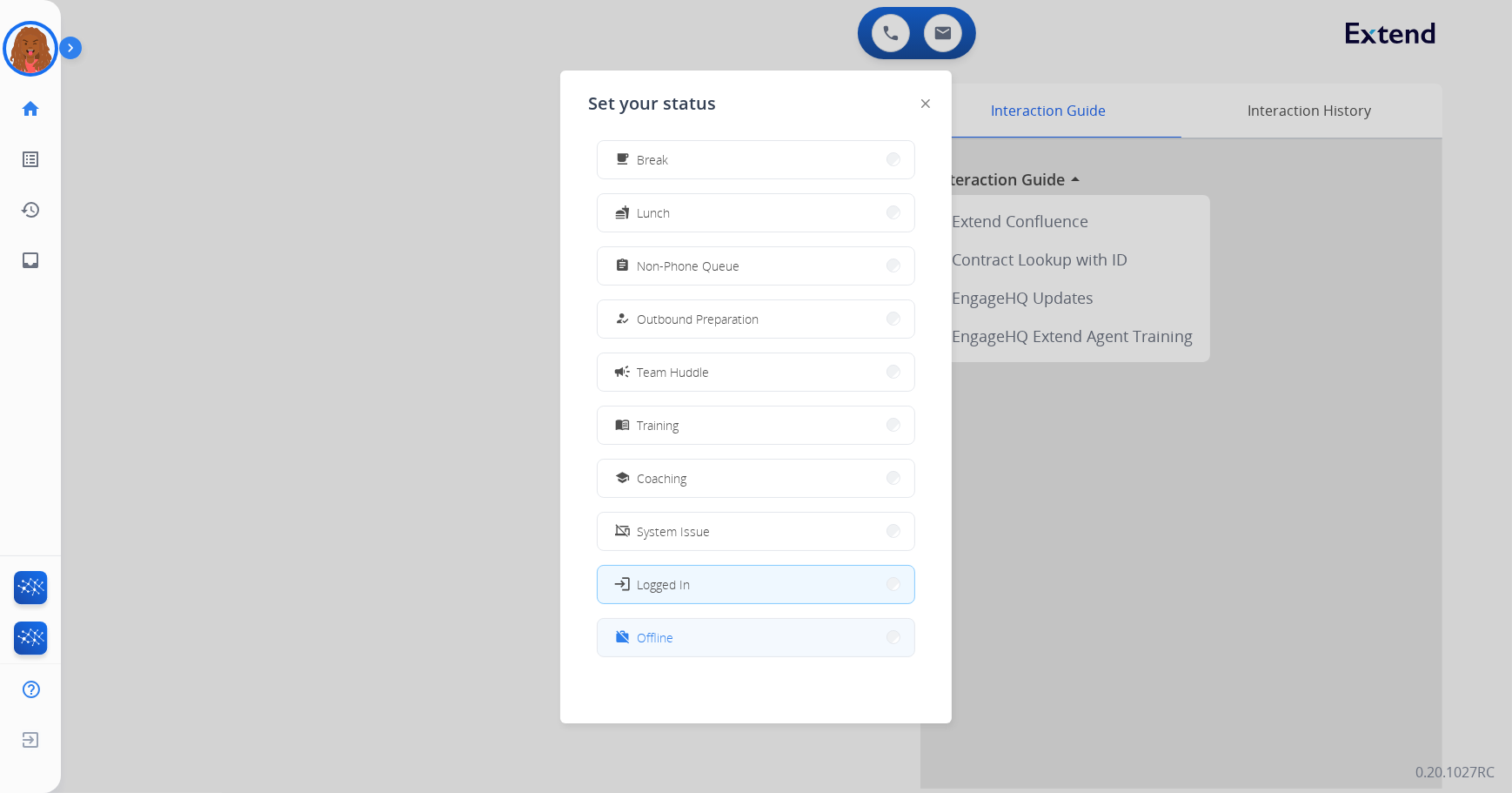 click on "work_off Offline" at bounding box center [642, 637] 